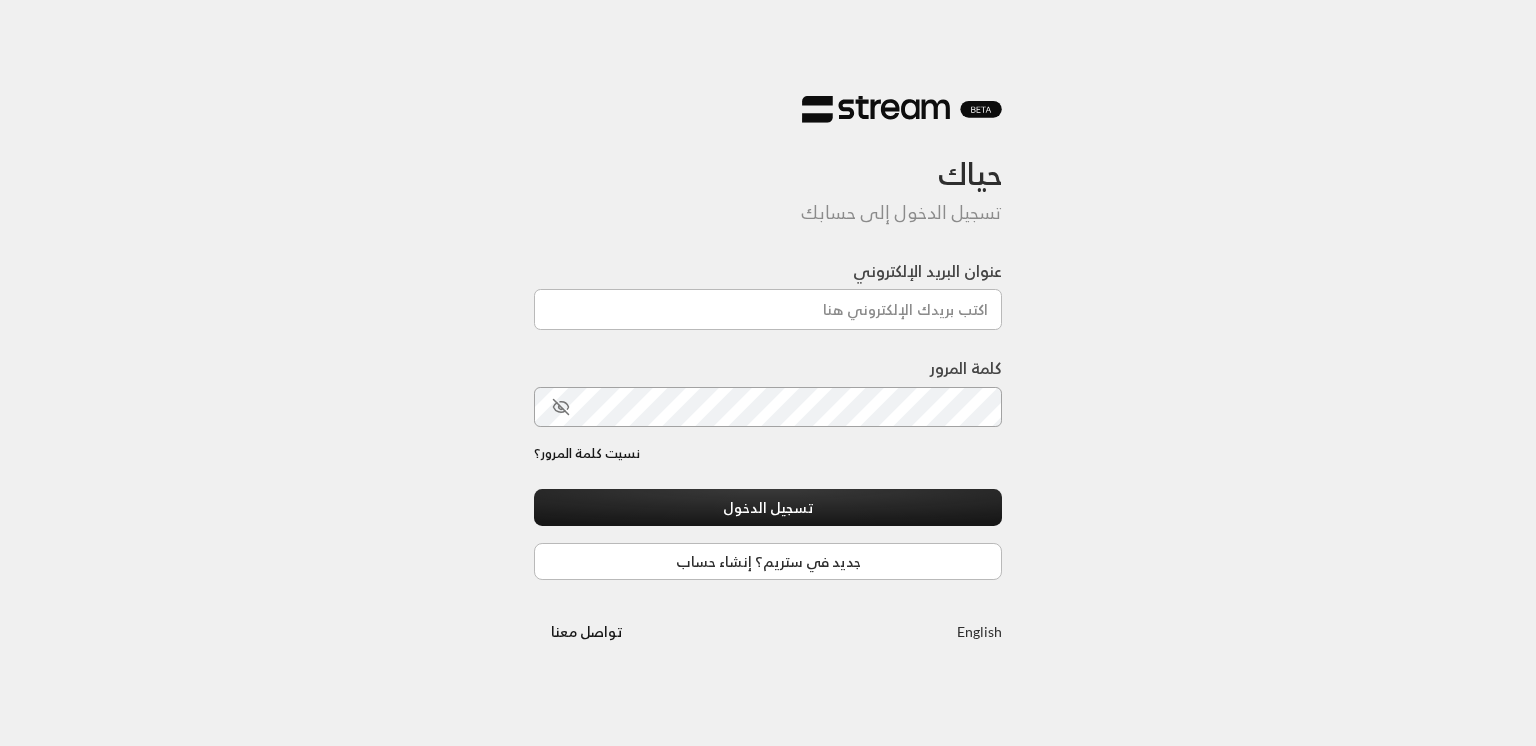 scroll, scrollTop: 0, scrollLeft: 0, axis: both 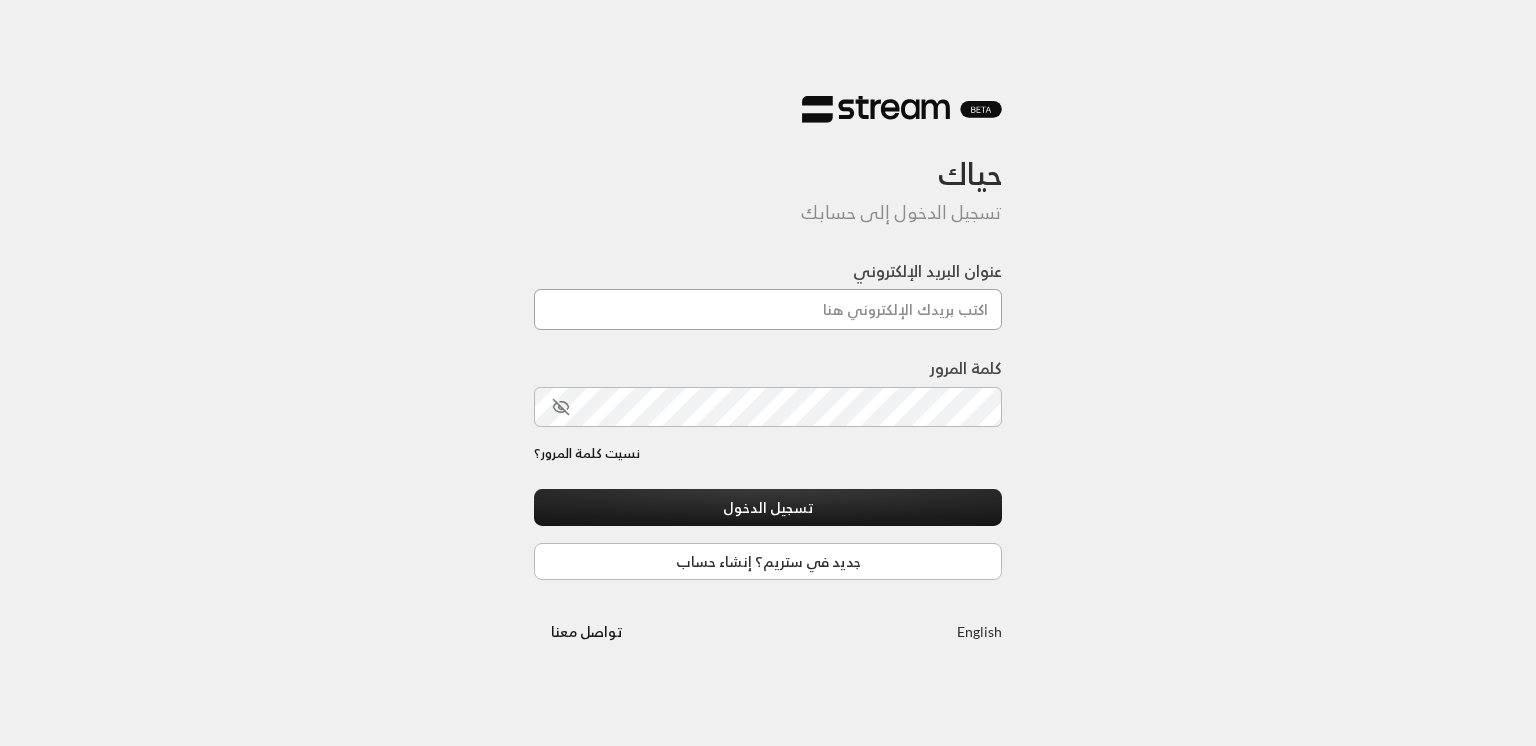 type on "[EMAIL_ADDRESS][DOMAIN_NAME]" 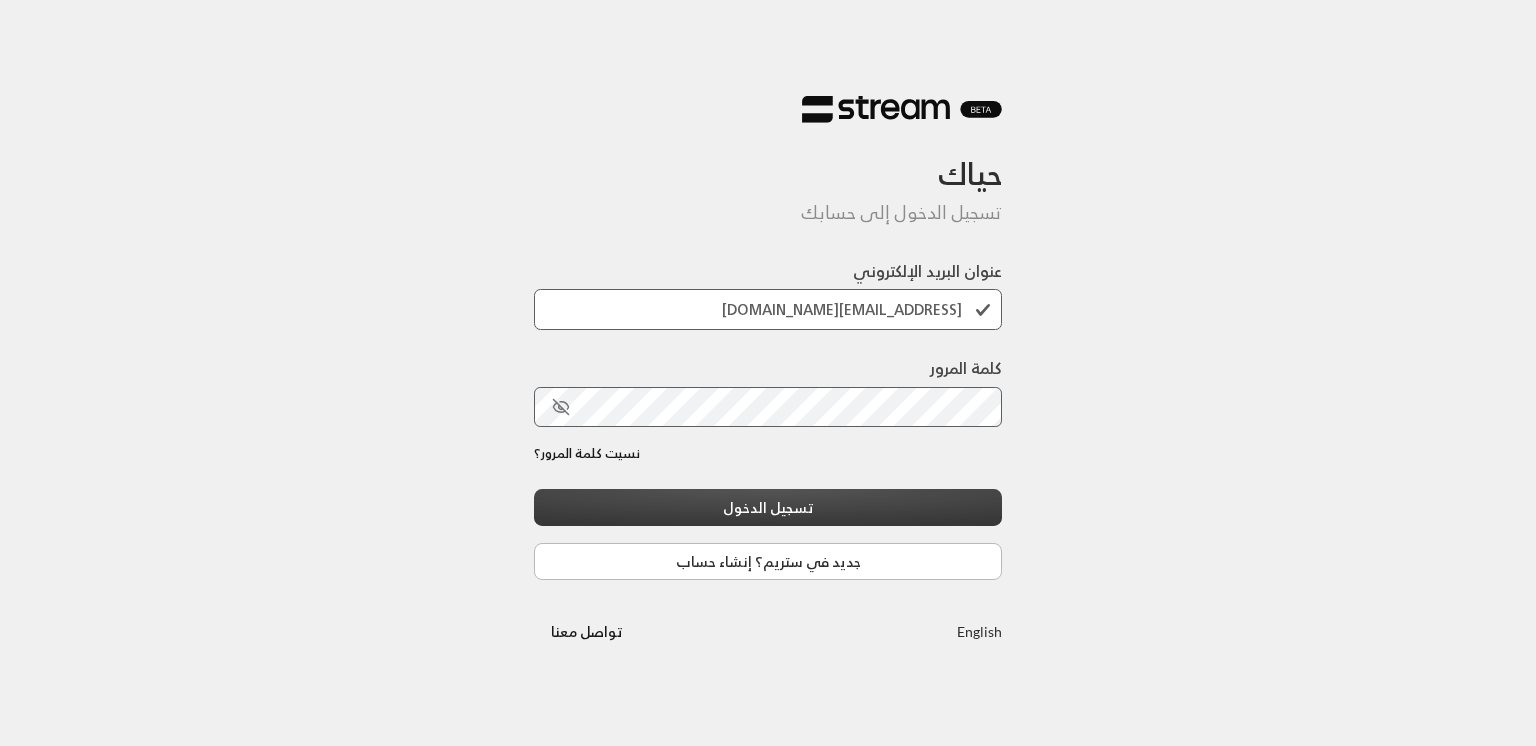 click on "تسجيل الدخول" at bounding box center (768, 507) 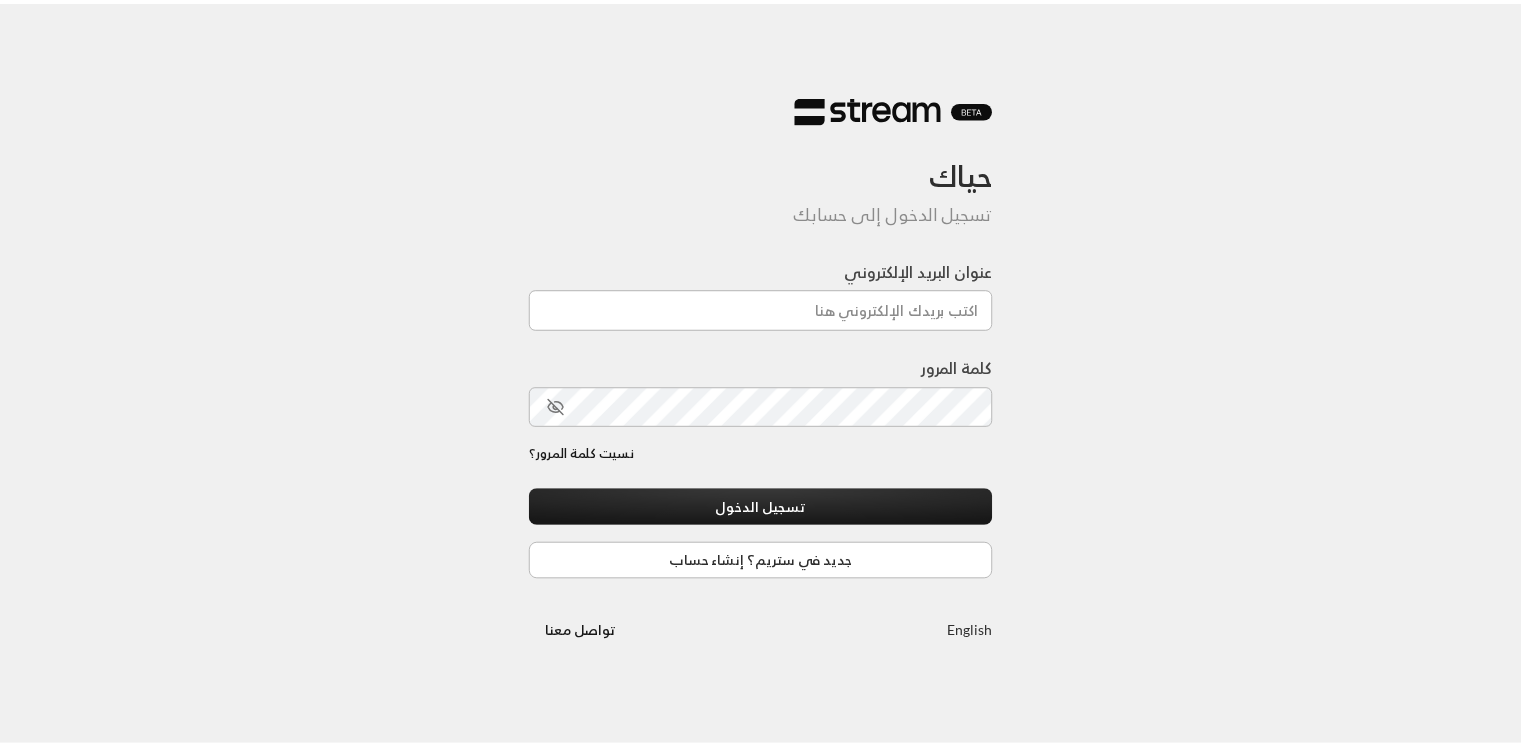 scroll, scrollTop: 0, scrollLeft: 0, axis: both 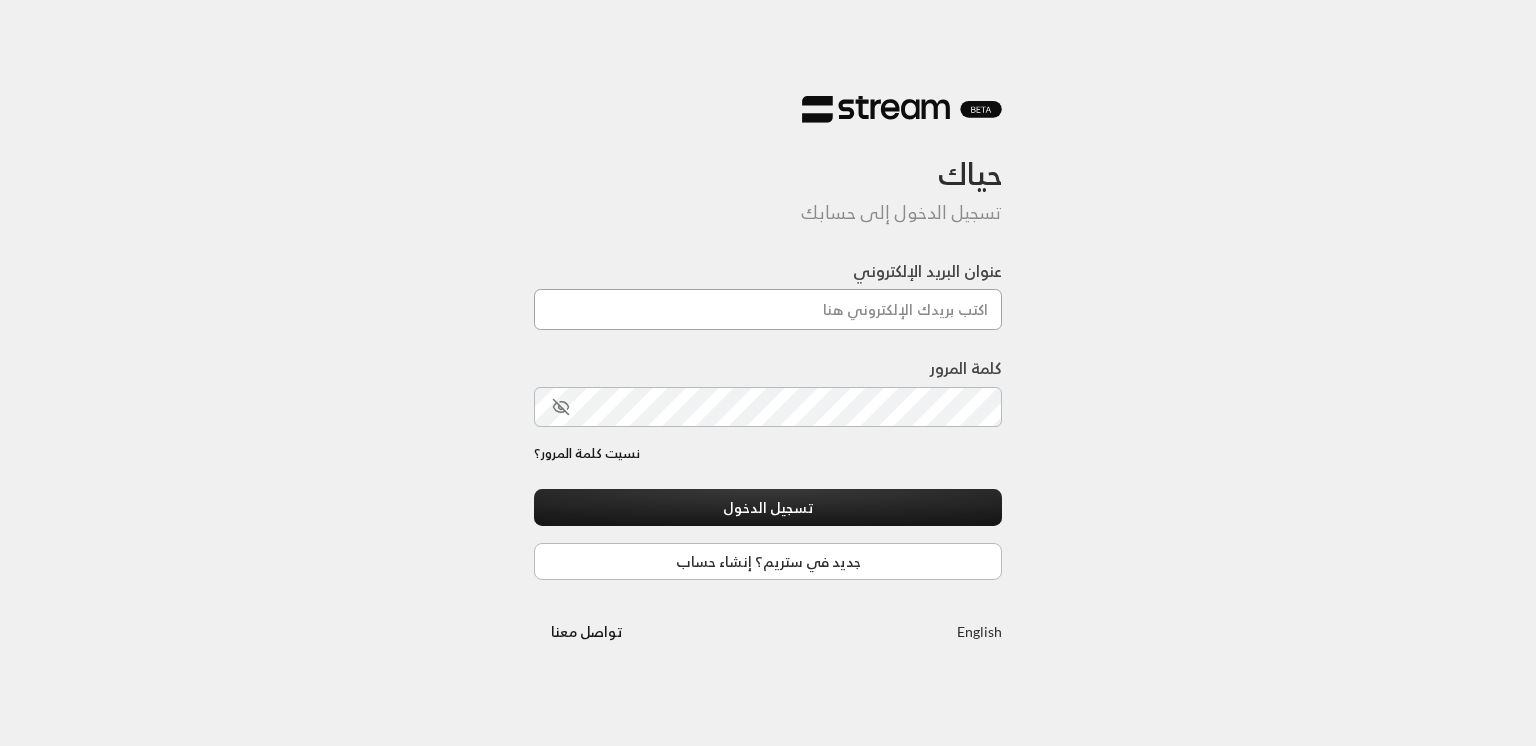 type on "[EMAIL_ADDRESS][DOMAIN_NAME]" 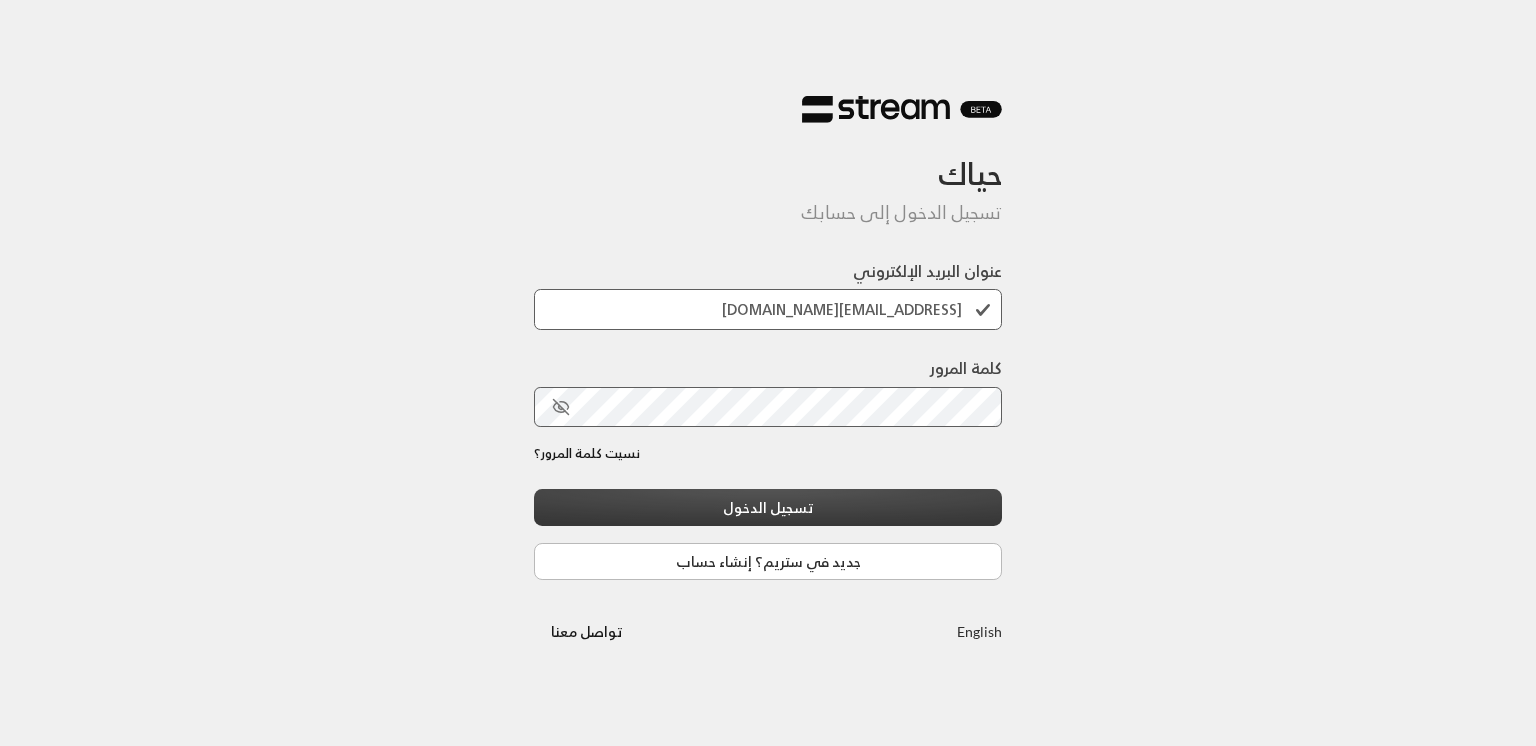 click on "تسجيل الدخول" at bounding box center (768, 507) 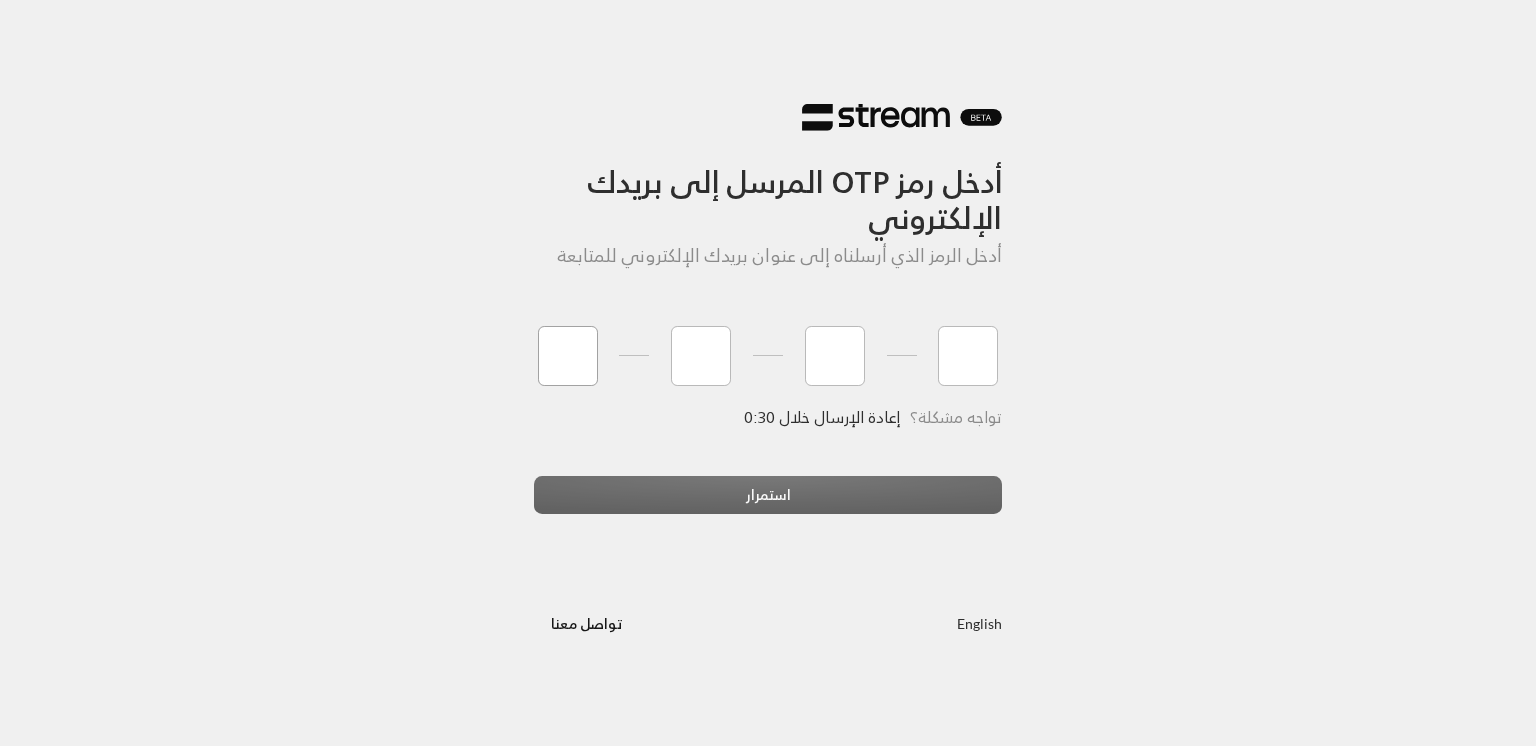 type on "9" 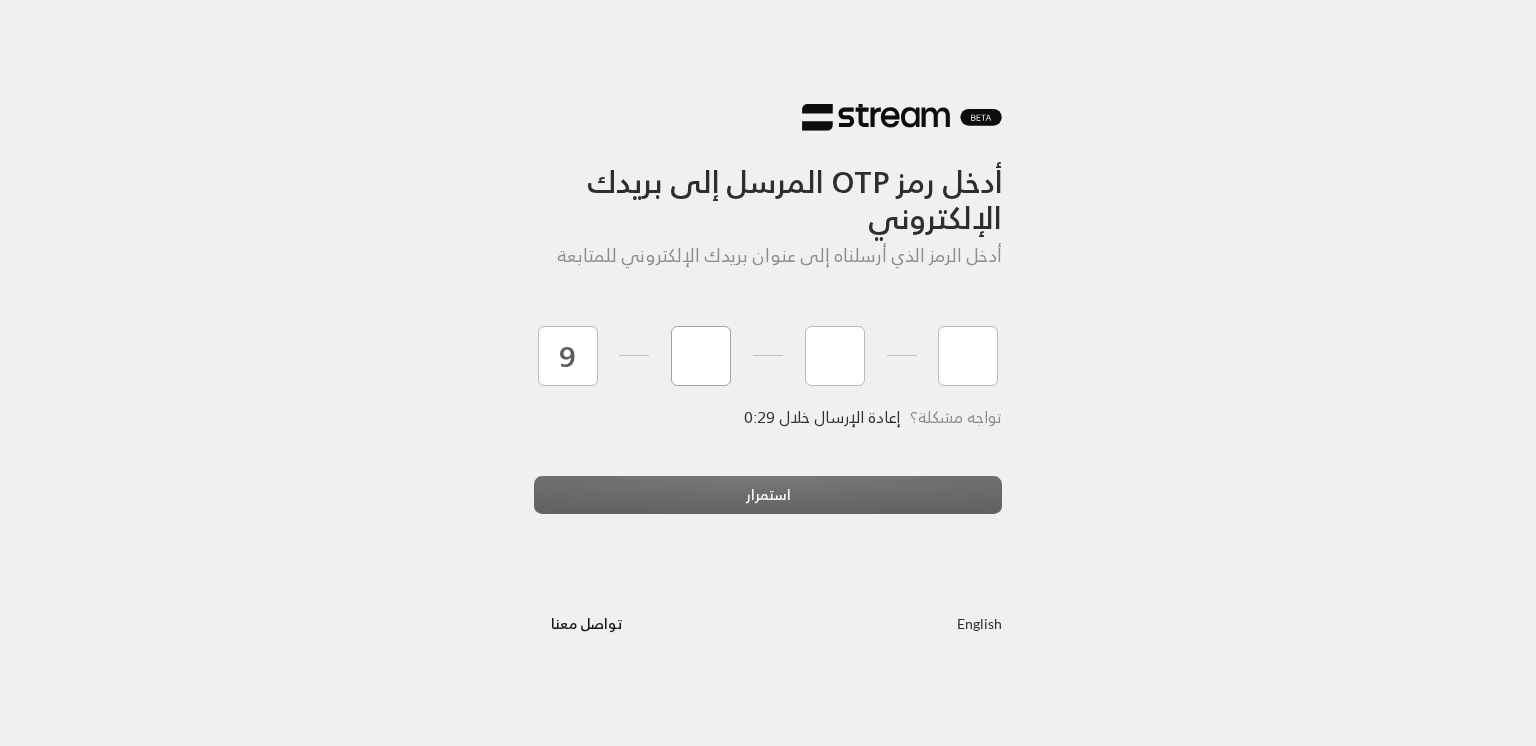 type on "3" 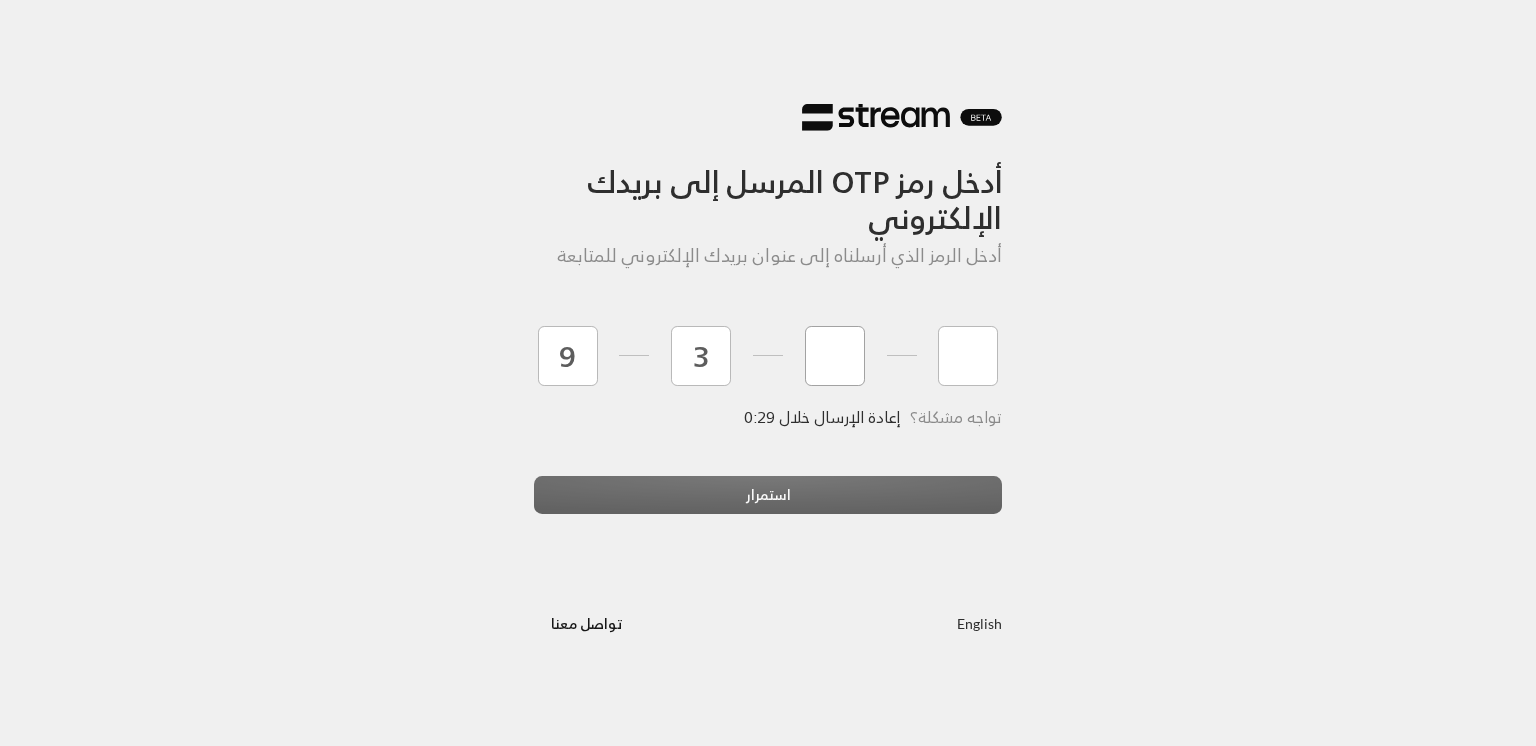 type on "3" 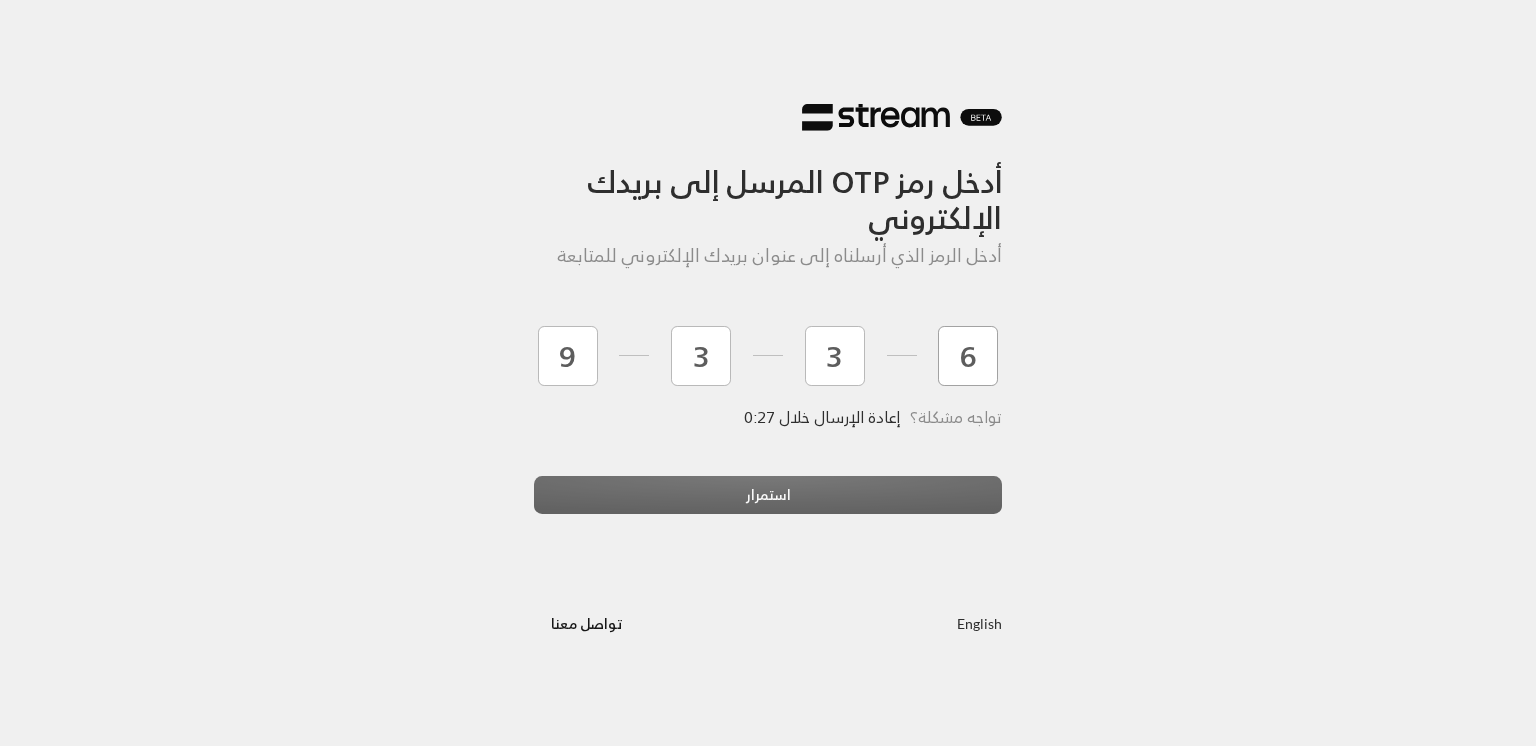 type on "6" 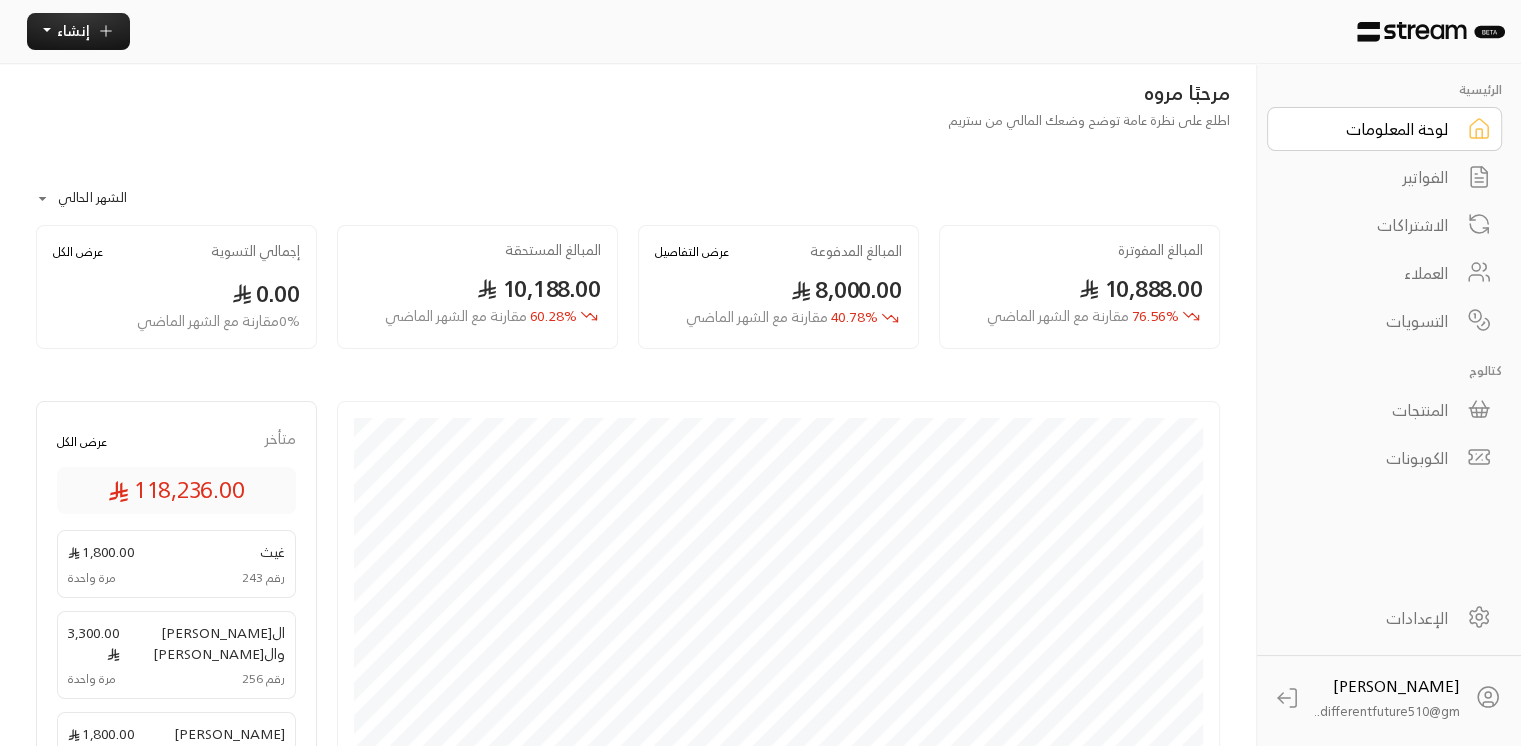 click on "الفواتير" at bounding box center [1371, 177] 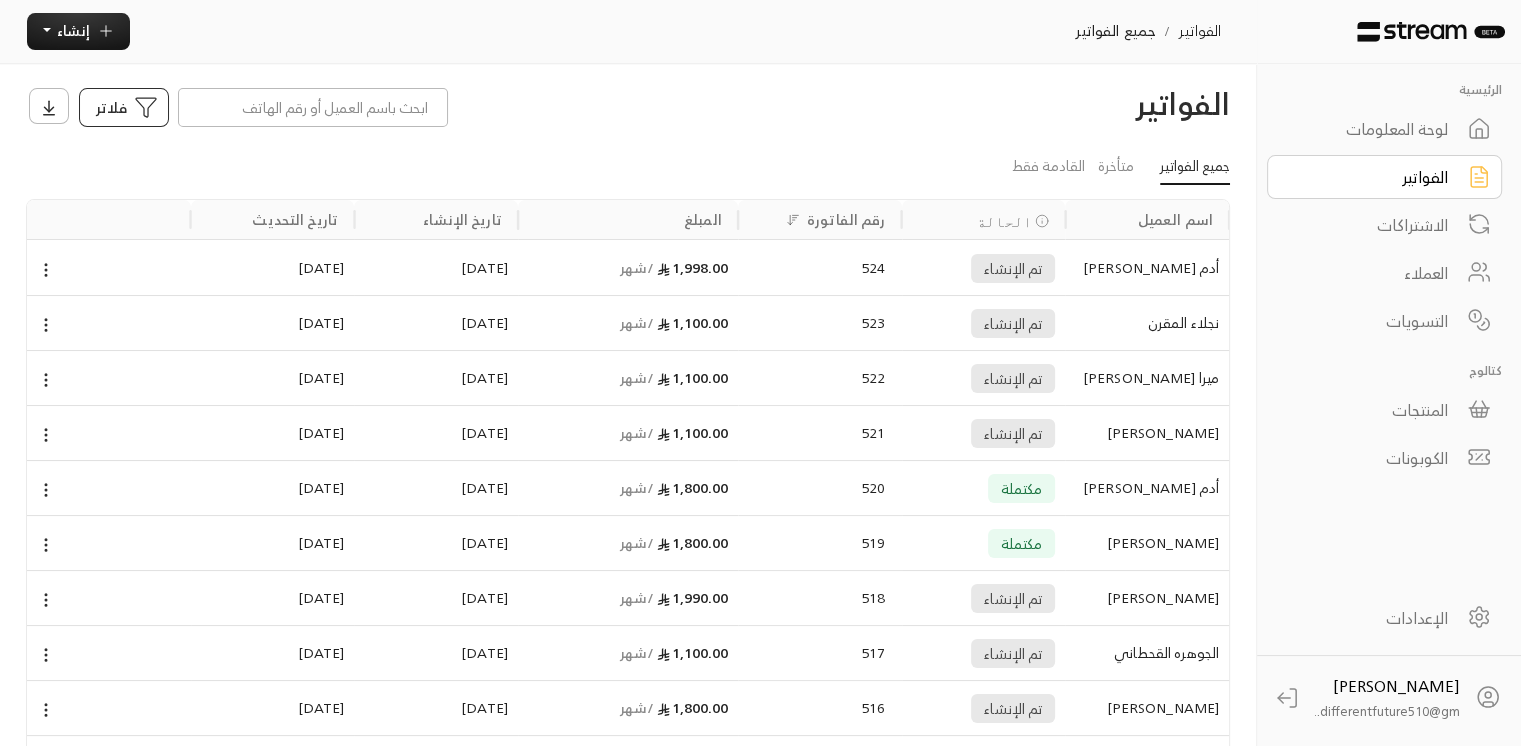 click 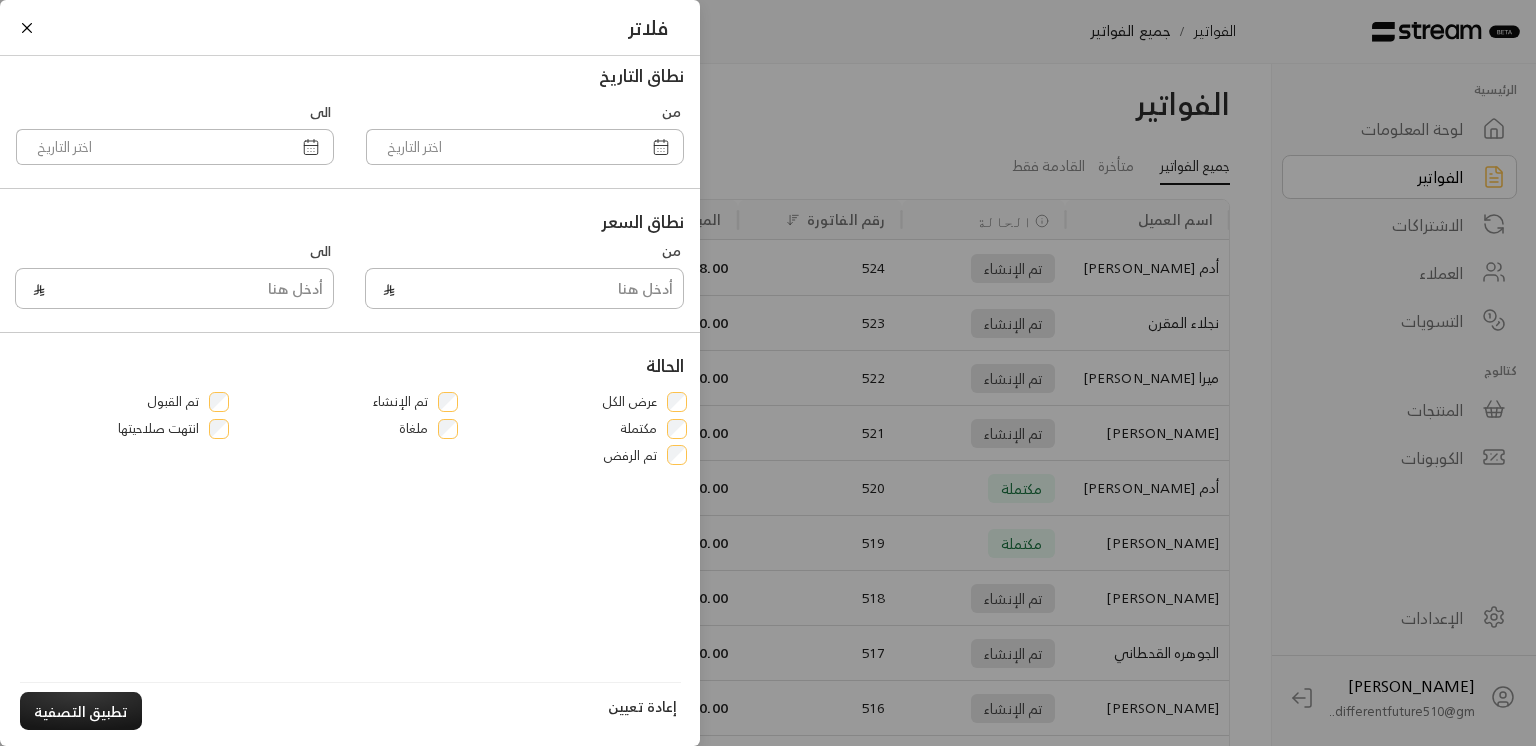 click on "تم الرفض" at bounding box center (579, 452) 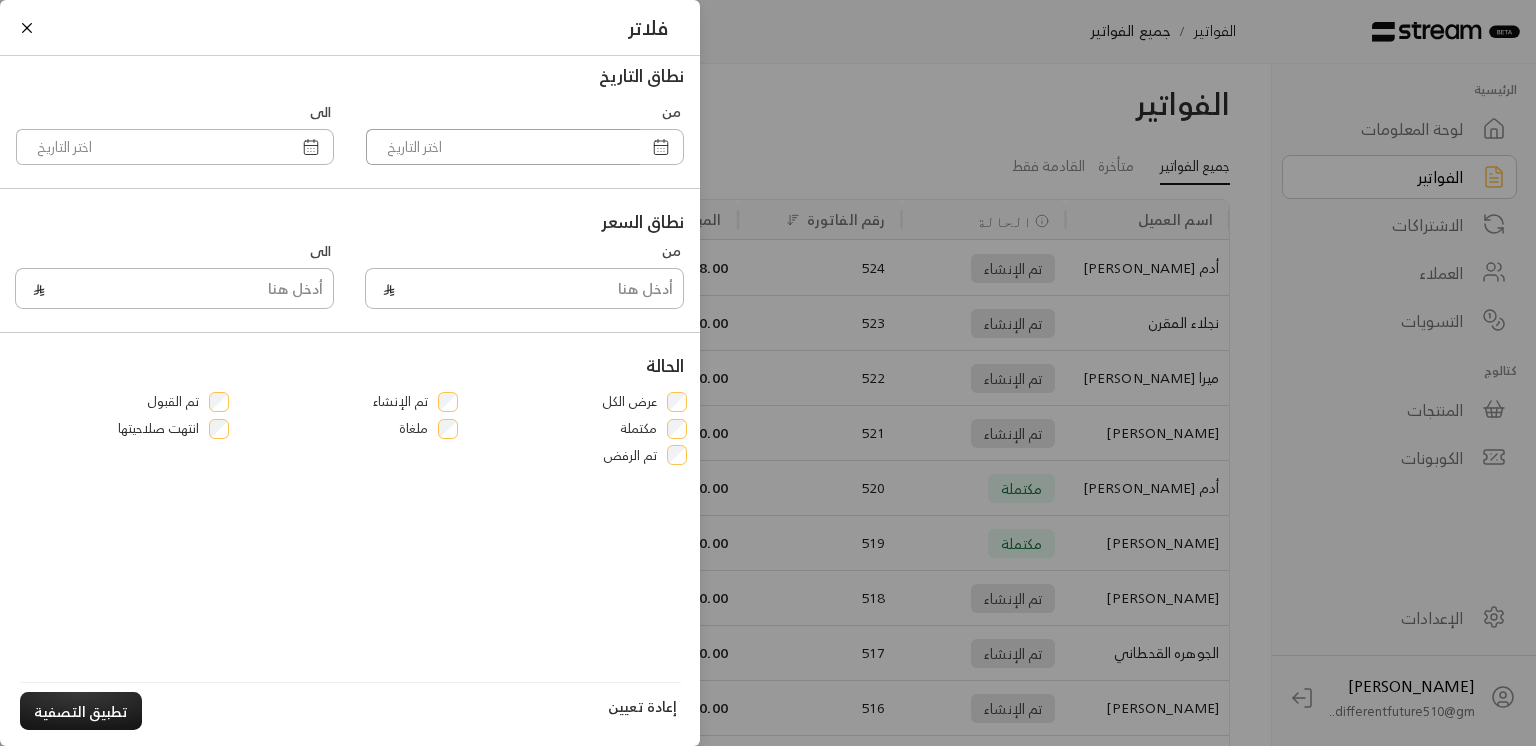 click at bounding box center [503, 147] 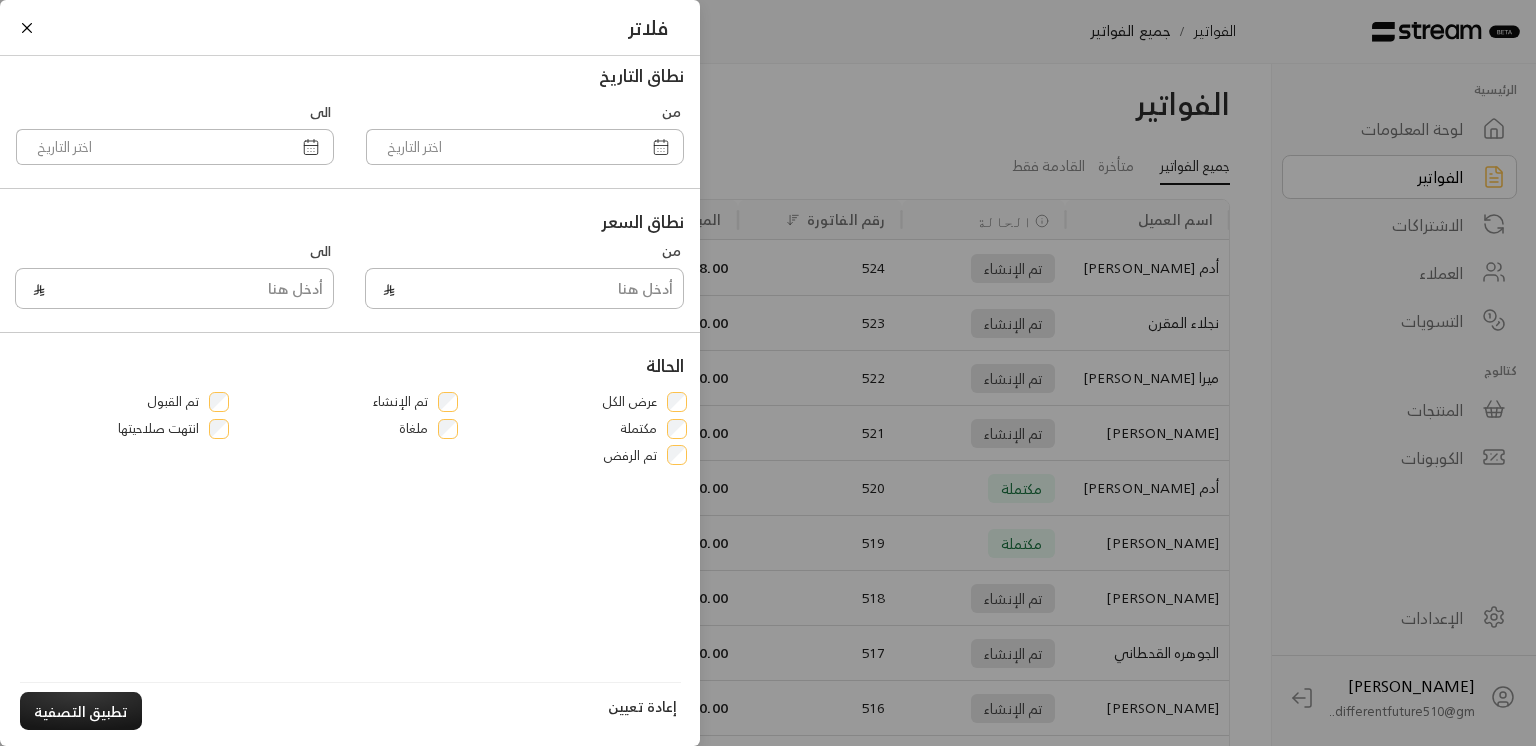click 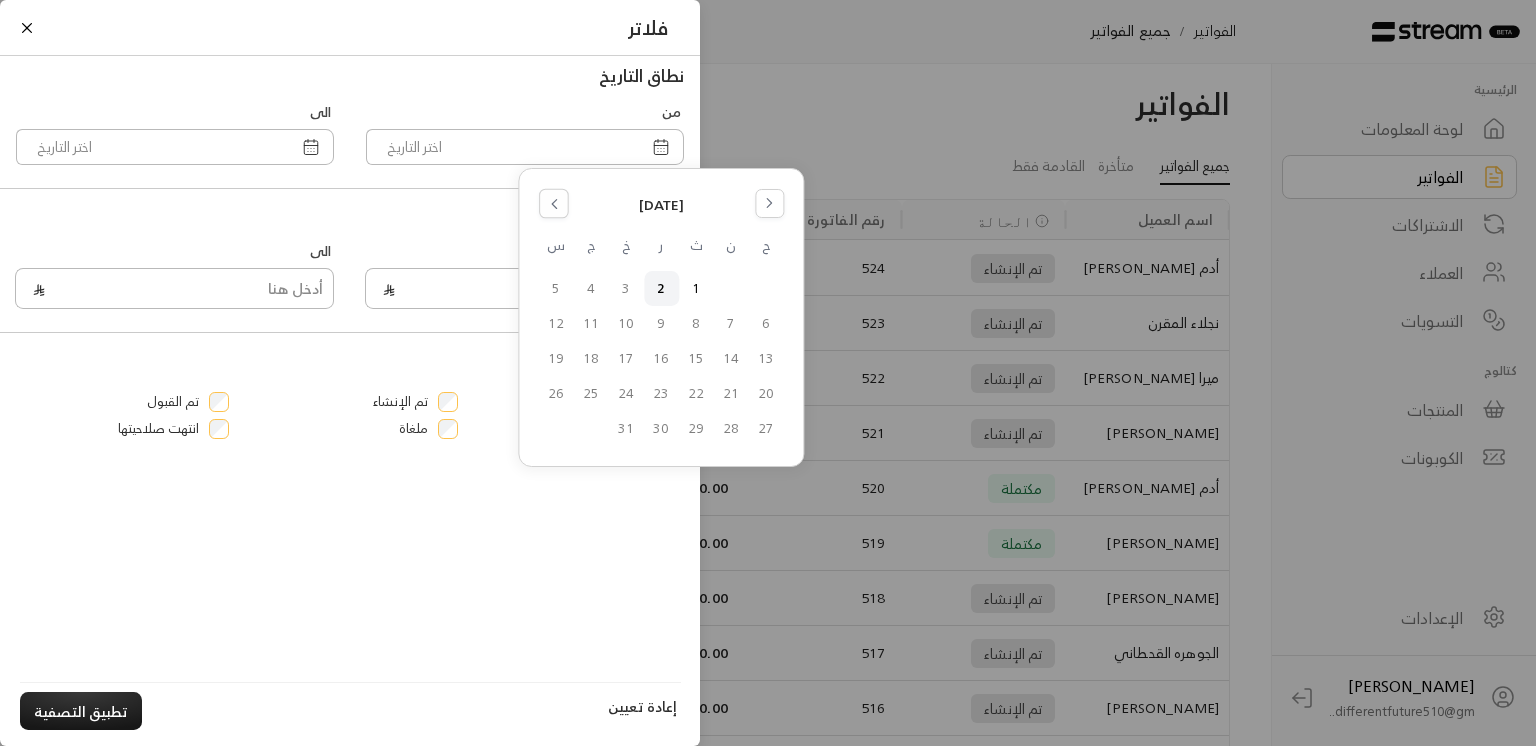click 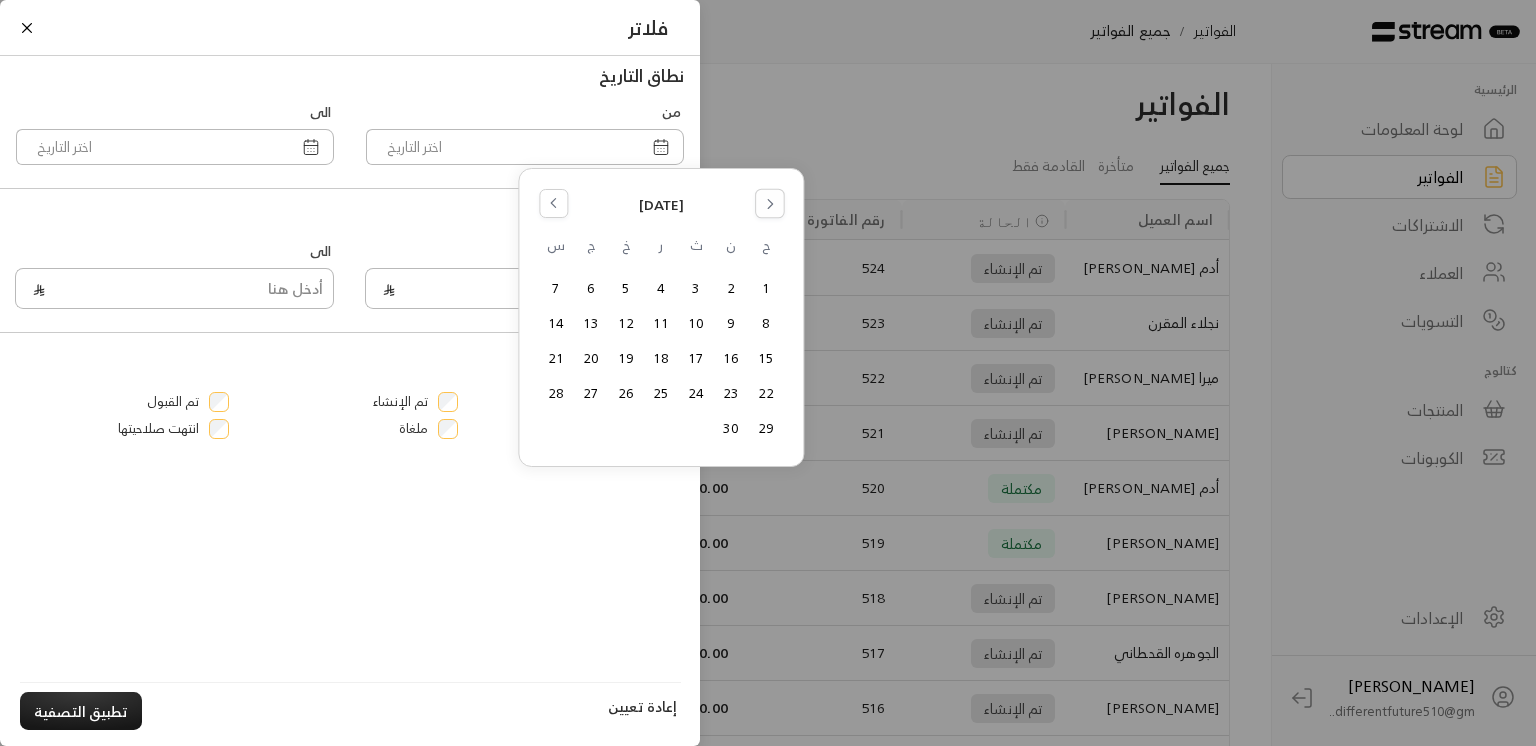 click 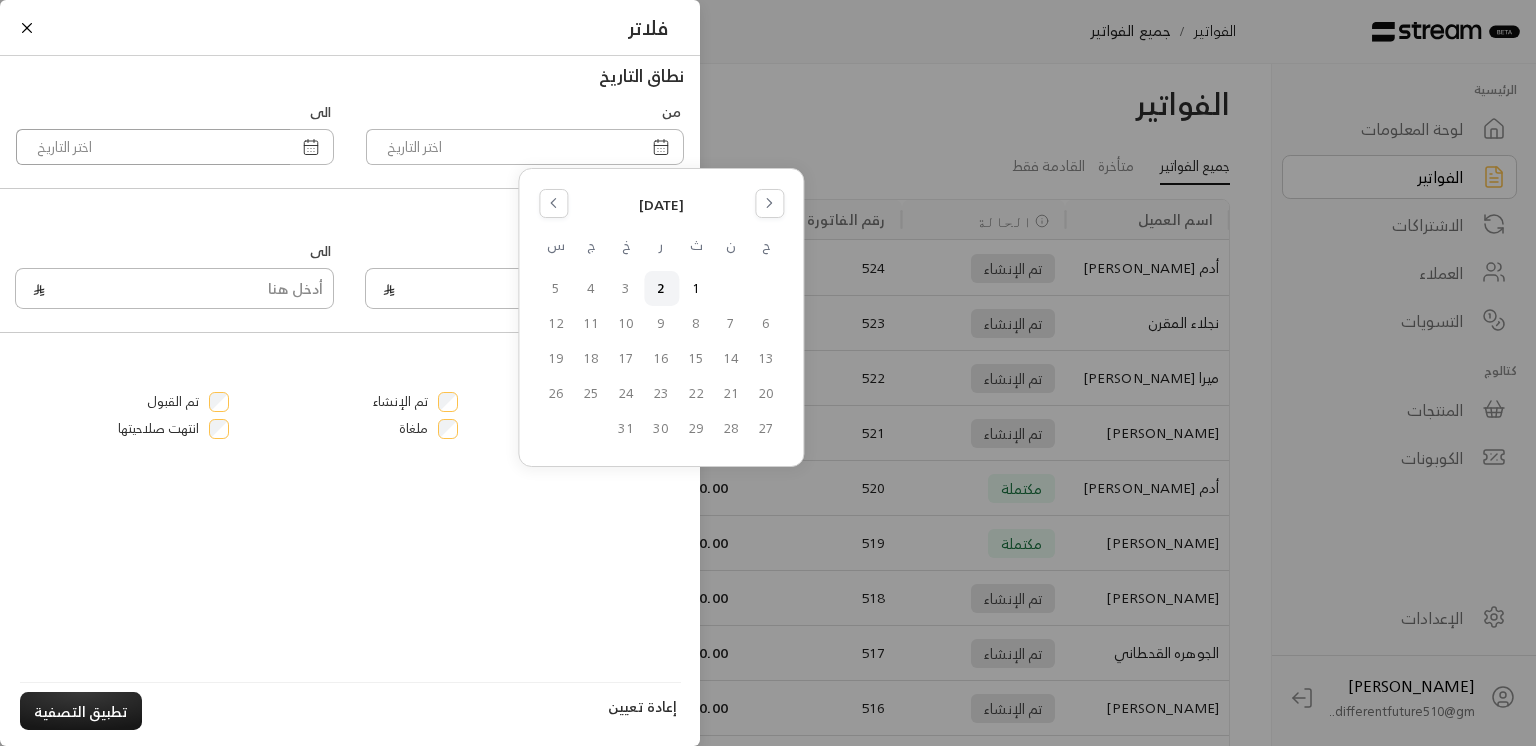 click at bounding box center [153, 147] 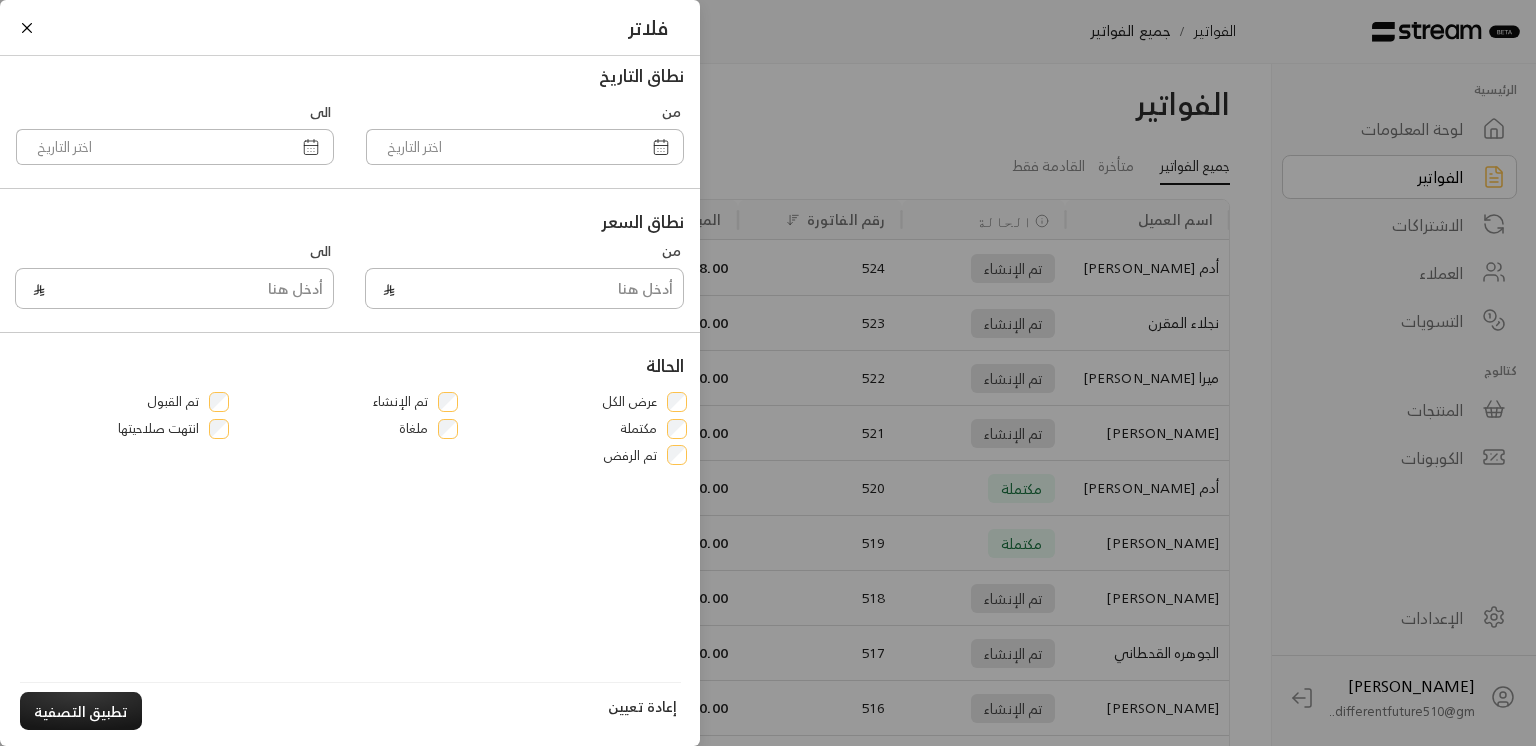 click at bounding box center (311, 147) 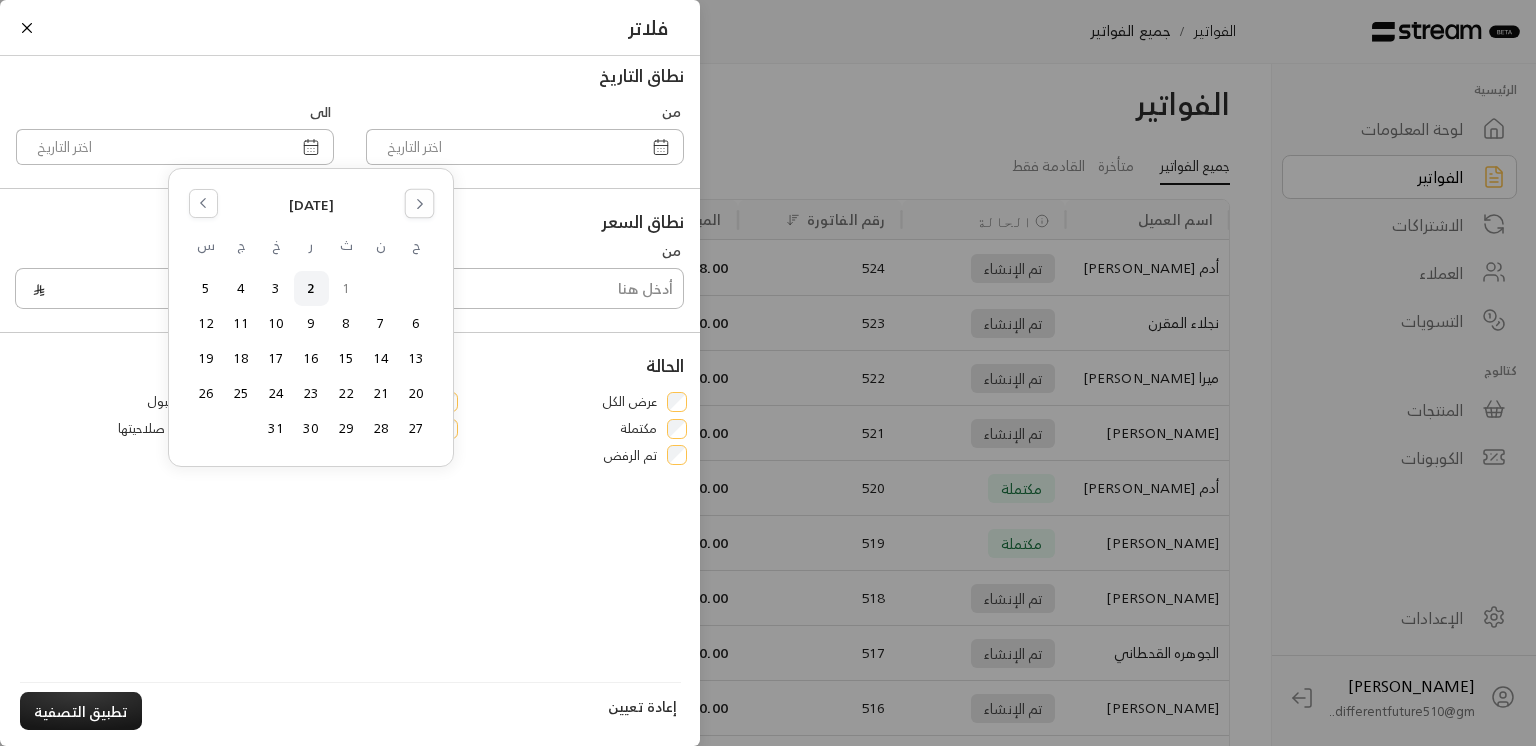 click at bounding box center (419, 203) 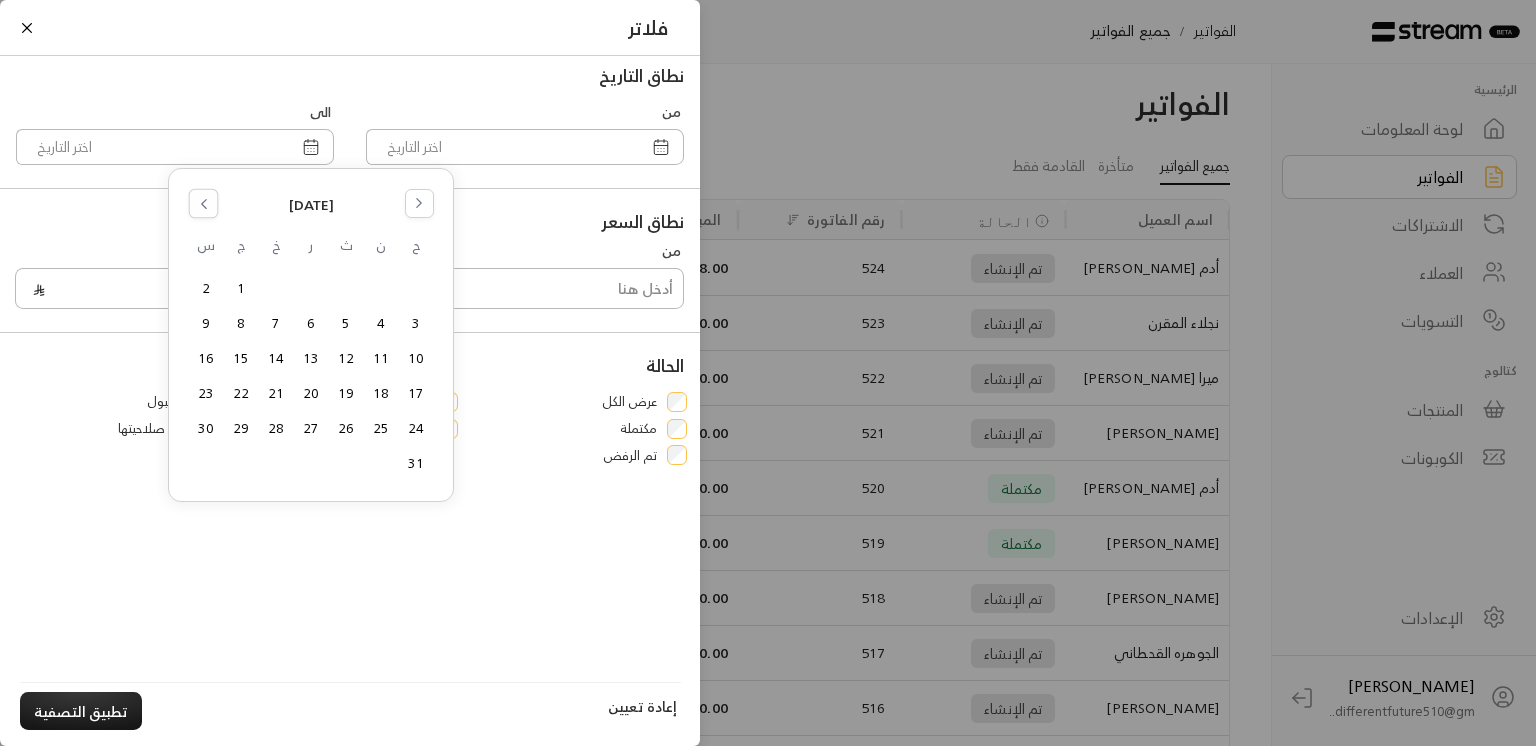 click 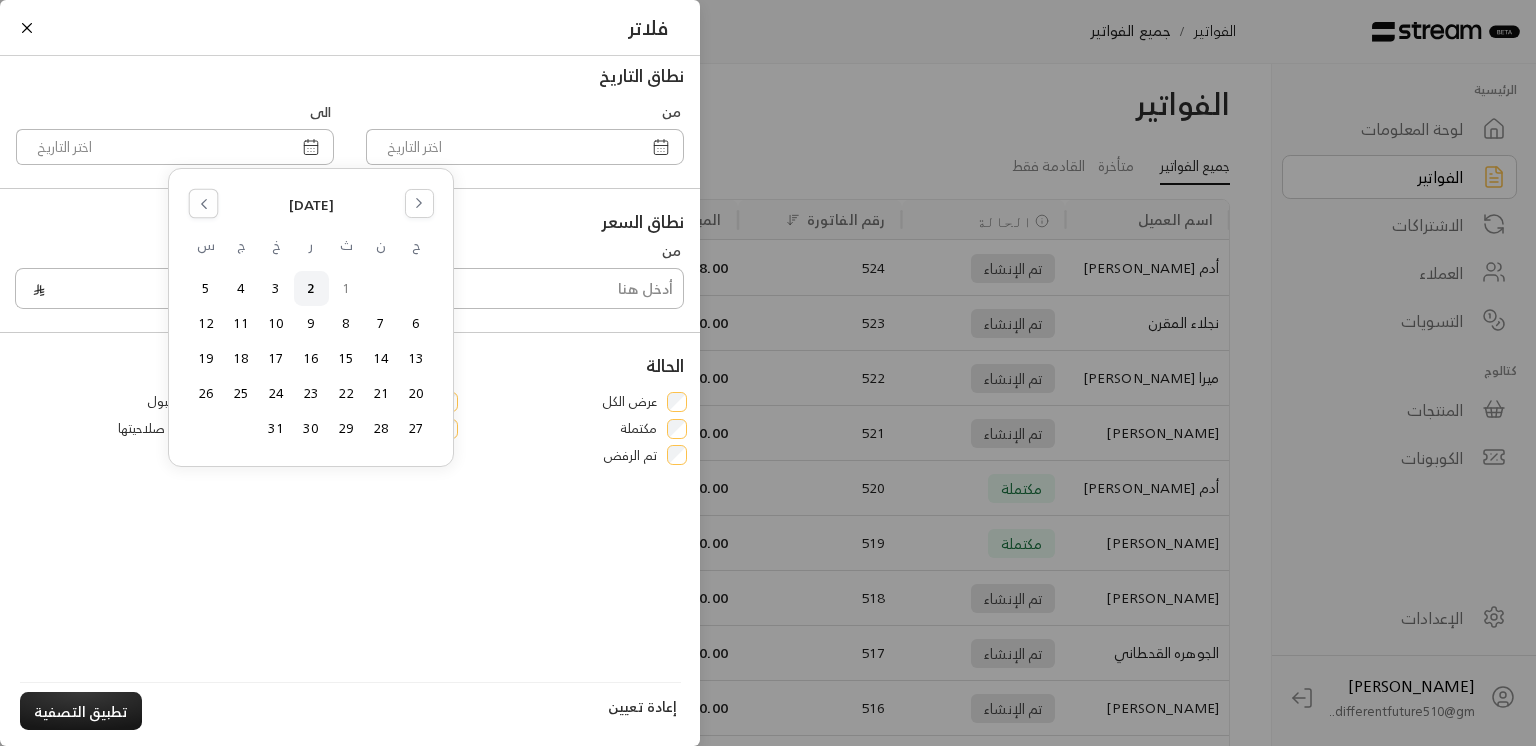 click 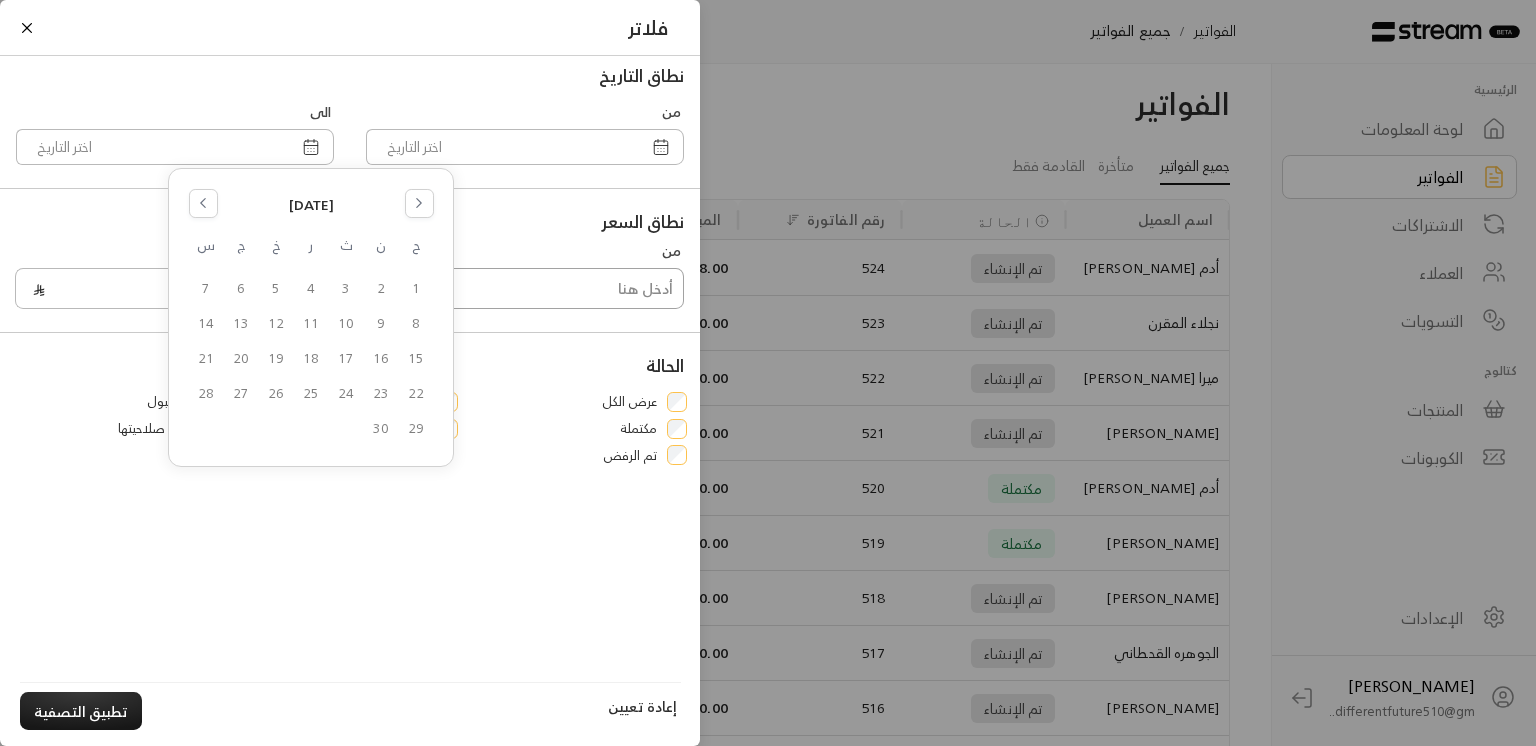 click at bounding box center [539, 288] 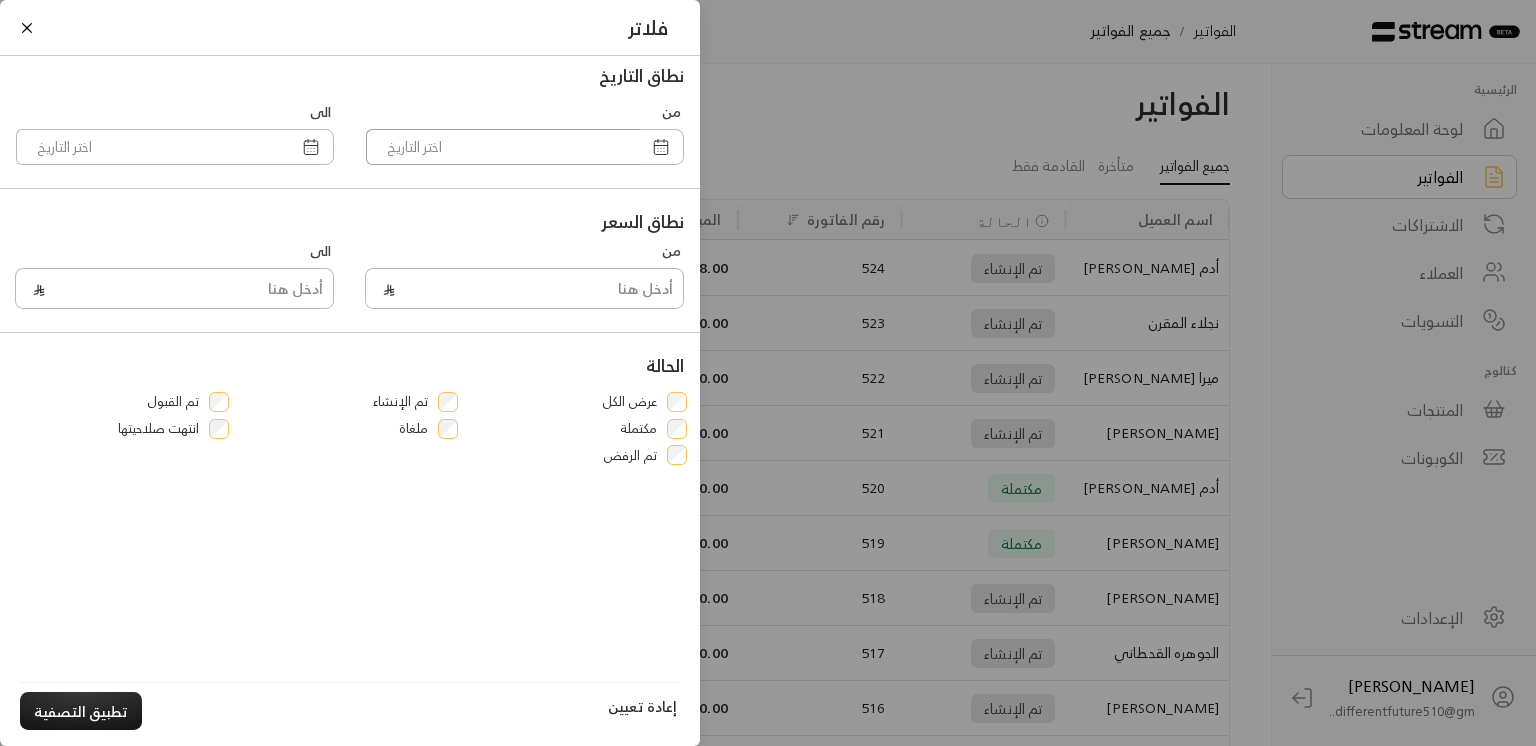 click at bounding box center (503, 147) 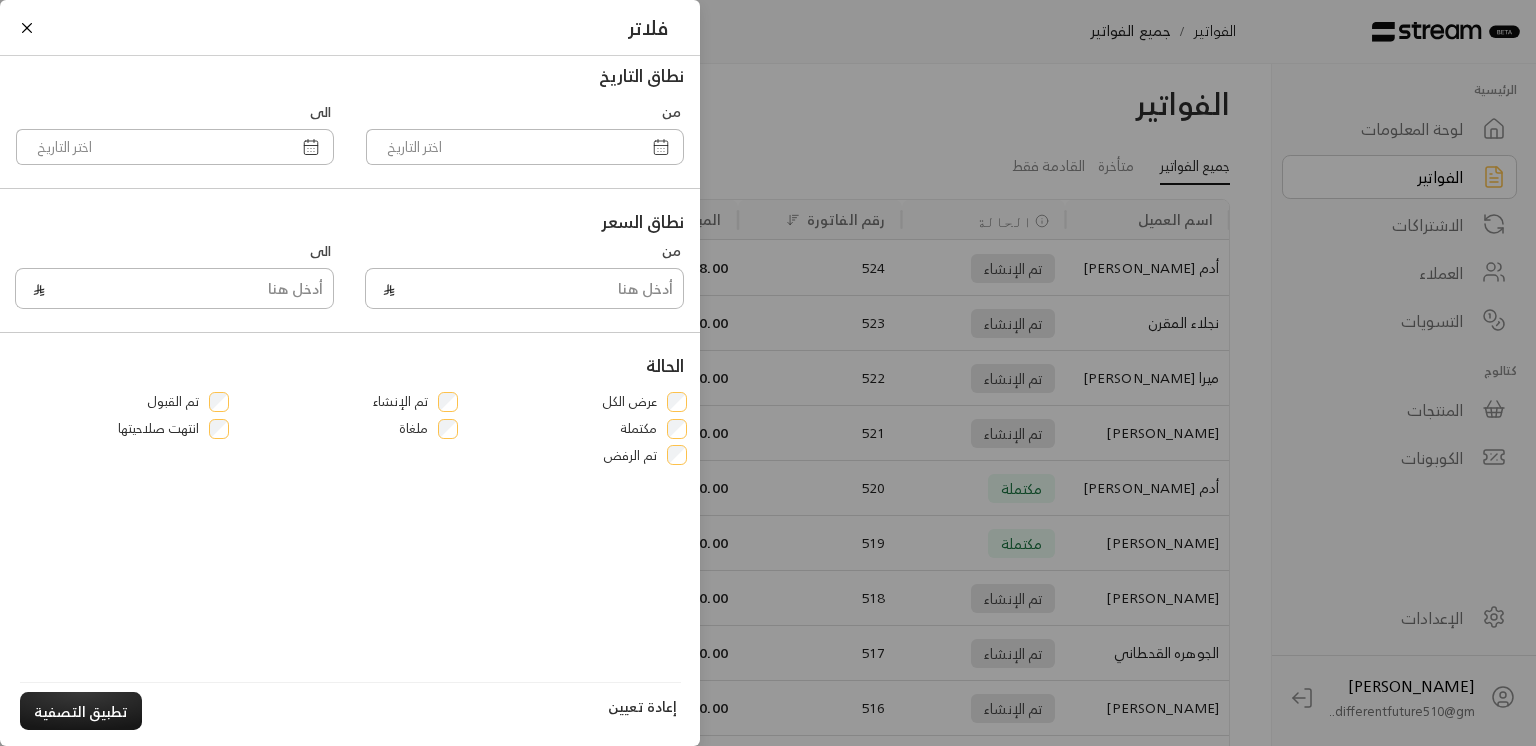 click 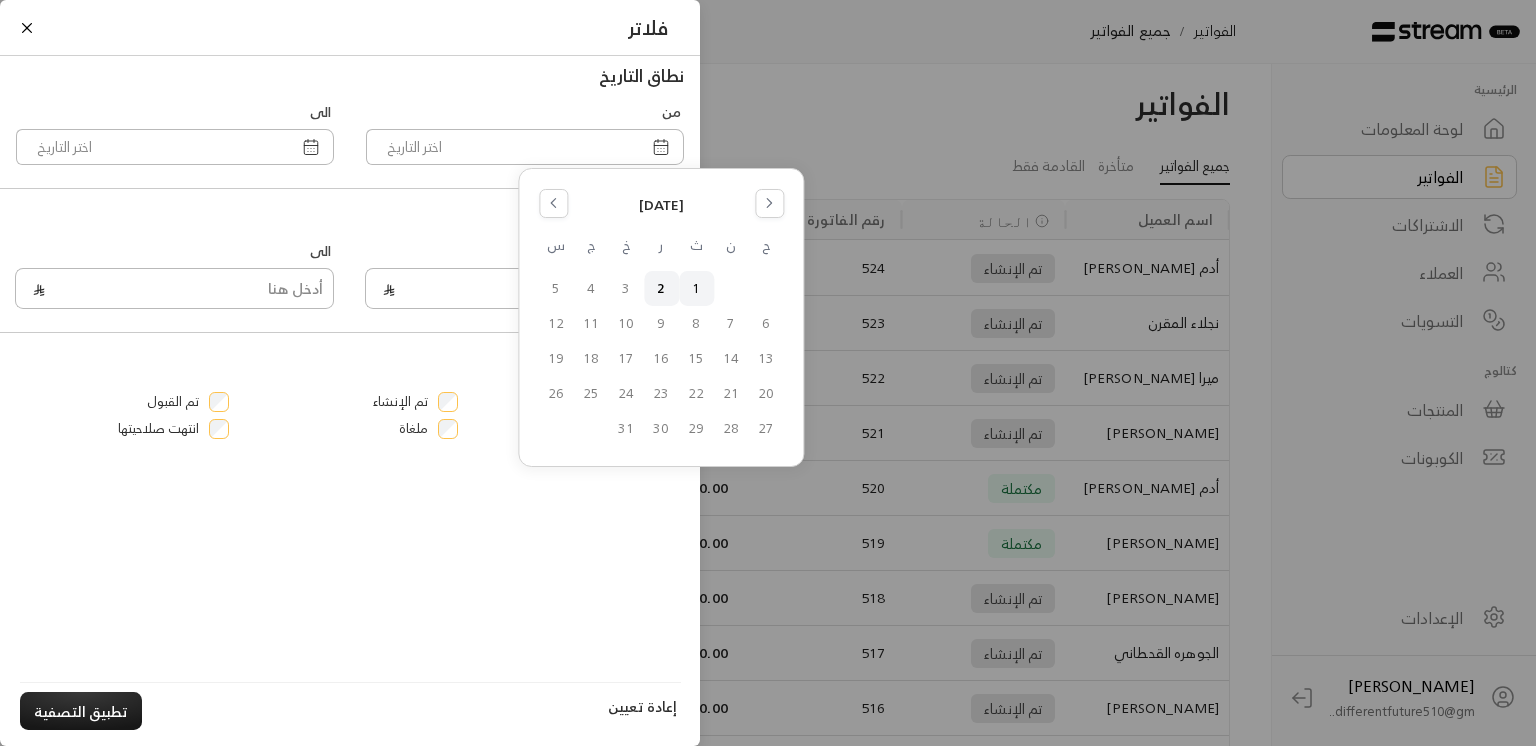 click on "1" at bounding box center [696, 288] 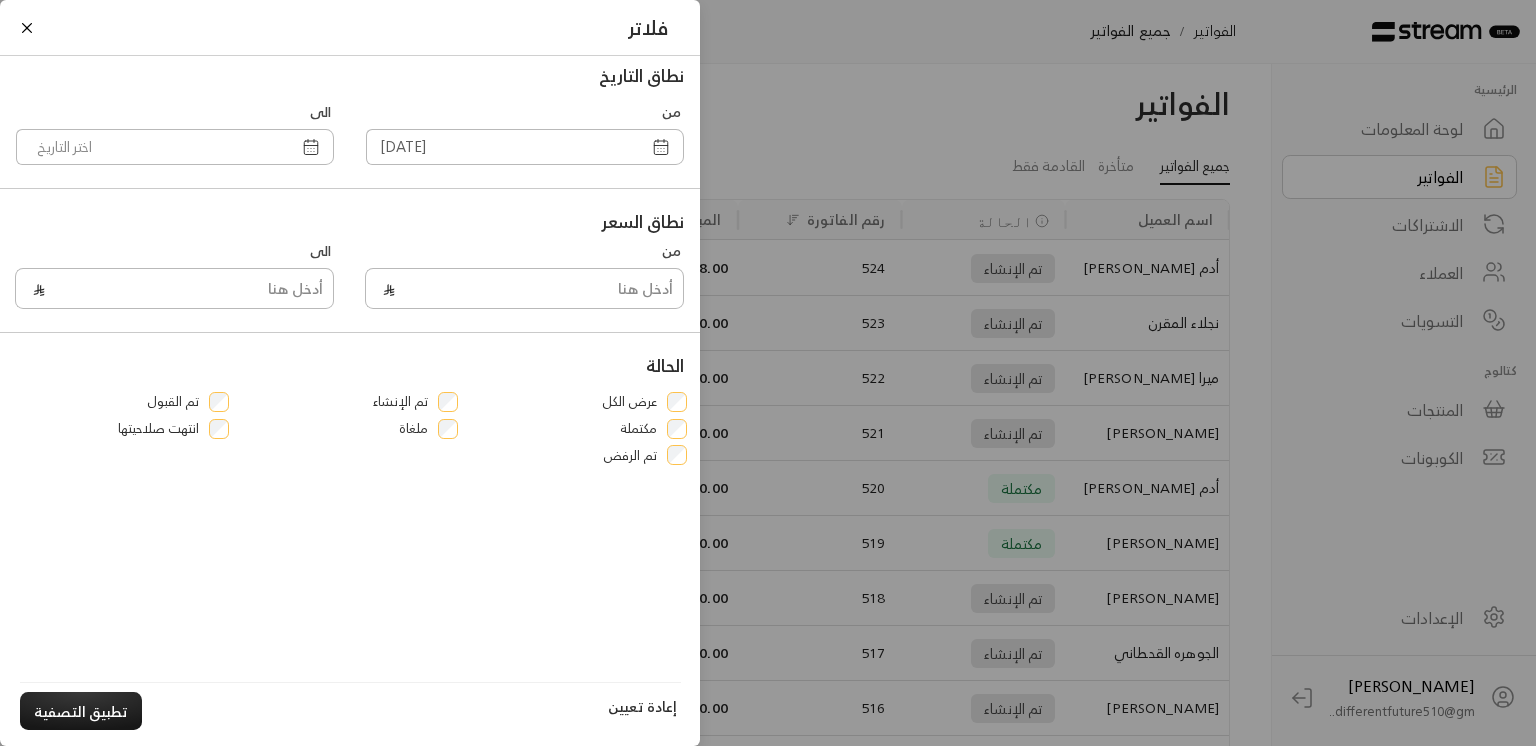 click at bounding box center [311, 147] 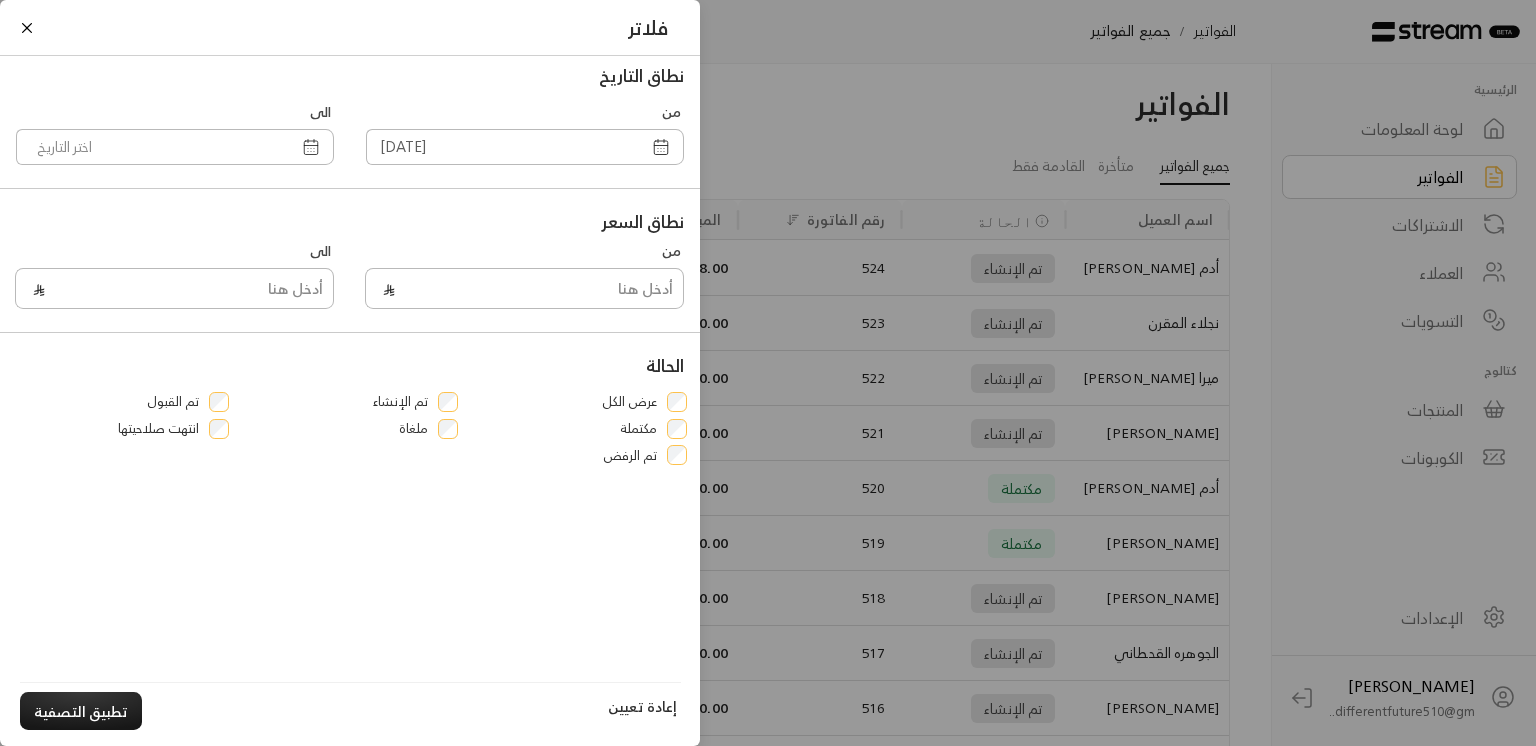 click 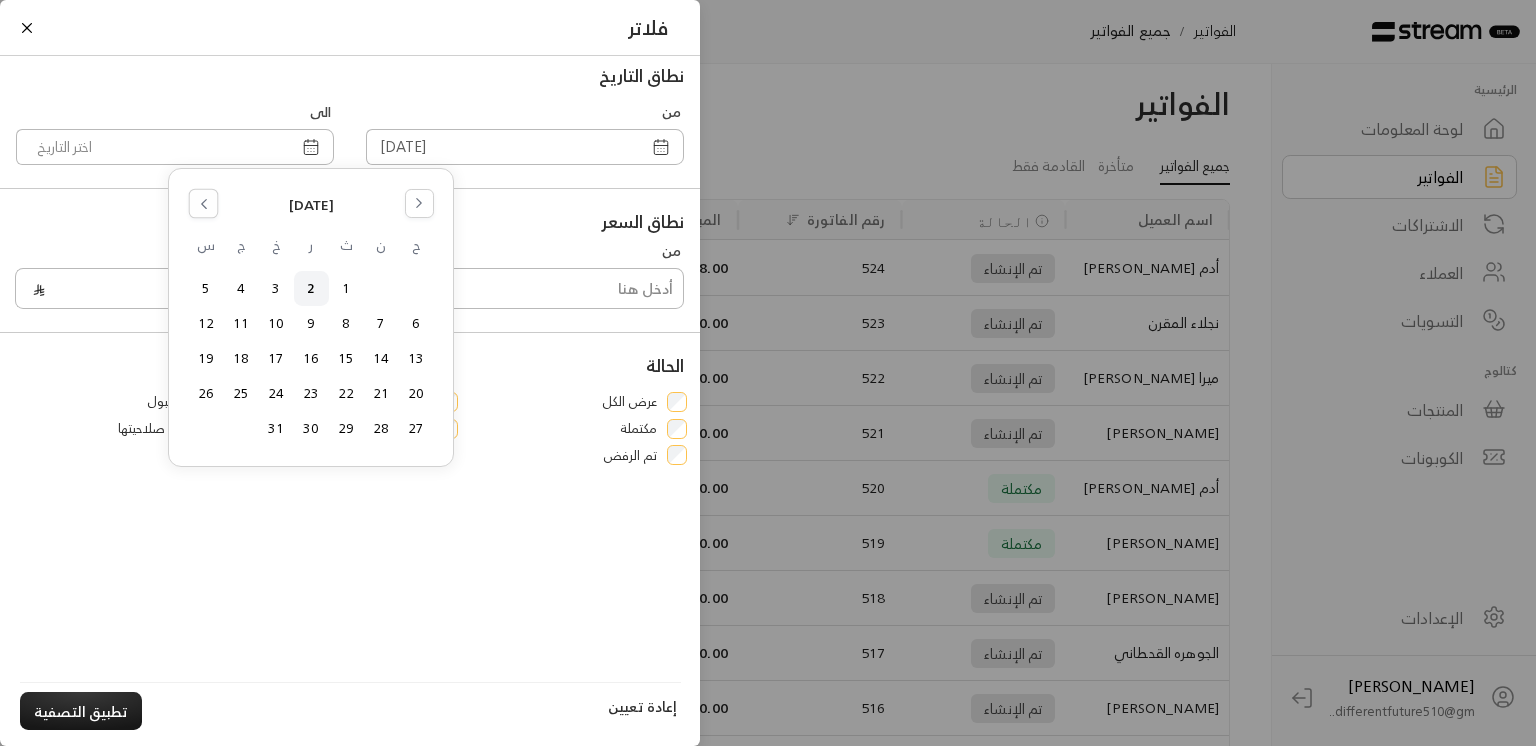 click 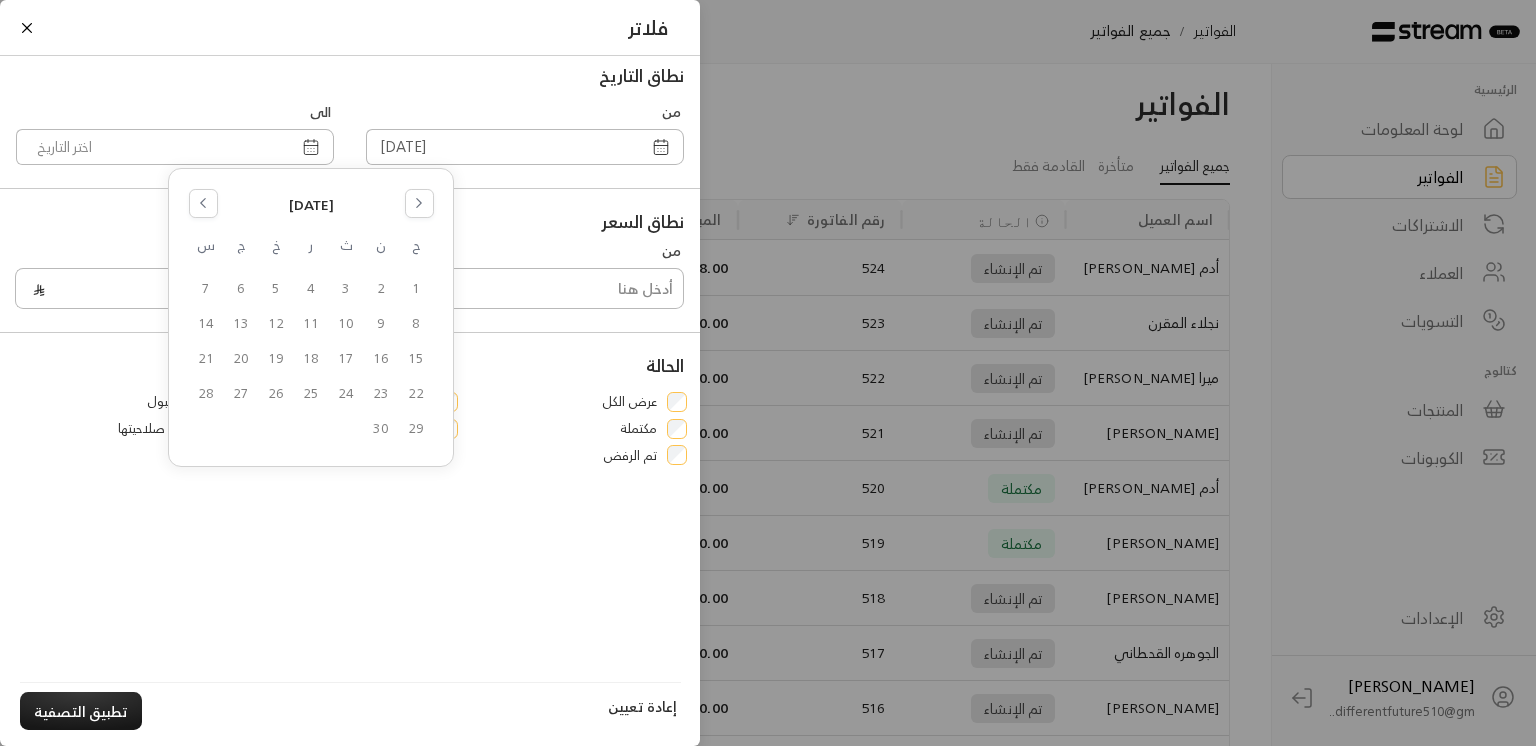 click 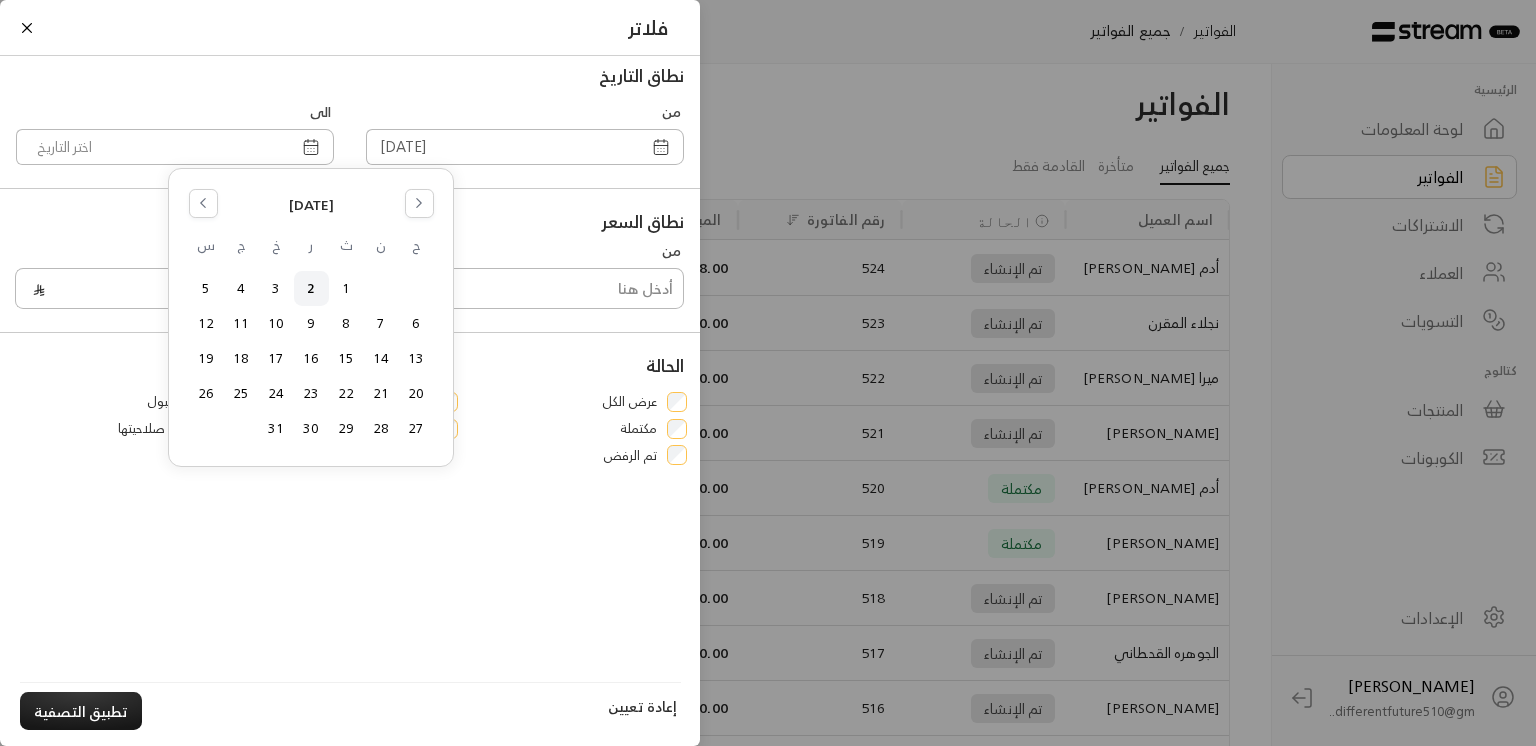 click on "نطاق السعر" at bounding box center (350, 221) 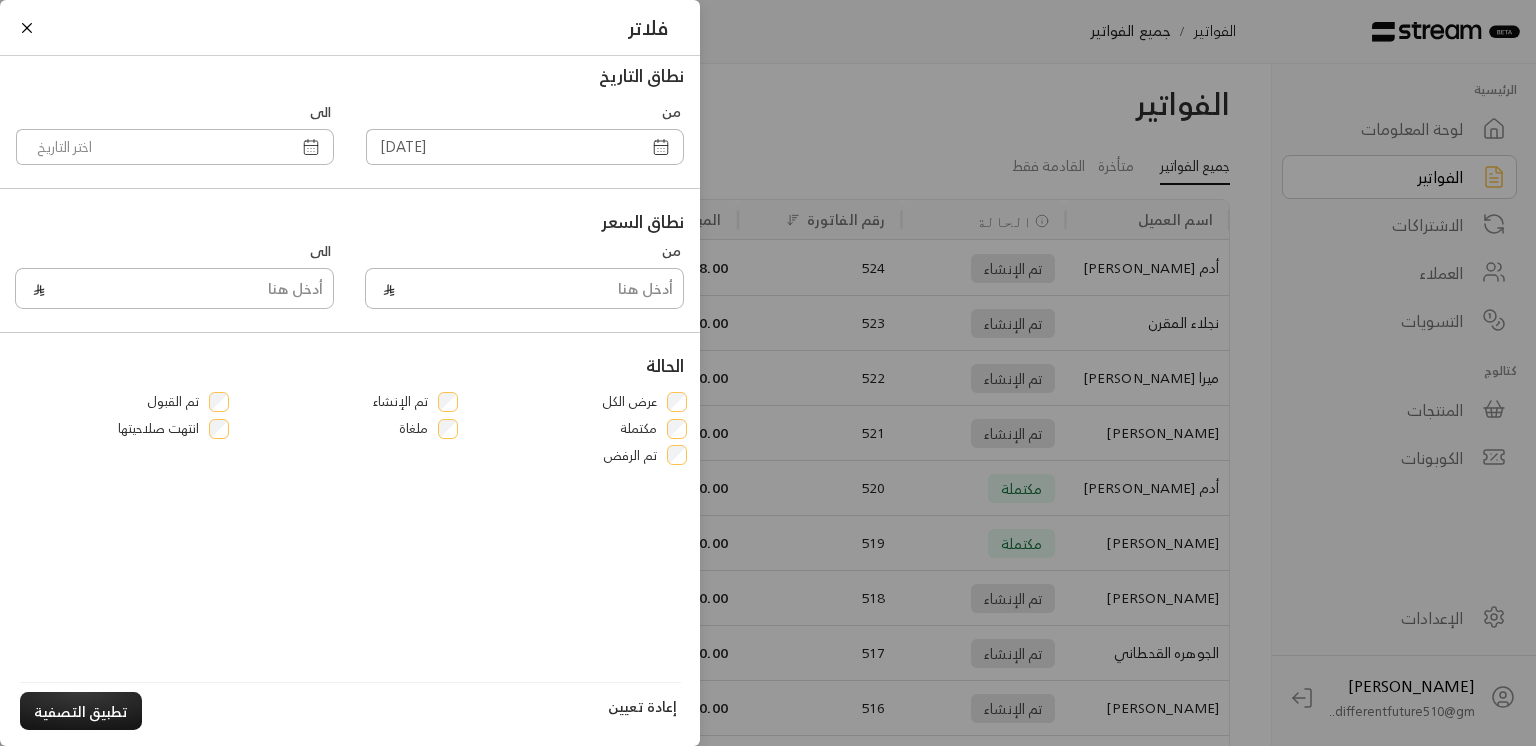 click 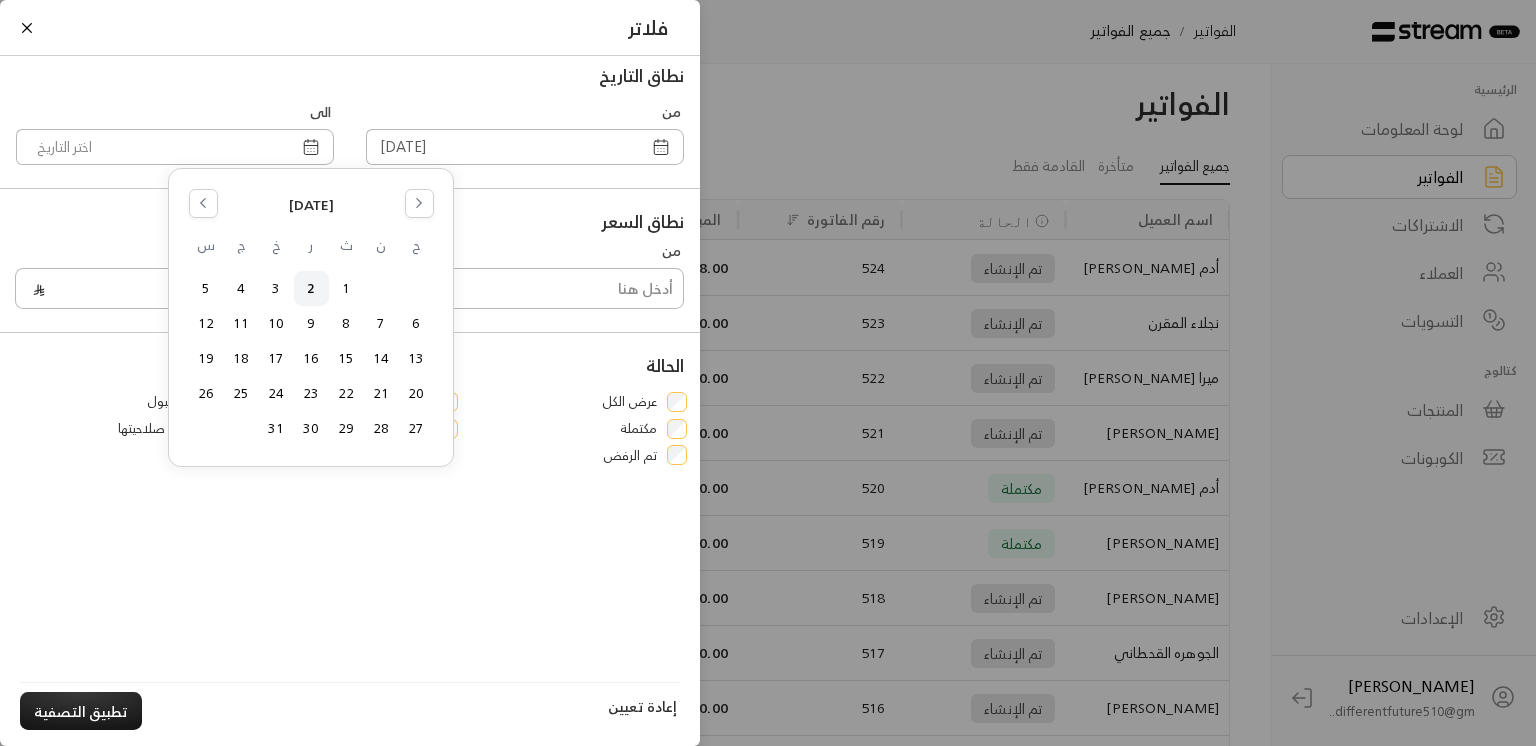 click on "2" at bounding box center [311, 288] 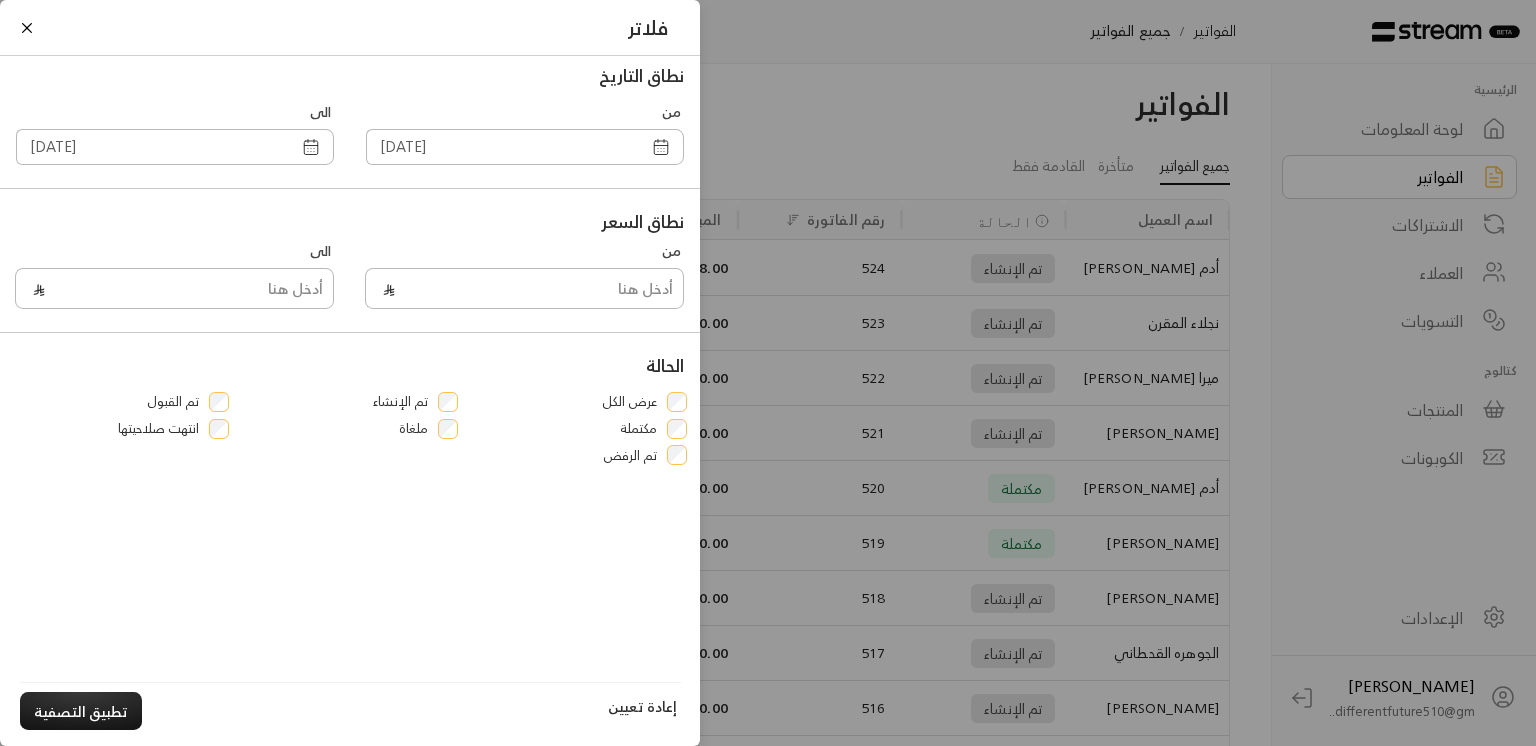 click at bounding box center [311, 147] 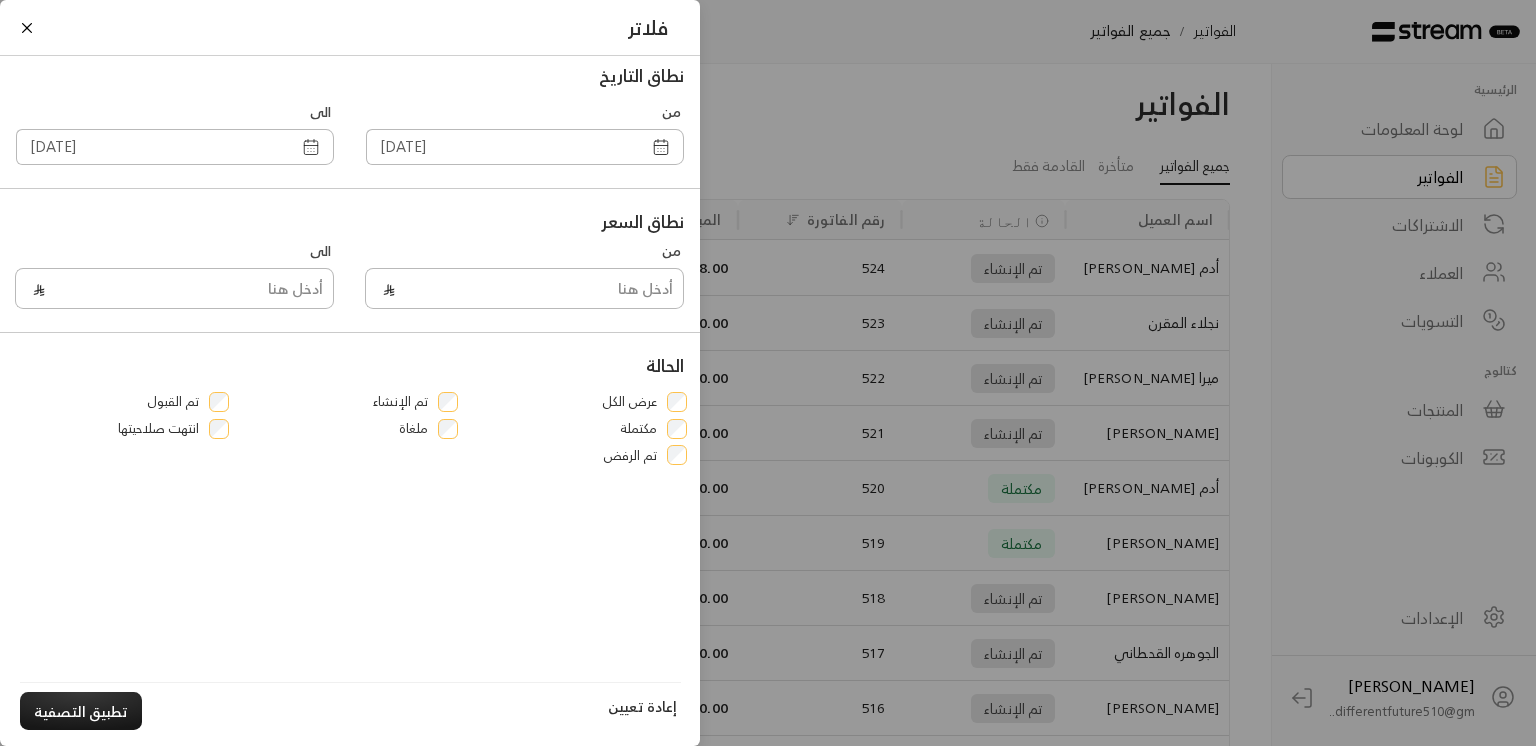 click 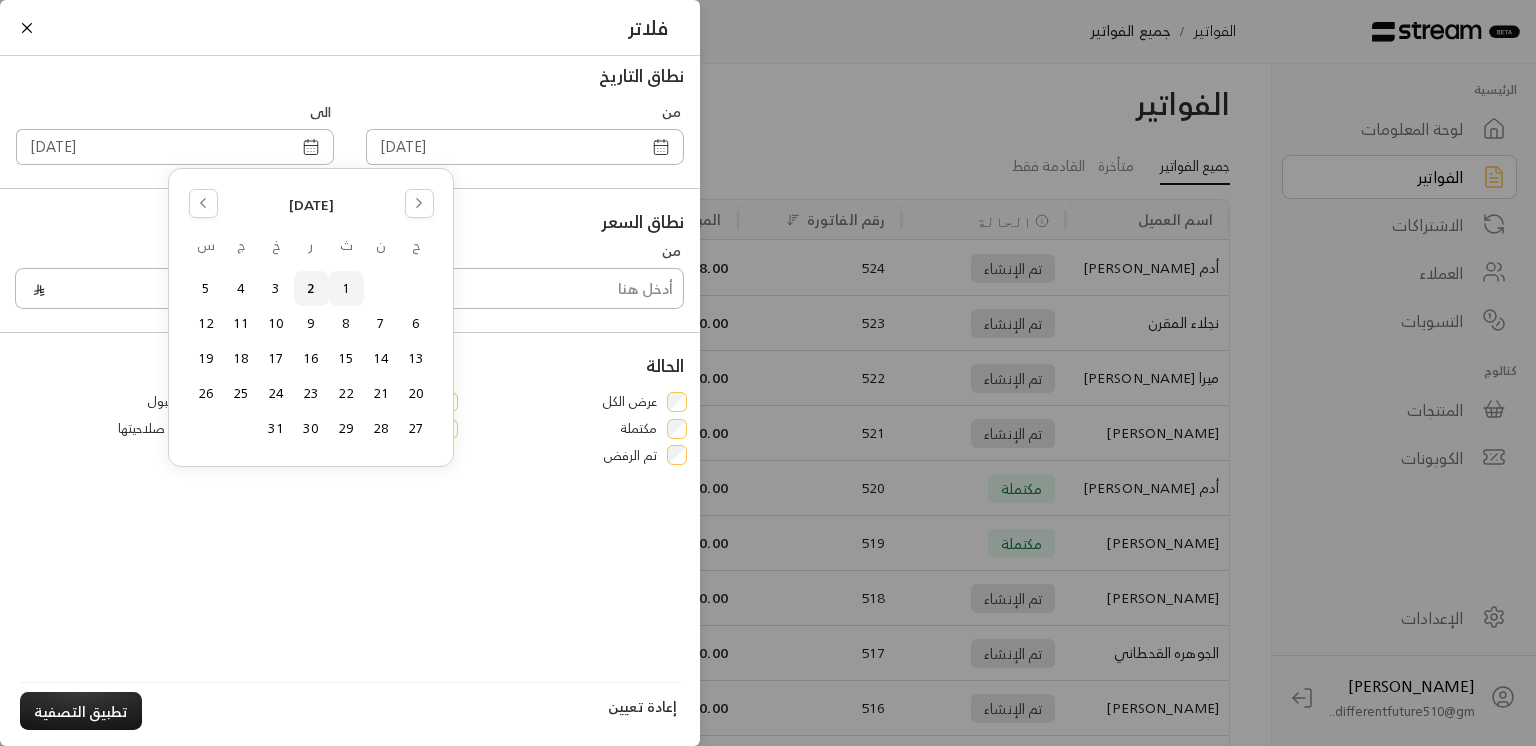 click on "1" at bounding box center [346, 288] 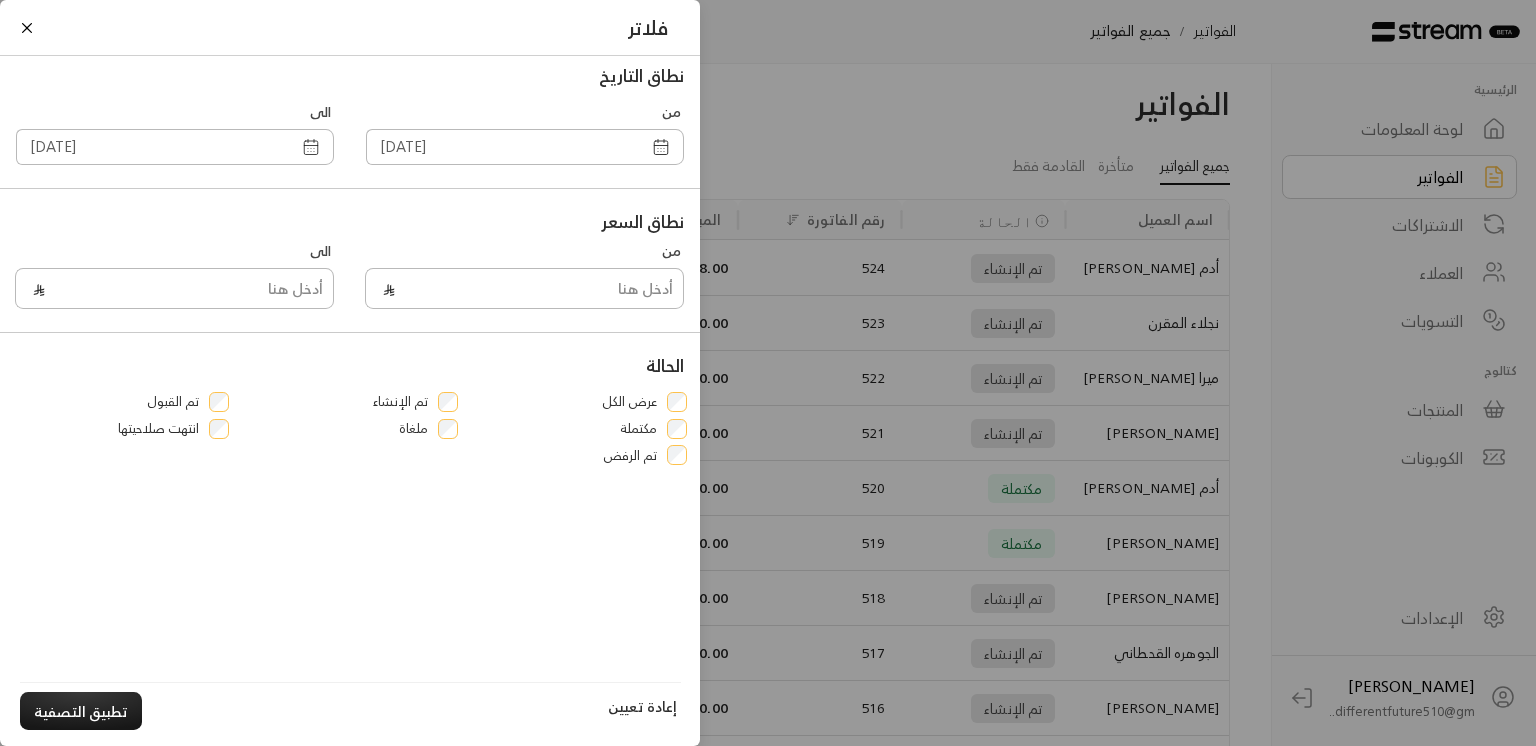 click 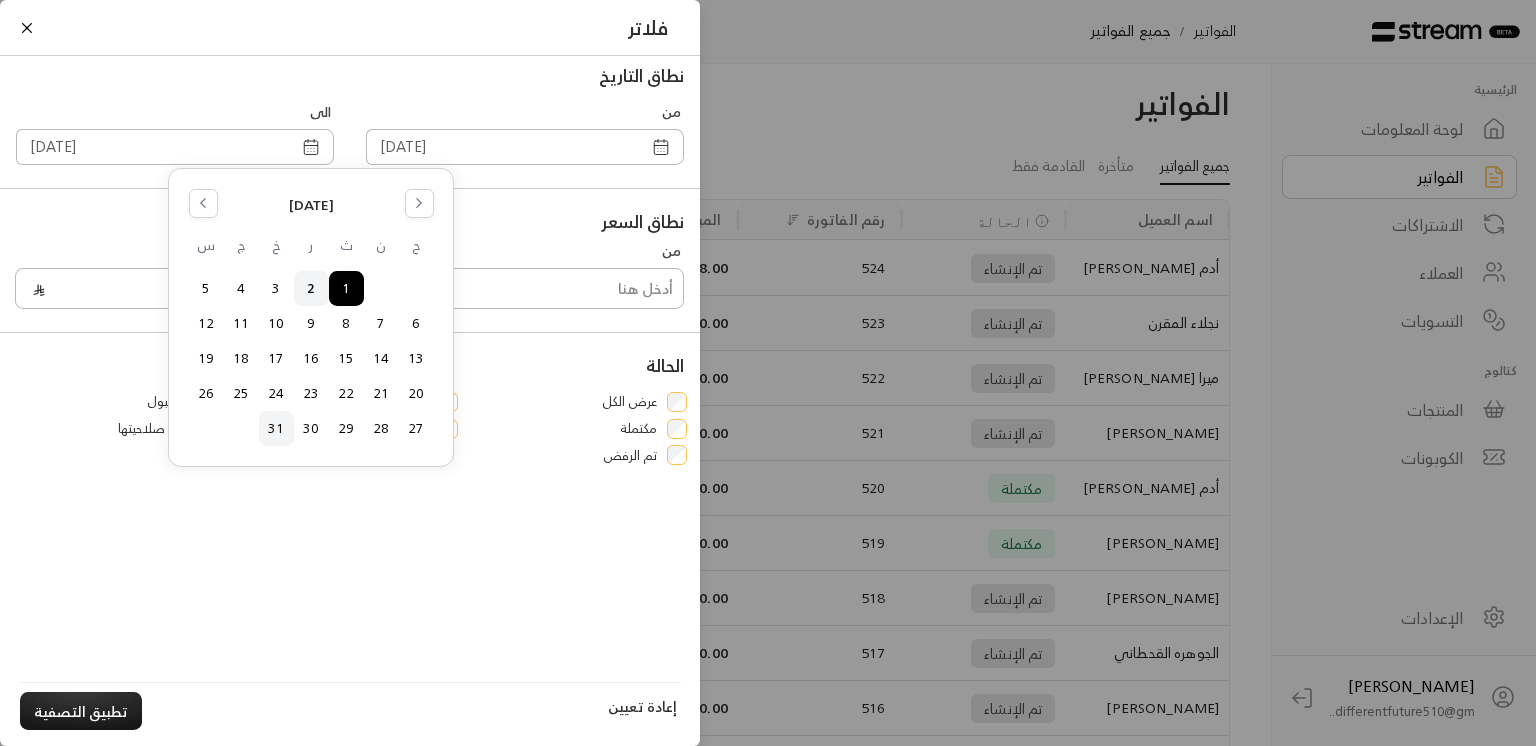 click on "31" at bounding box center (276, 428) 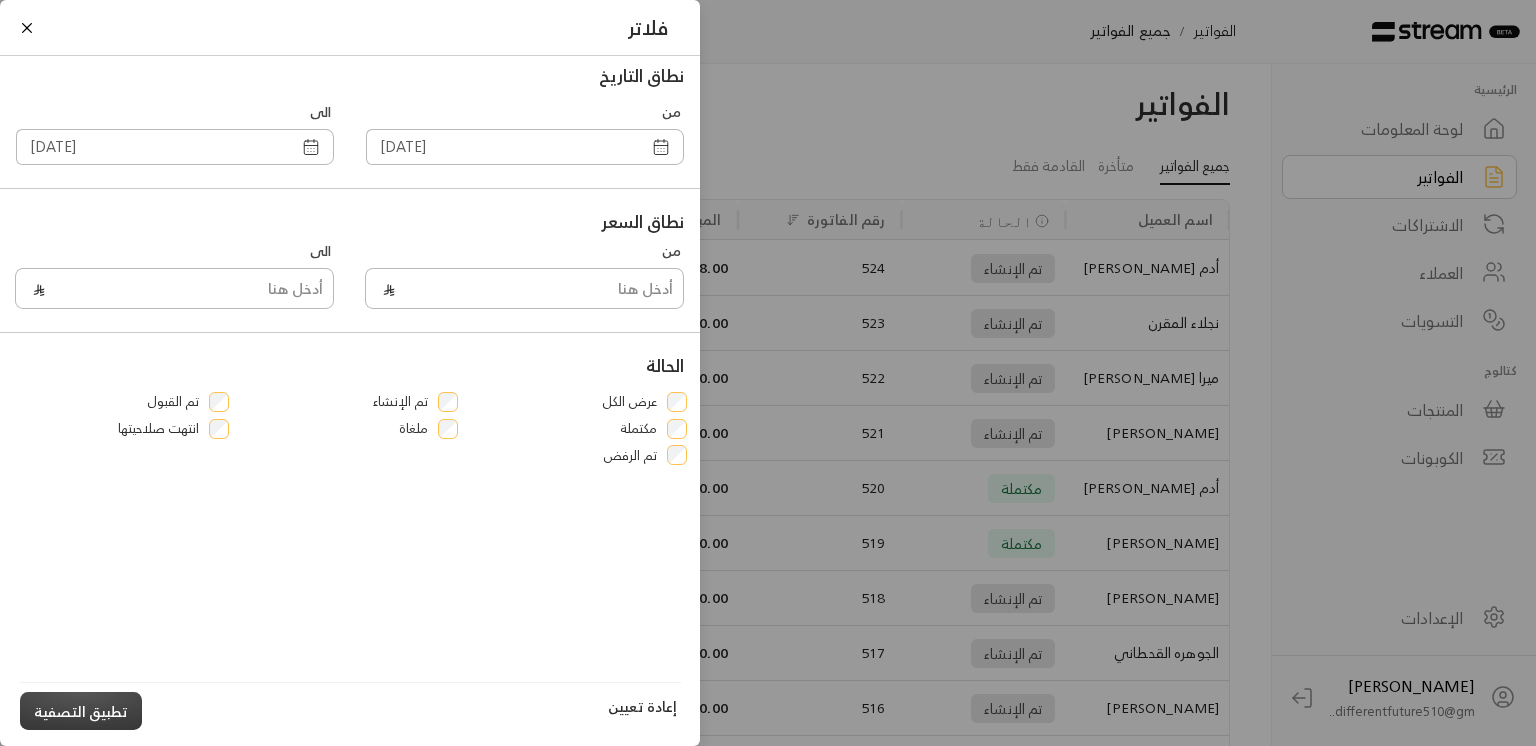 click on "تطبيق التصفية" at bounding box center (81, 710) 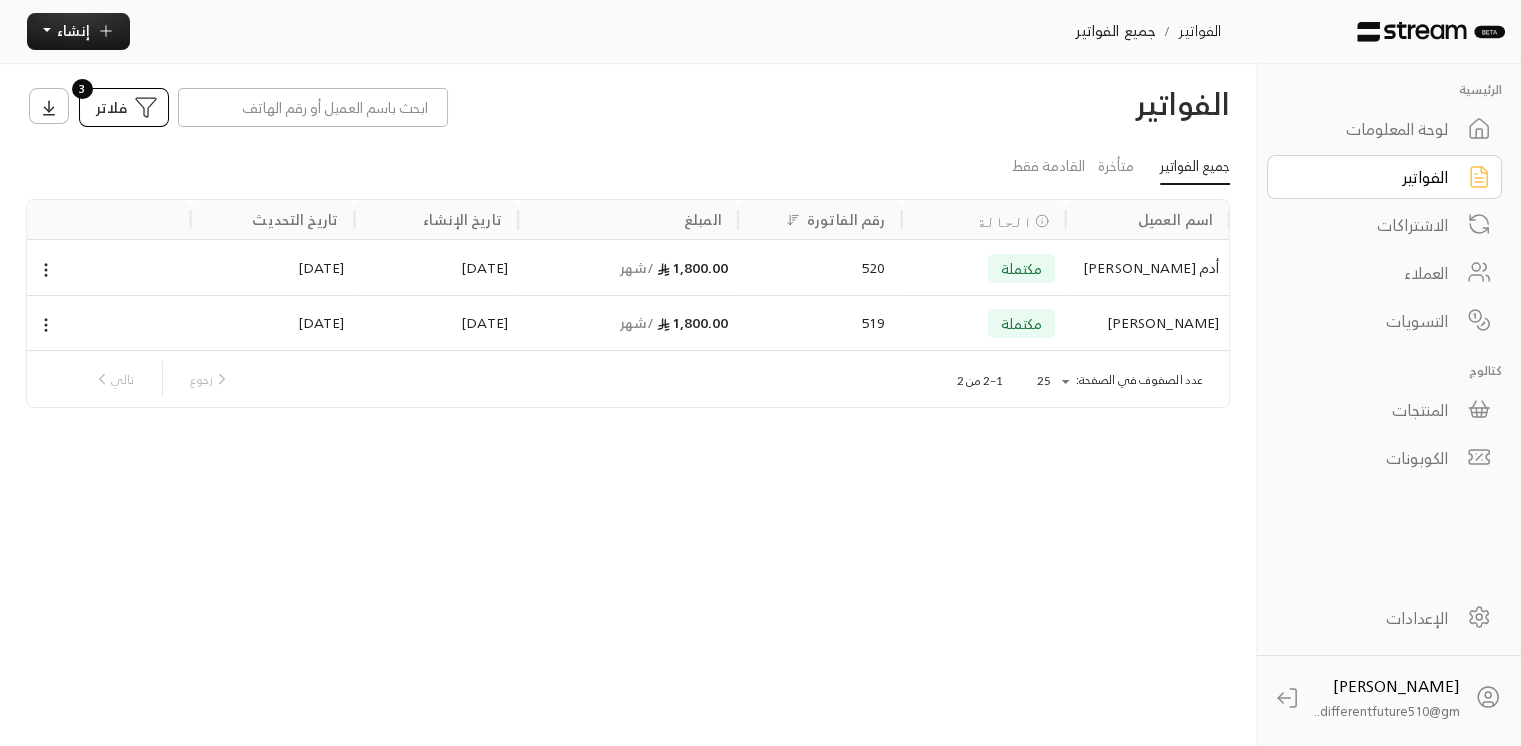 click on "فلاتر 3" at bounding box center (124, 107) 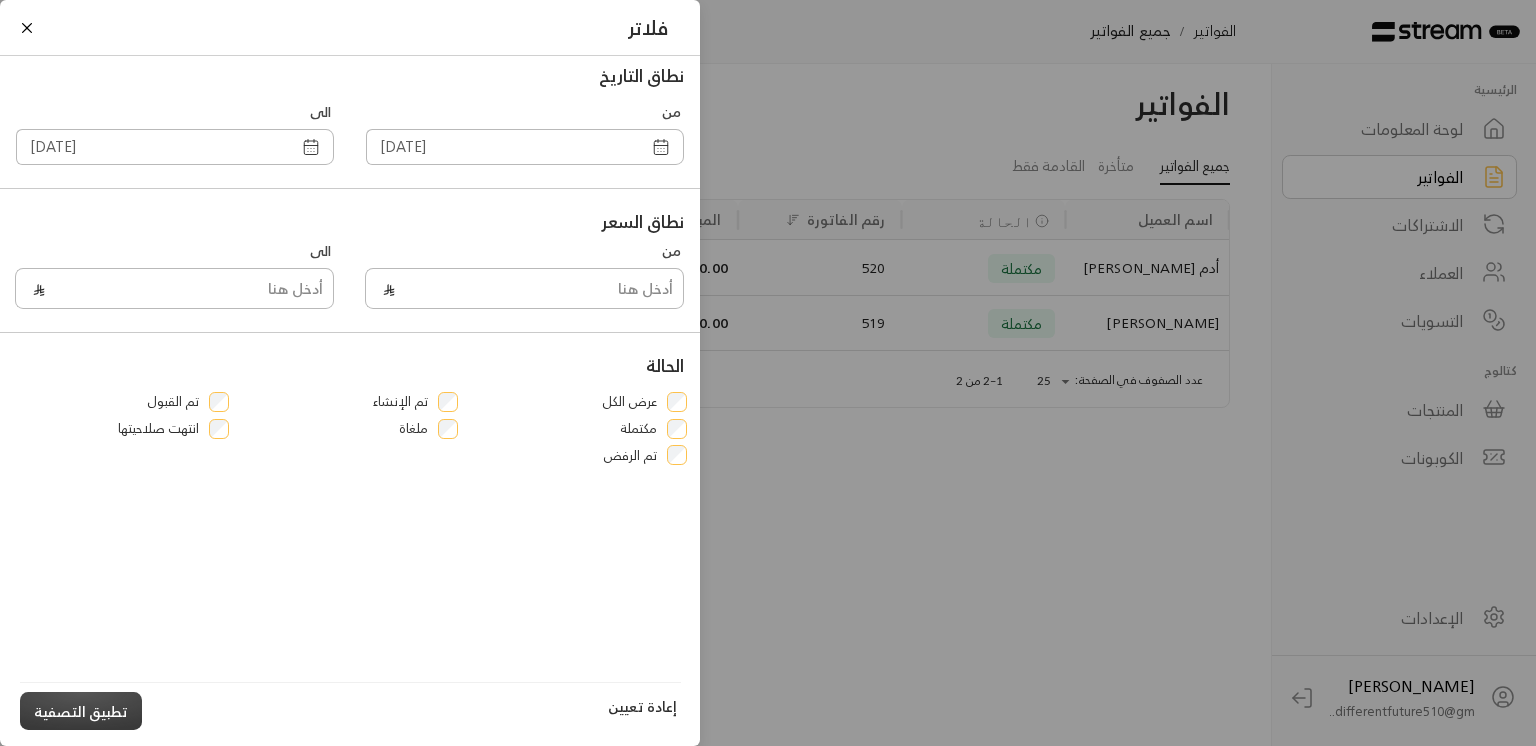 click on "تطبيق التصفية" at bounding box center [81, 710] 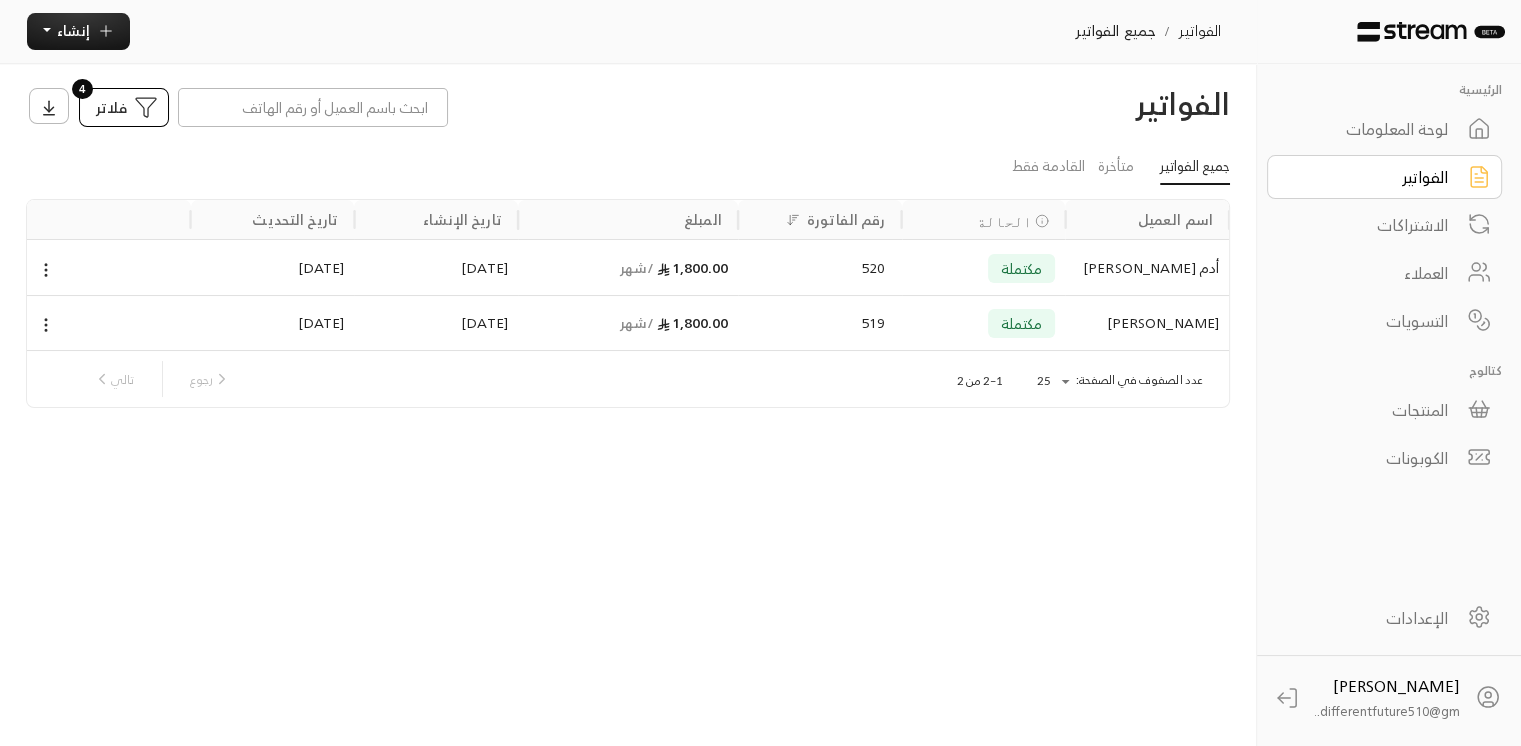 click on "[DATE]" at bounding box center (273, 267) 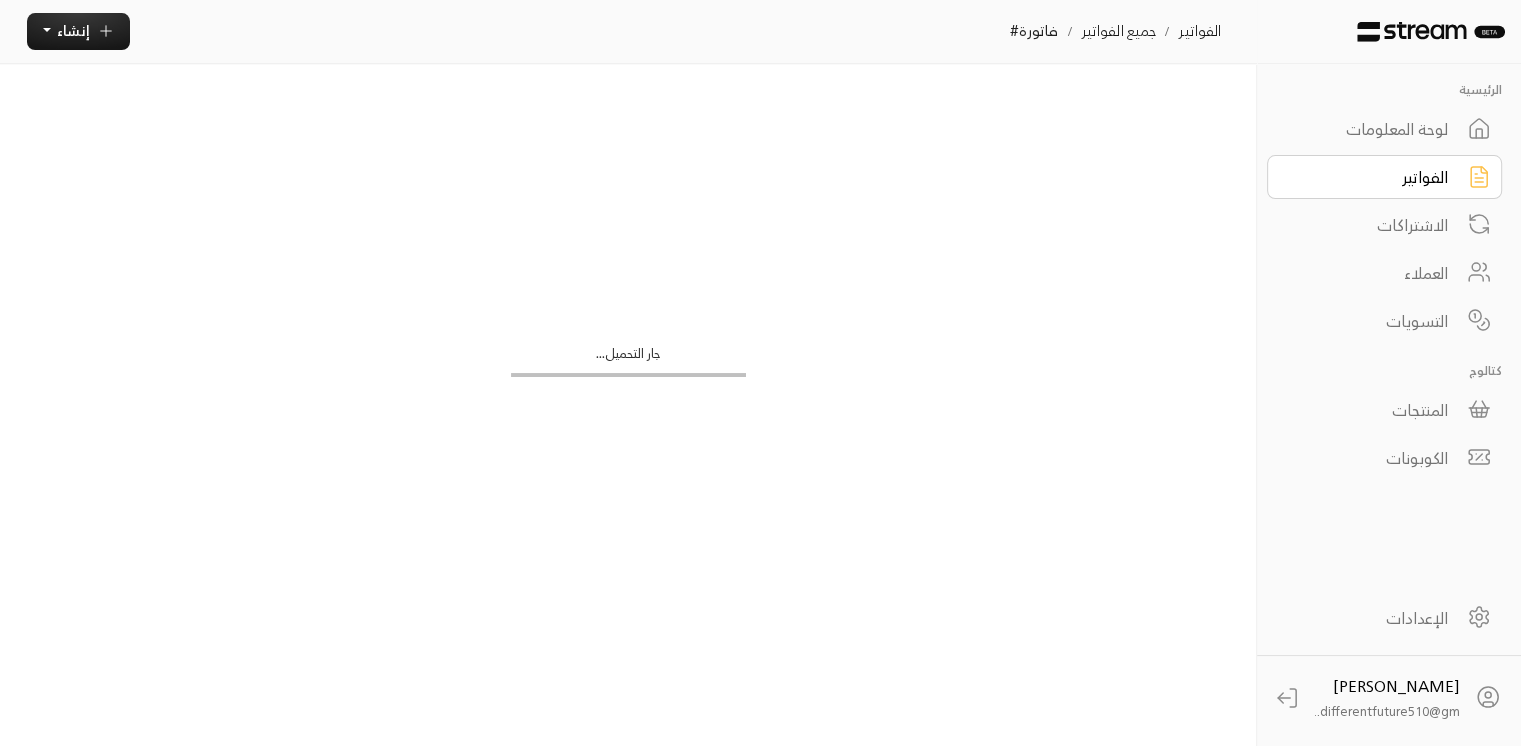 click on "جار التحميل..." at bounding box center (628, 361) 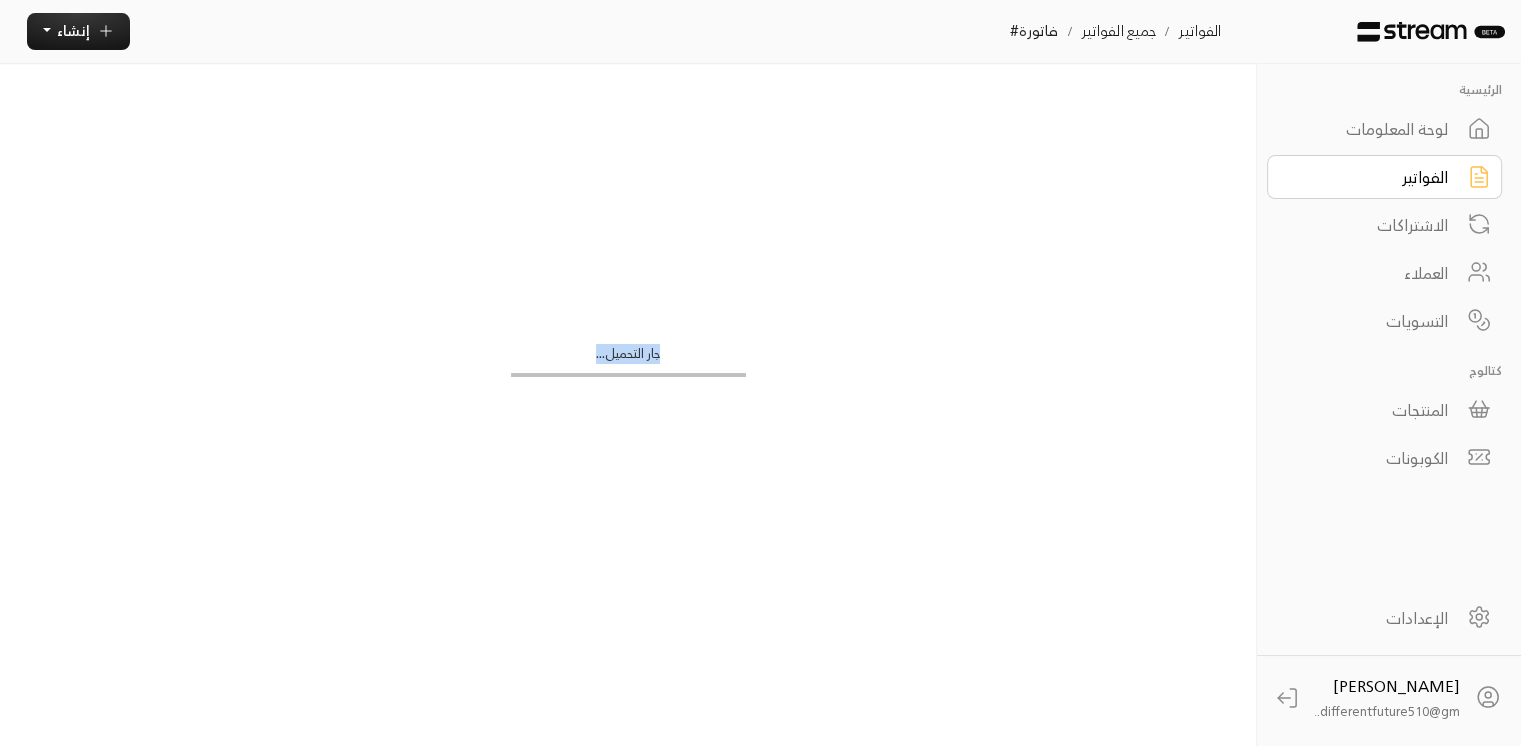 click on "جار التحميل..." at bounding box center (628, 361) 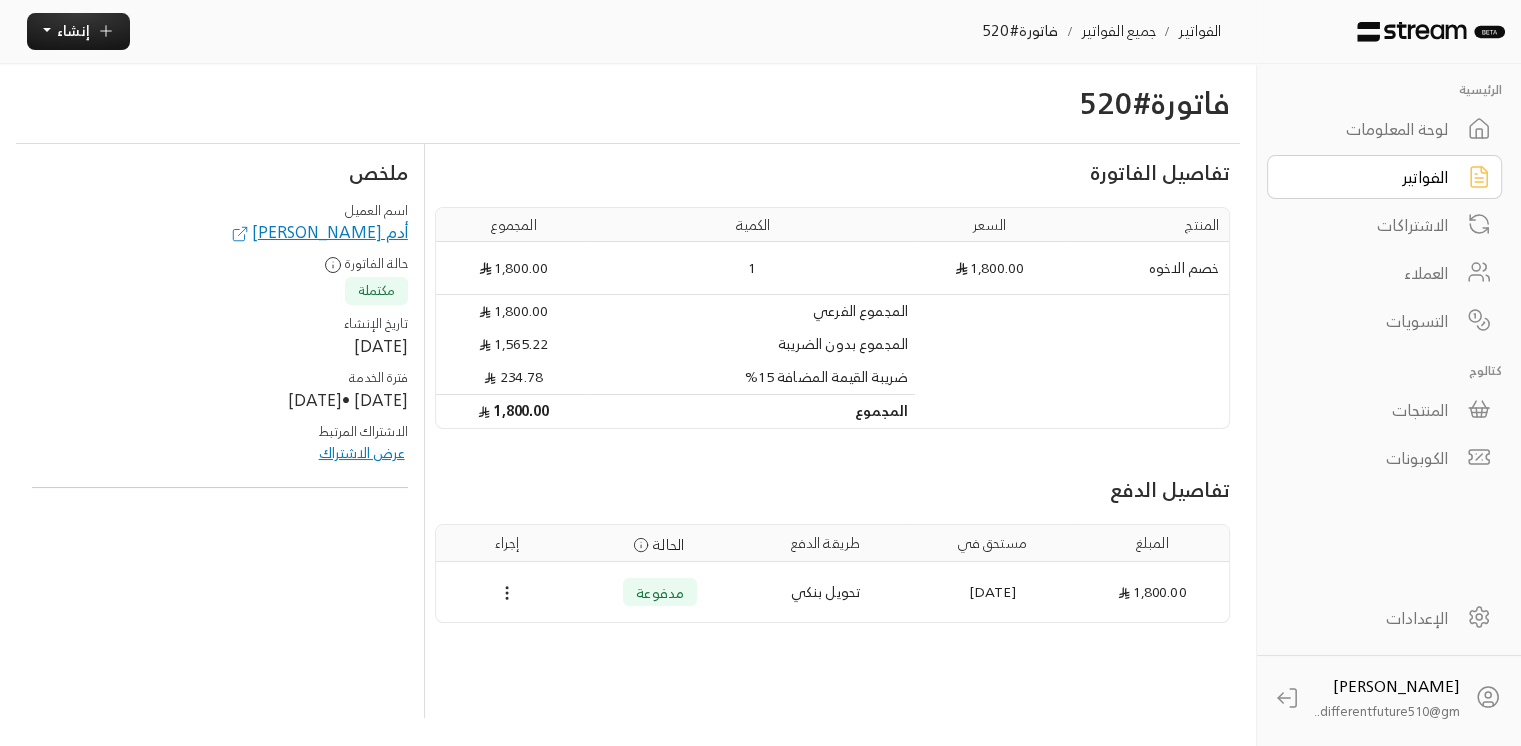 click on "الفواتير" at bounding box center (1384, 177) 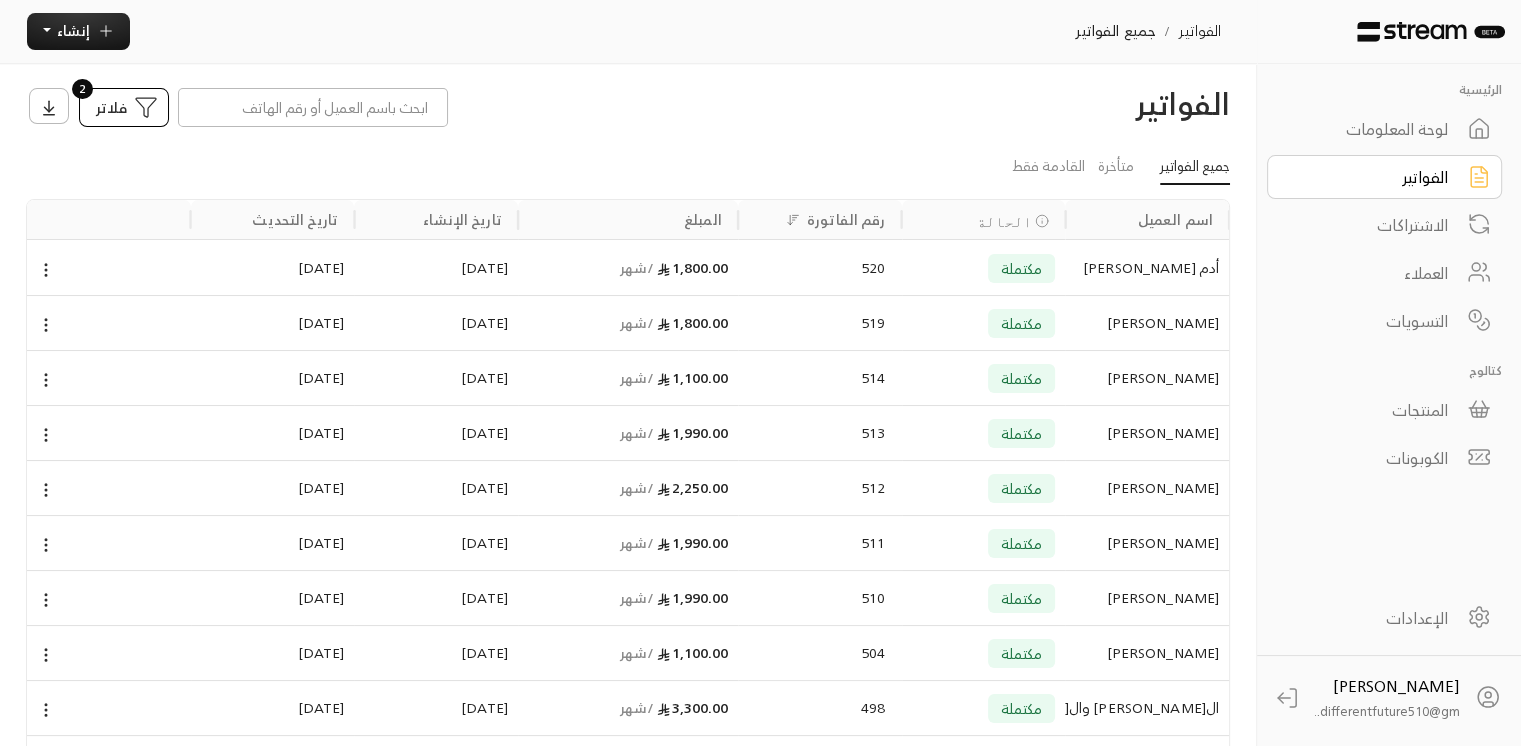 click 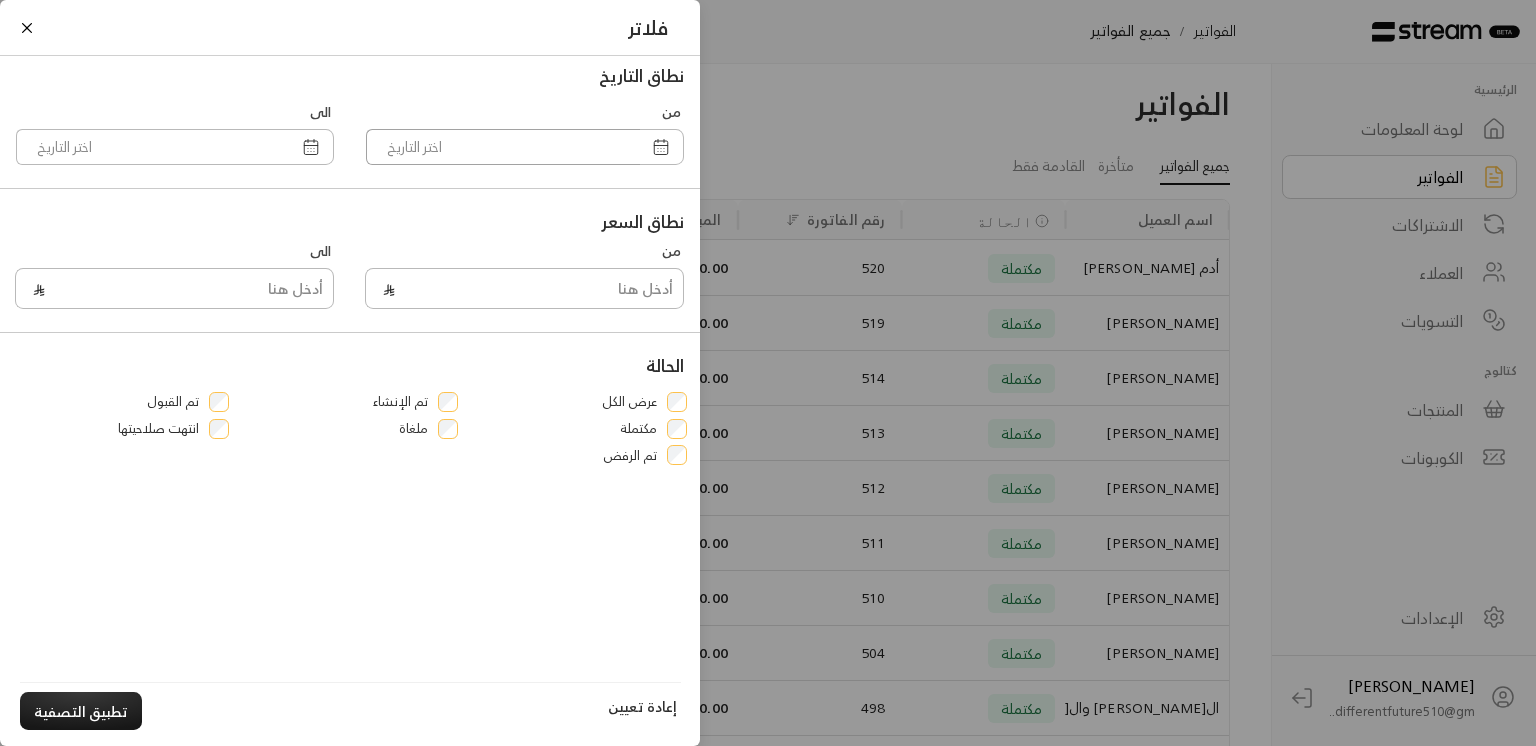 click at bounding box center [503, 147] 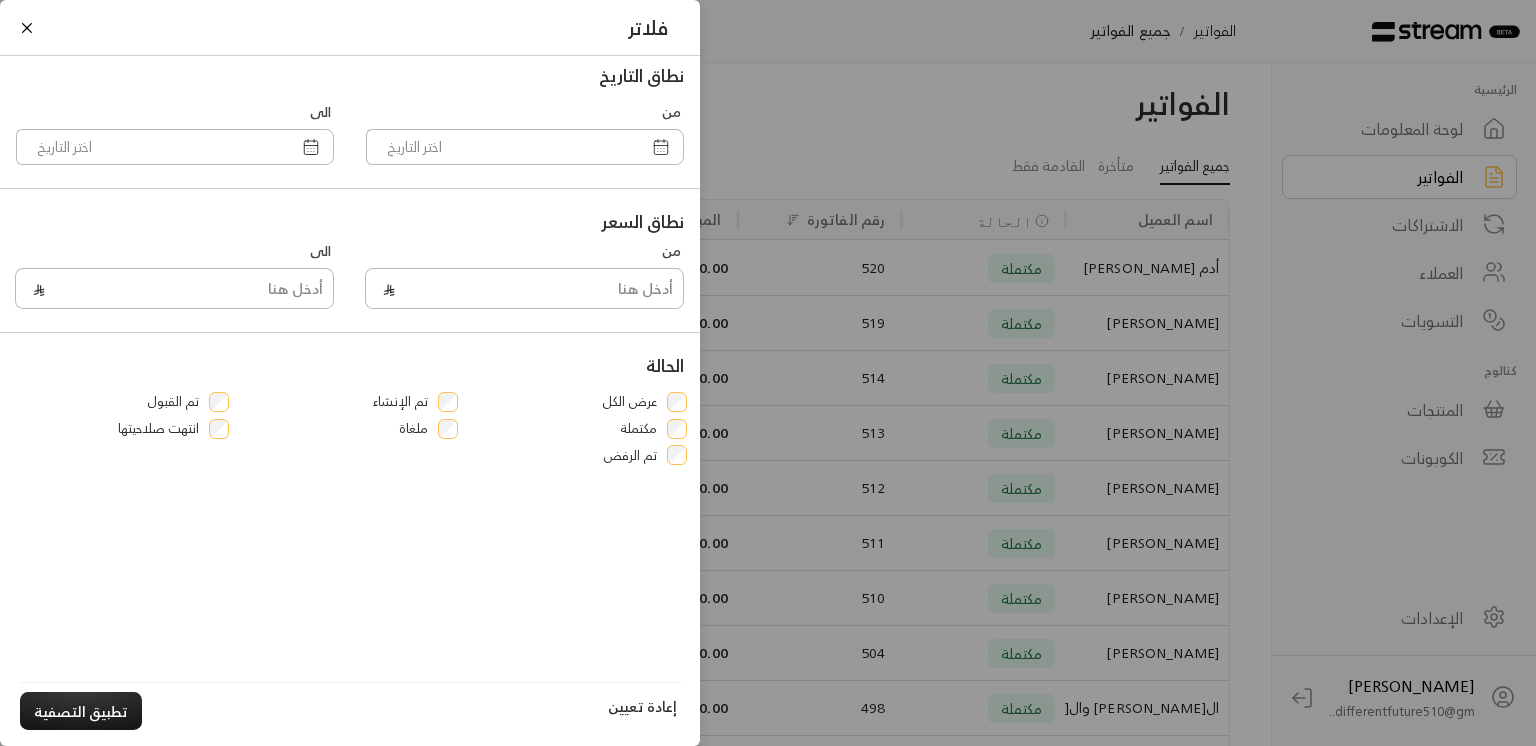 click 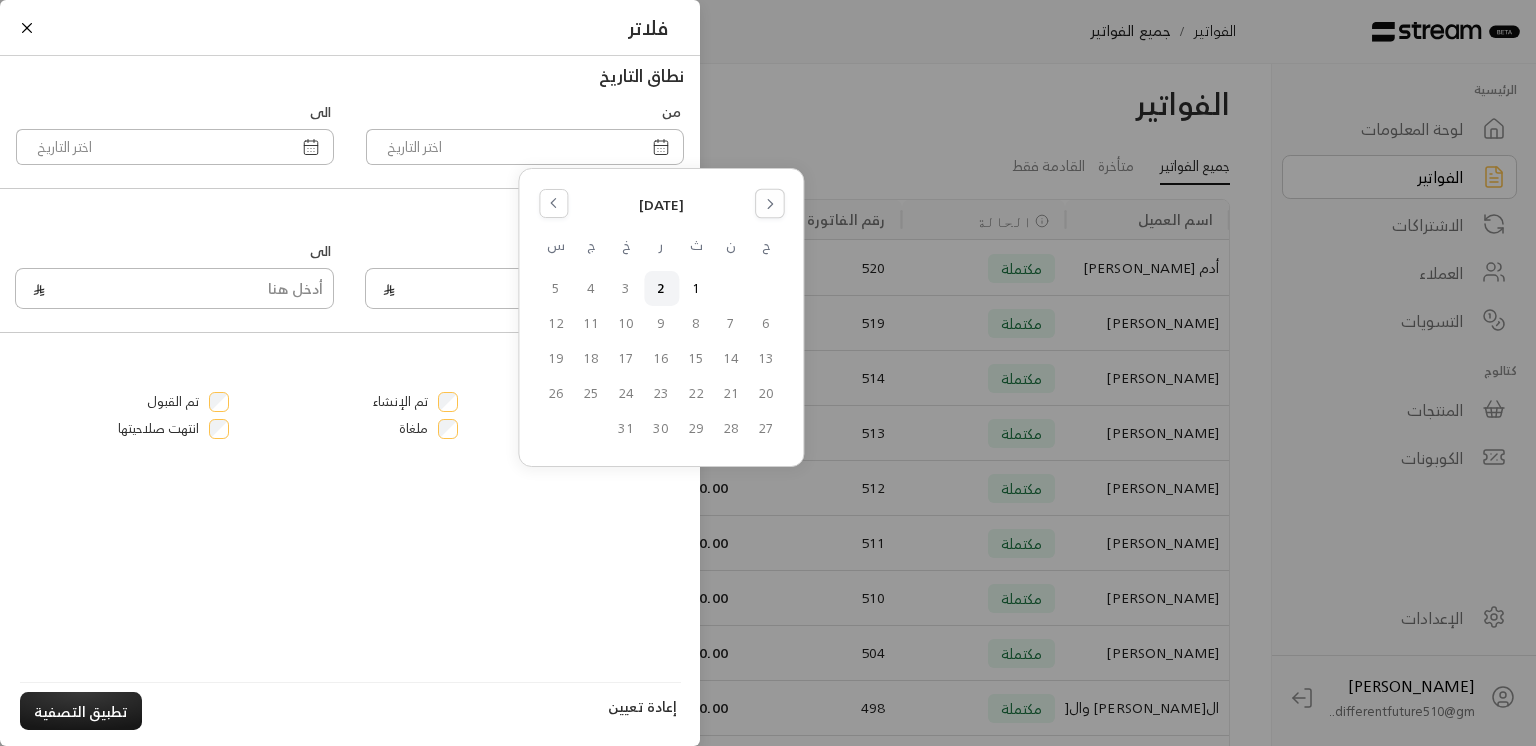click 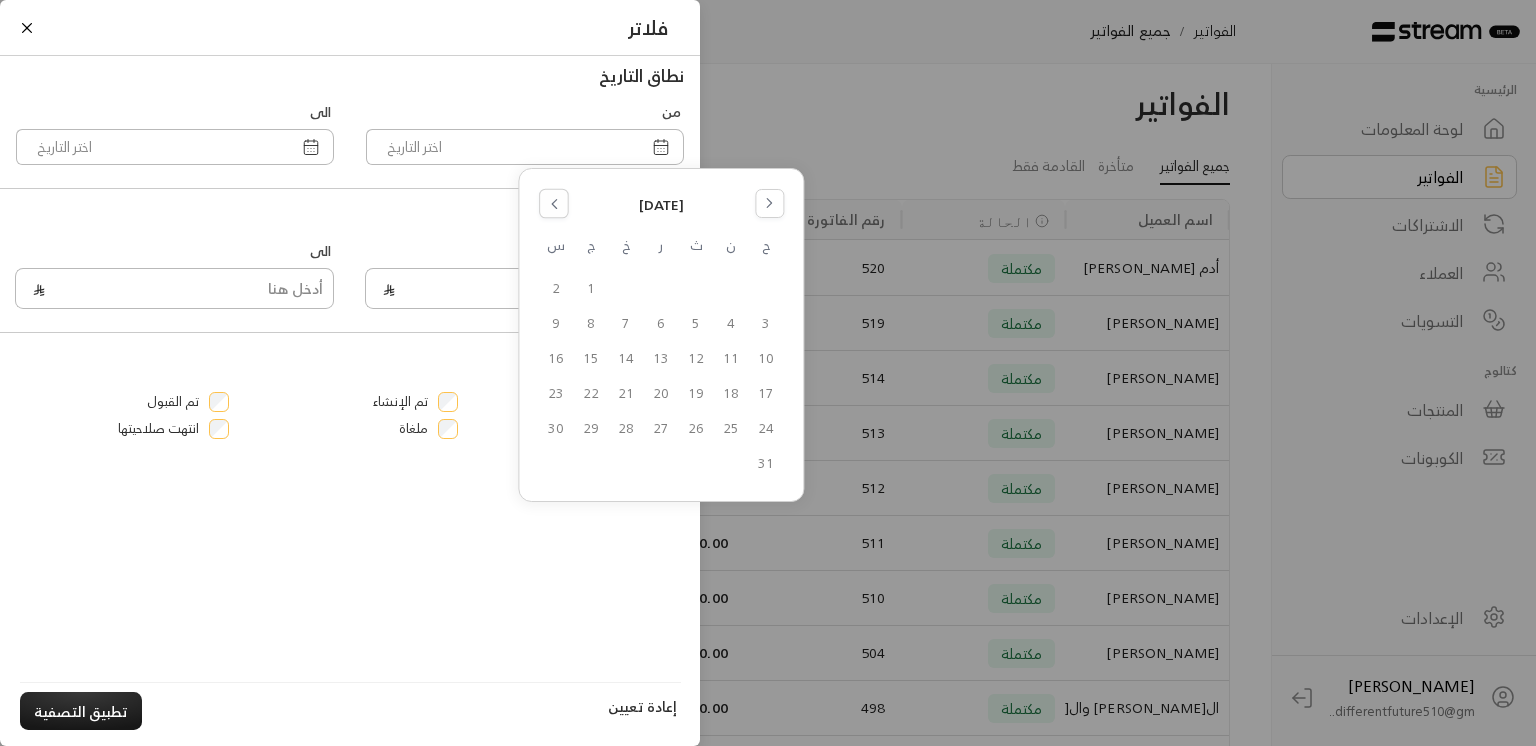 click at bounding box center [554, 203] 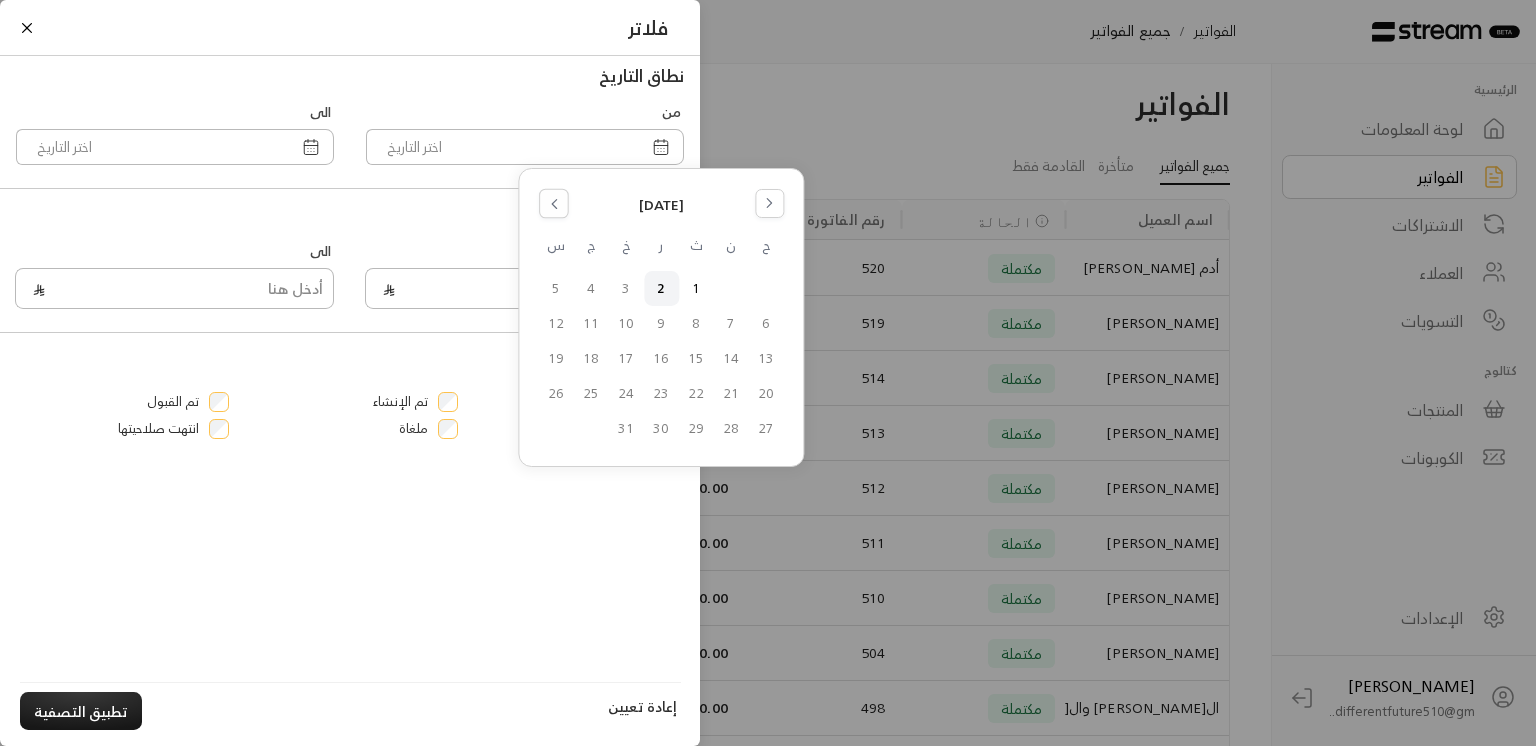 click at bounding box center (554, 203) 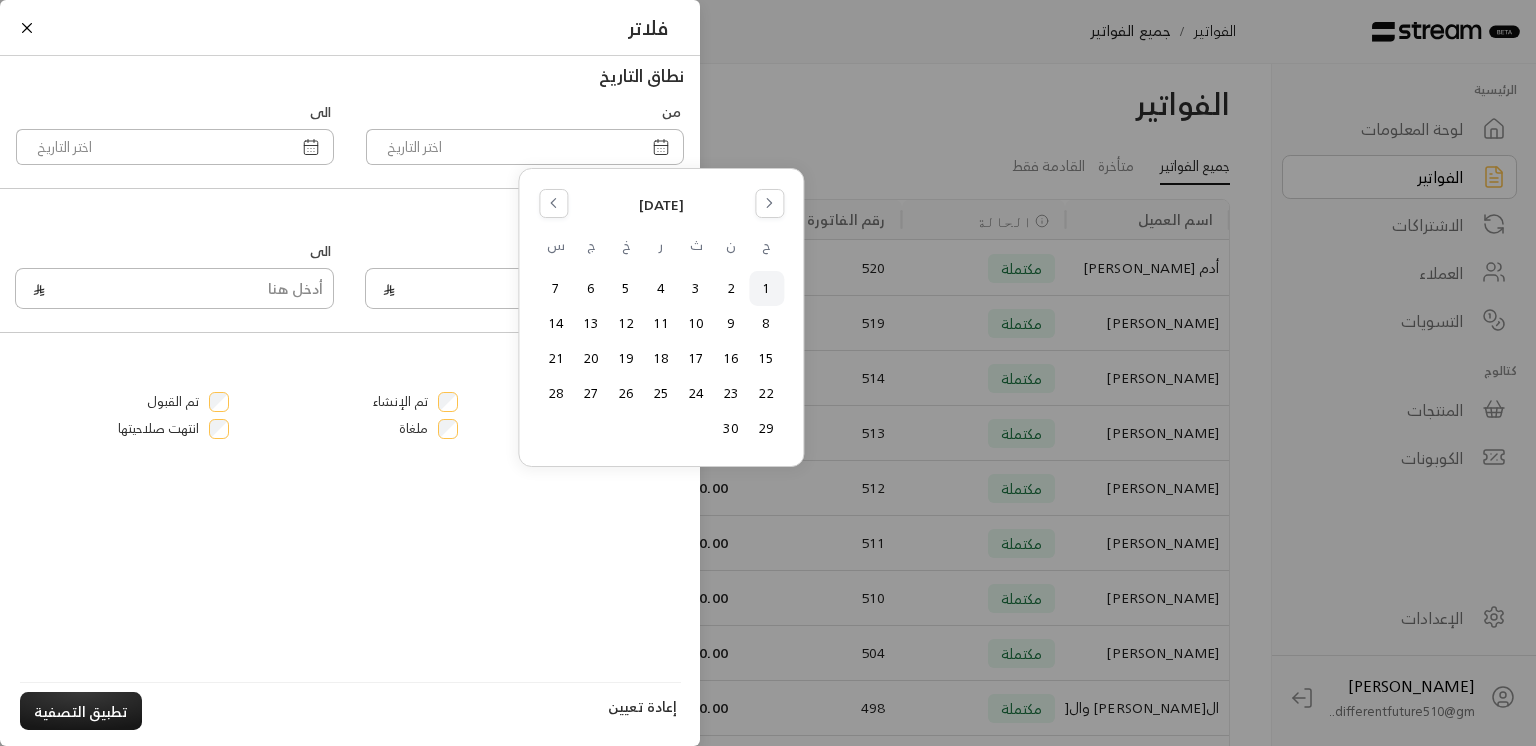 click on "1" at bounding box center (766, 288) 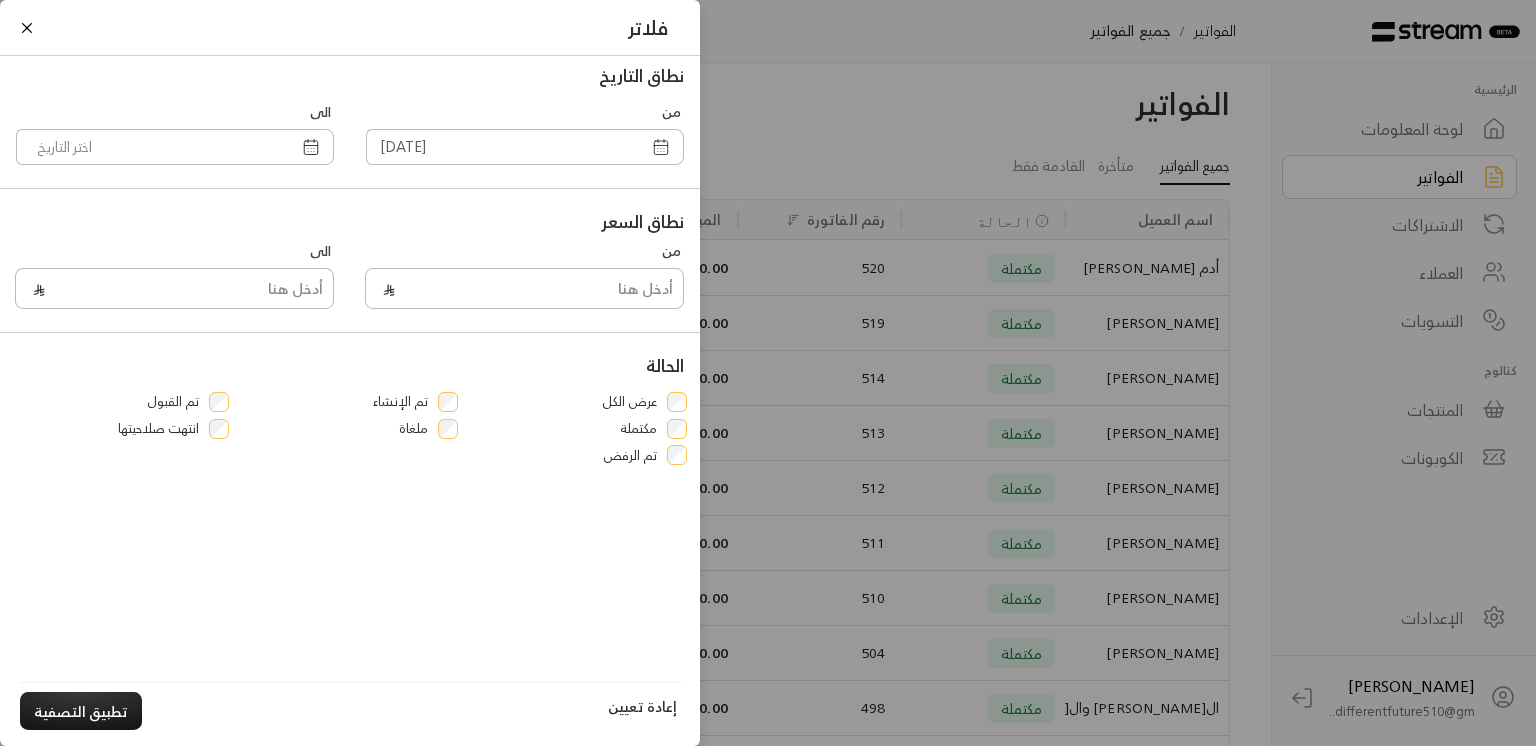 click 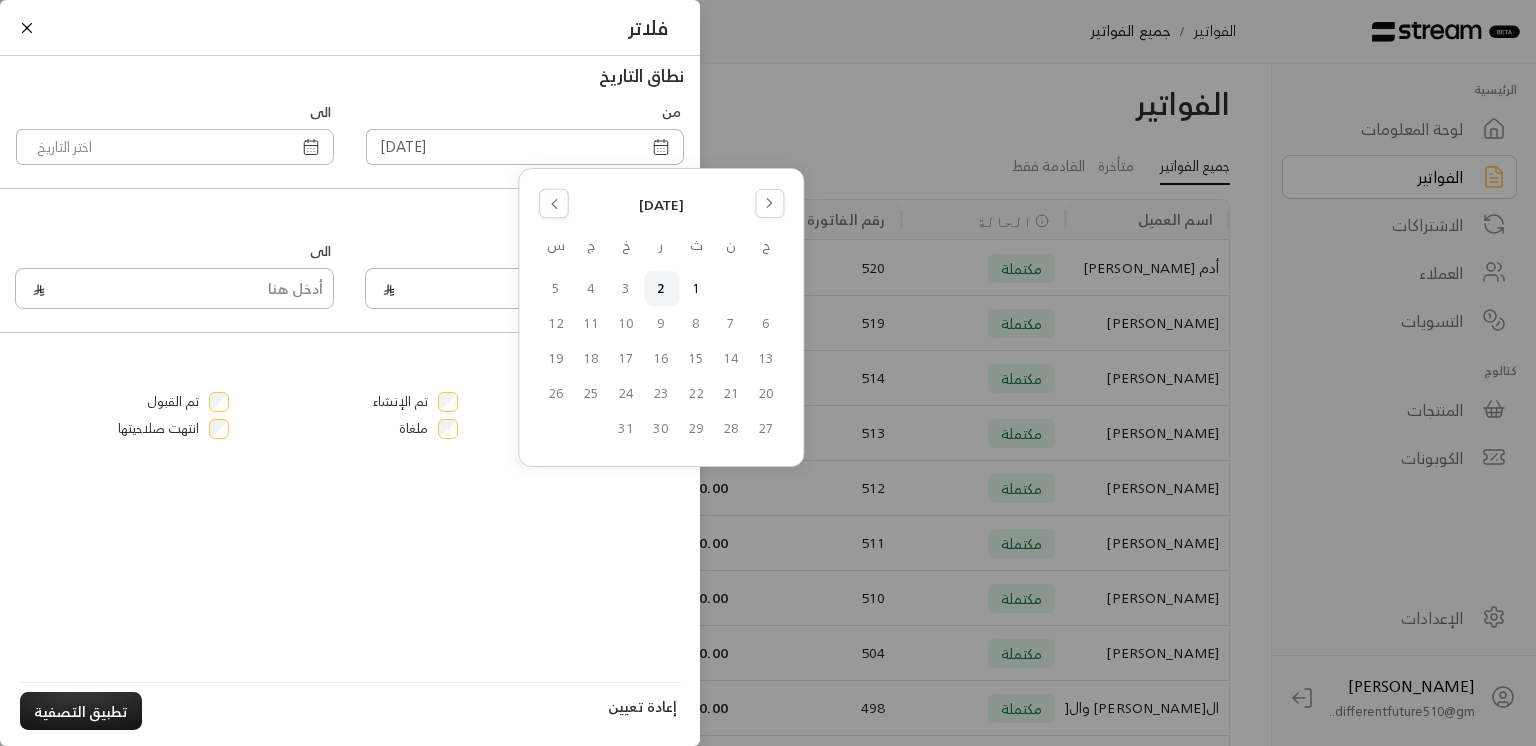 click 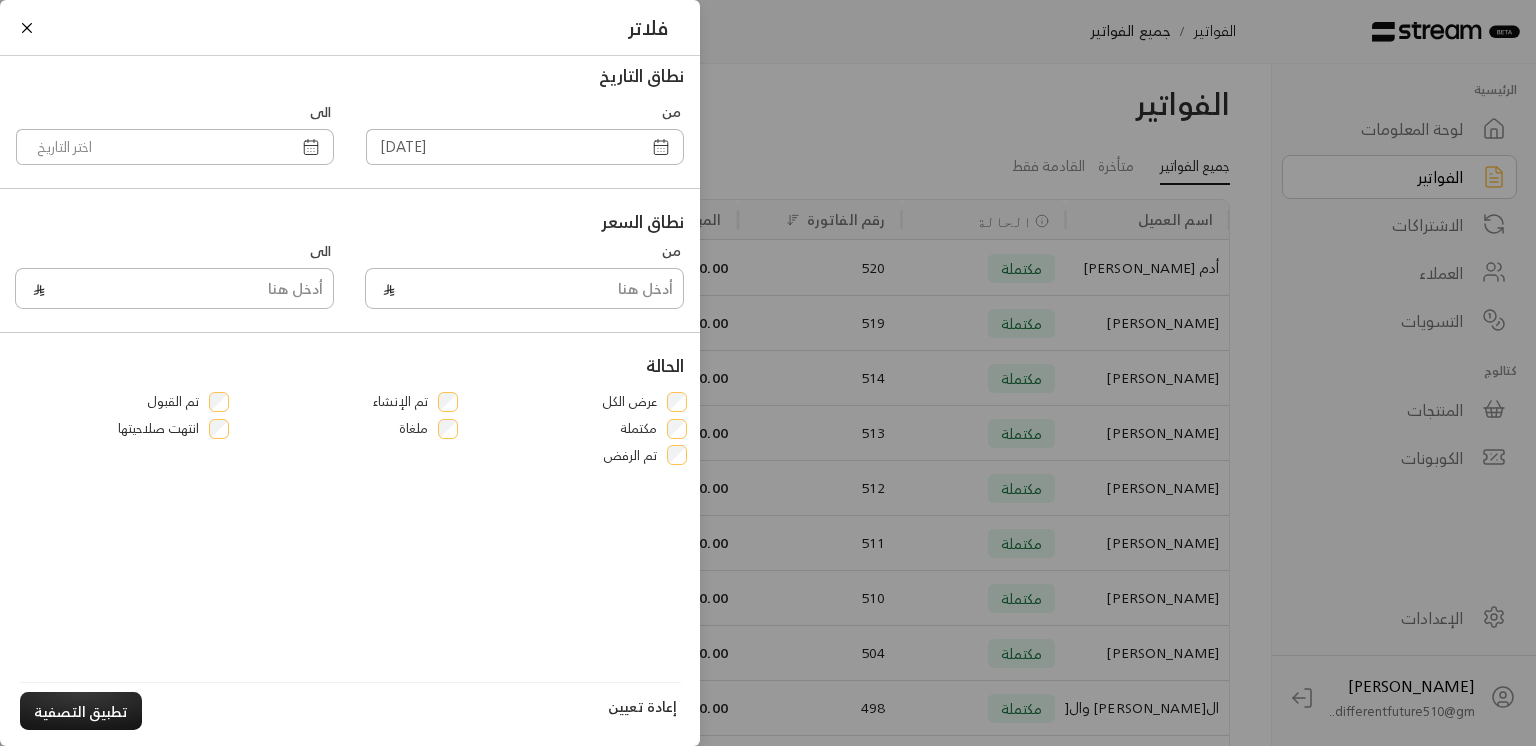 click on "نطاق السعر" at bounding box center (350, 221) 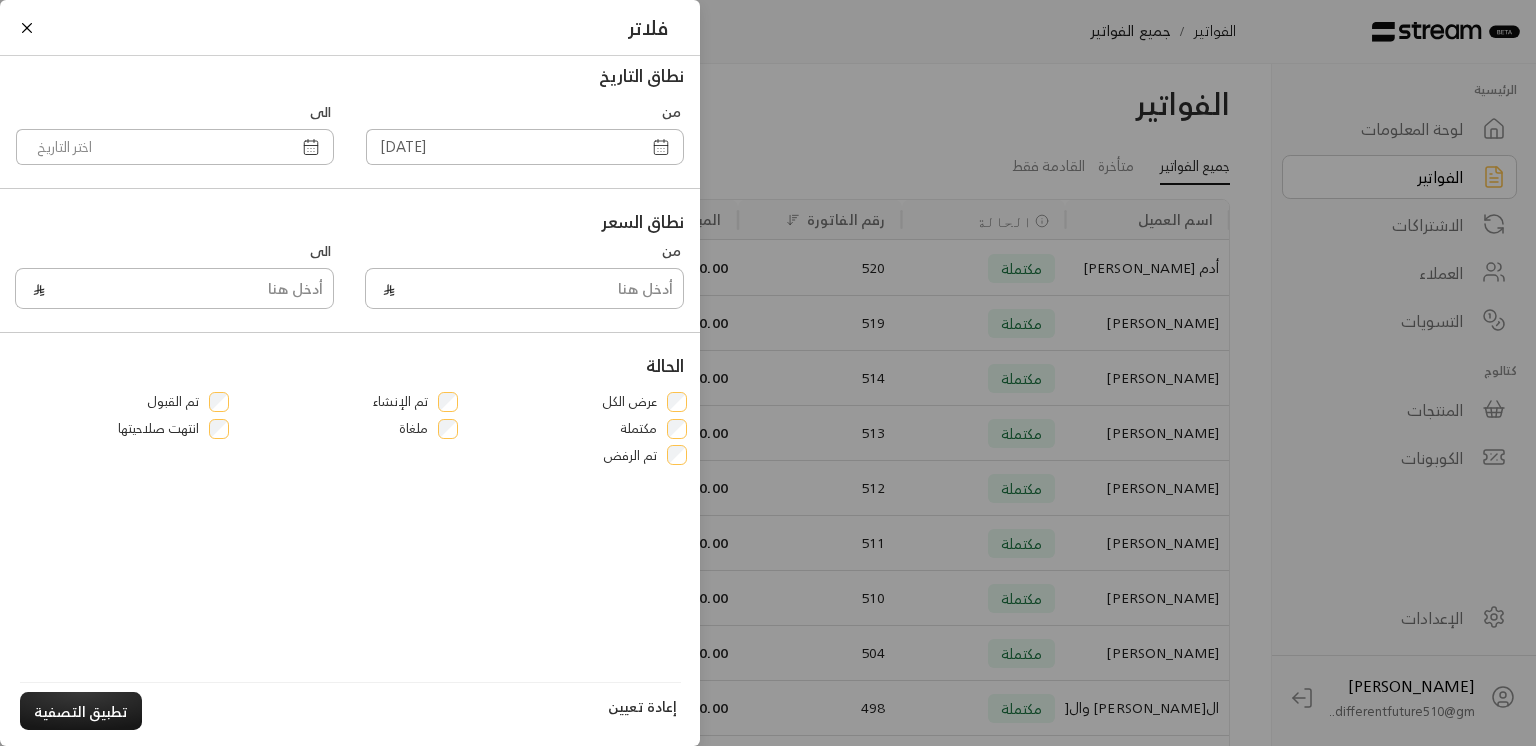 click 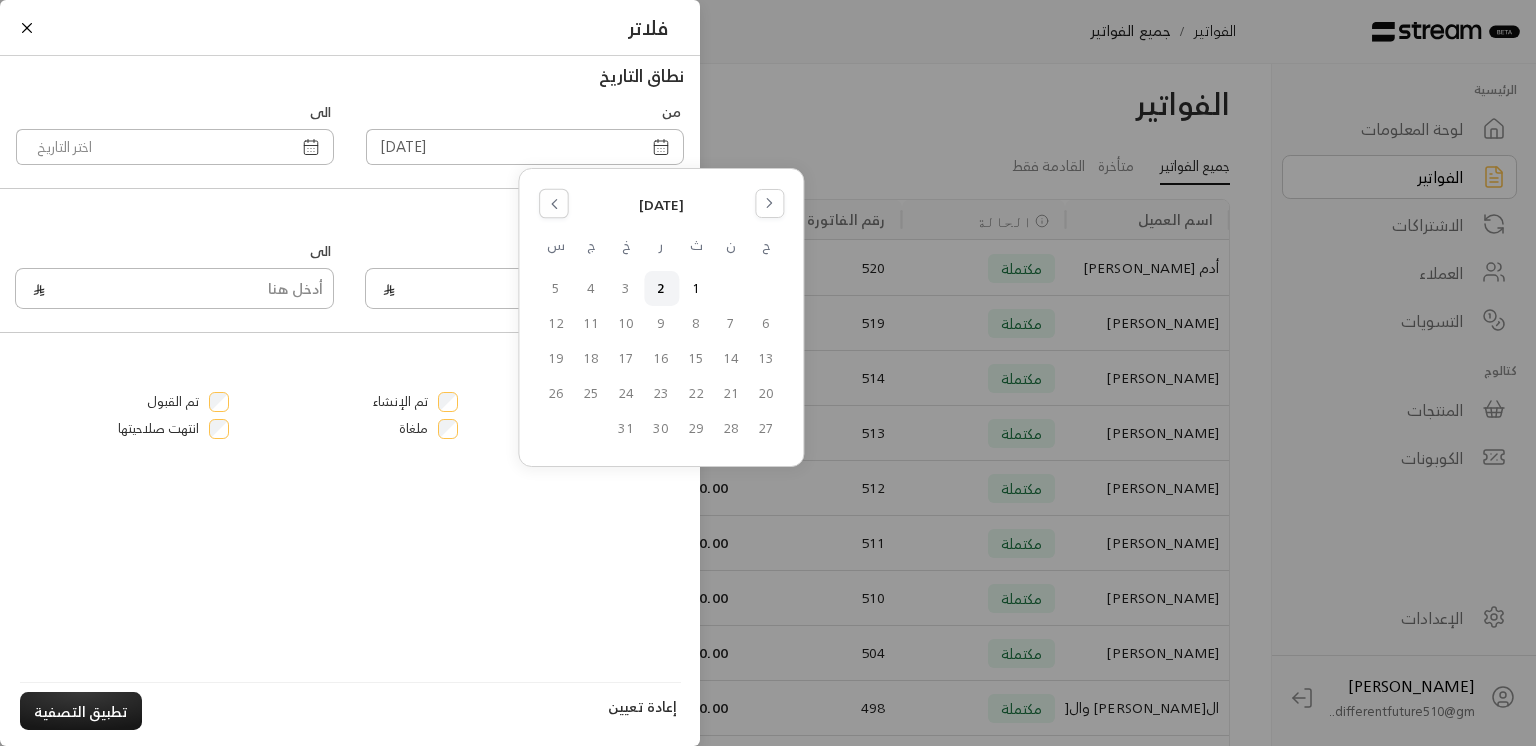 click 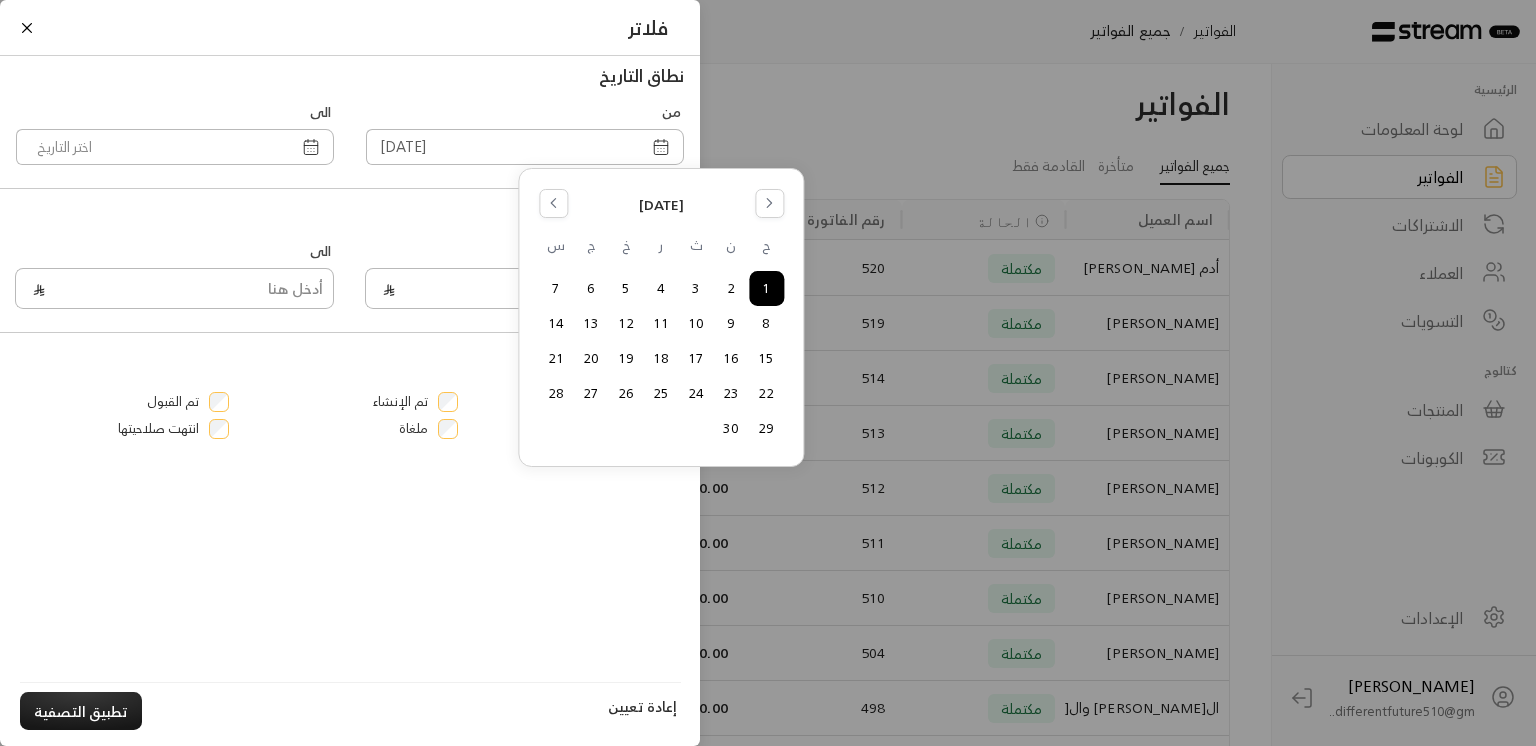 click on "1" at bounding box center (766, 288) 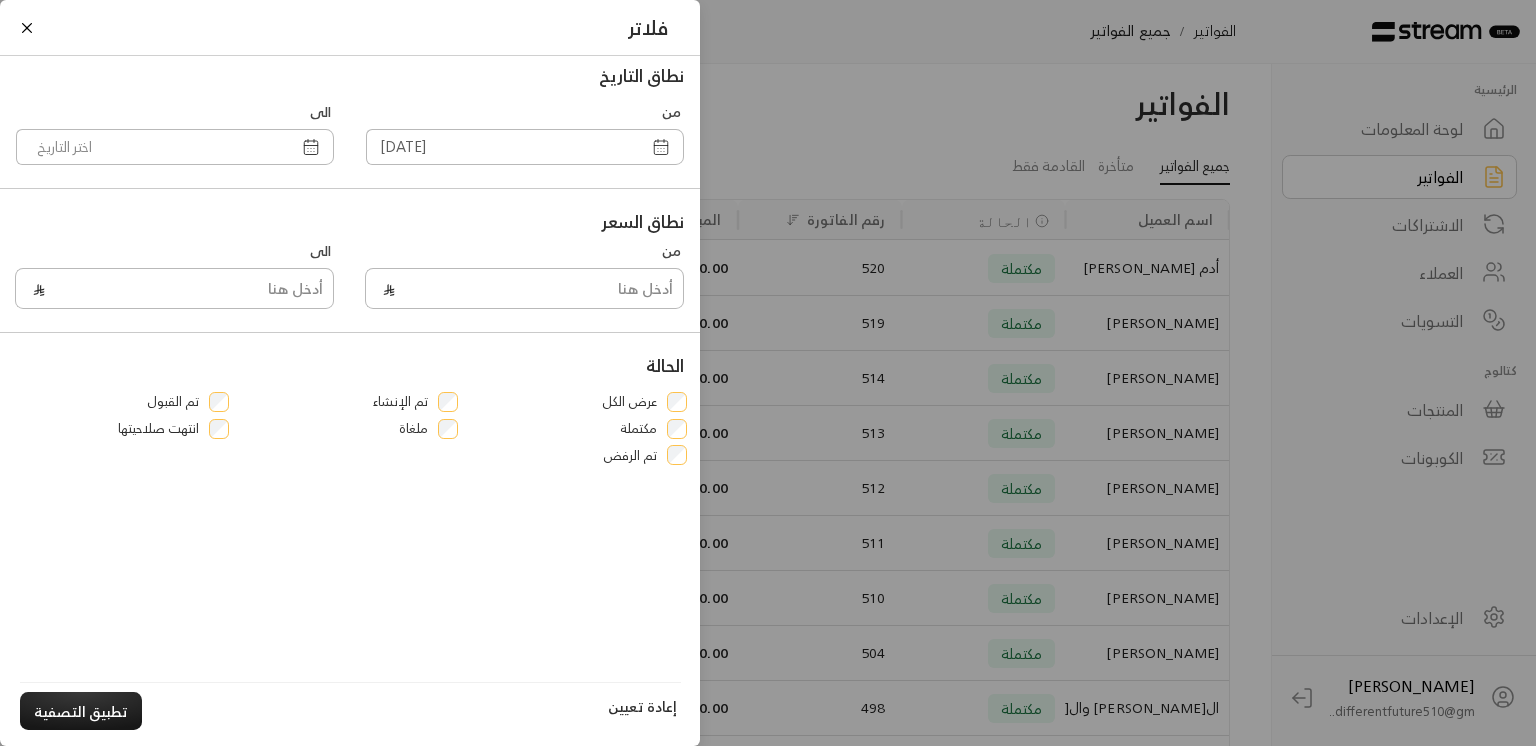 click 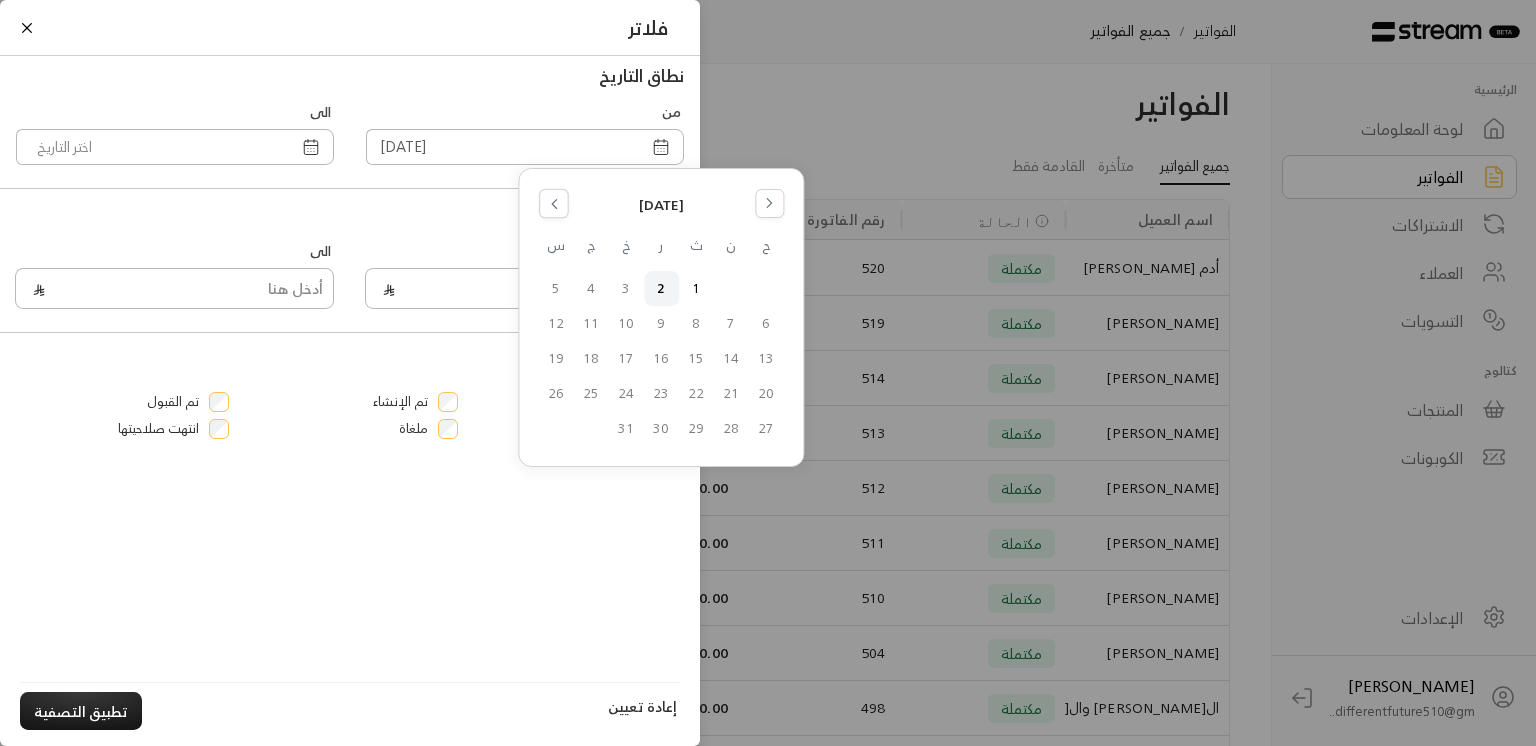 click 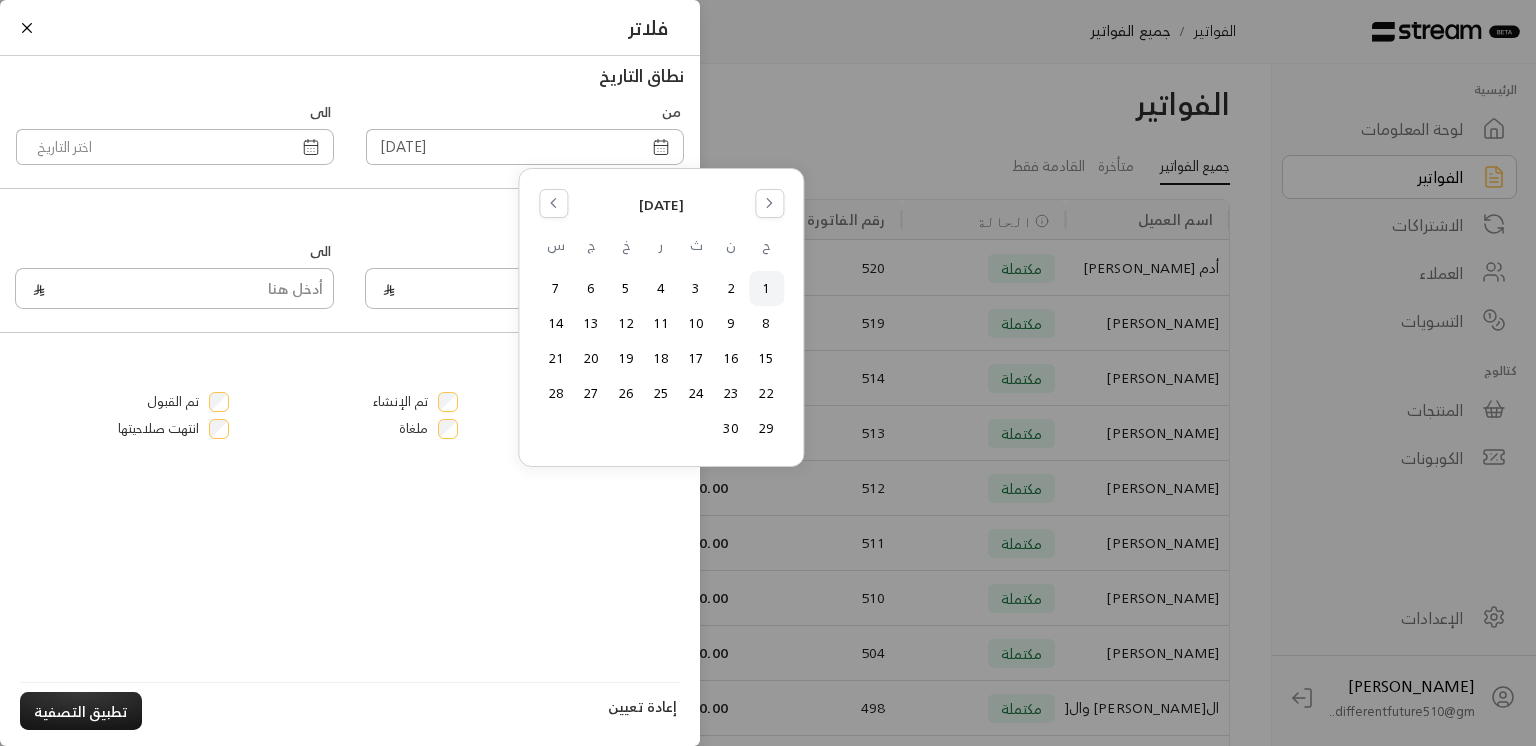 click on "1" at bounding box center (766, 288) 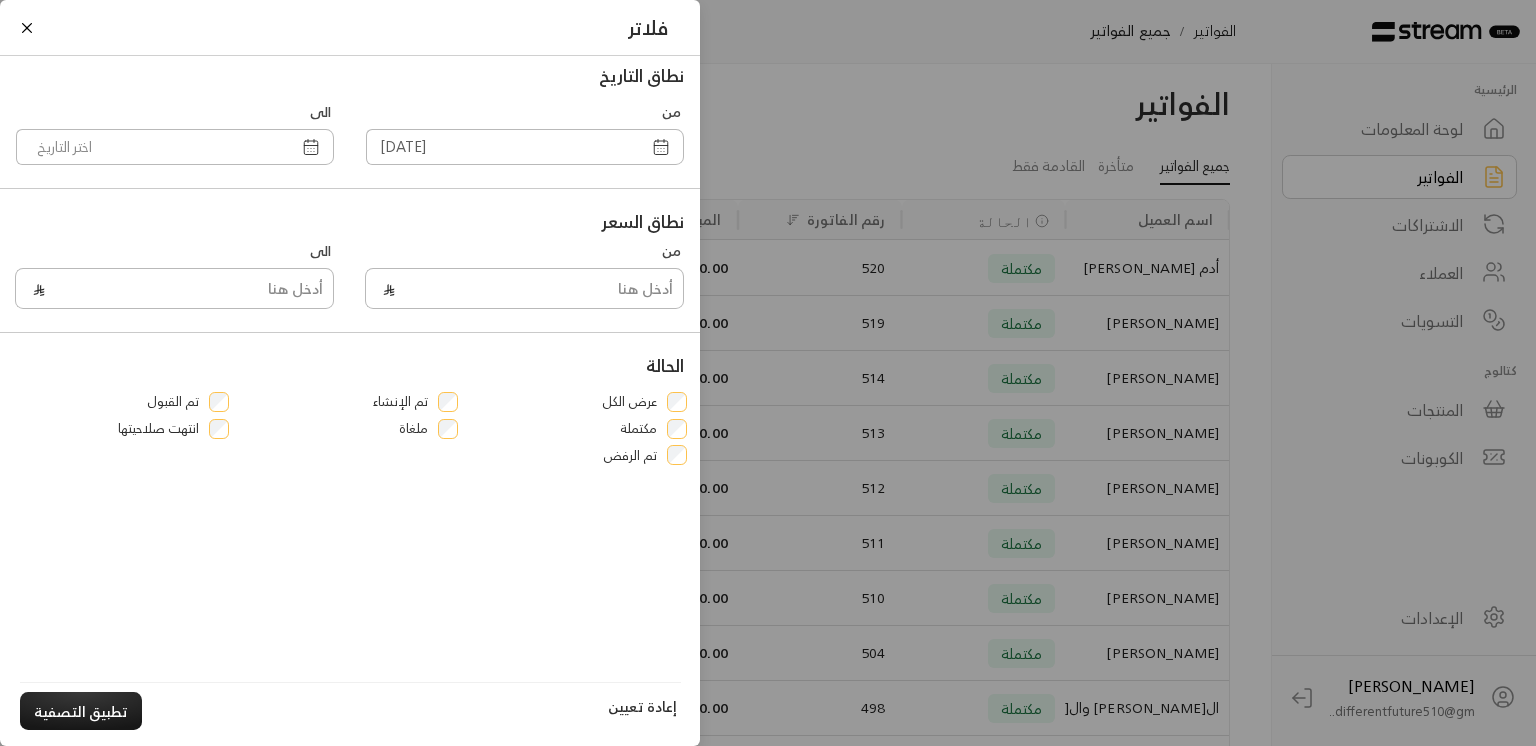 click at bounding box center (661, 147) 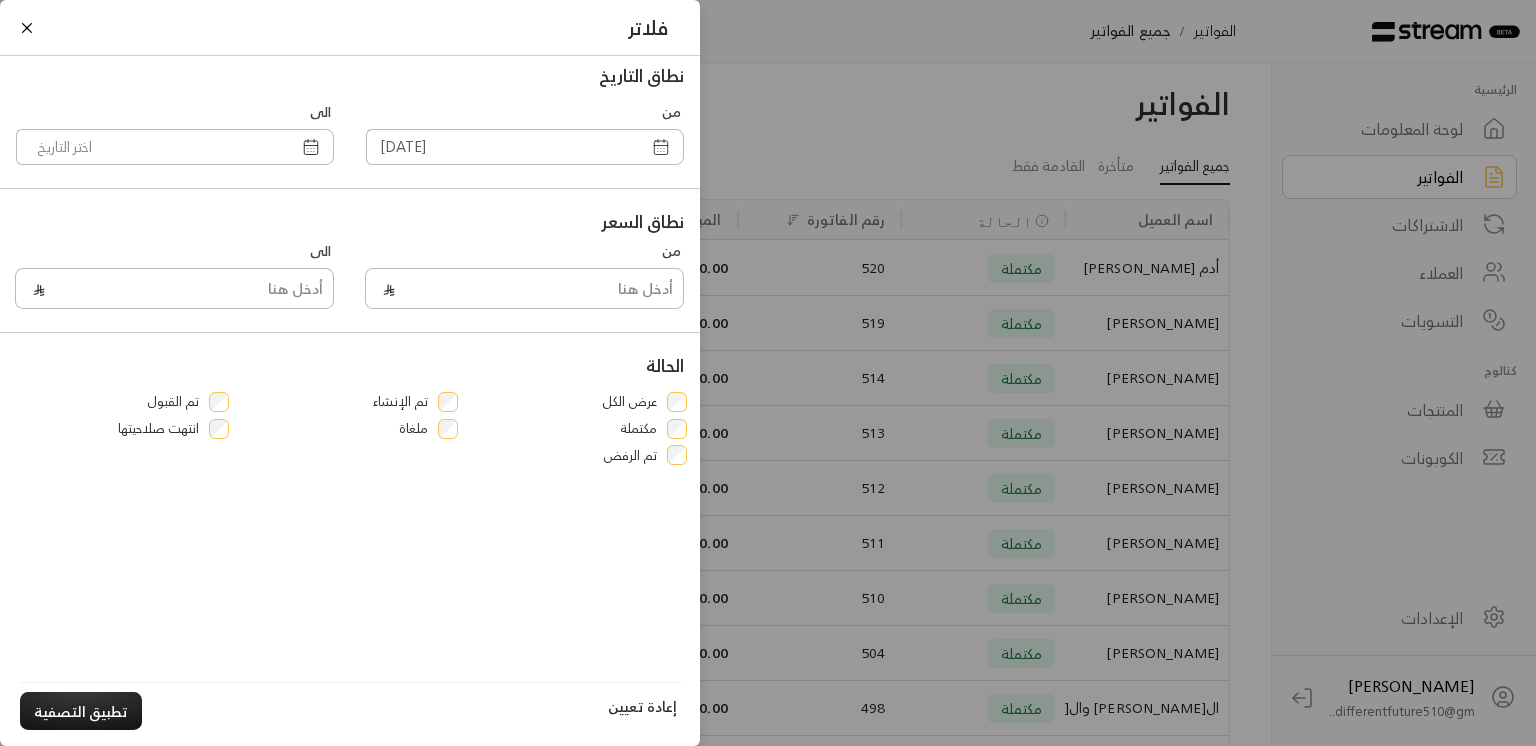 click 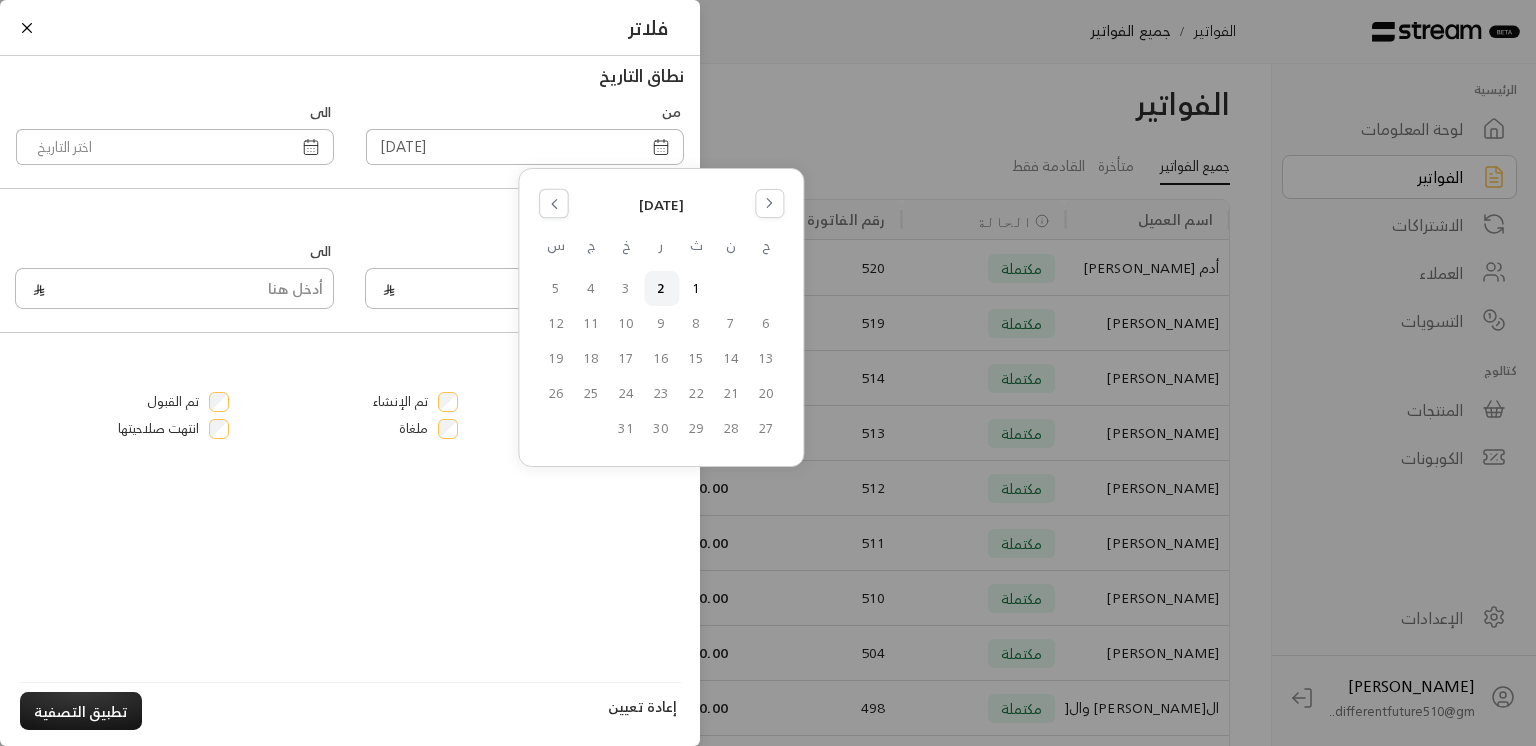 click at bounding box center [554, 203] 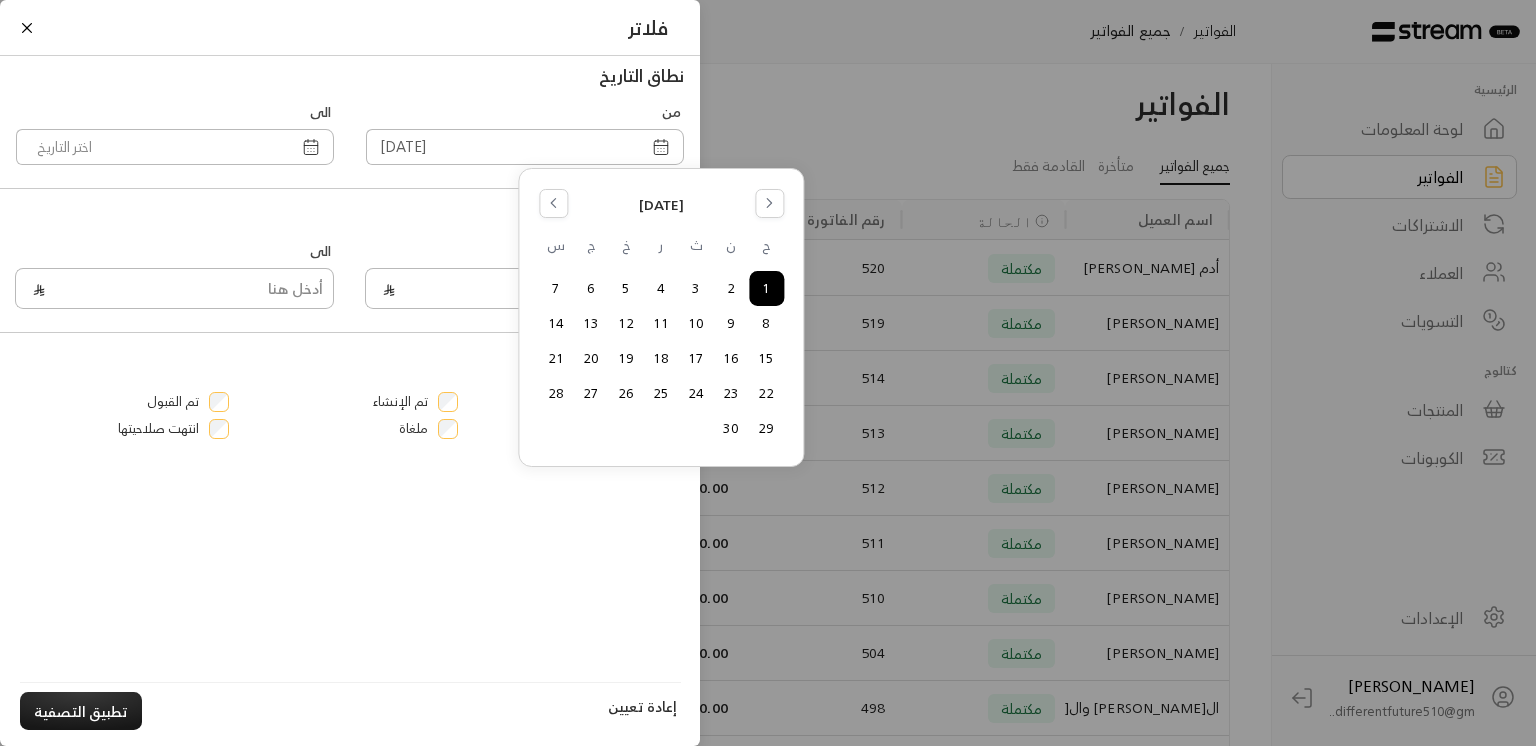click on "1" at bounding box center (766, 288) 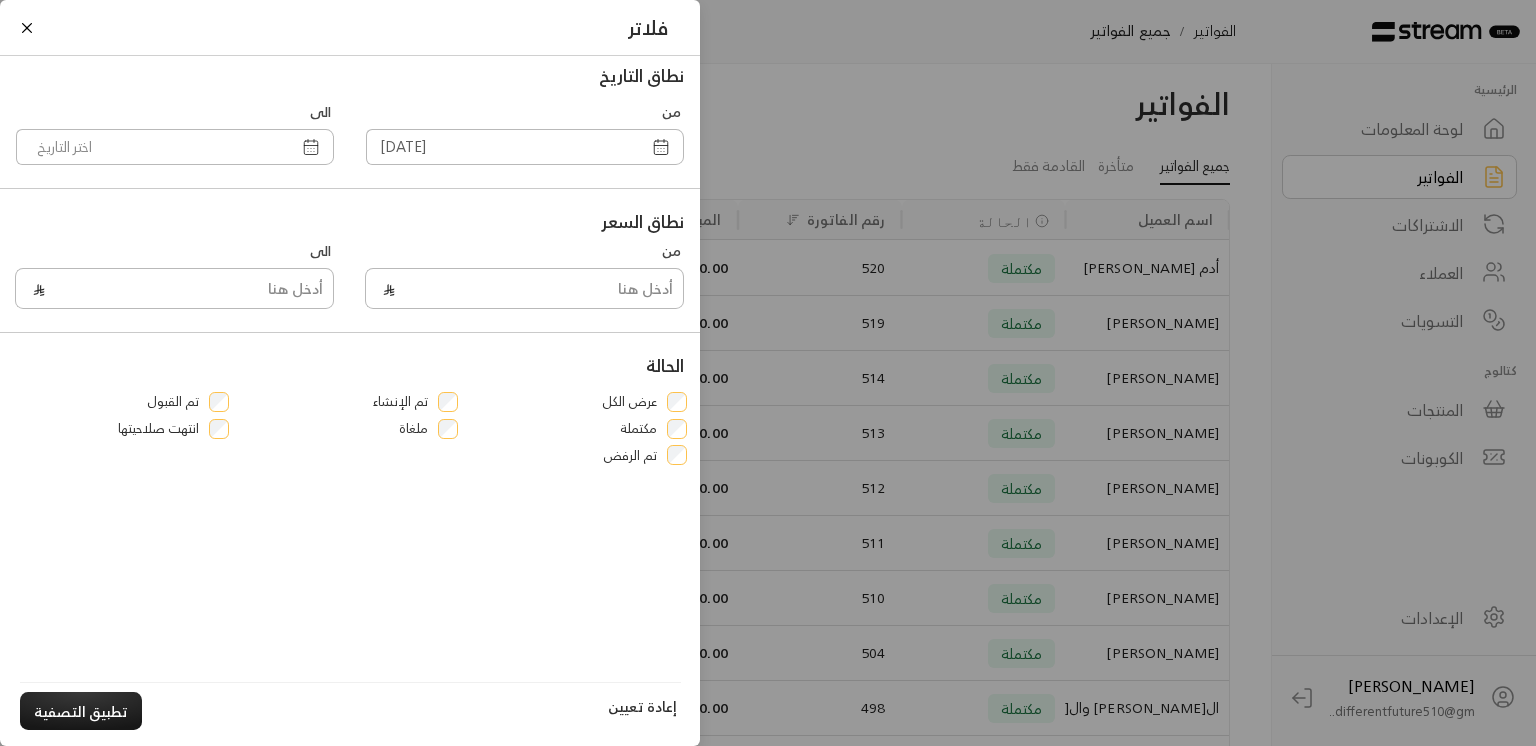 click 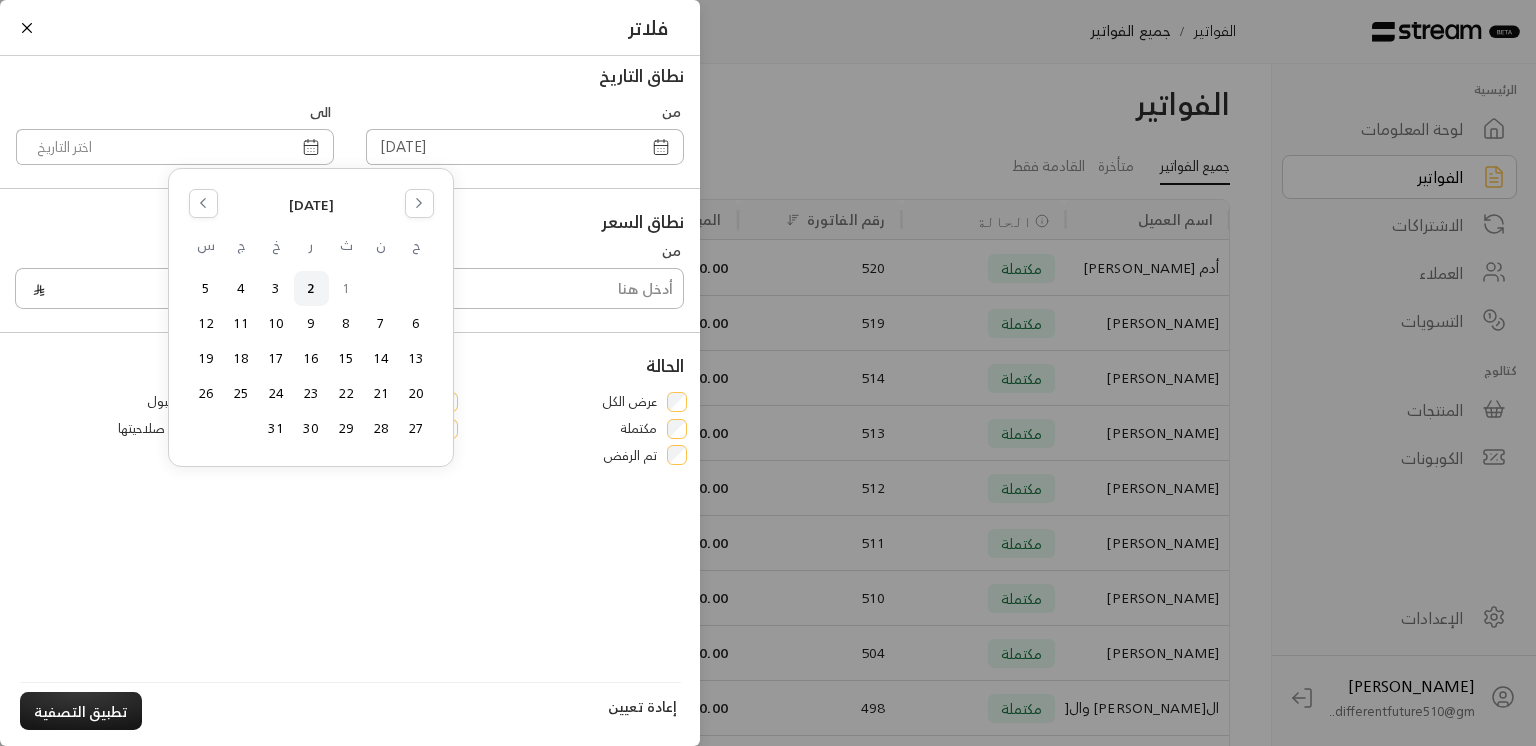 click on "ح ن ث ر خ ج س 1 2 3 4 5 6 7 8 9 10 11 12 13 14 15 16 17 18 19 20 21 22 23 24 25 26 27 28 29 30 31" at bounding box center [311, 340] 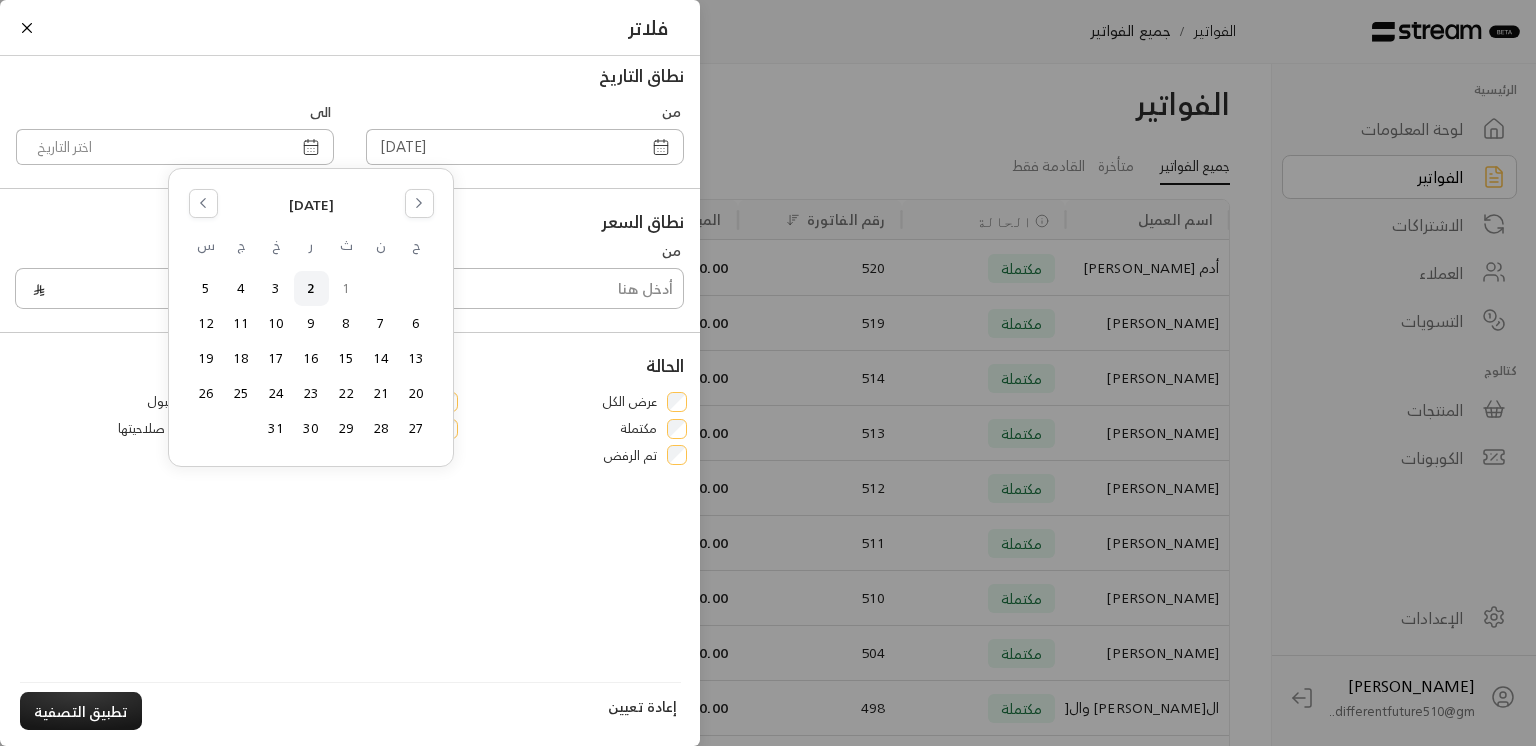 click on "2" at bounding box center [311, 288] 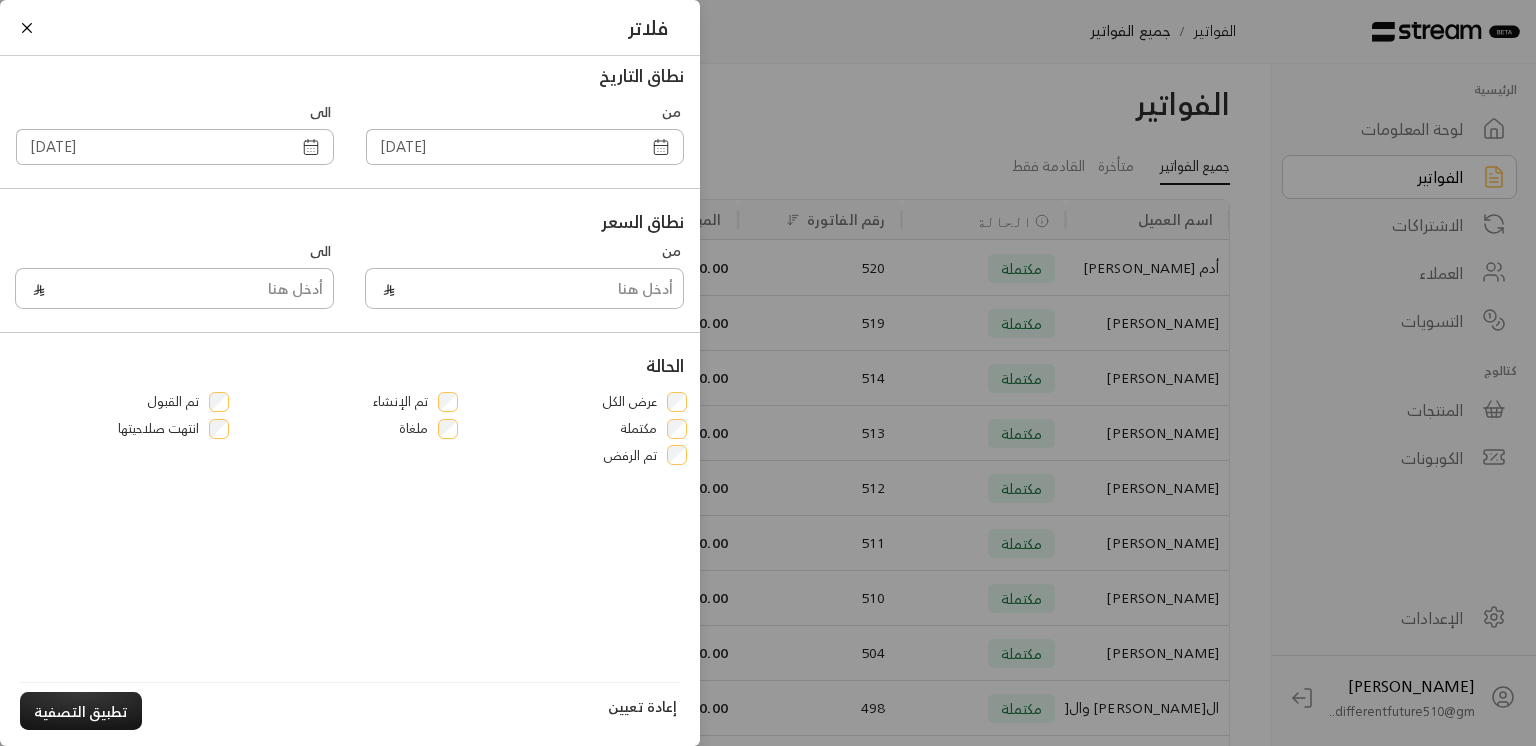 click at bounding box center (311, 147) 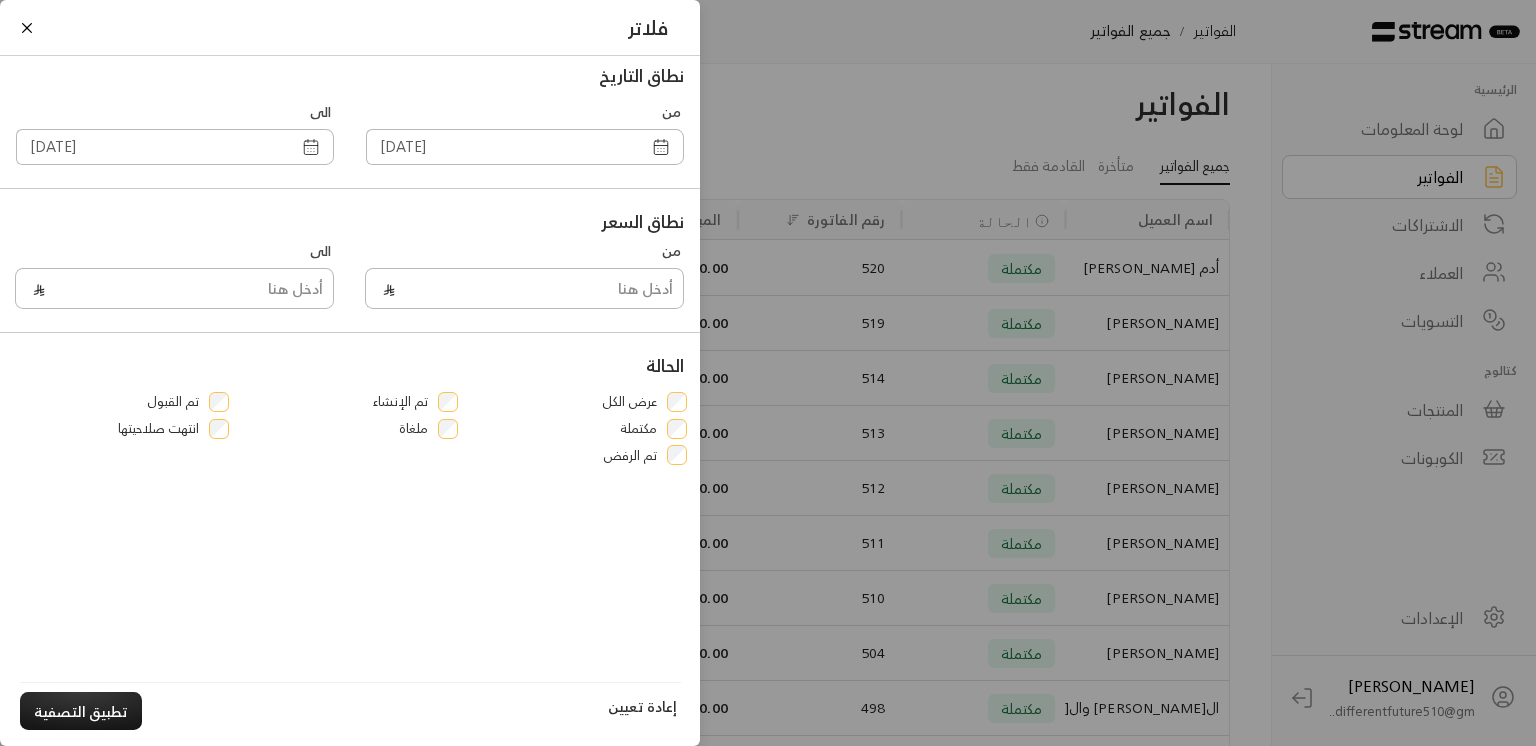 click 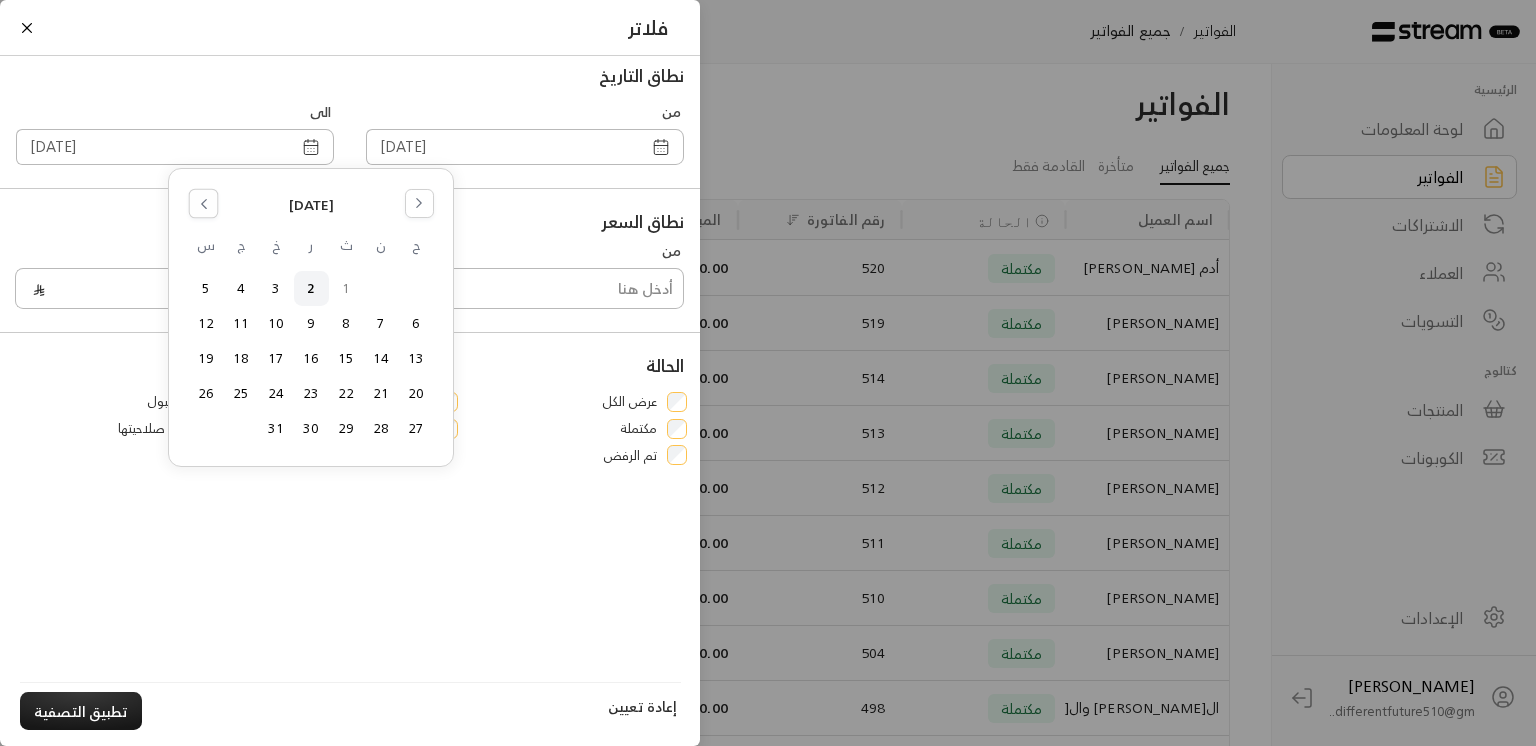 click 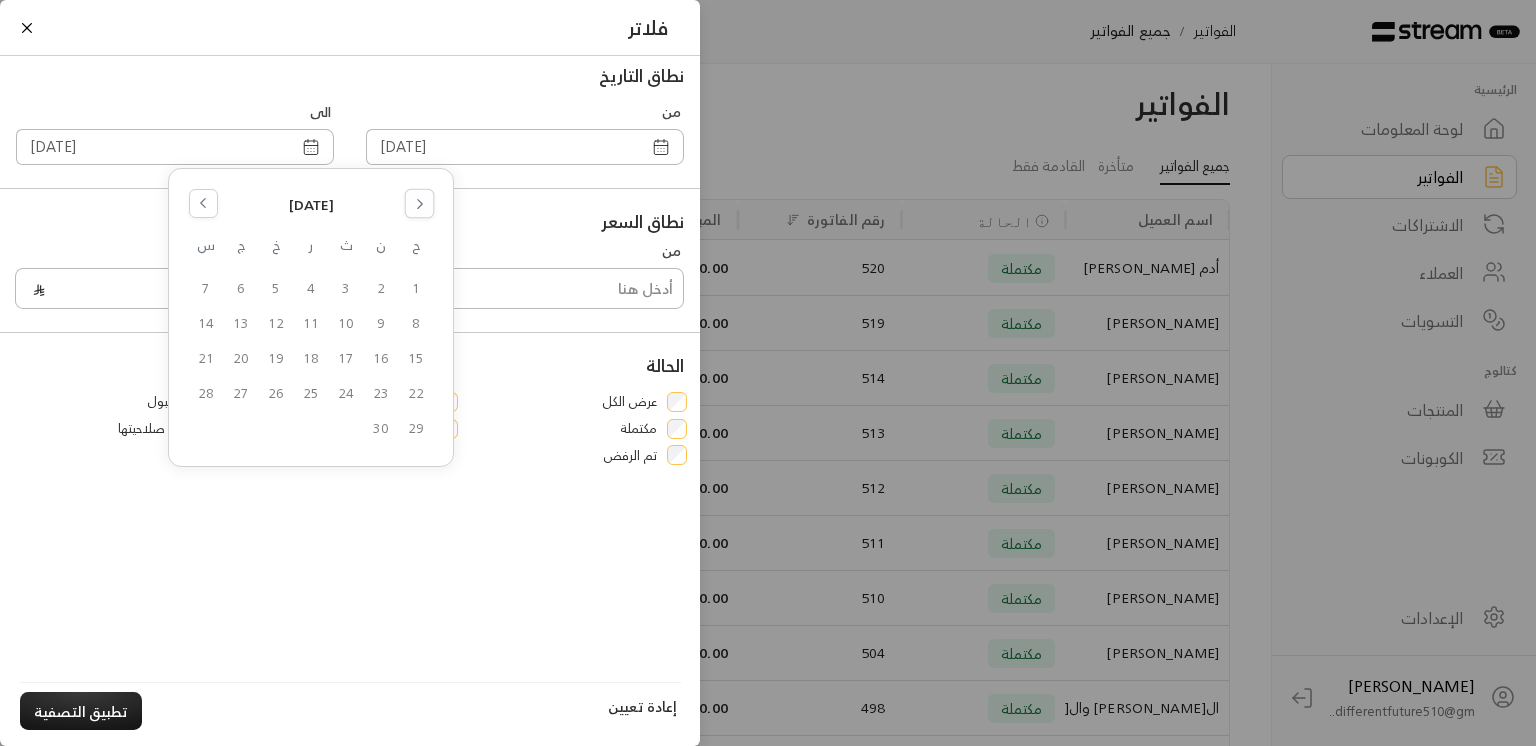 click 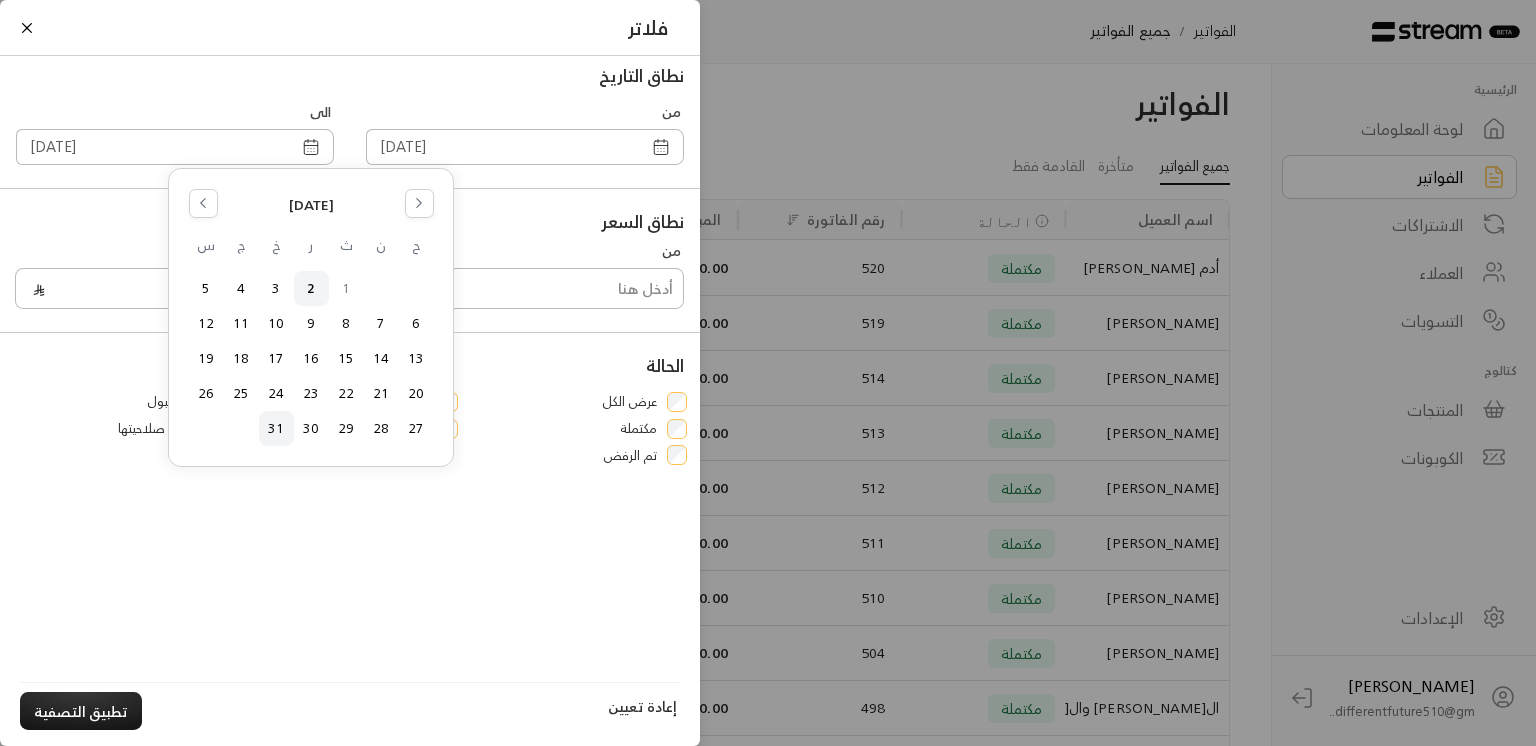 click on "31" at bounding box center [276, 428] 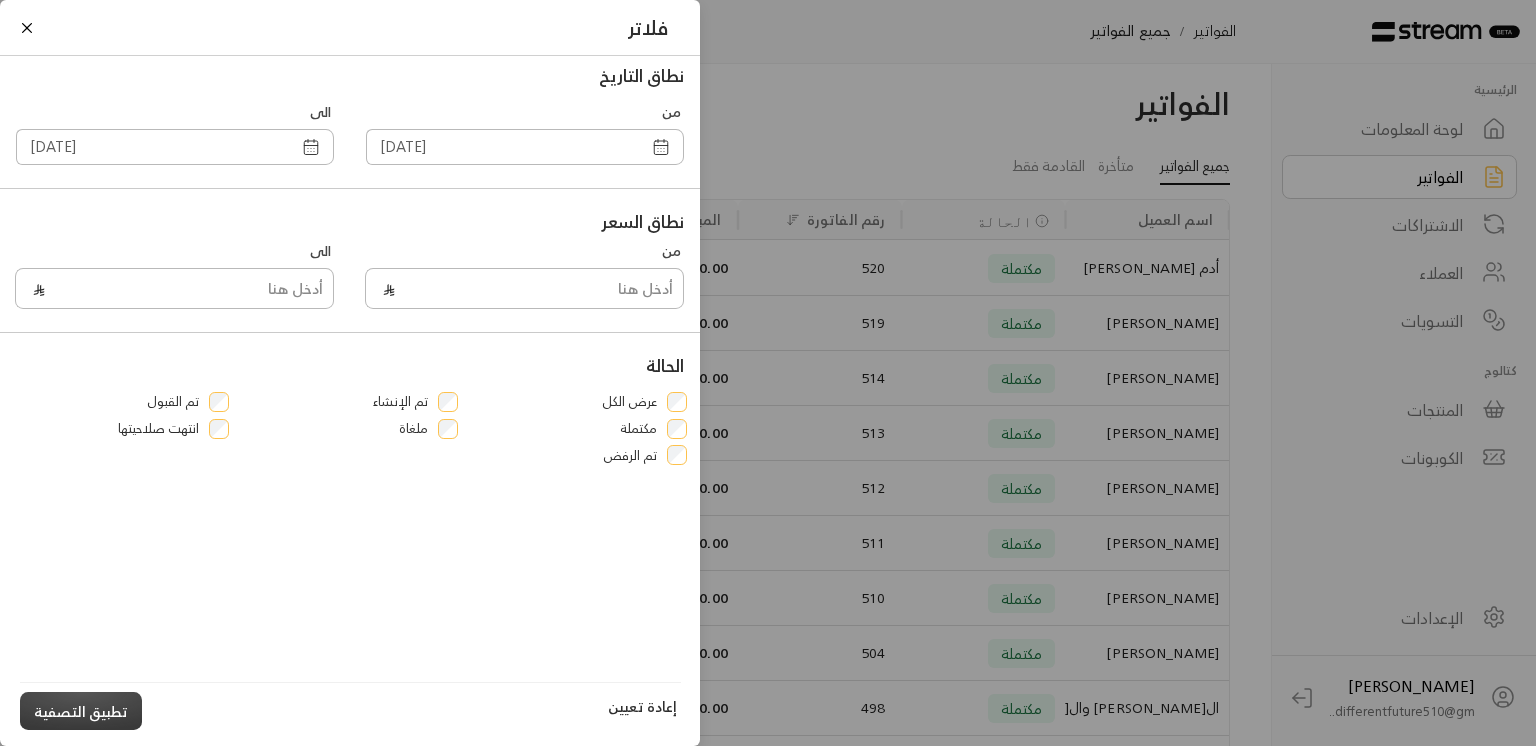 click on "تطبيق التصفية" at bounding box center (81, 710) 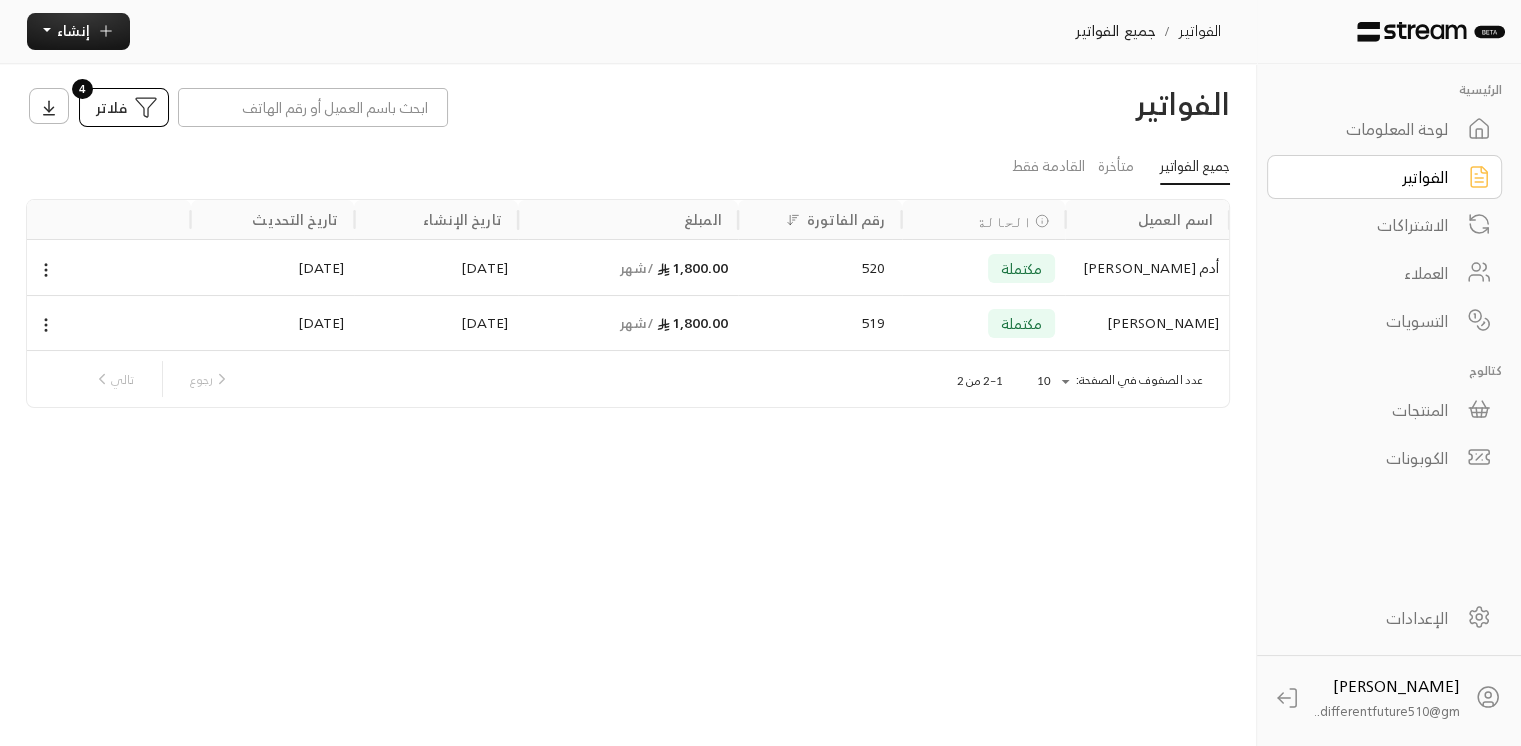 click on "الاشتراكات" at bounding box center (1371, 225) 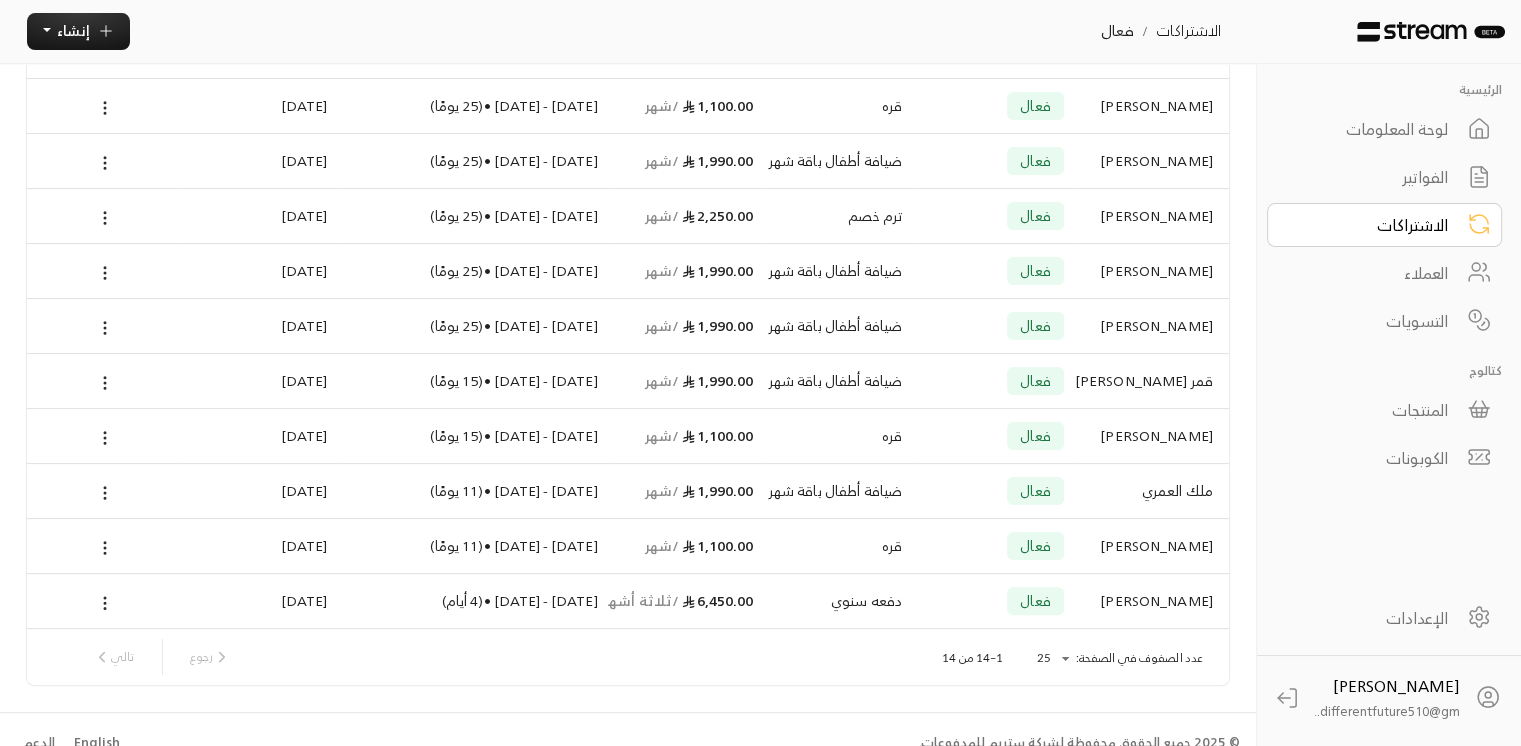 scroll, scrollTop: 404, scrollLeft: 0, axis: vertical 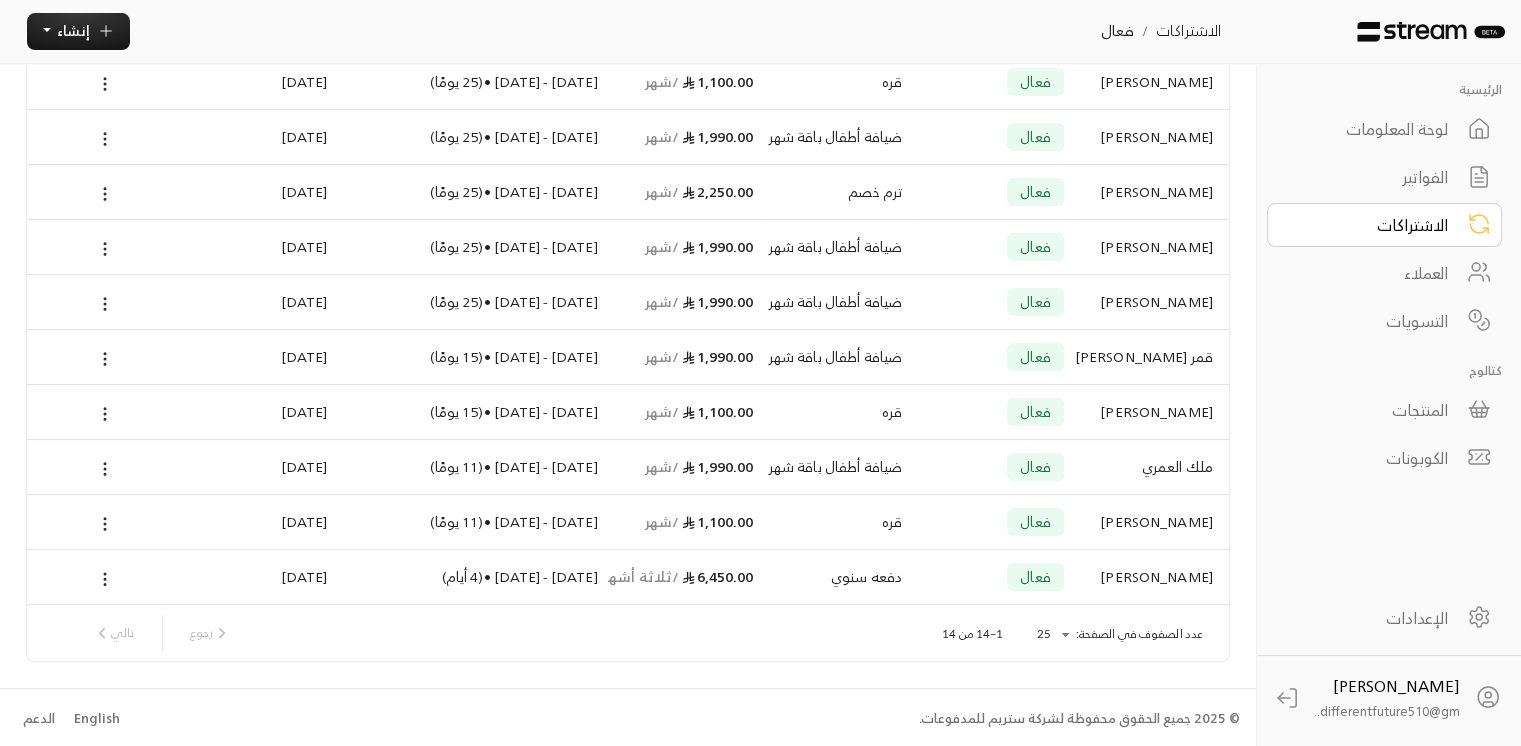 click on "[DATE]   -   [DATE]   •  ( 11 يومًا )" at bounding box center [473, 466] 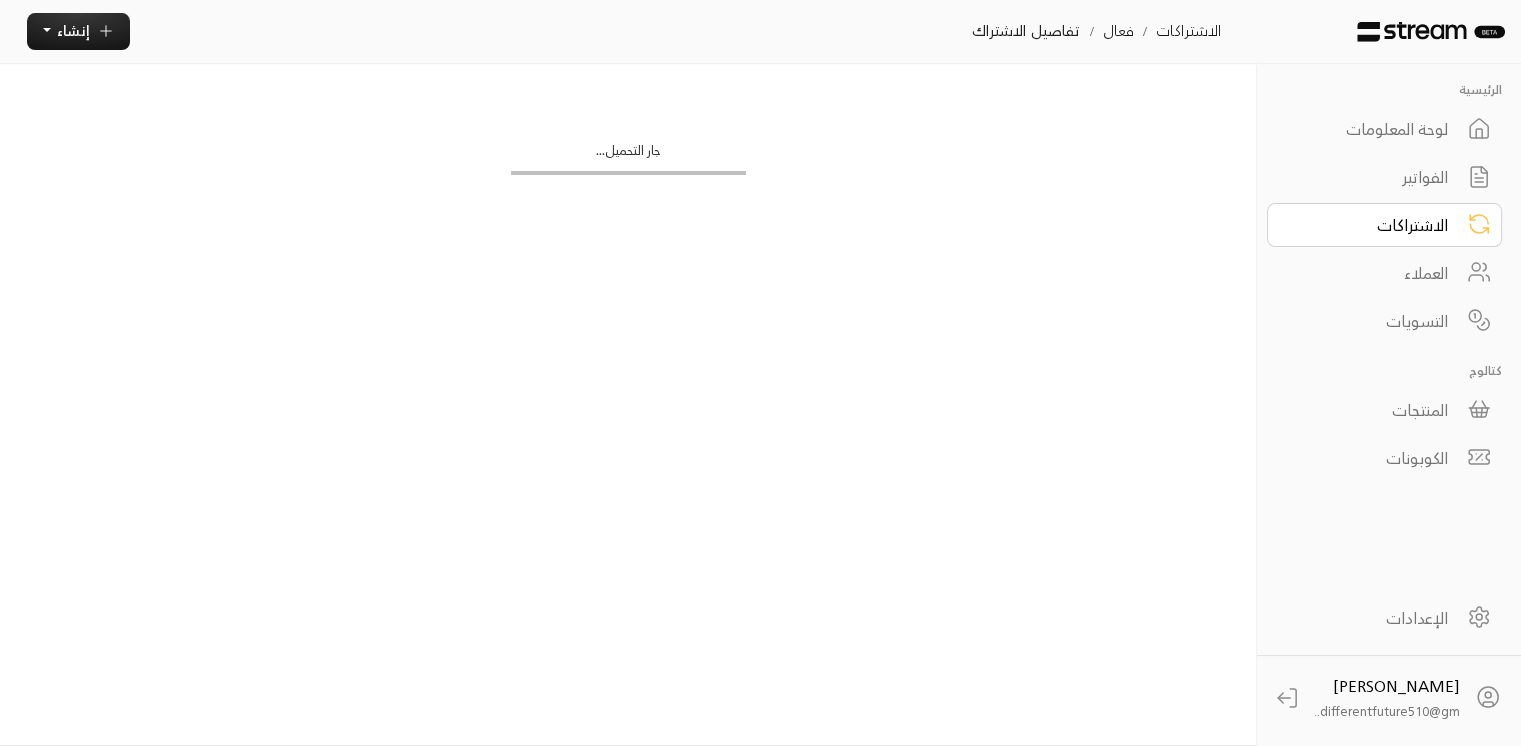 scroll, scrollTop: 0, scrollLeft: 0, axis: both 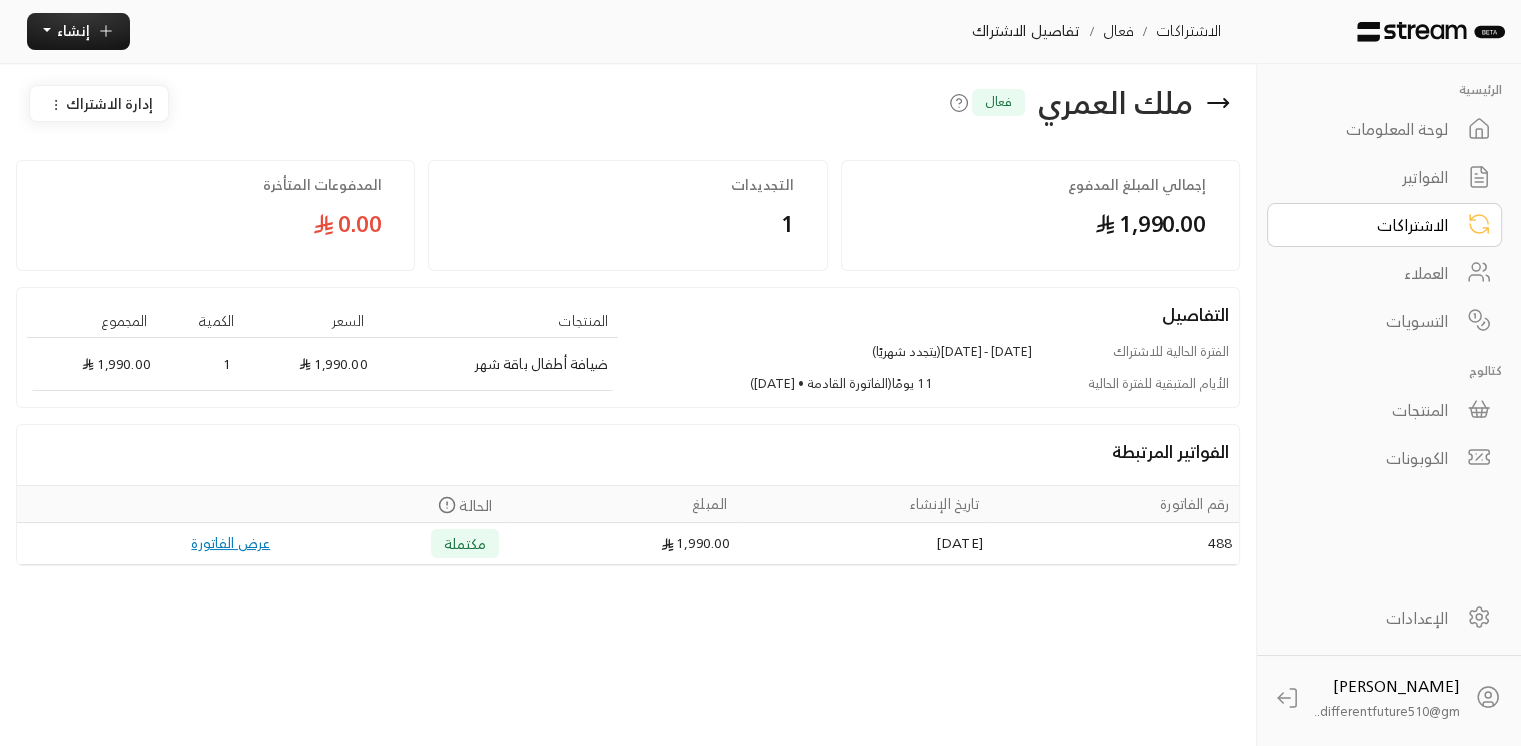 click on "الفواتير المرتبطة رقم الفاتورة تاريخ الإنشاء المبلغ الحالة   488 [DATE] 1,990.00   مكتملة عرض الفاتورة" at bounding box center (628, 495) 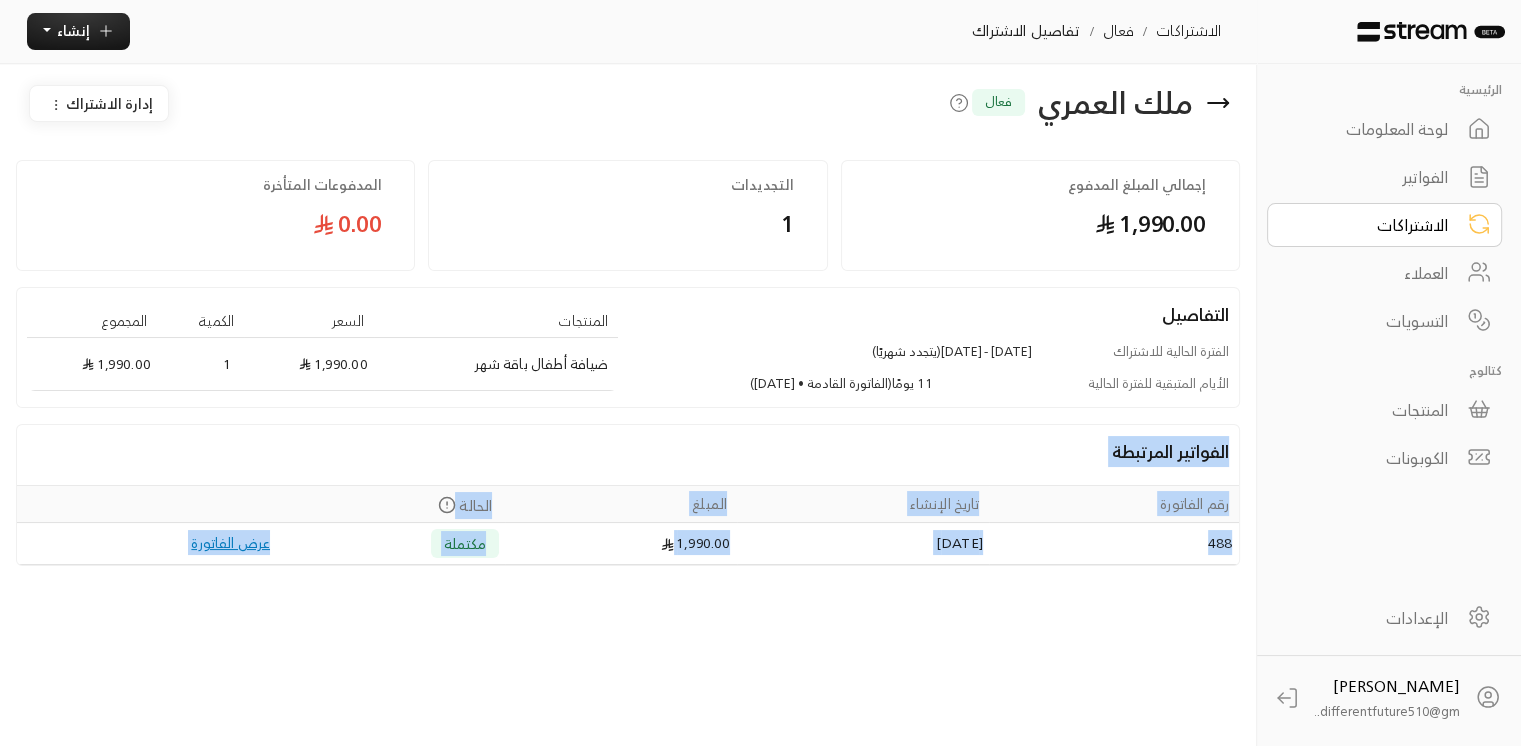 click on "الفواتير المرتبطة رقم الفاتورة تاريخ الإنشاء المبلغ الحالة   488 [DATE] 1,990.00   مكتملة عرض الفاتورة" at bounding box center (628, 495) 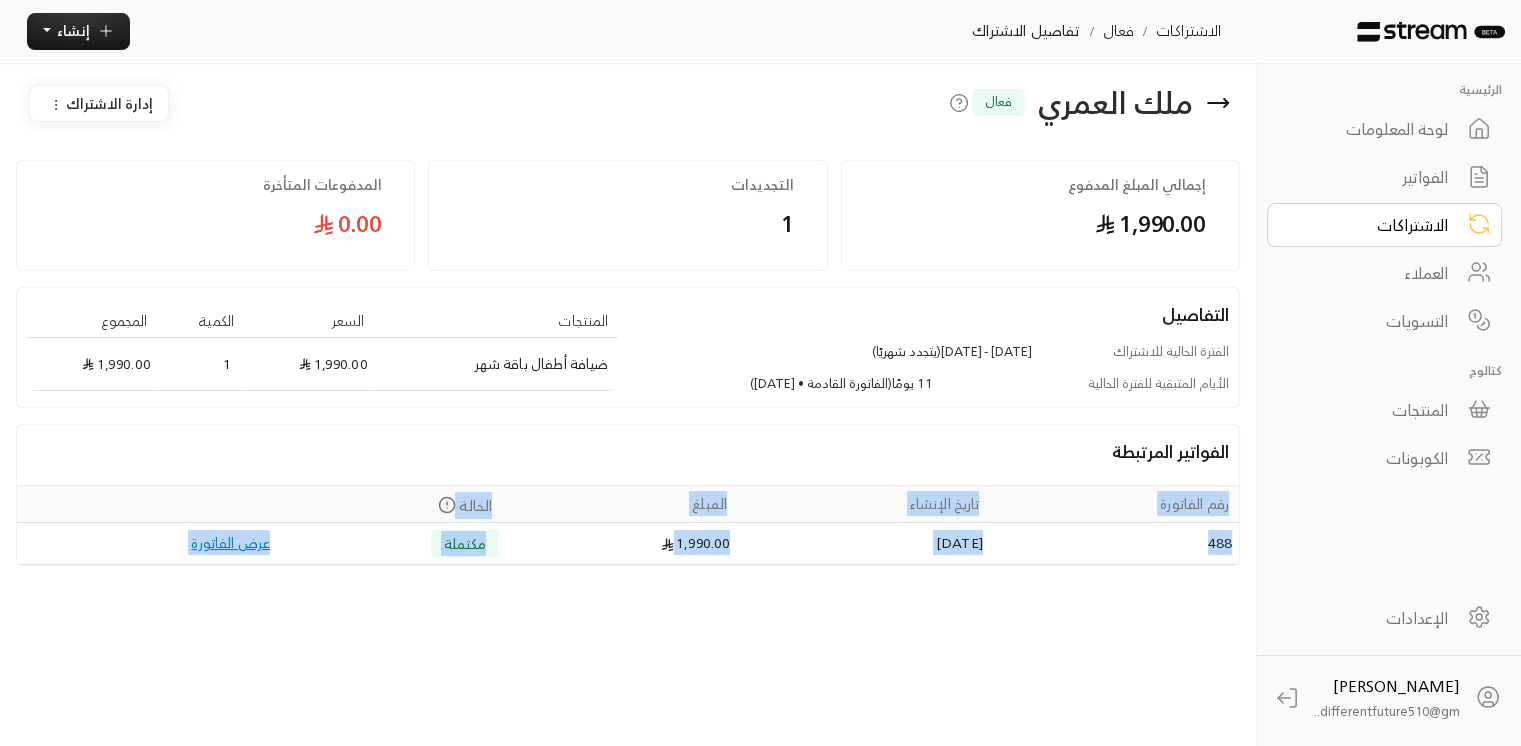 click on "الفواتير المرتبطة رقم الفاتورة تاريخ الإنشاء المبلغ الحالة   488 [DATE] 1,990.00   مكتملة عرض الفاتورة" at bounding box center (628, 495) 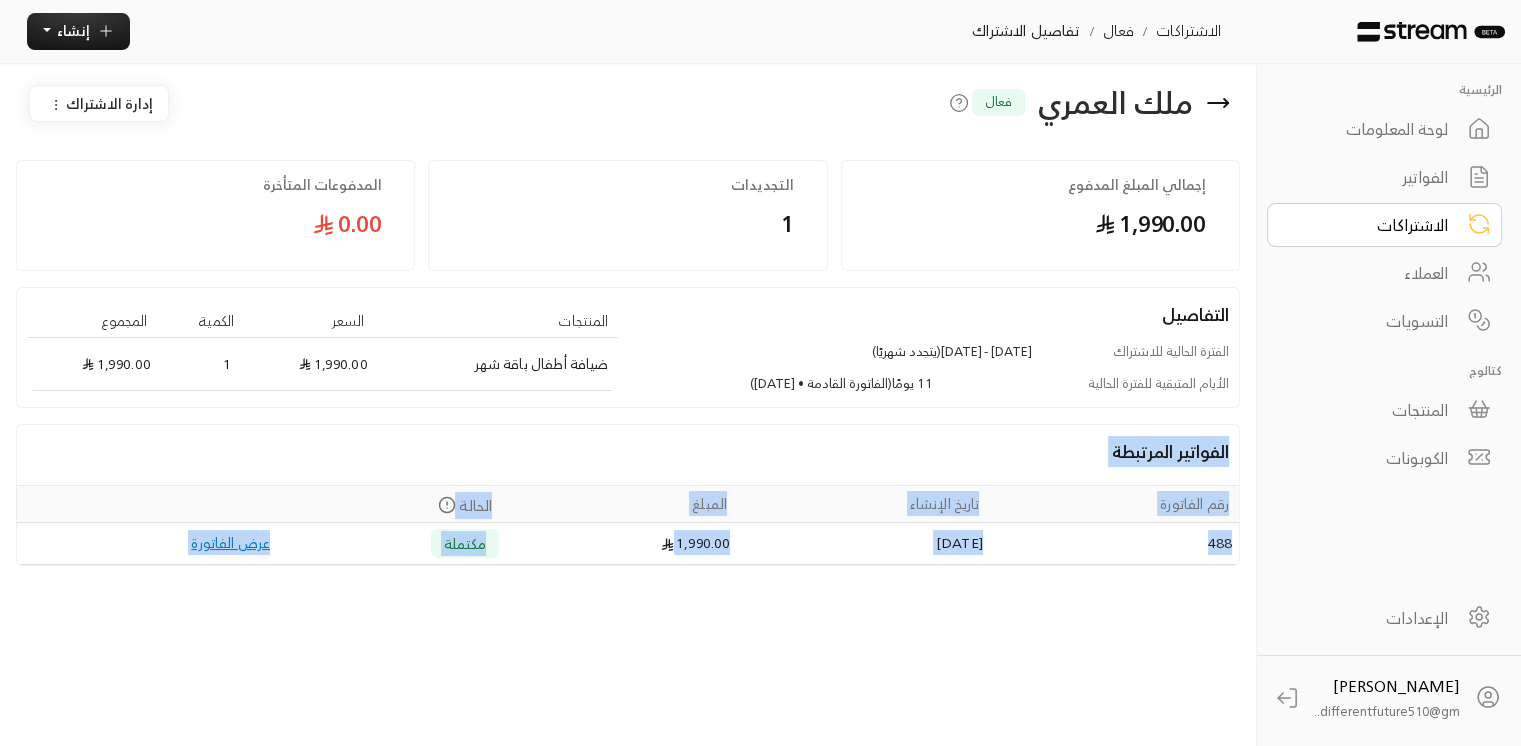 click on "الفواتير المرتبطة رقم الفاتورة تاريخ الإنشاء المبلغ الحالة   488 [DATE] 1,990.00   مكتملة عرض الفاتورة" at bounding box center (628, 495) 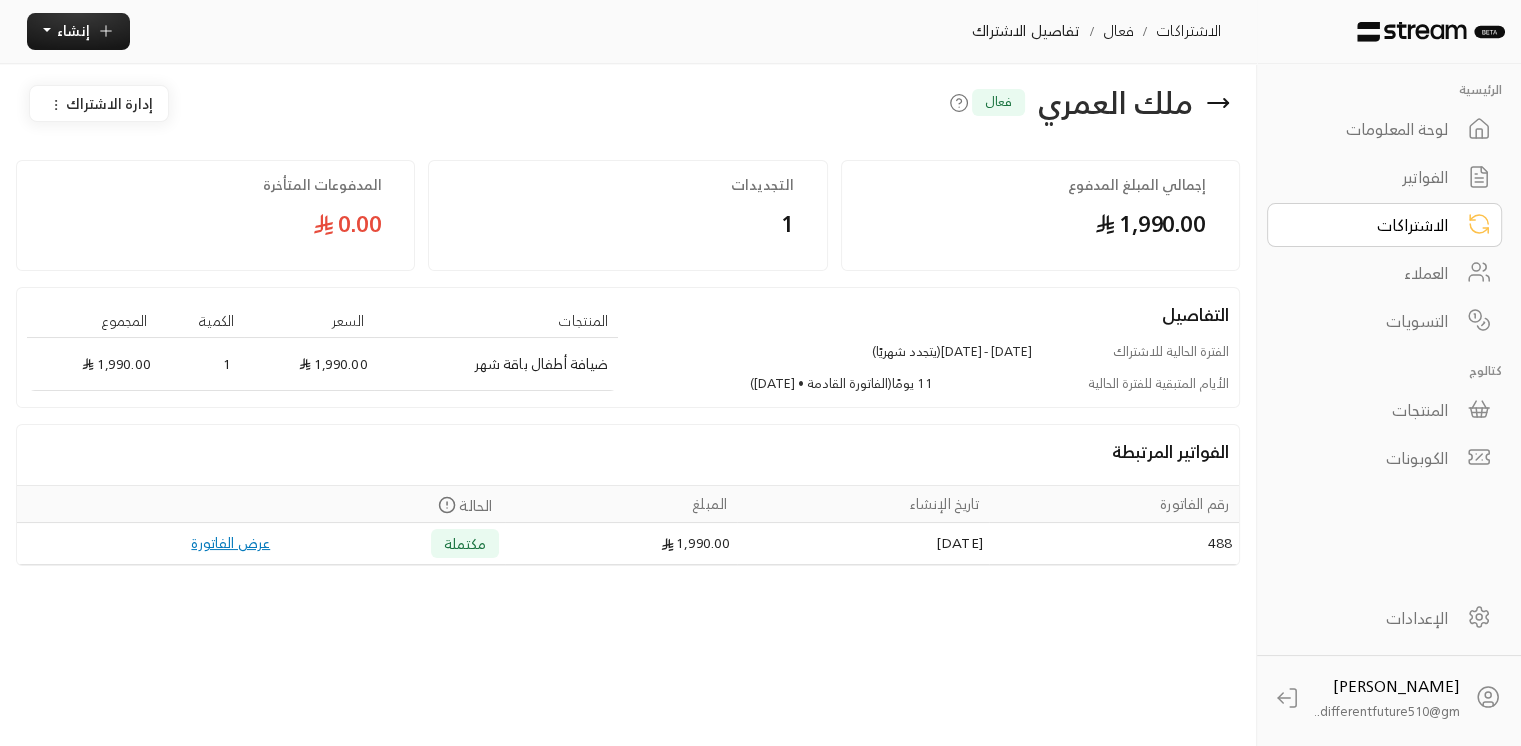 click on "الفواتير المرتبطة رقم الفاتورة تاريخ الإنشاء المبلغ الحالة   488 [DATE] 1,990.00   مكتملة عرض الفاتورة" at bounding box center (628, 495) 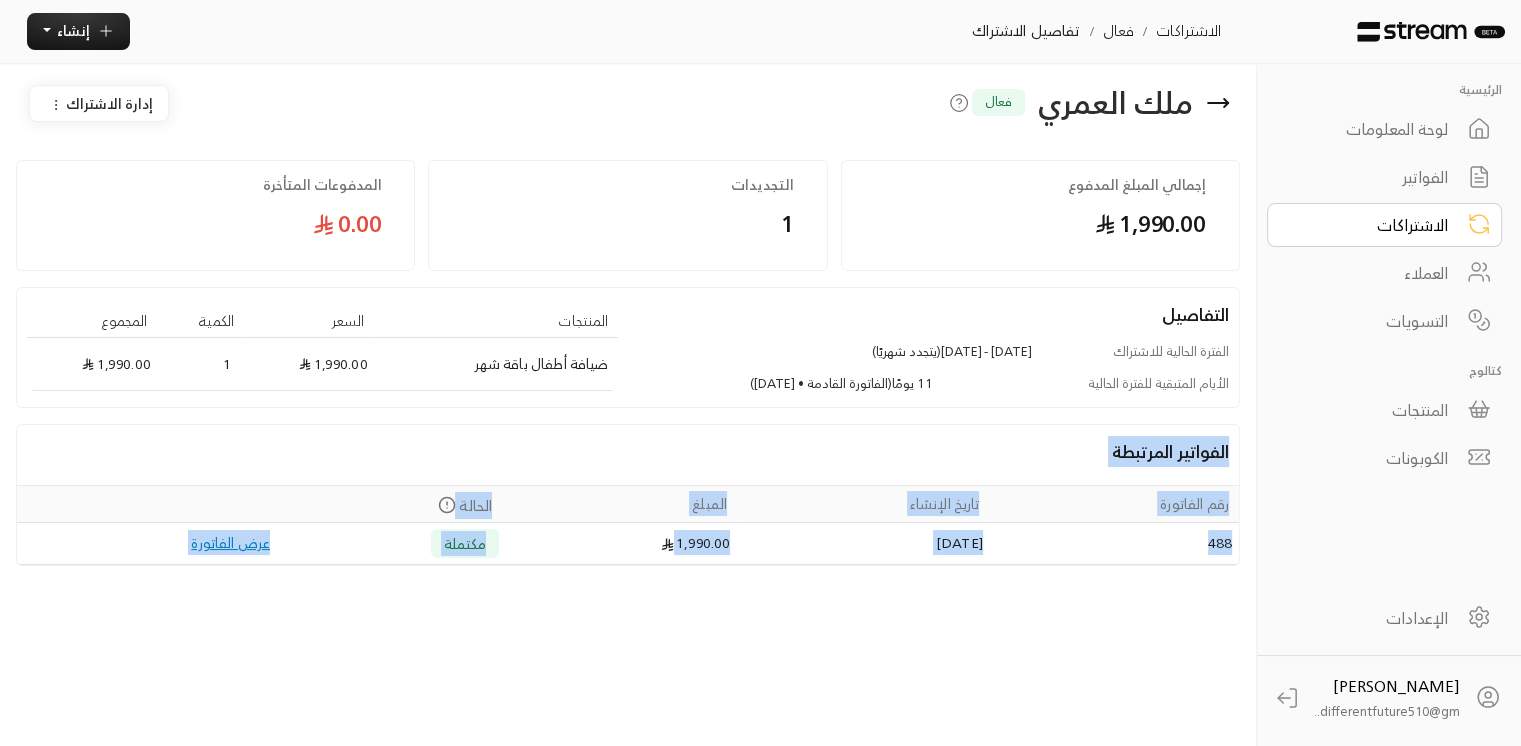 click on "الفواتير المرتبطة رقم الفاتورة تاريخ الإنشاء المبلغ الحالة   488 [DATE] 1,990.00   مكتملة عرض الفاتورة" at bounding box center (628, 495) 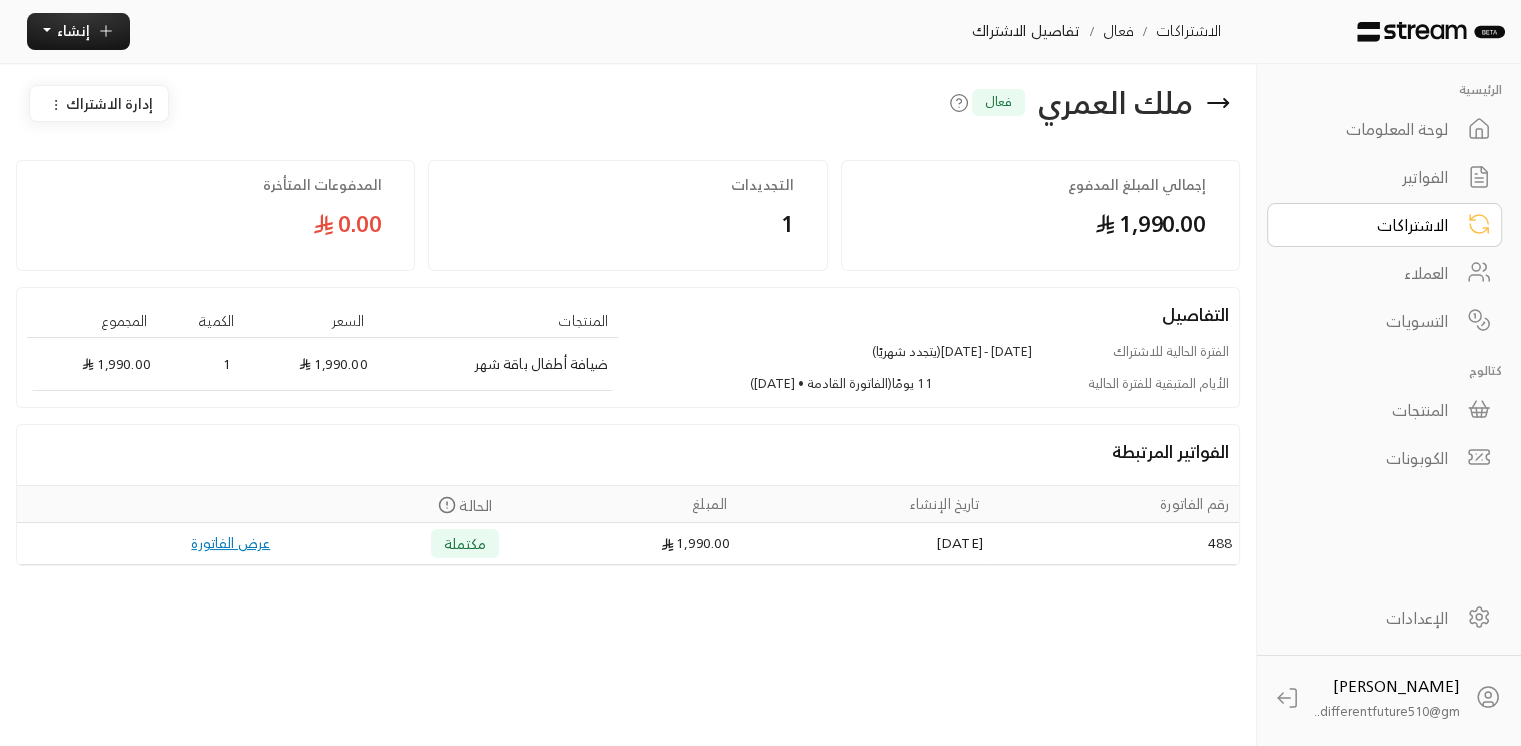 click on "الفواتير المرتبطة رقم الفاتورة تاريخ الإنشاء المبلغ الحالة   488 [DATE] 1,990.00   مكتملة عرض الفاتورة" at bounding box center (628, 495) 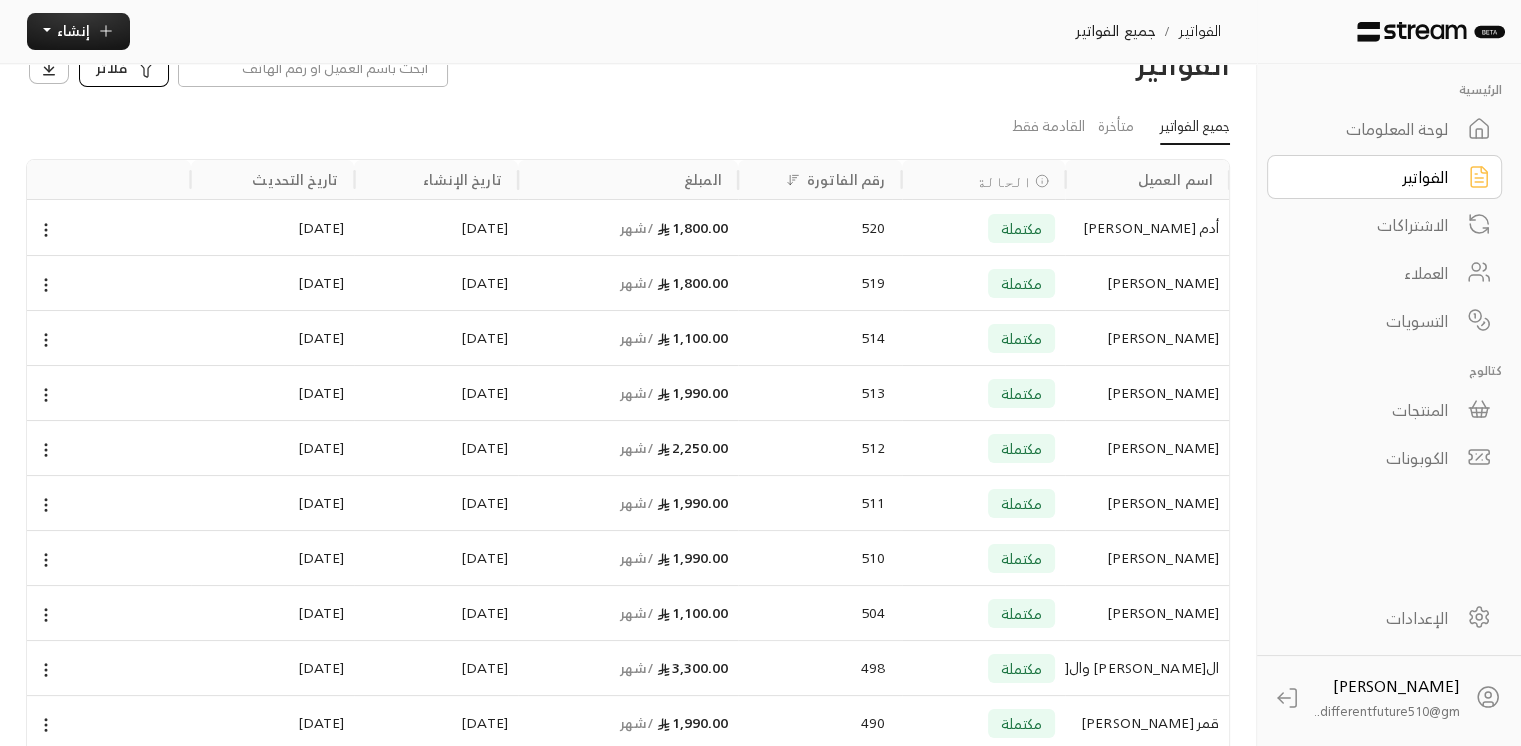 scroll, scrollTop: 120, scrollLeft: 0, axis: vertical 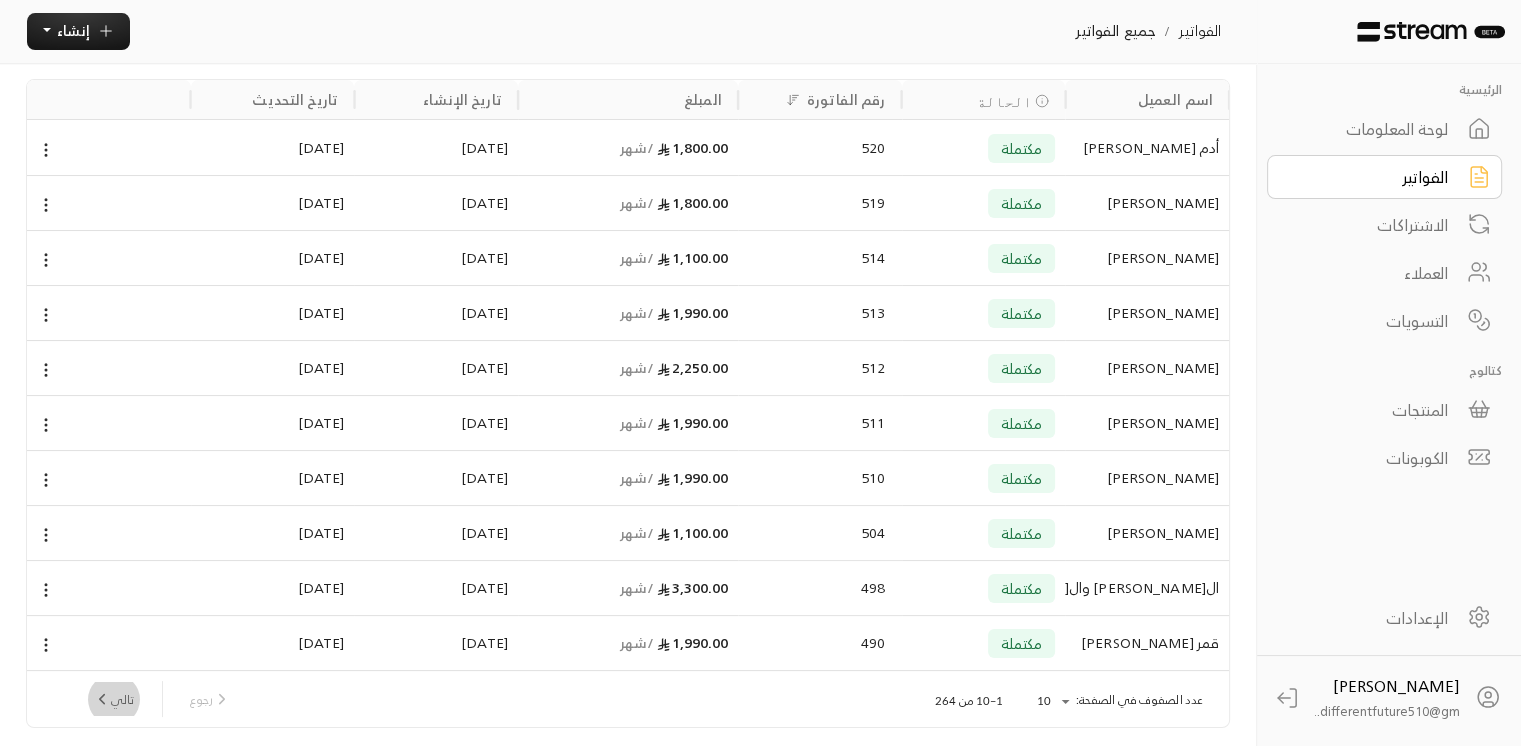 click on "تالي" at bounding box center (113, 699) 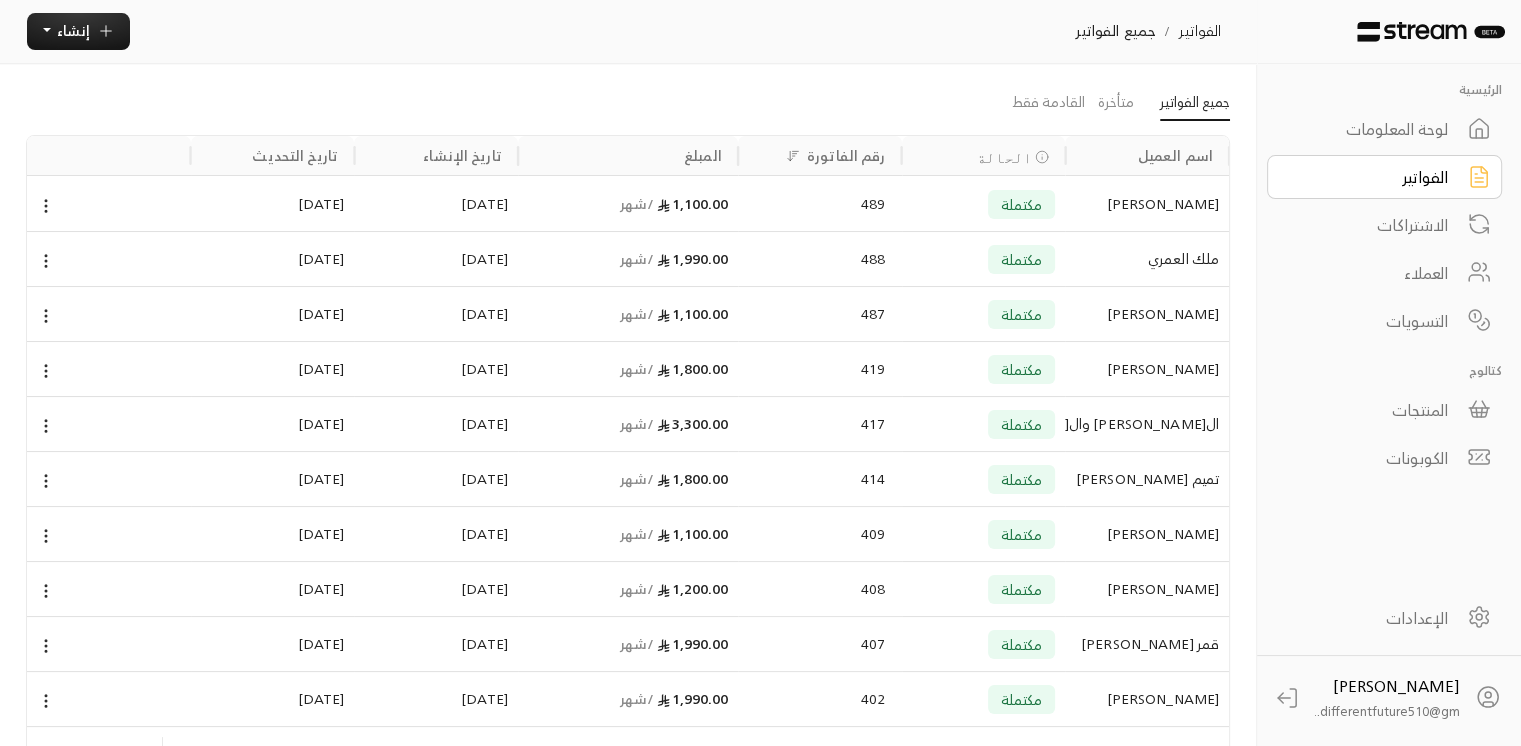 scroll, scrollTop: 120, scrollLeft: 0, axis: vertical 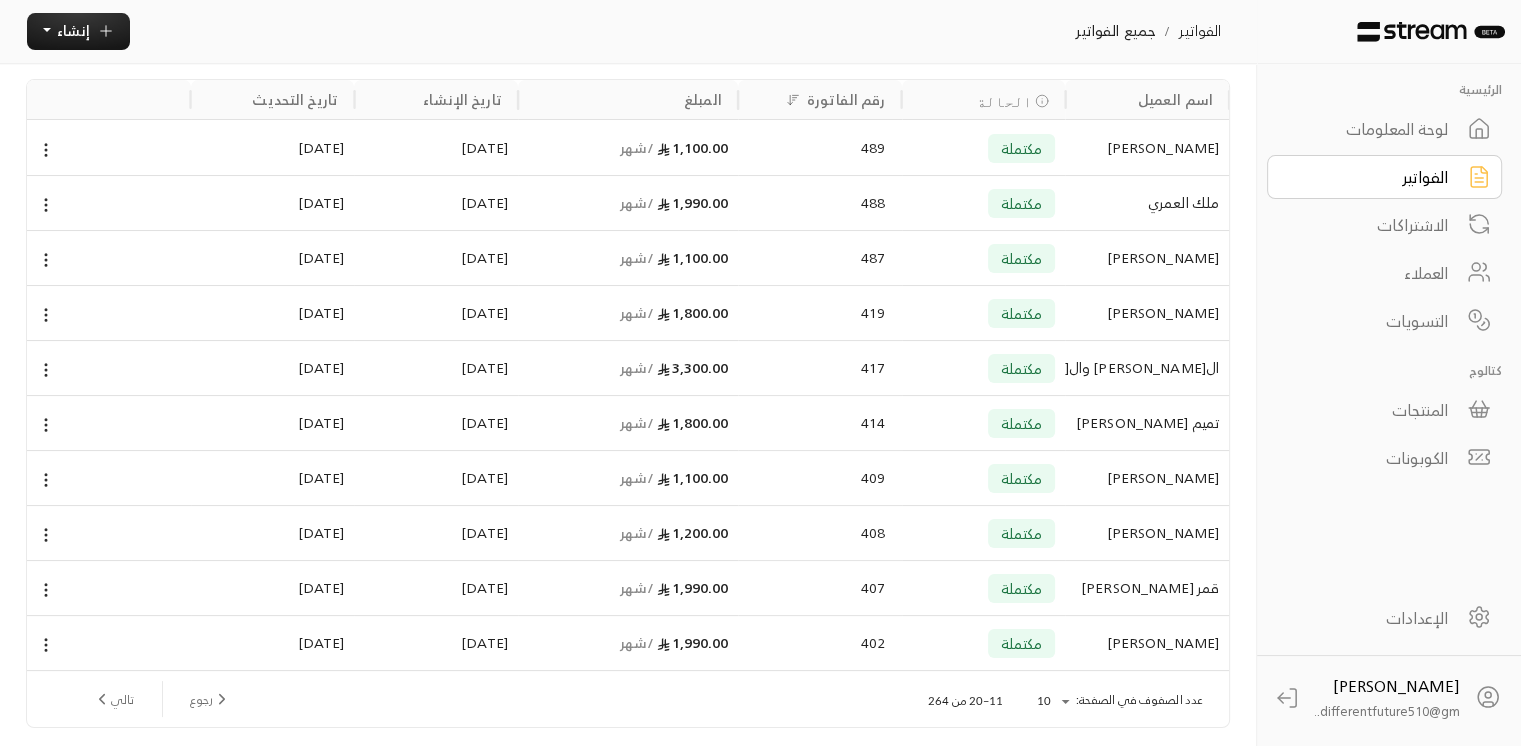 click 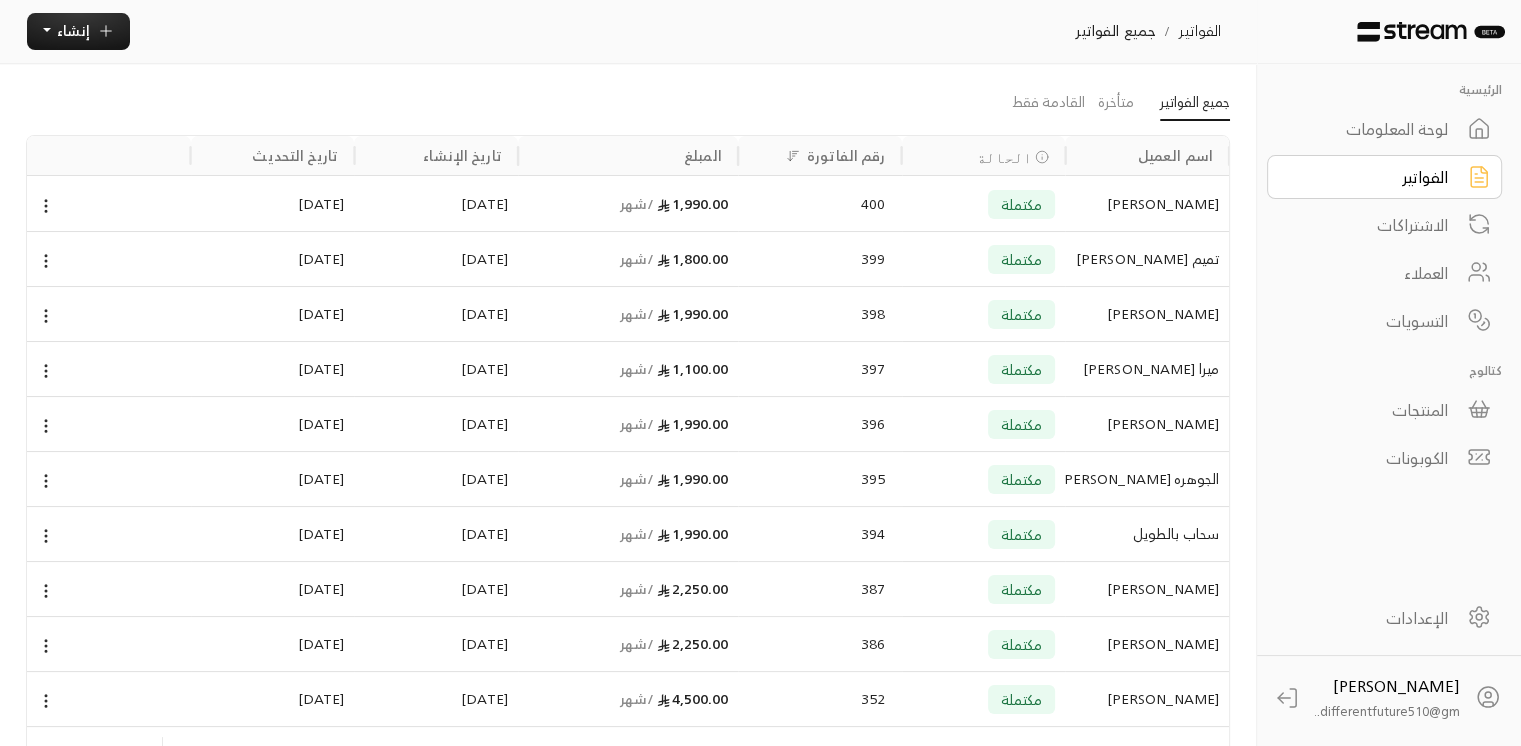 scroll, scrollTop: 120, scrollLeft: 0, axis: vertical 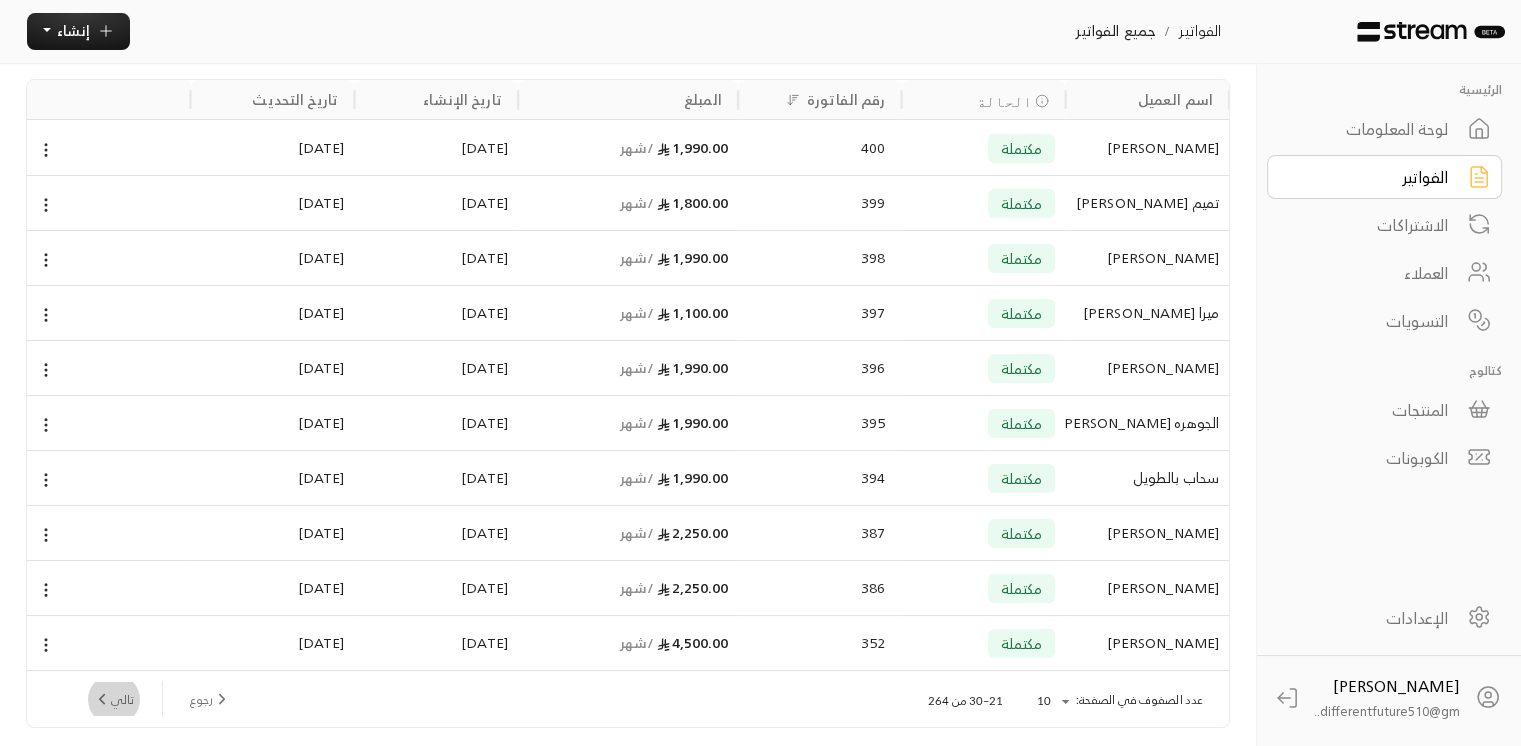 click 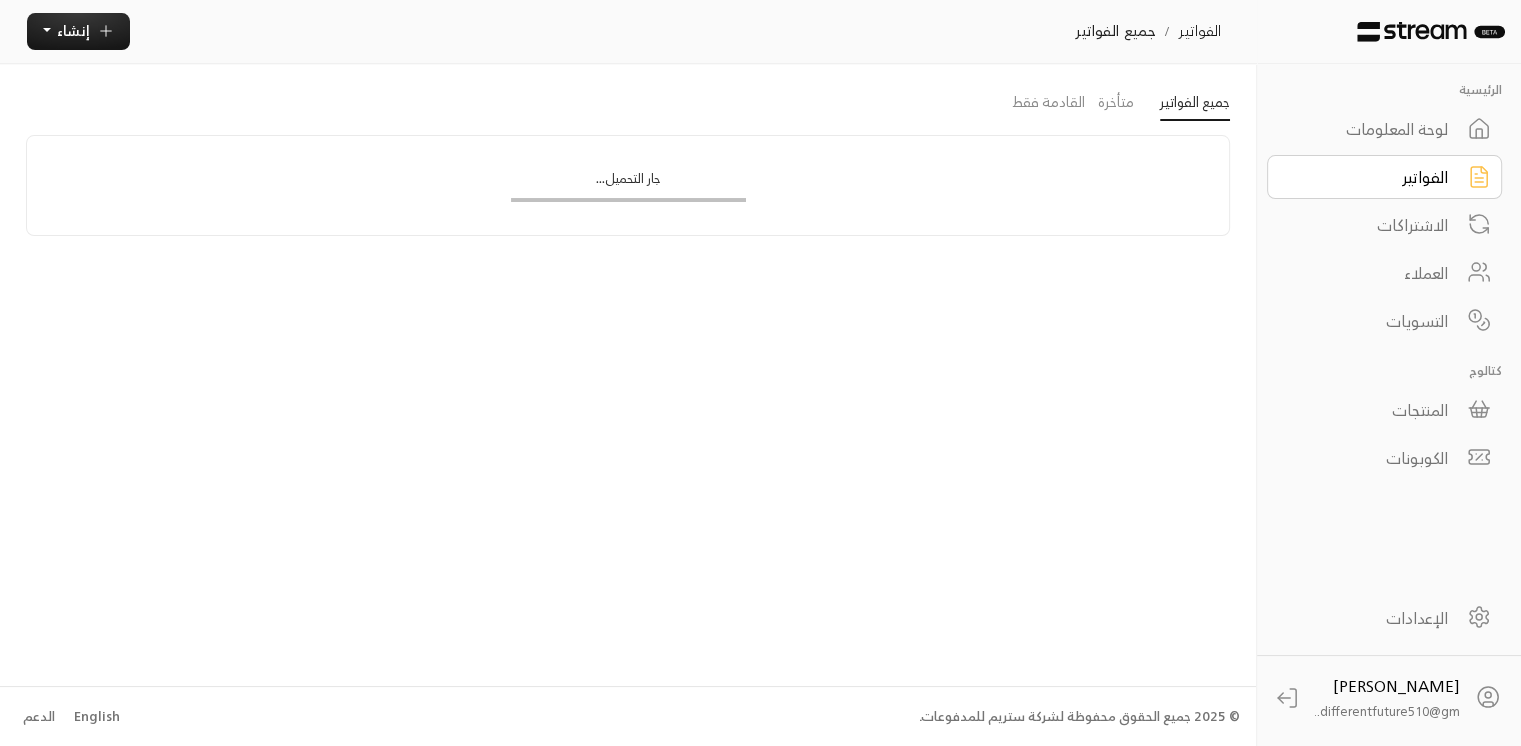 scroll, scrollTop: 120, scrollLeft: 0, axis: vertical 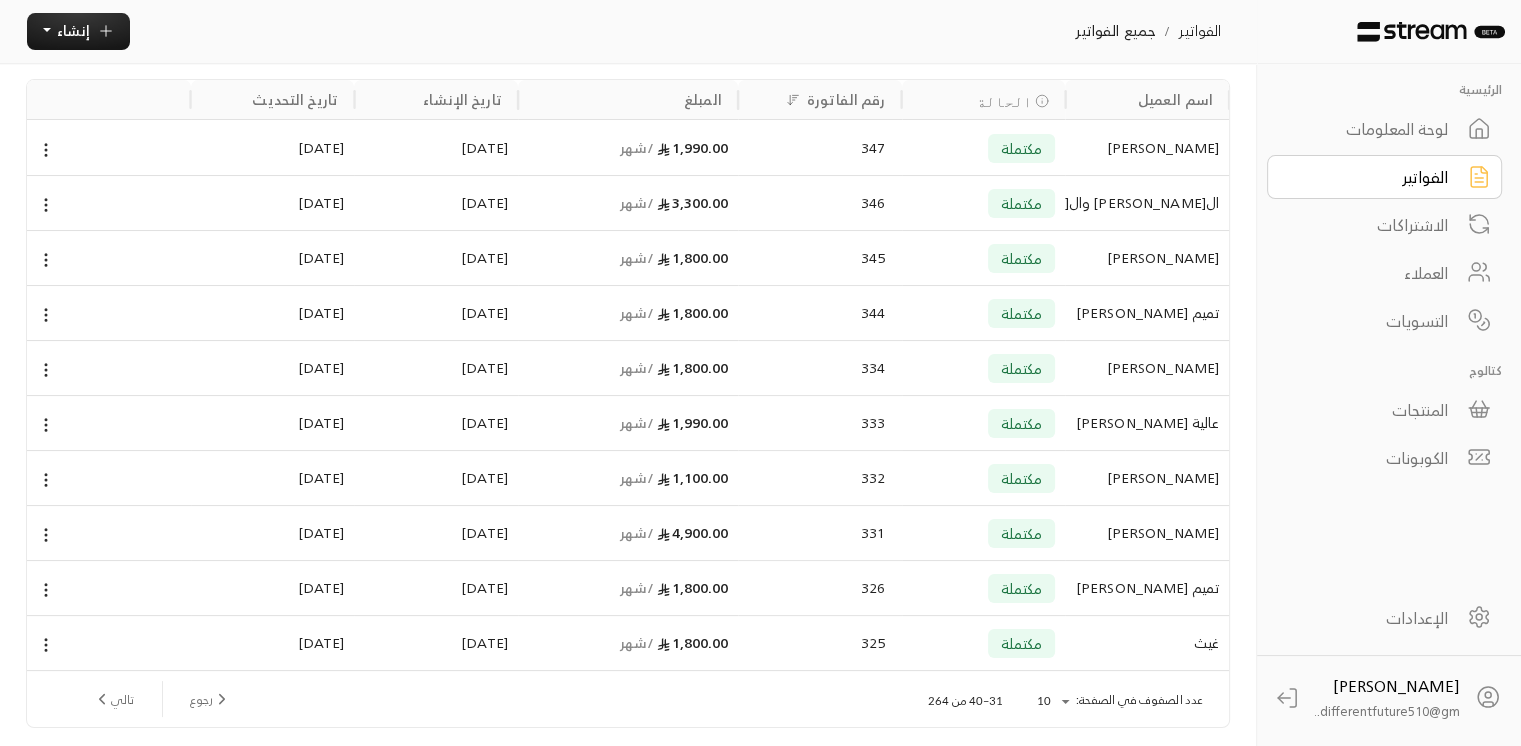 drag, startPoint x: 107, startPoint y: 703, endPoint x: 212, endPoint y: 712, distance: 105.38501 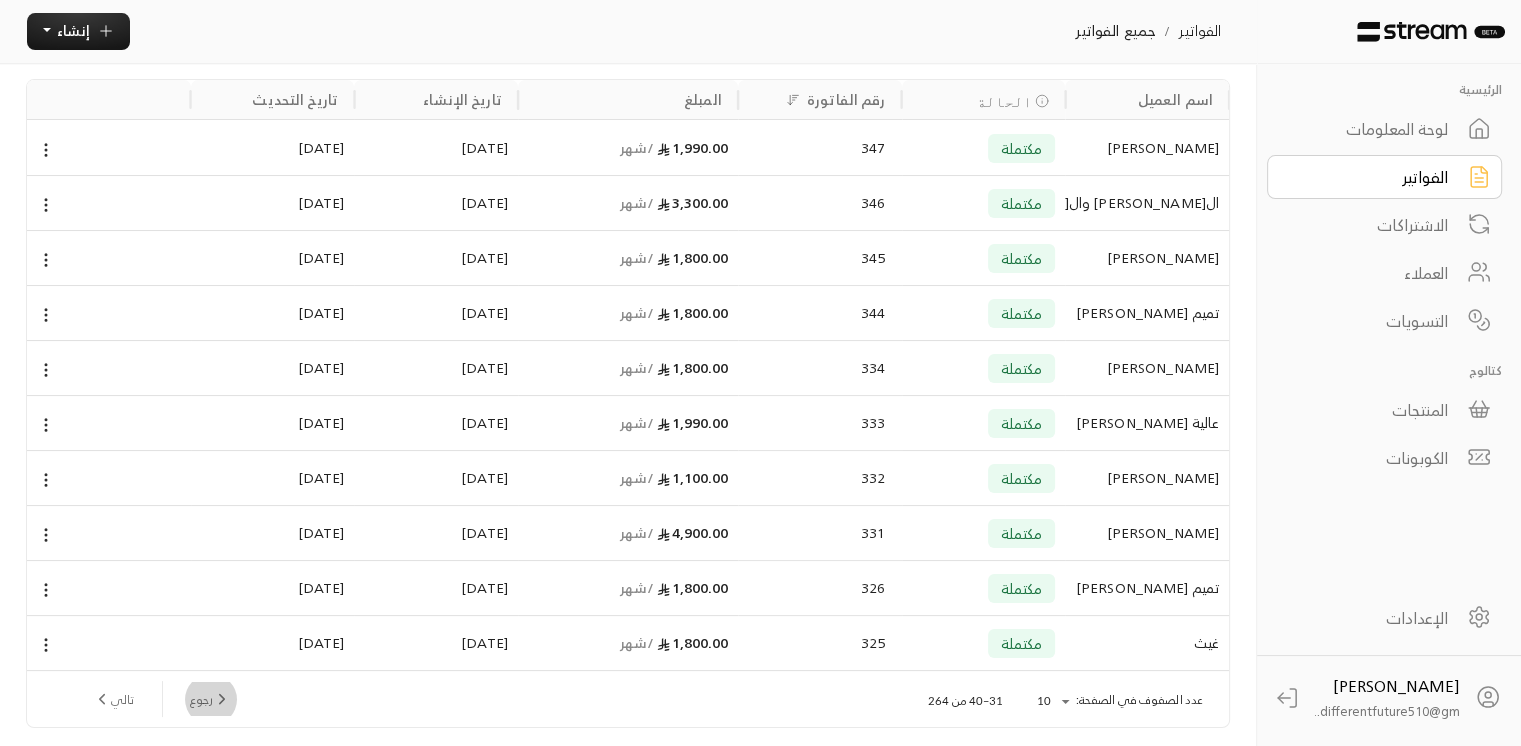 click on "رجوع" at bounding box center [210, 699] 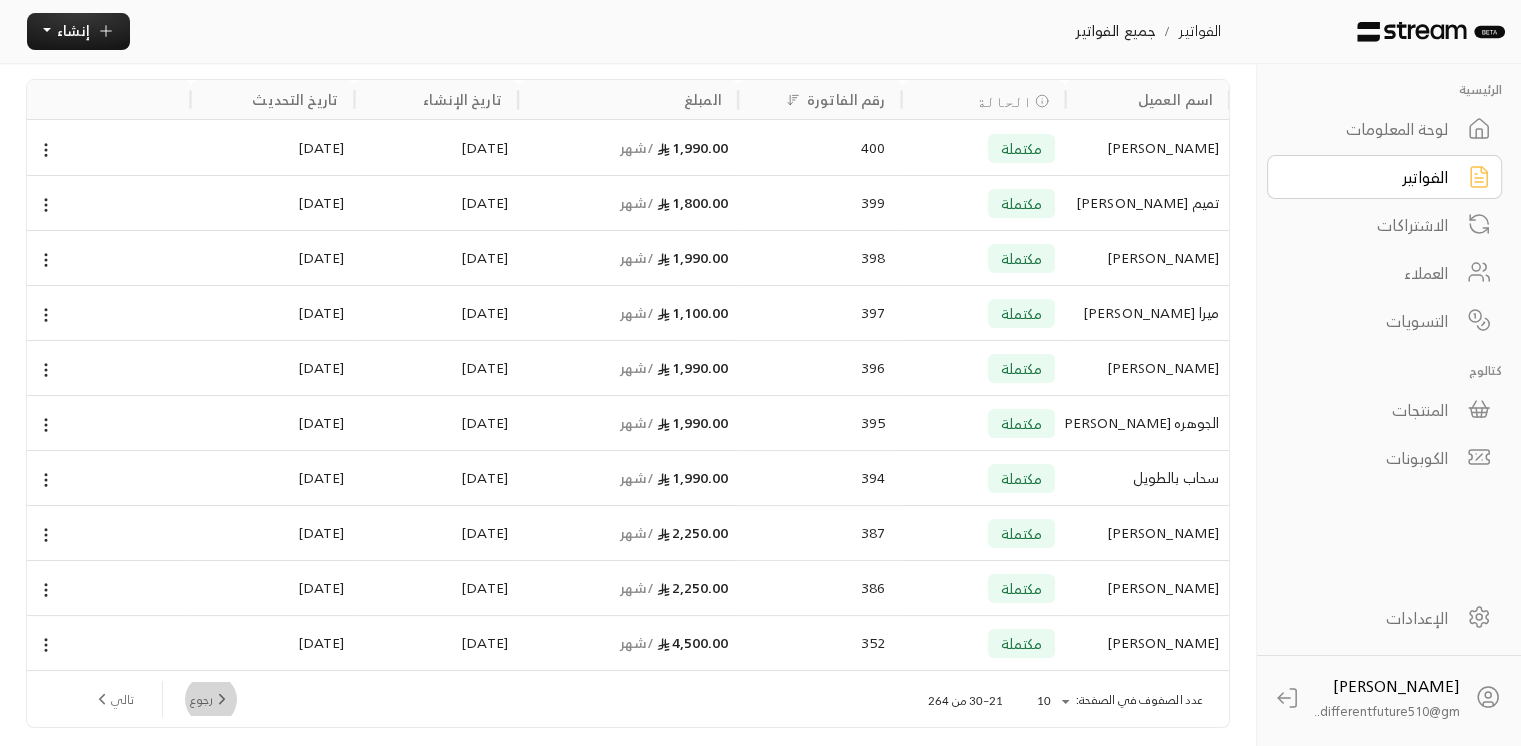 click on "رجوع" at bounding box center (210, 699) 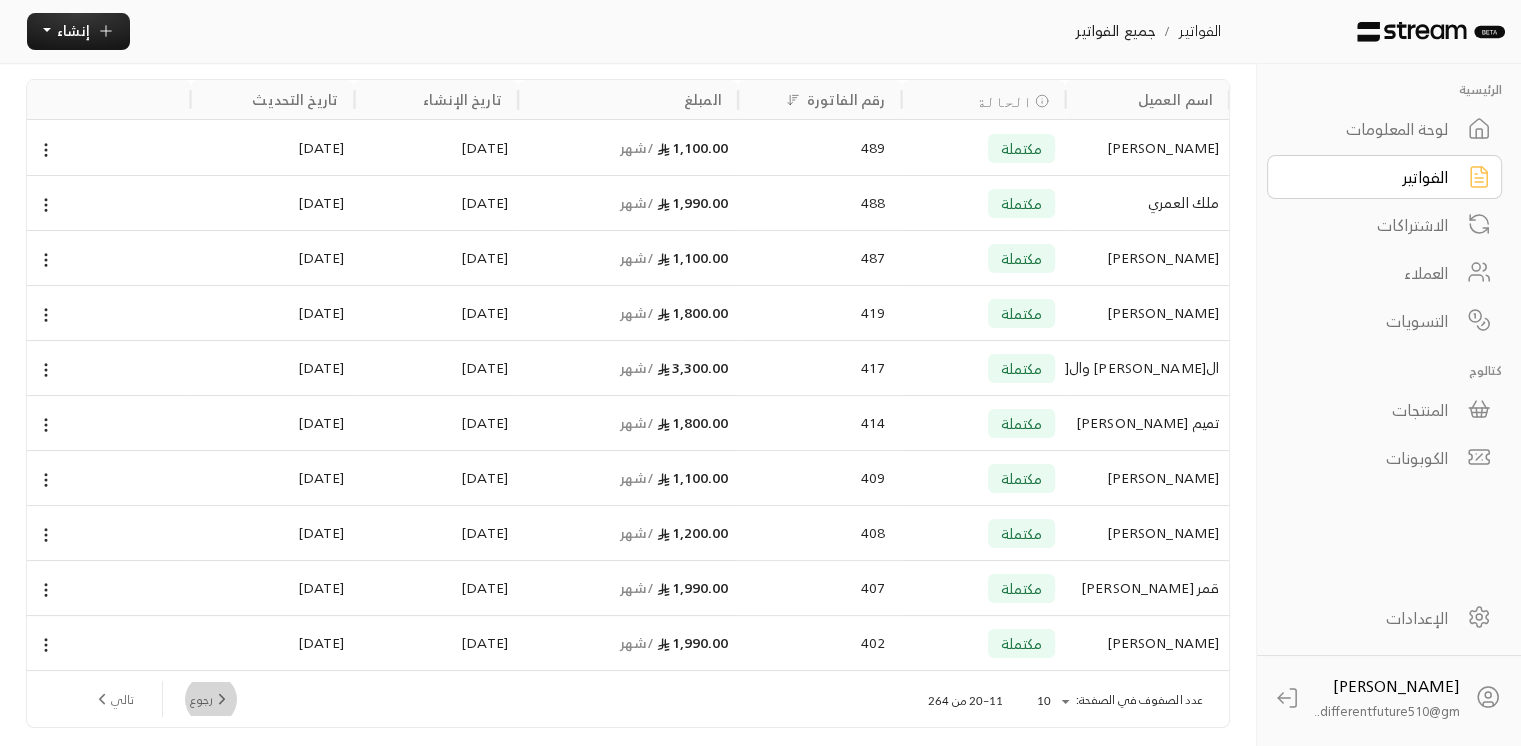 click on "رجوع" at bounding box center [210, 699] 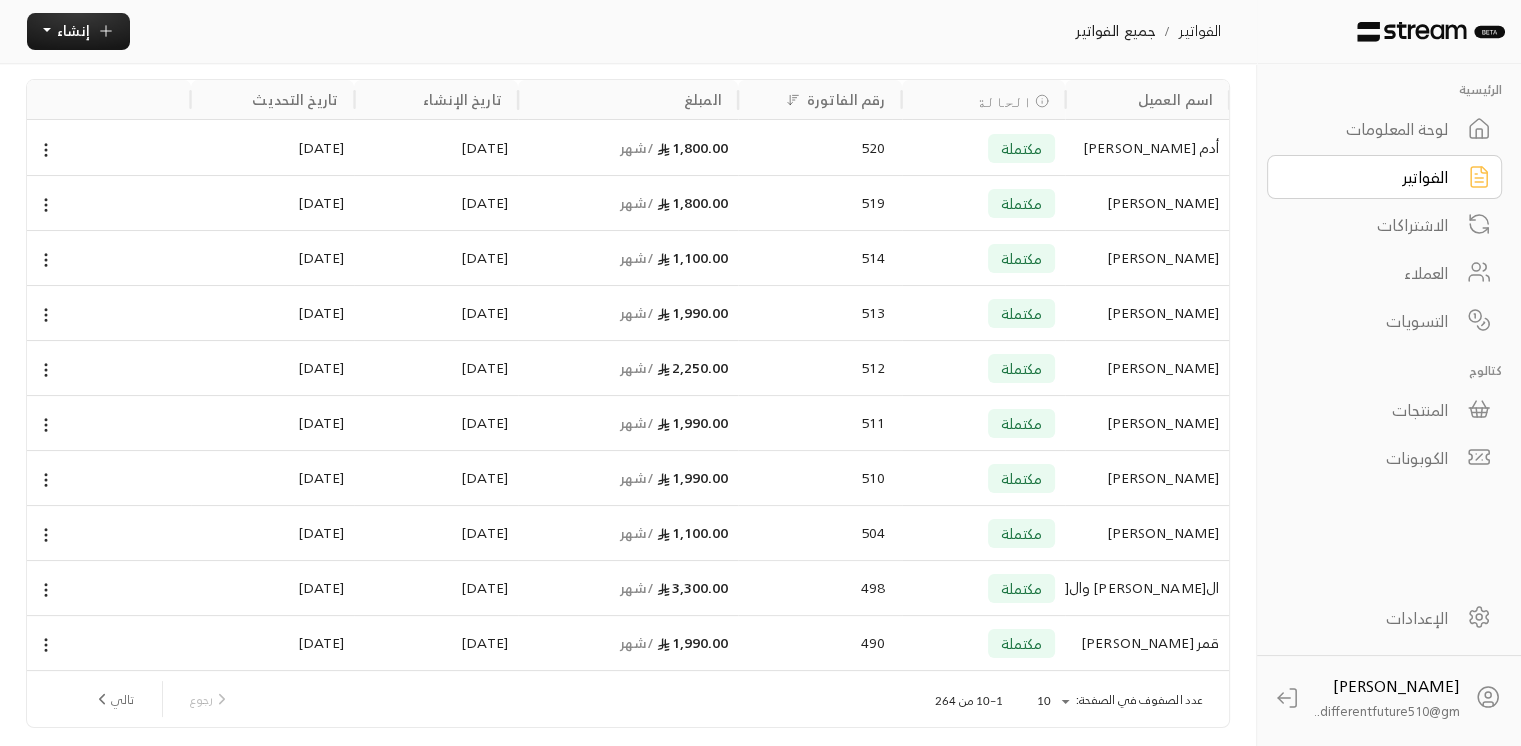 click on "رجوع تالي" at bounding box center (162, 699) 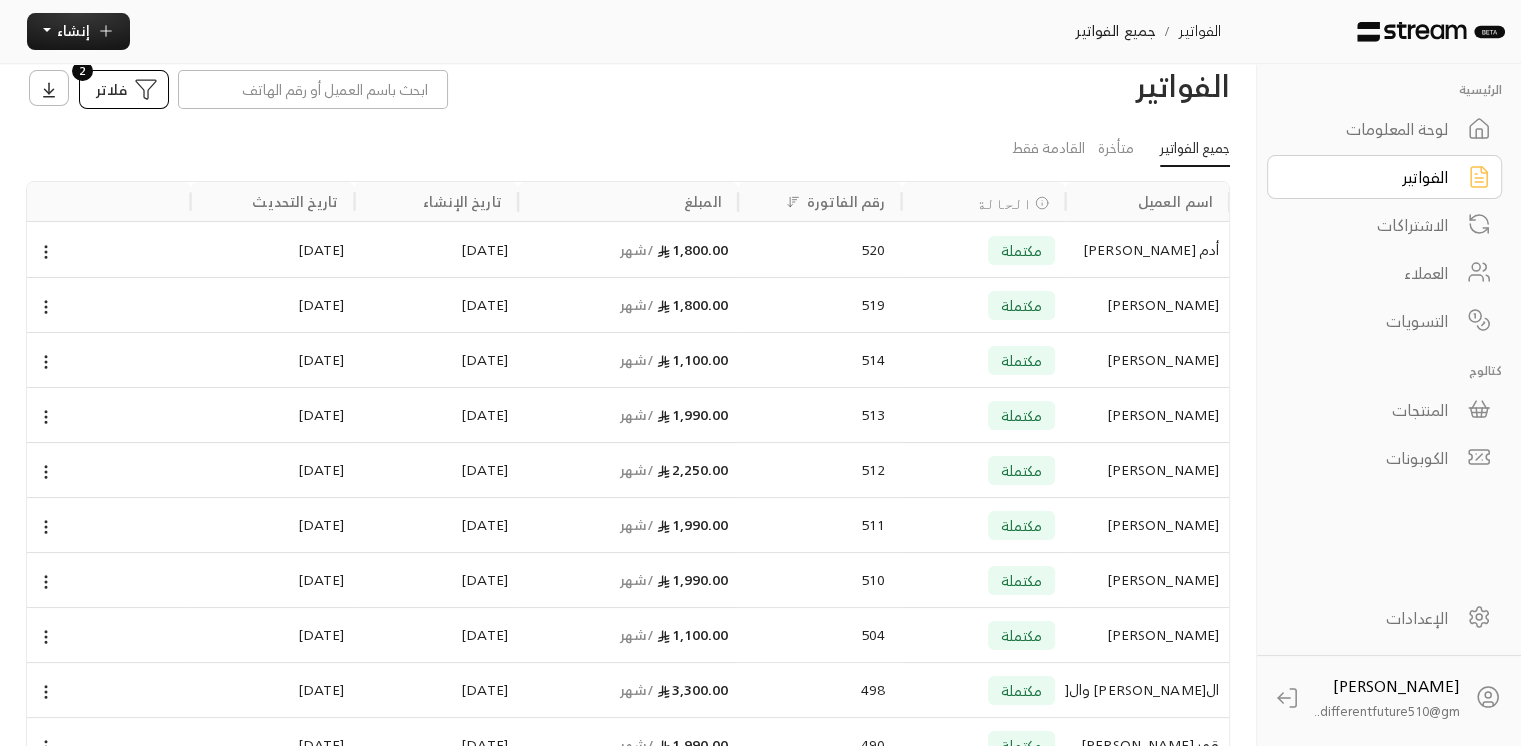 scroll, scrollTop: 0, scrollLeft: 0, axis: both 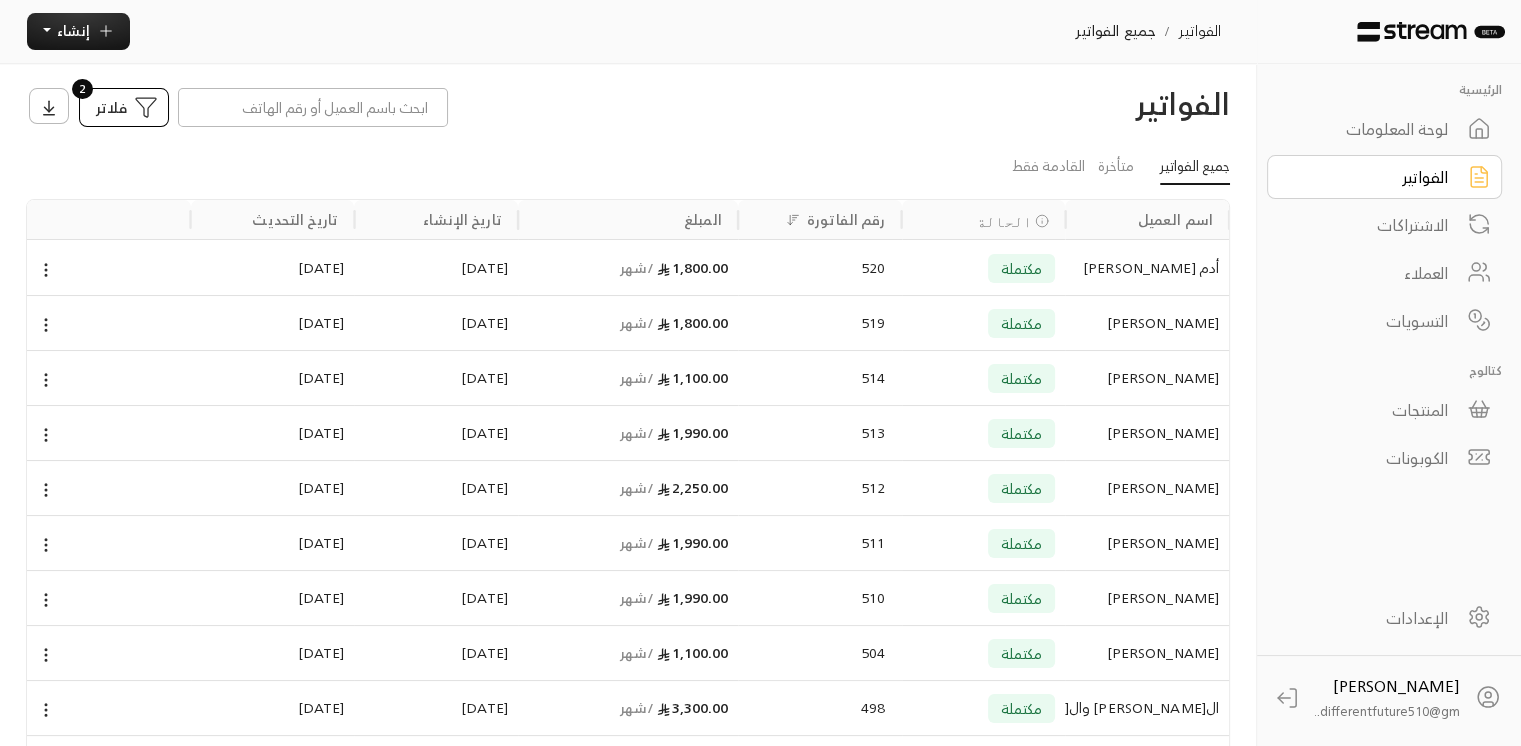 click on "لوحة المعلومات" at bounding box center [1371, 129] 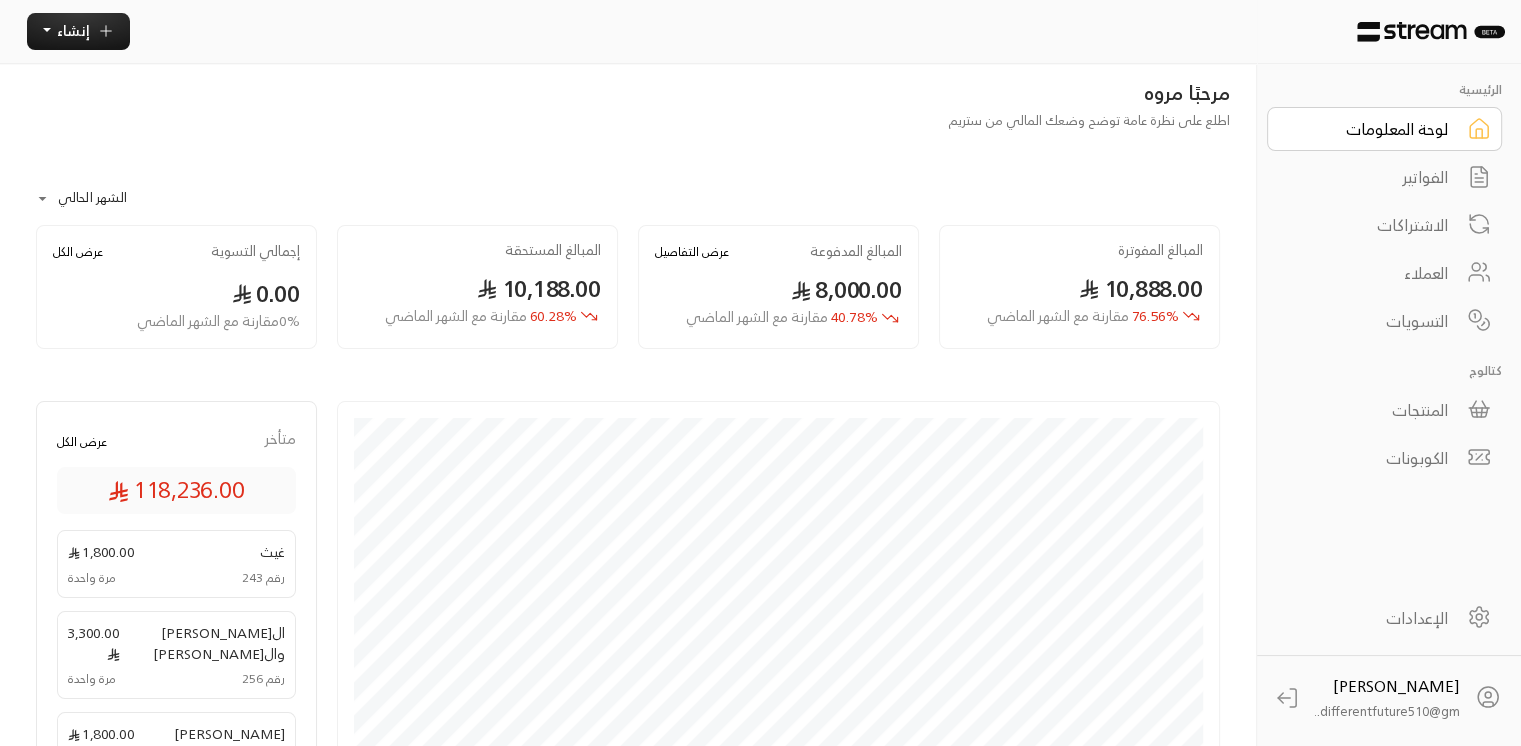 click on "الفواتير" at bounding box center (1384, 177) 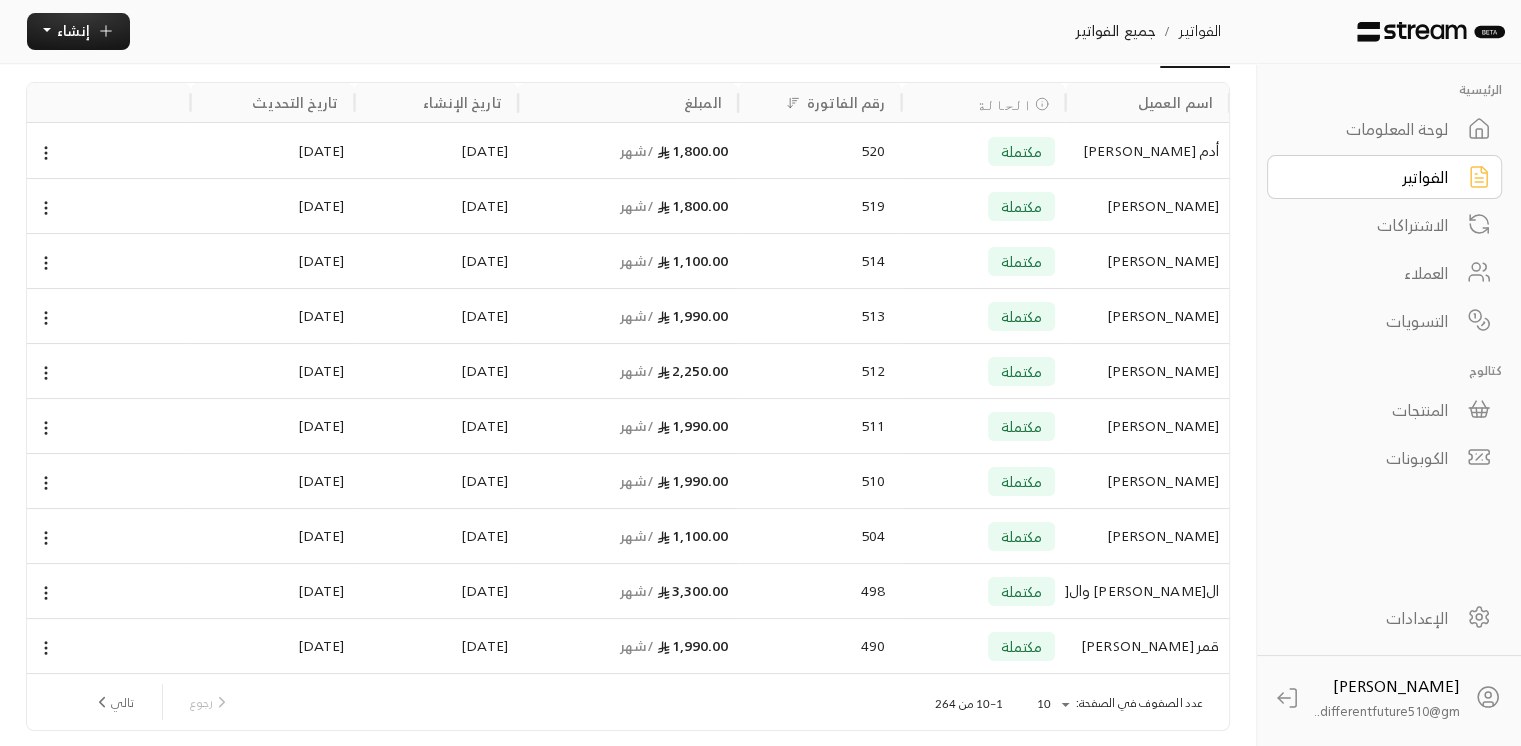 scroll, scrollTop: 120, scrollLeft: 0, axis: vertical 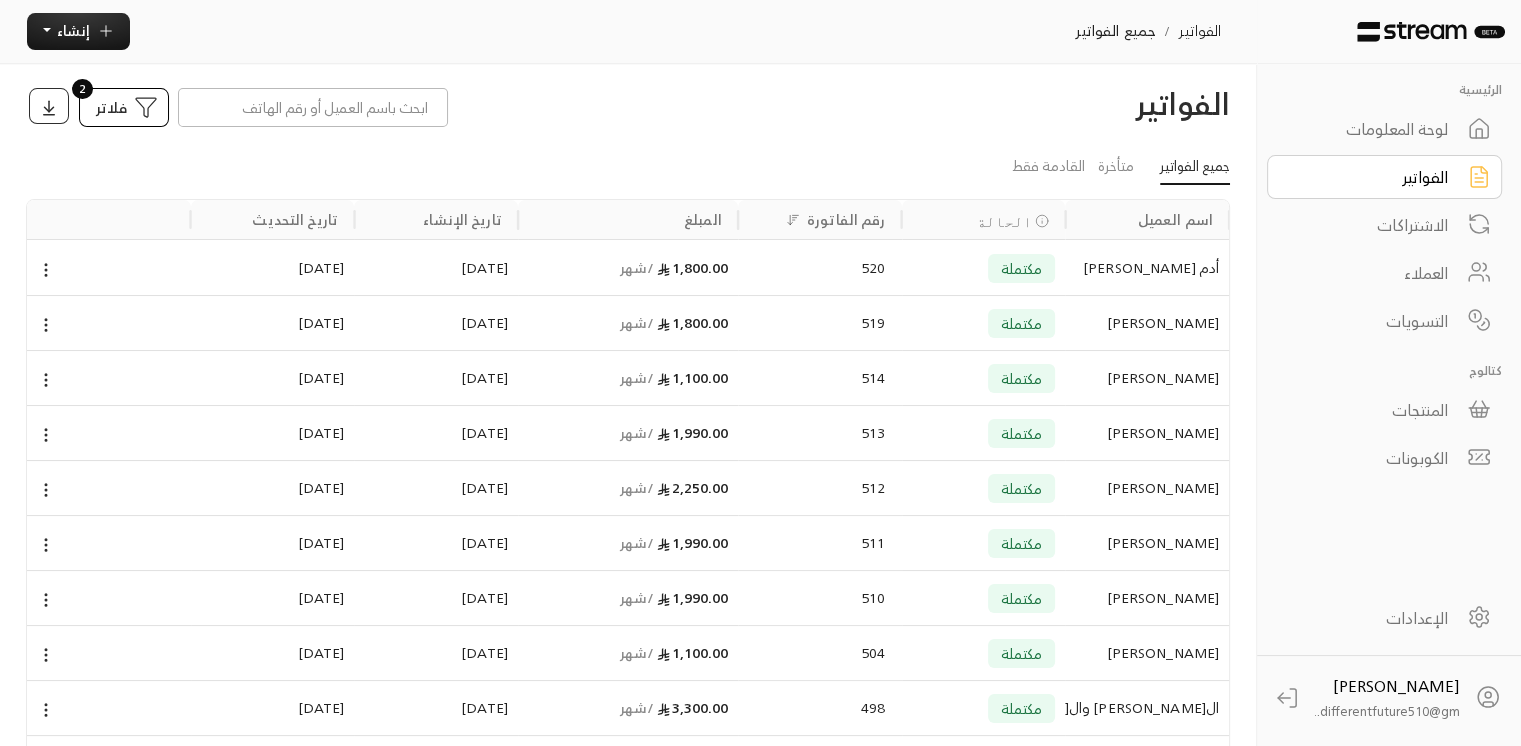 click 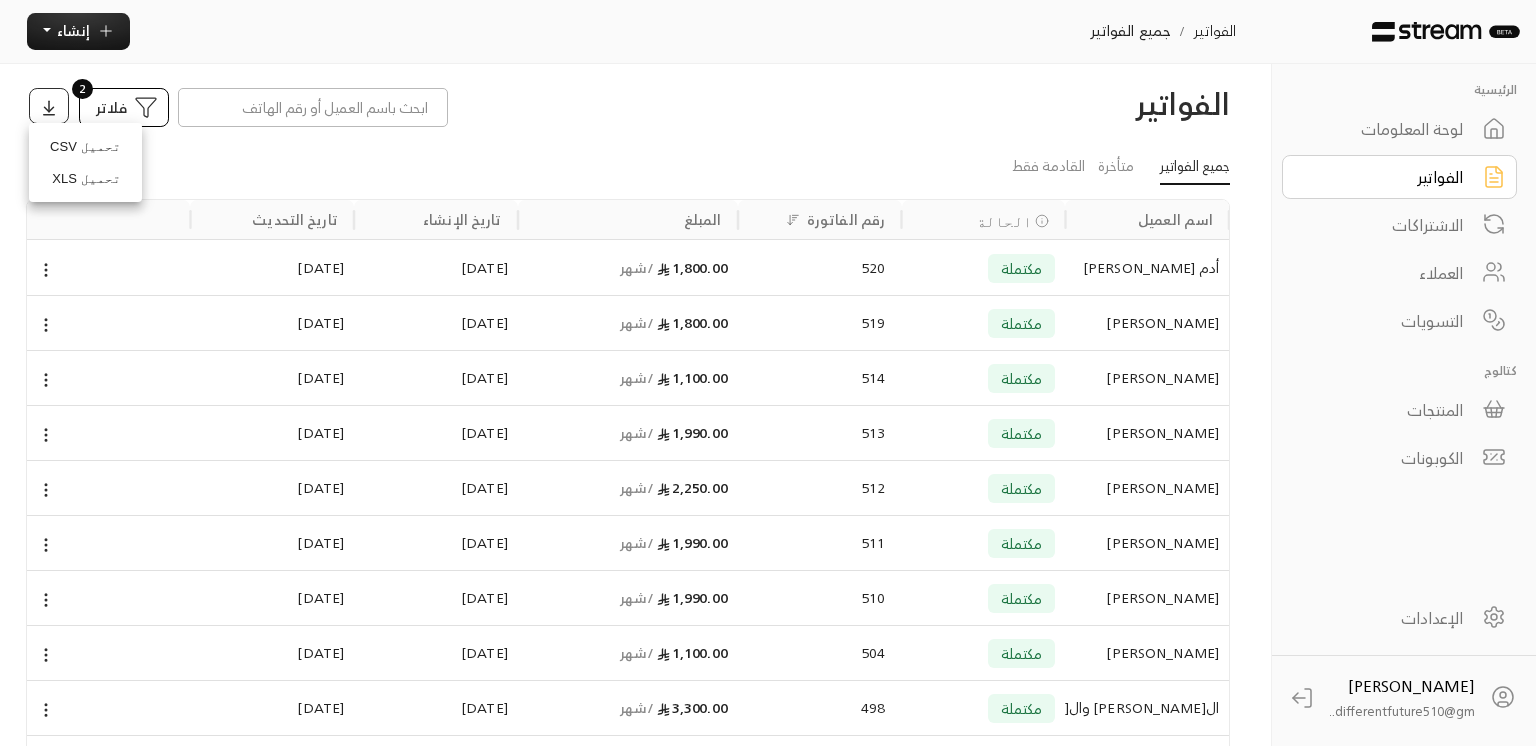click at bounding box center (768, 373) 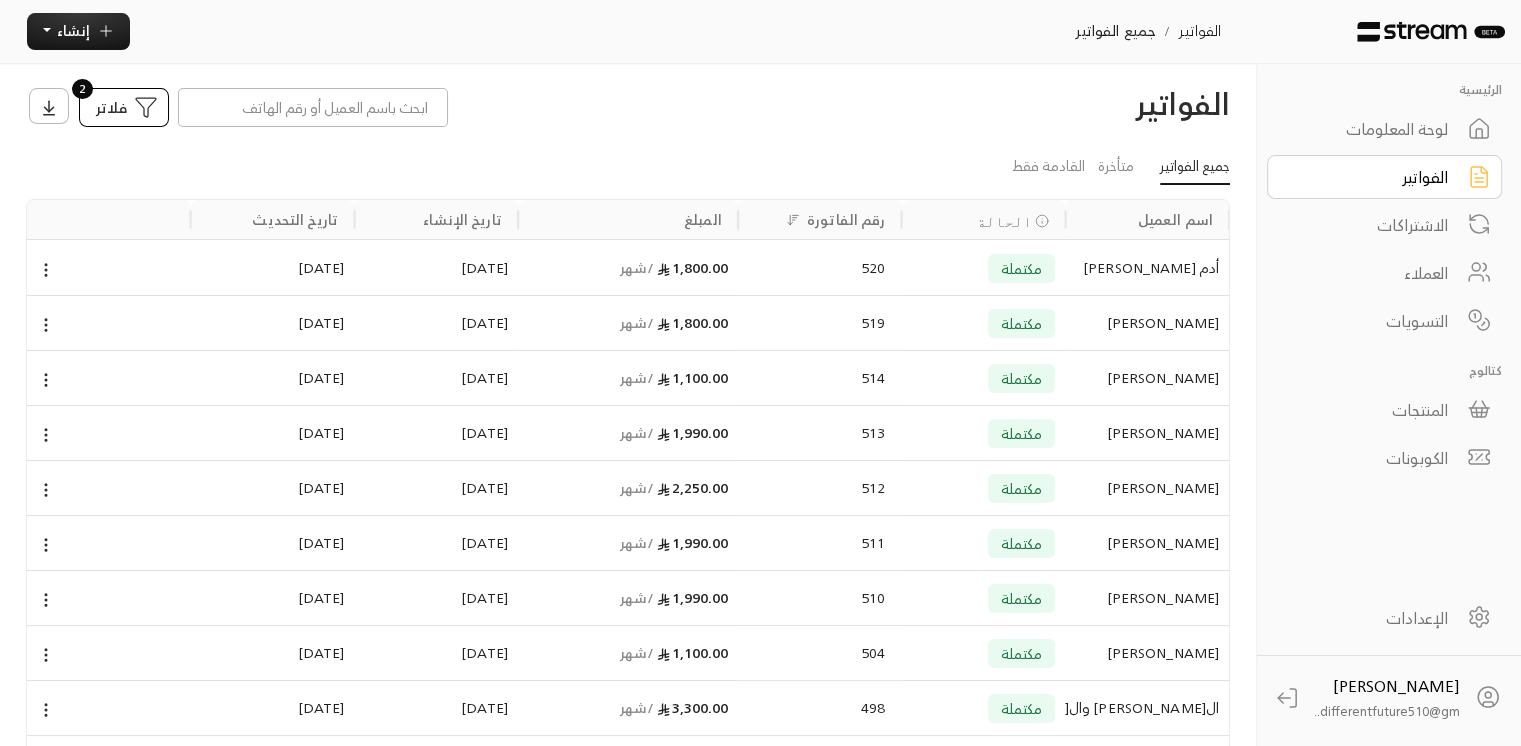 click on "جميع الفواتير" at bounding box center [1115, 31] 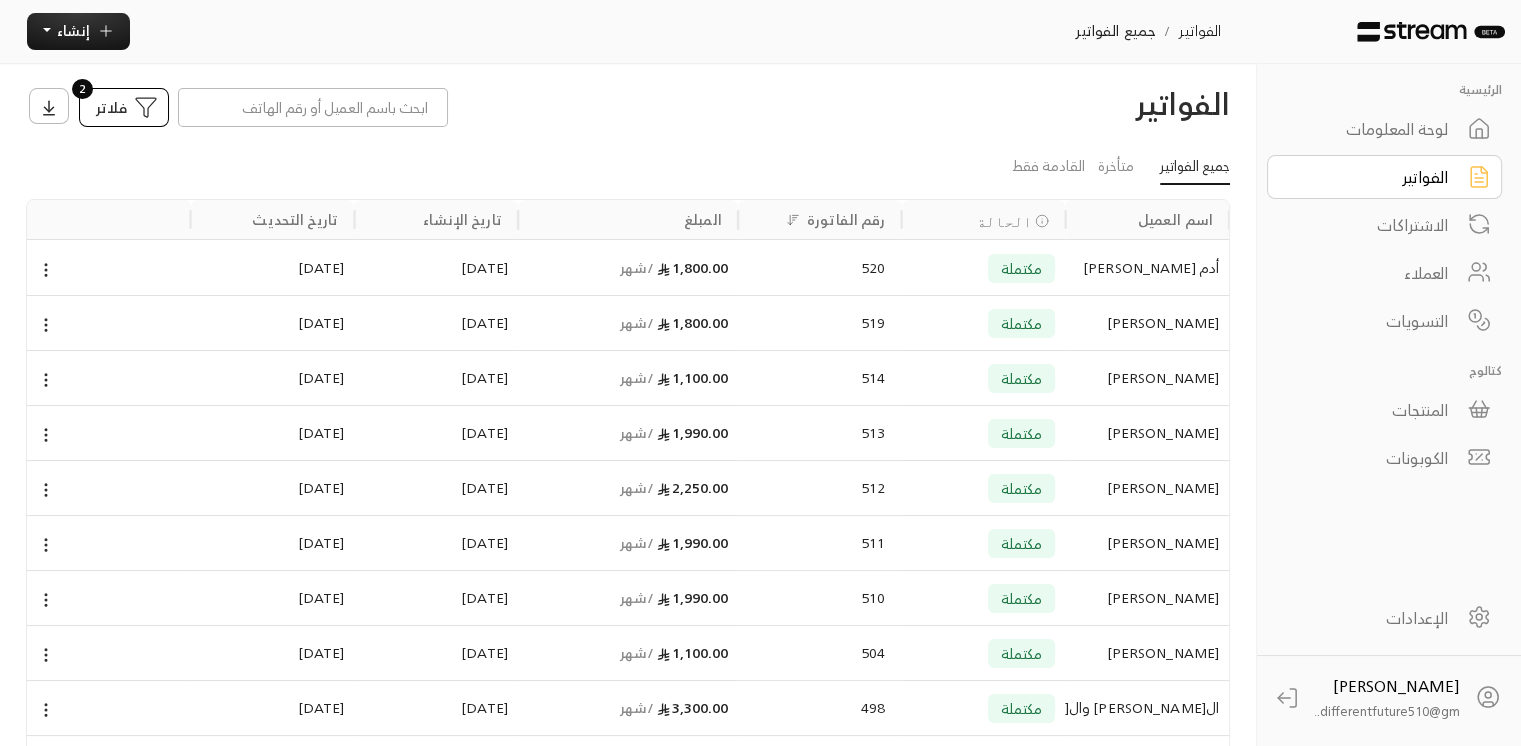click on "المنتجات" at bounding box center (1371, 410) 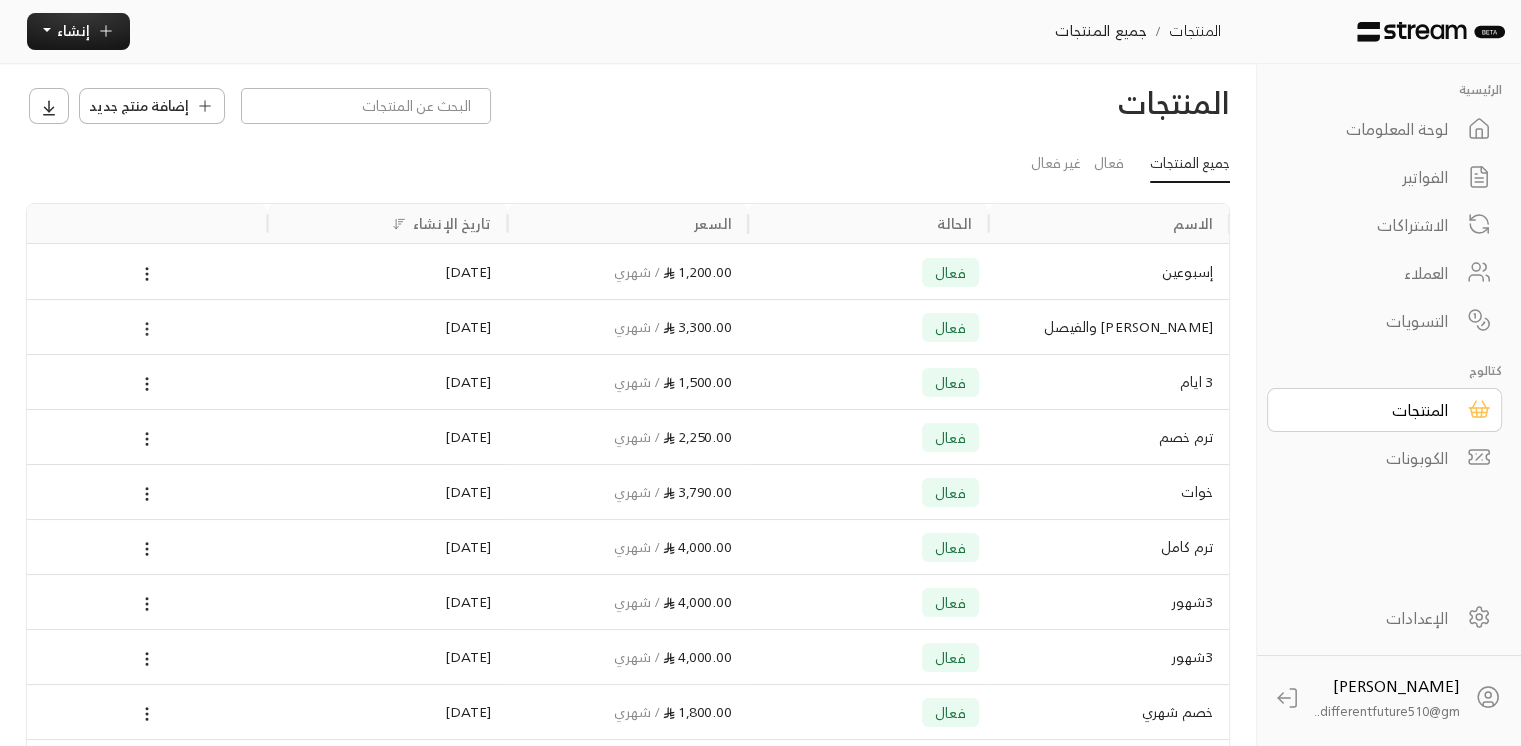 click at bounding box center (147, 328) 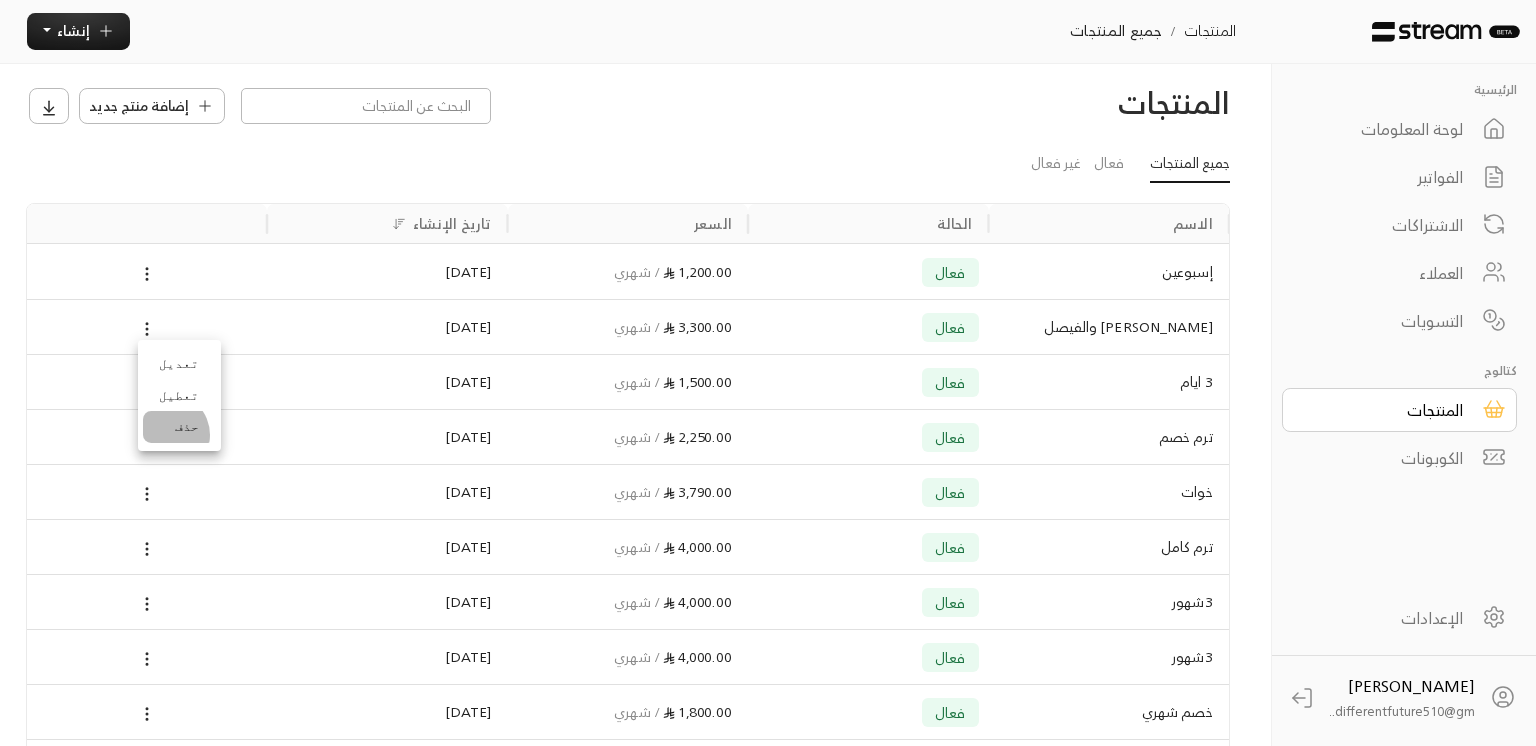 click on "حذف" at bounding box center [179, 427] 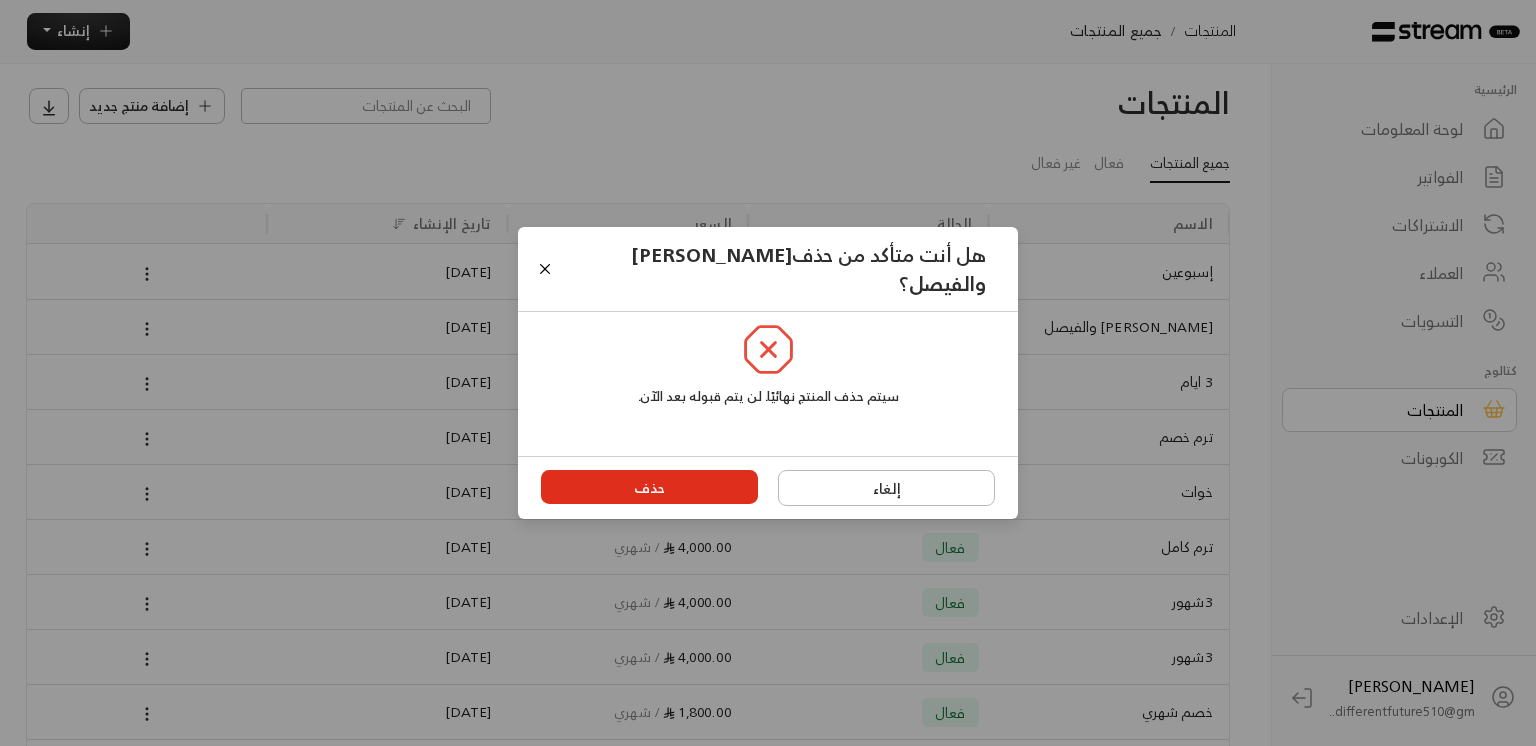 click on "حذف" at bounding box center (650, 487) 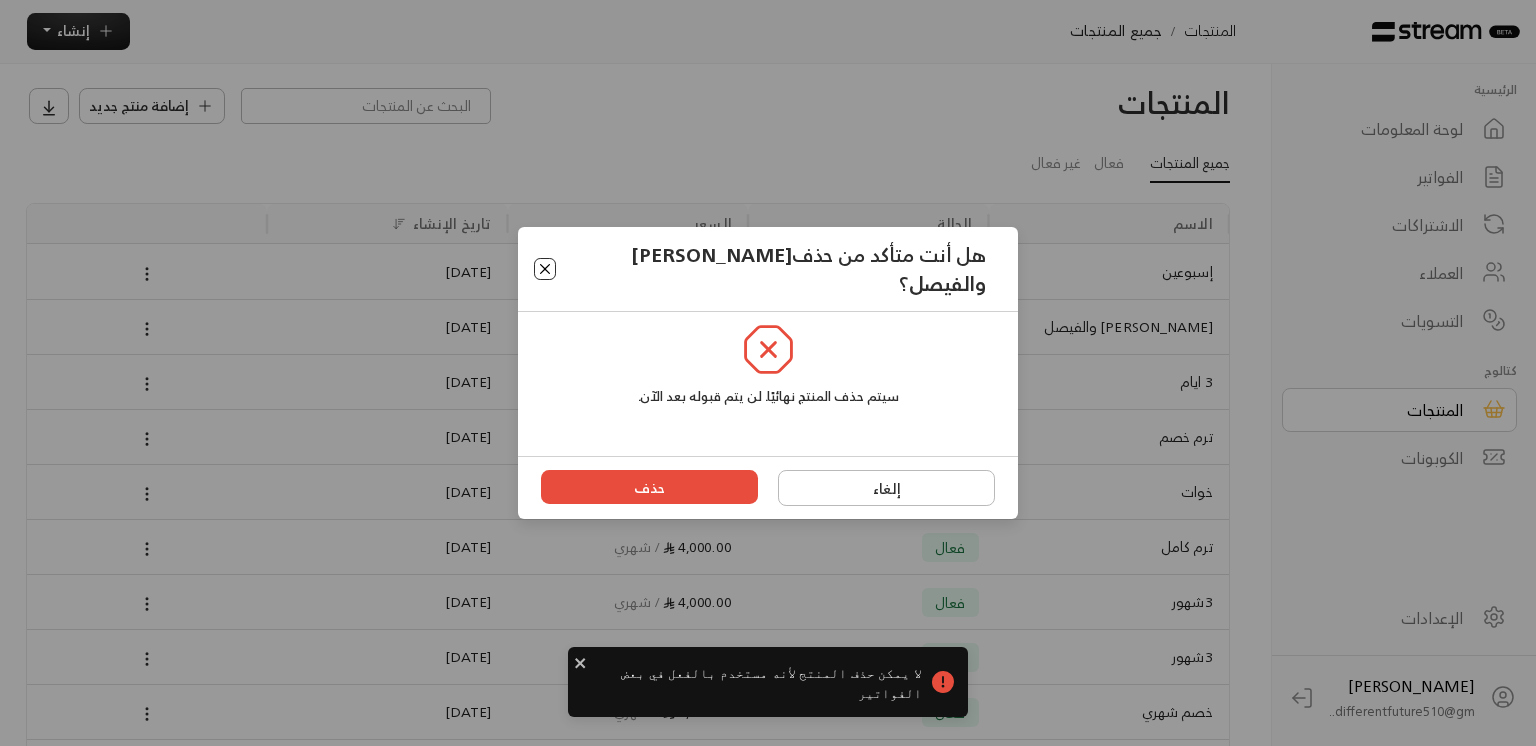 click at bounding box center [544, 269] 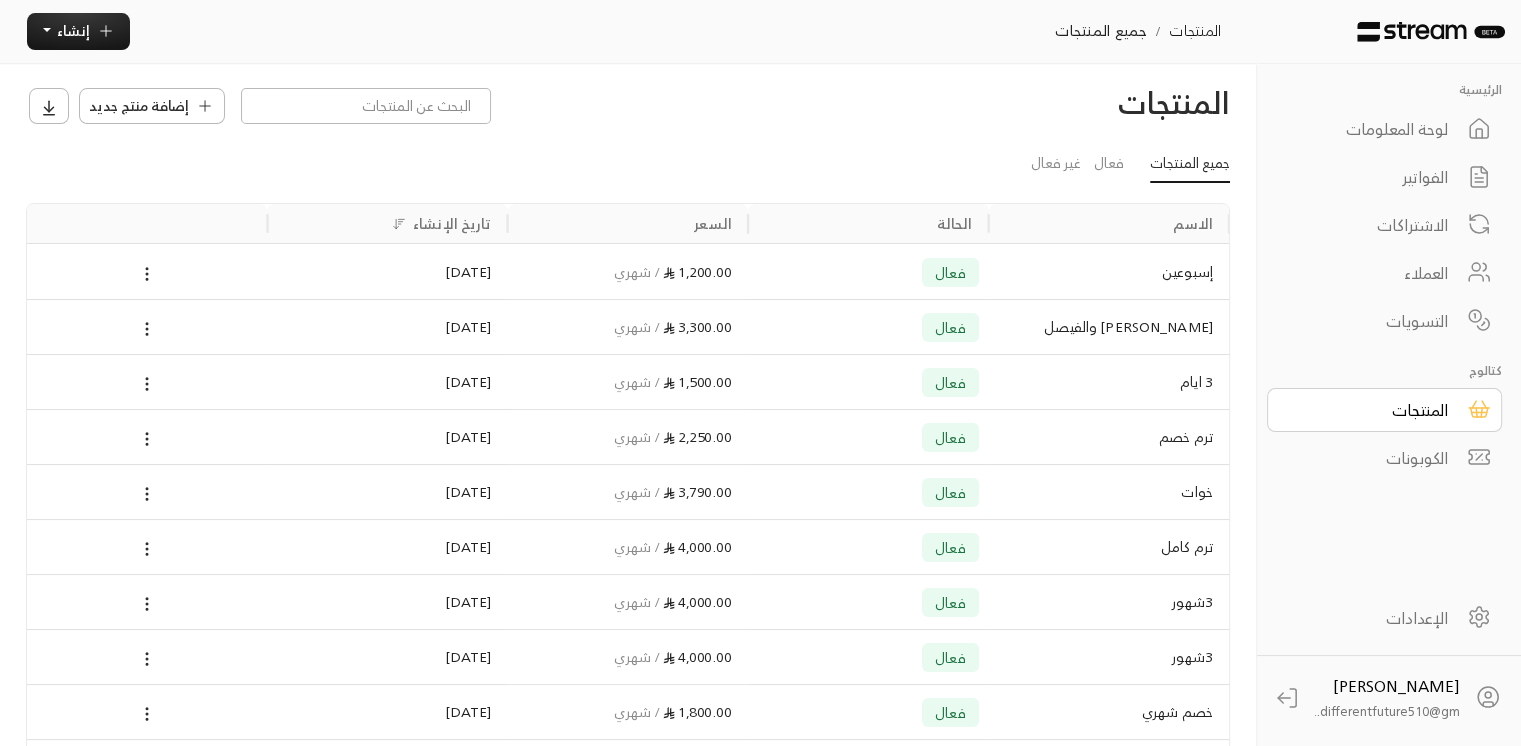 click on "الفواتير" at bounding box center [1371, 177] 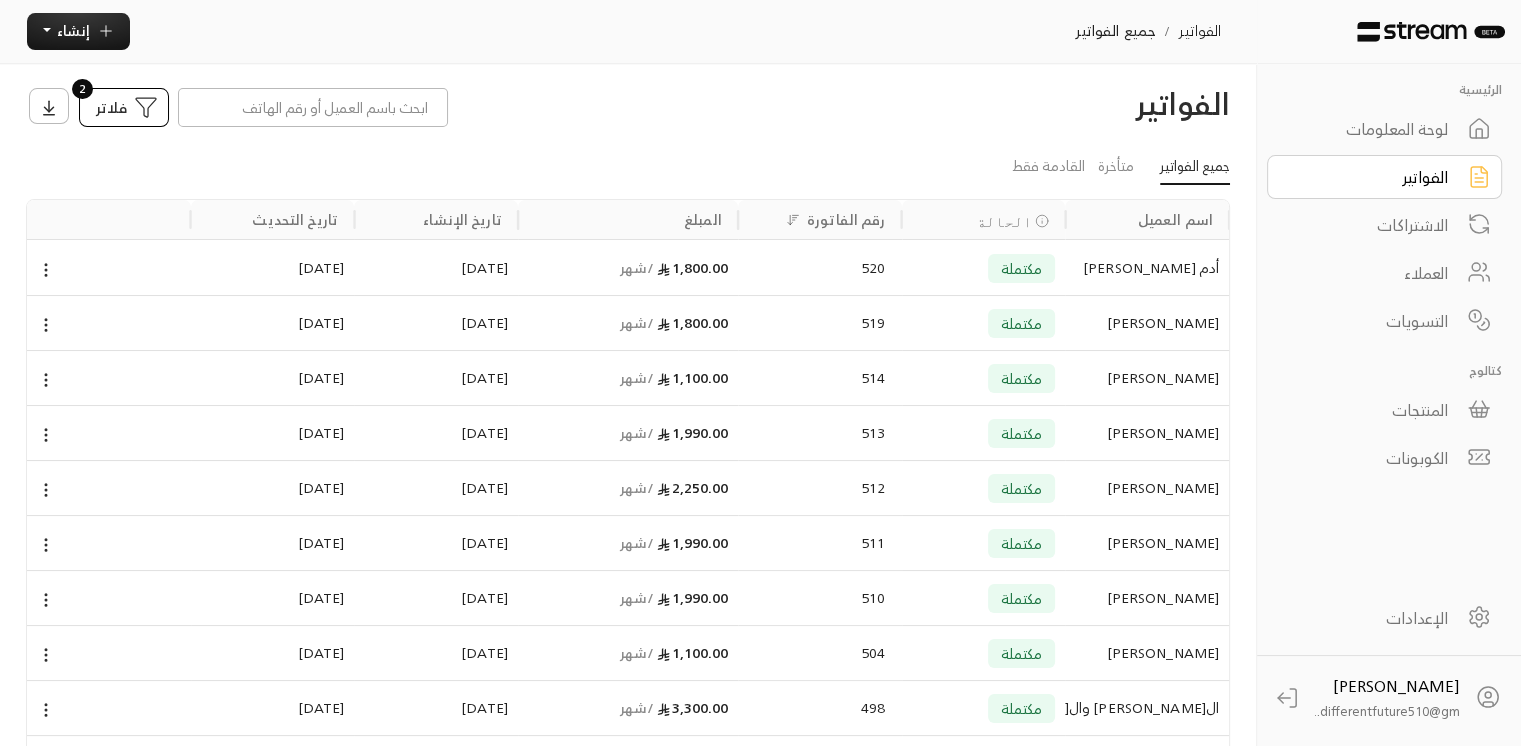 click on "الاشتراكات" at bounding box center [1371, 225] 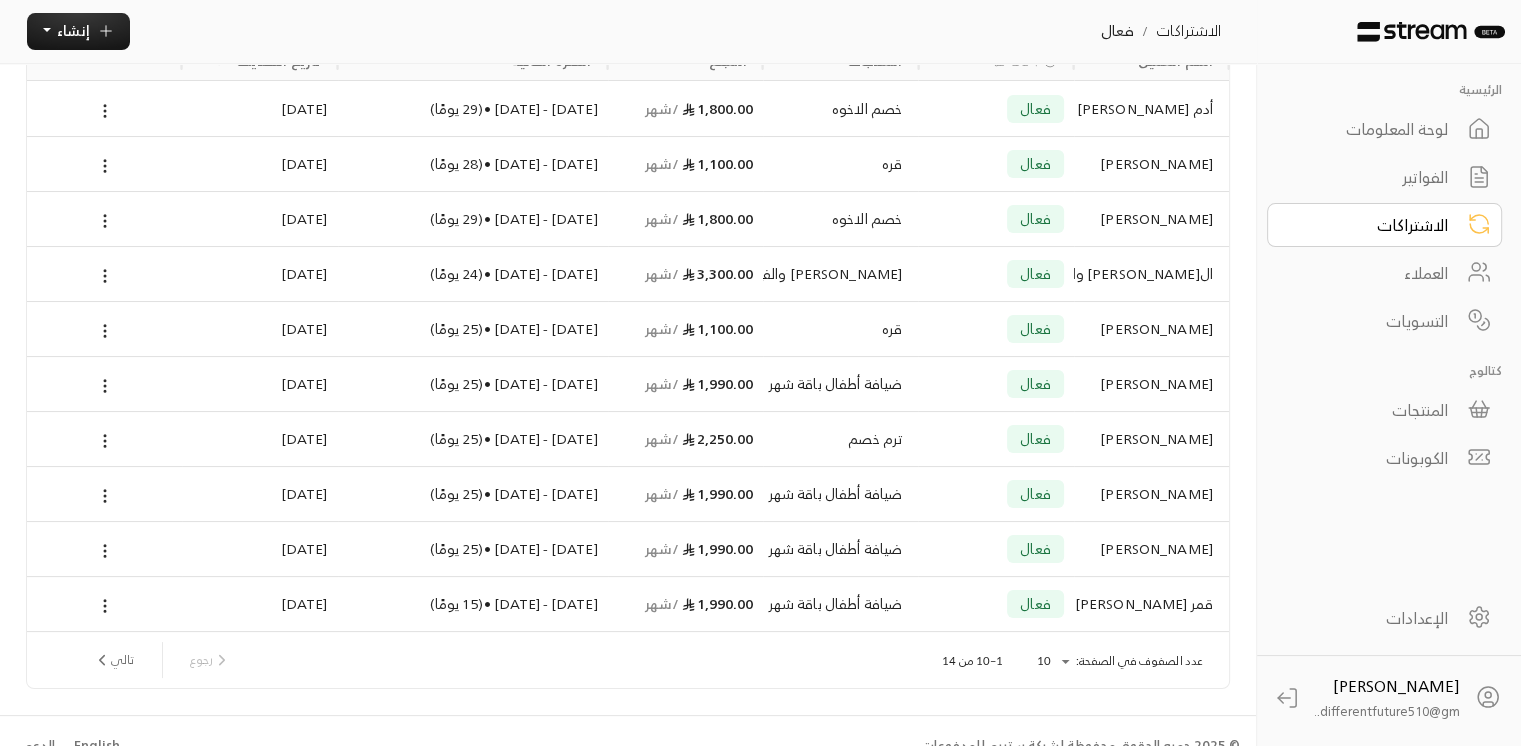 scroll, scrollTop: 184, scrollLeft: 0, axis: vertical 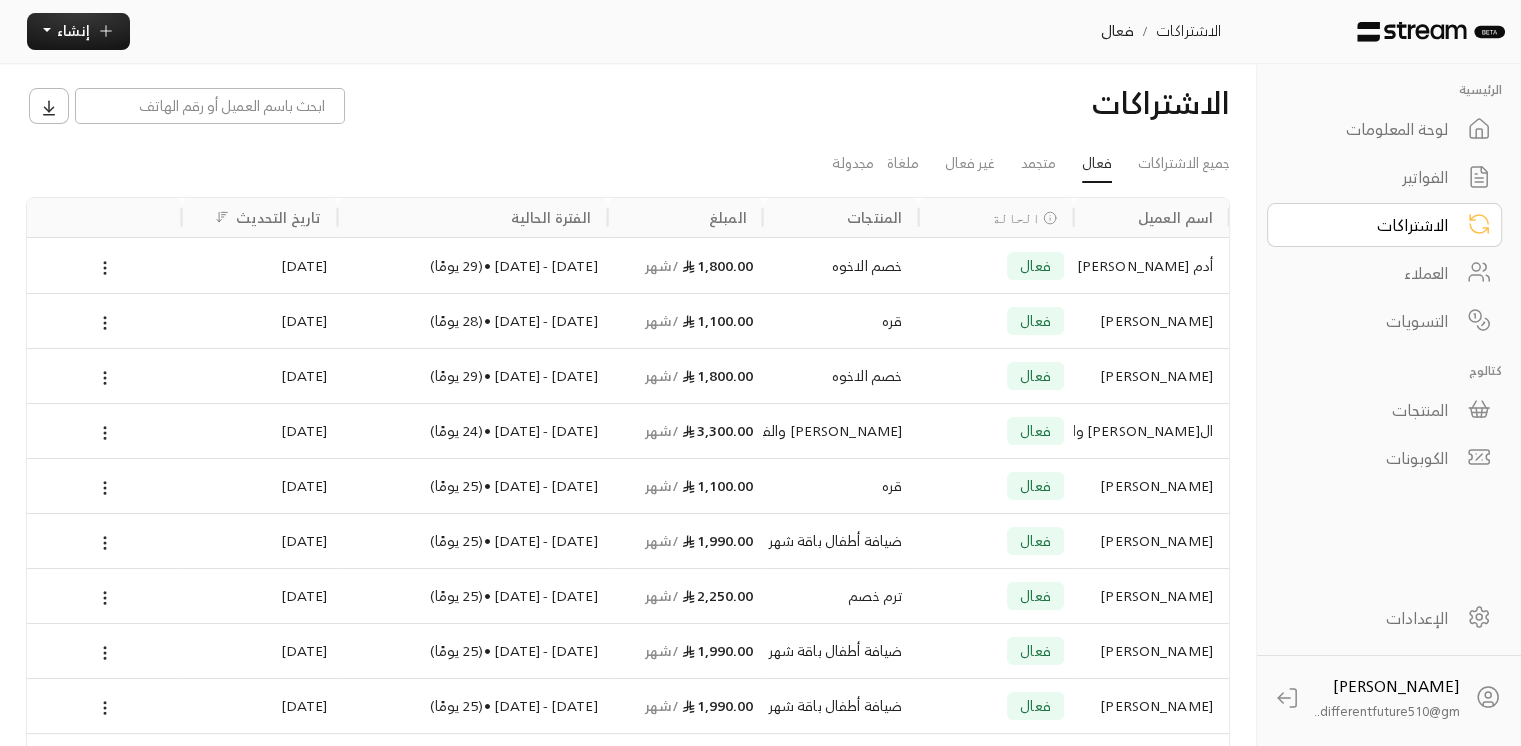 click on "الفواتير" at bounding box center (1371, 177) 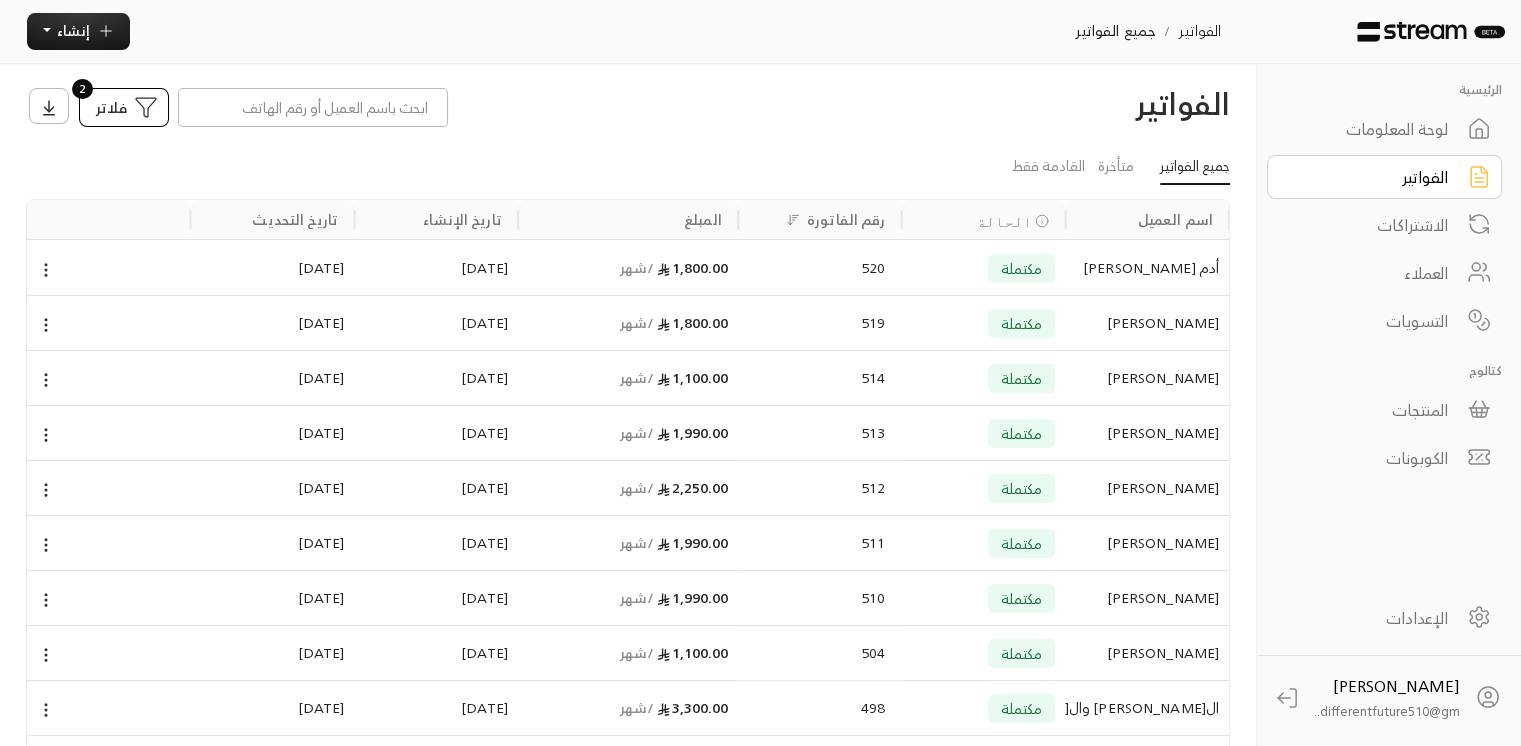 click on "فلاتر" at bounding box center (124, 107) 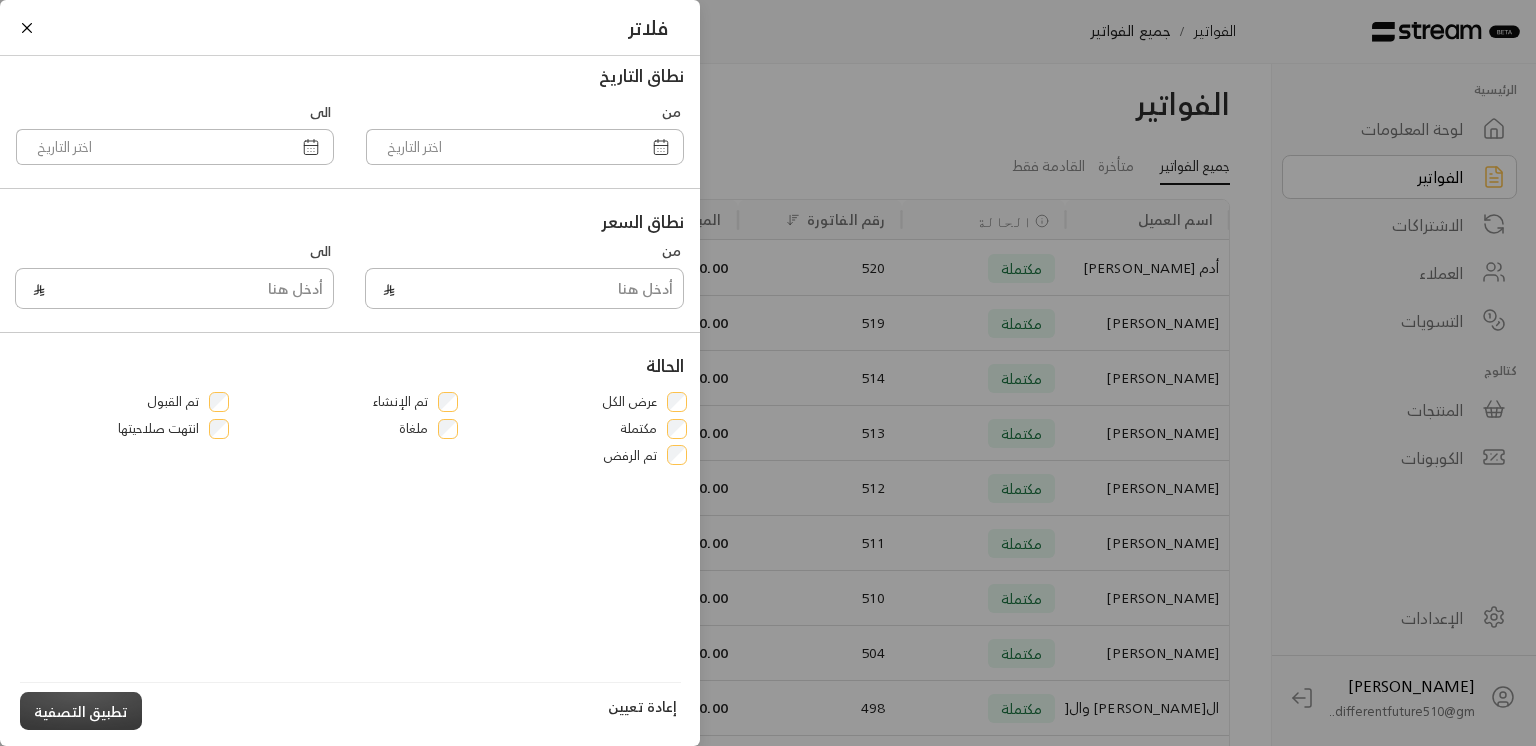click on "تطبيق التصفية" at bounding box center (81, 710) 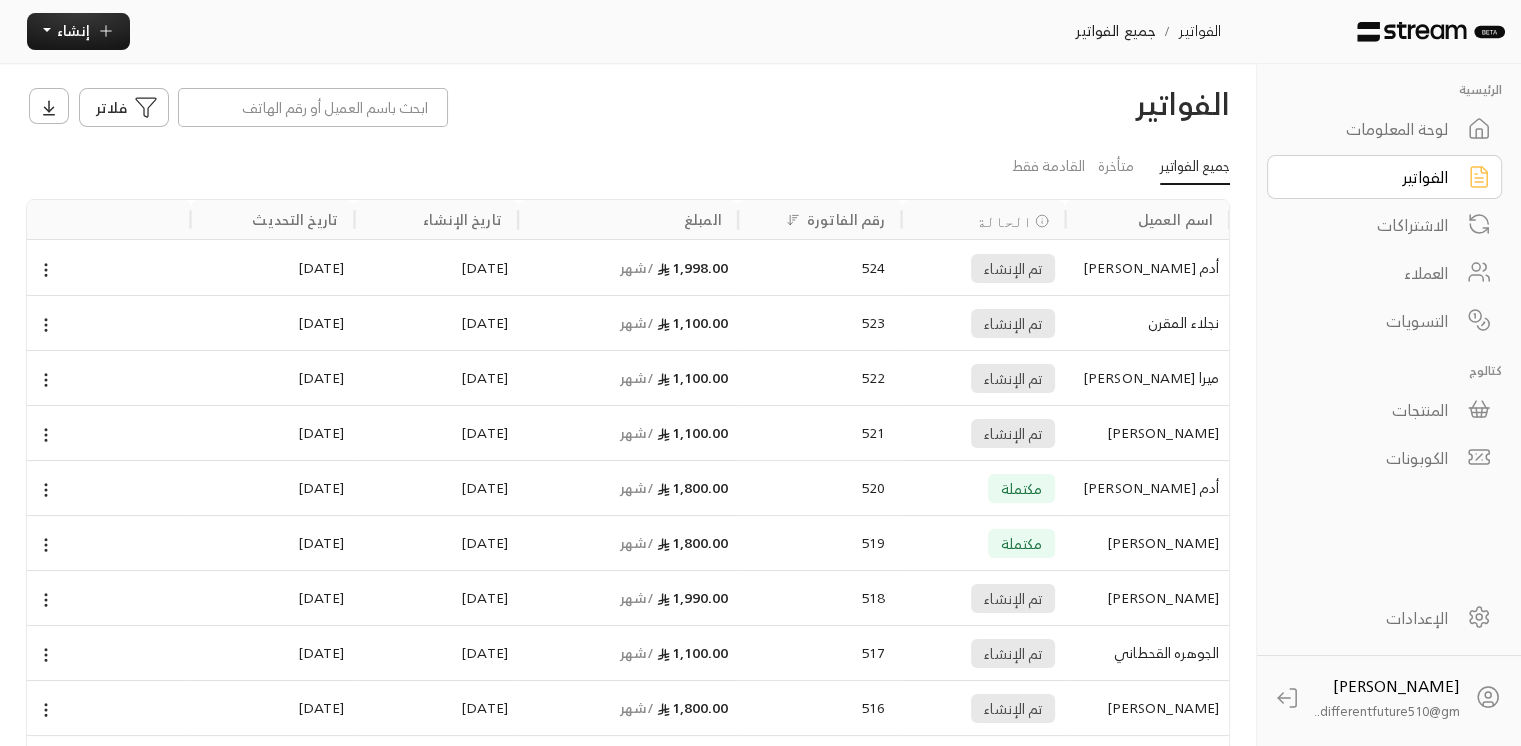 type 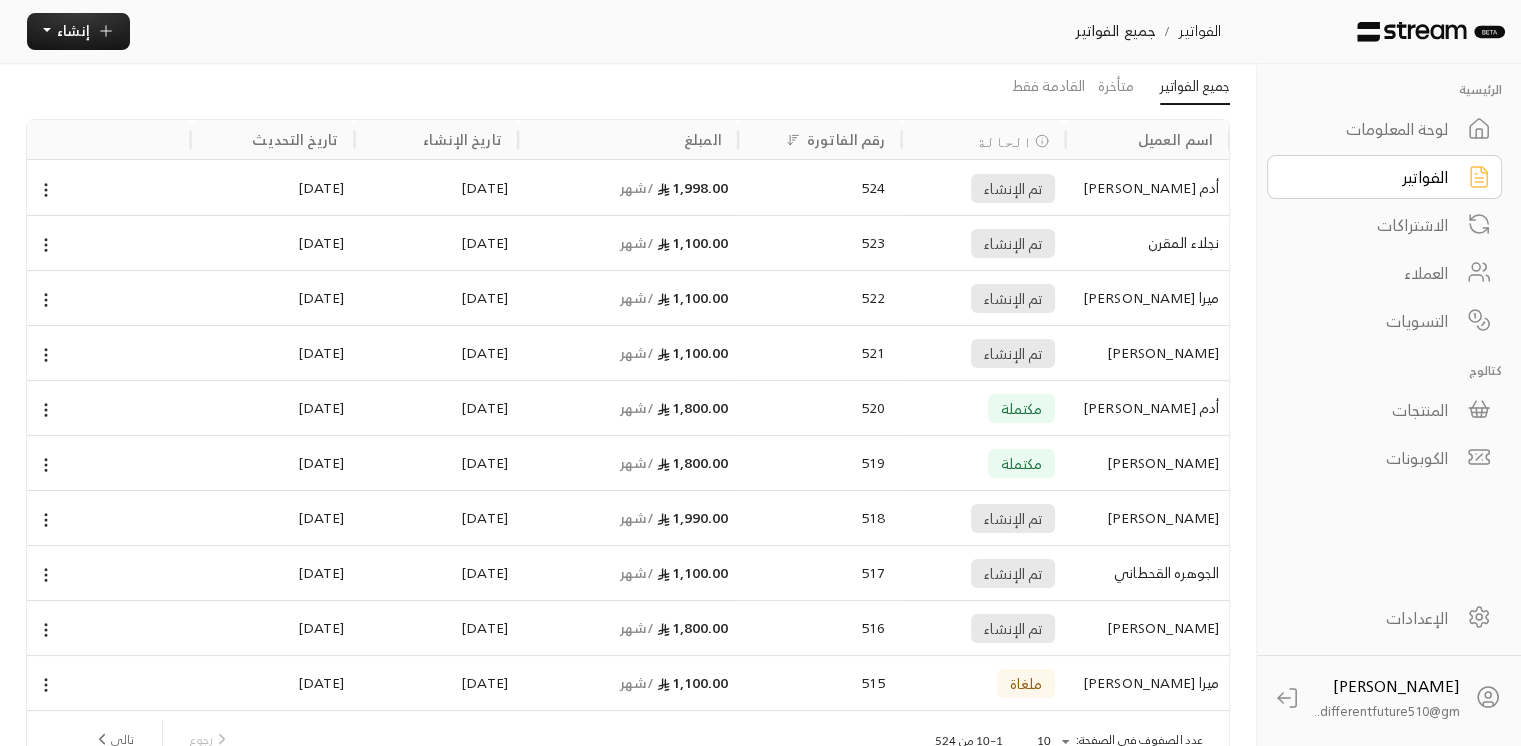 scroll, scrollTop: 187, scrollLeft: 0, axis: vertical 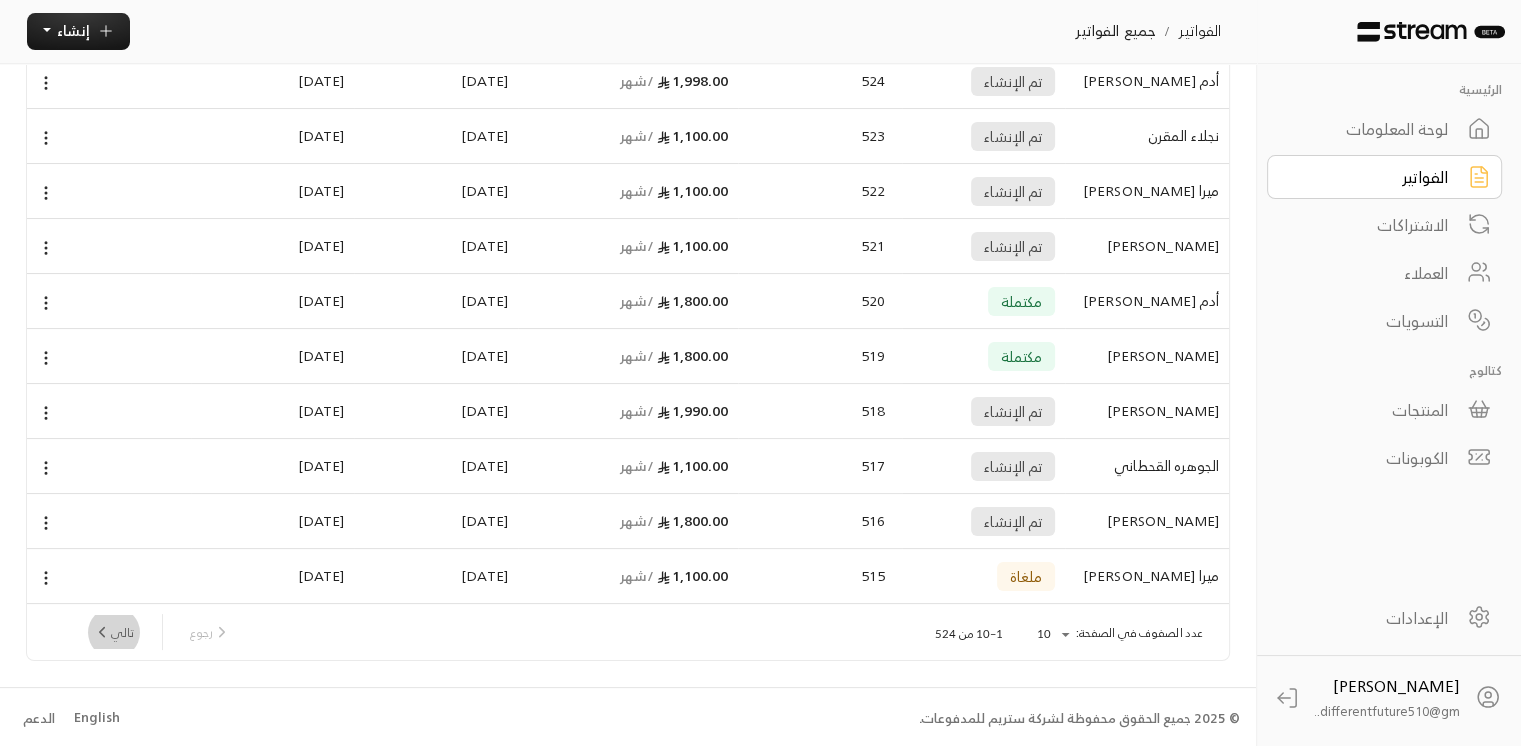 click on "تالي" at bounding box center (113, 632) 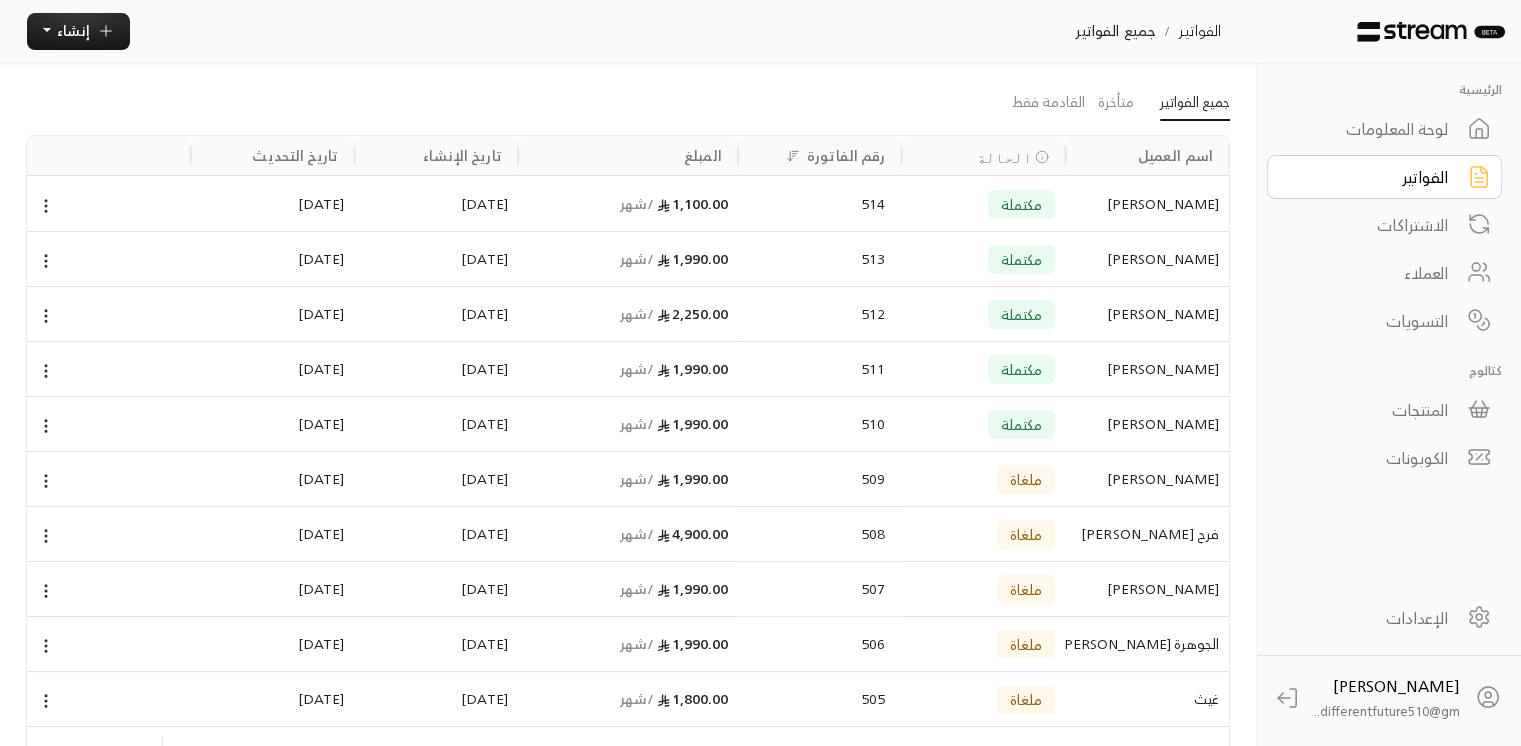 scroll, scrollTop: 187, scrollLeft: 0, axis: vertical 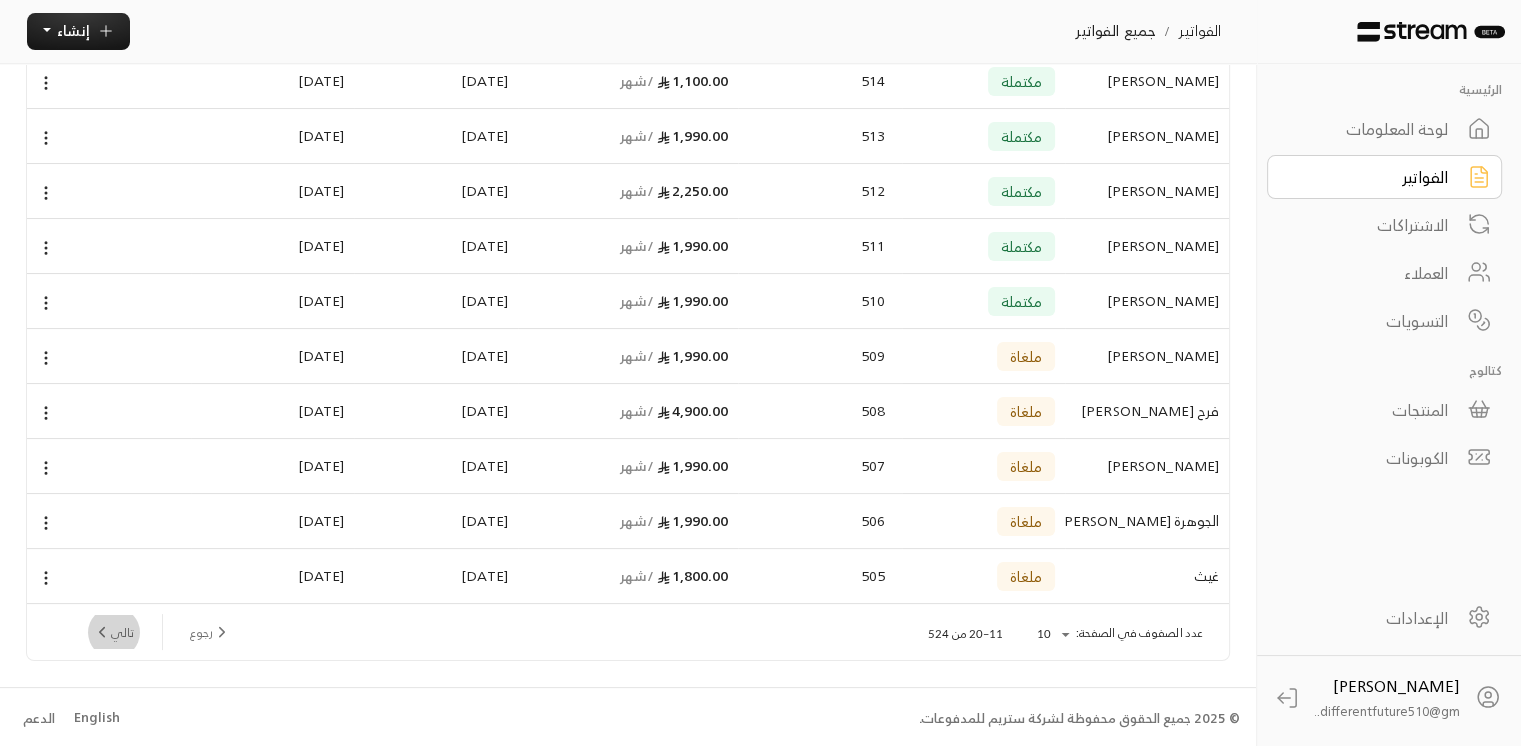 click on "تالي" at bounding box center (113, 632) 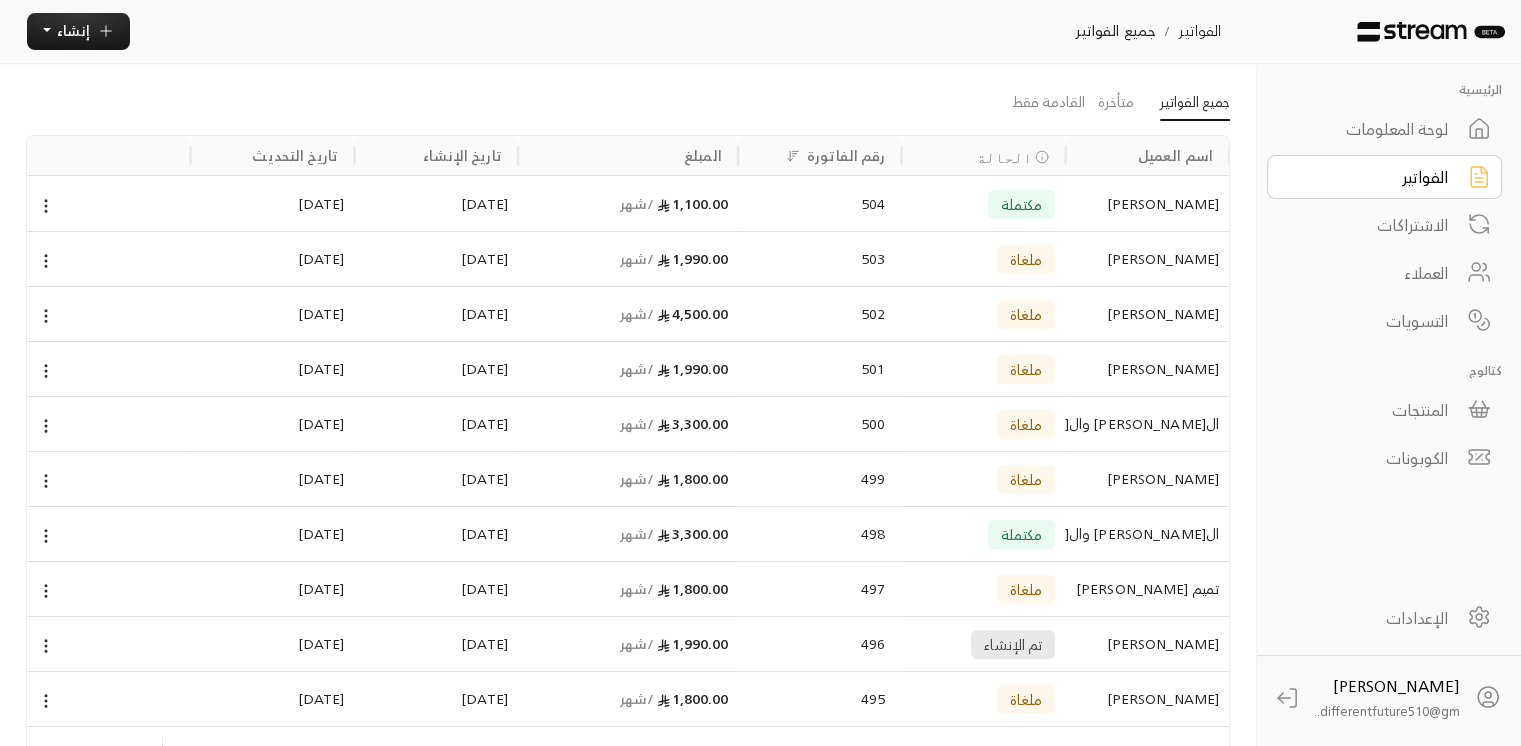scroll, scrollTop: 187, scrollLeft: 0, axis: vertical 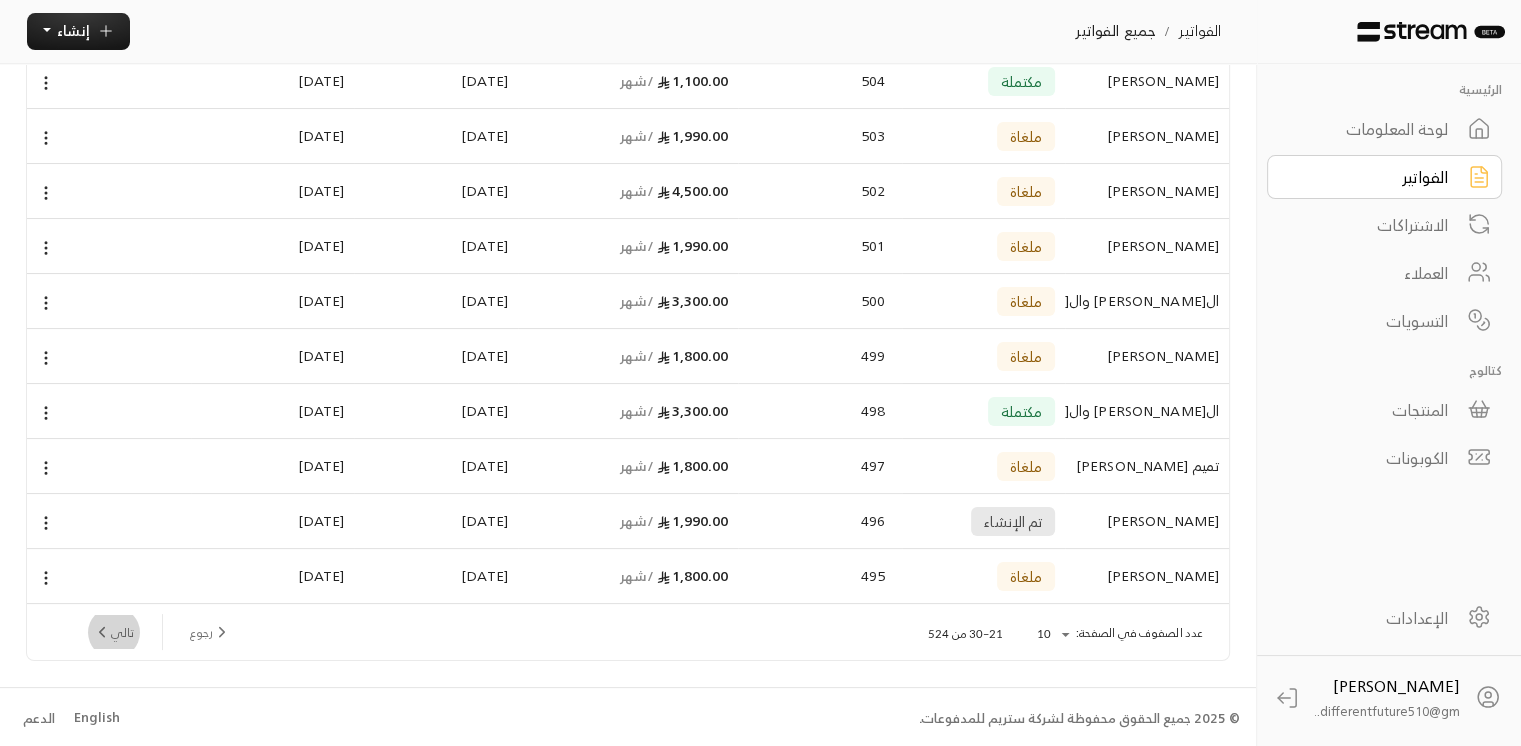 click on "تالي" at bounding box center [113, 632] 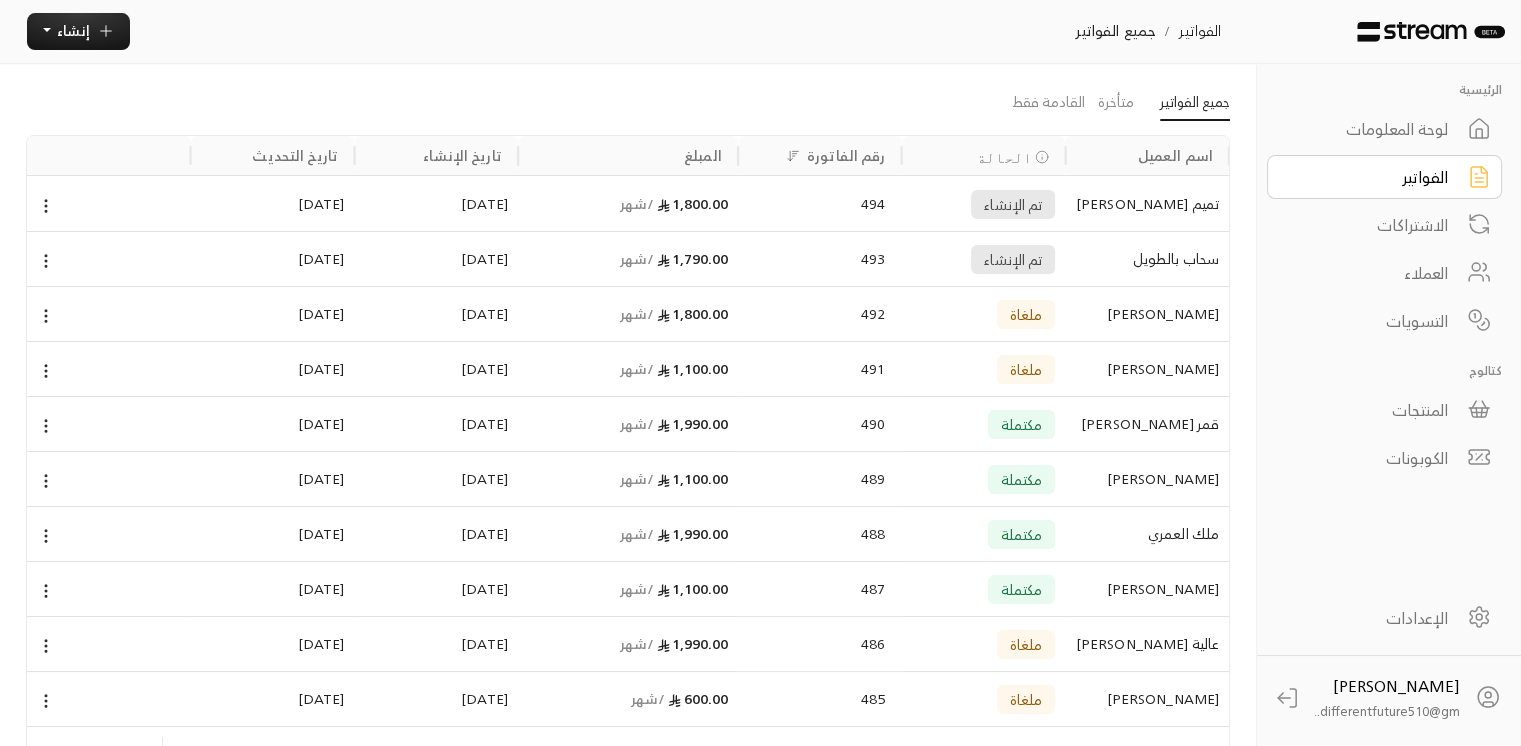 scroll, scrollTop: 187, scrollLeft: 0, axis: vertical 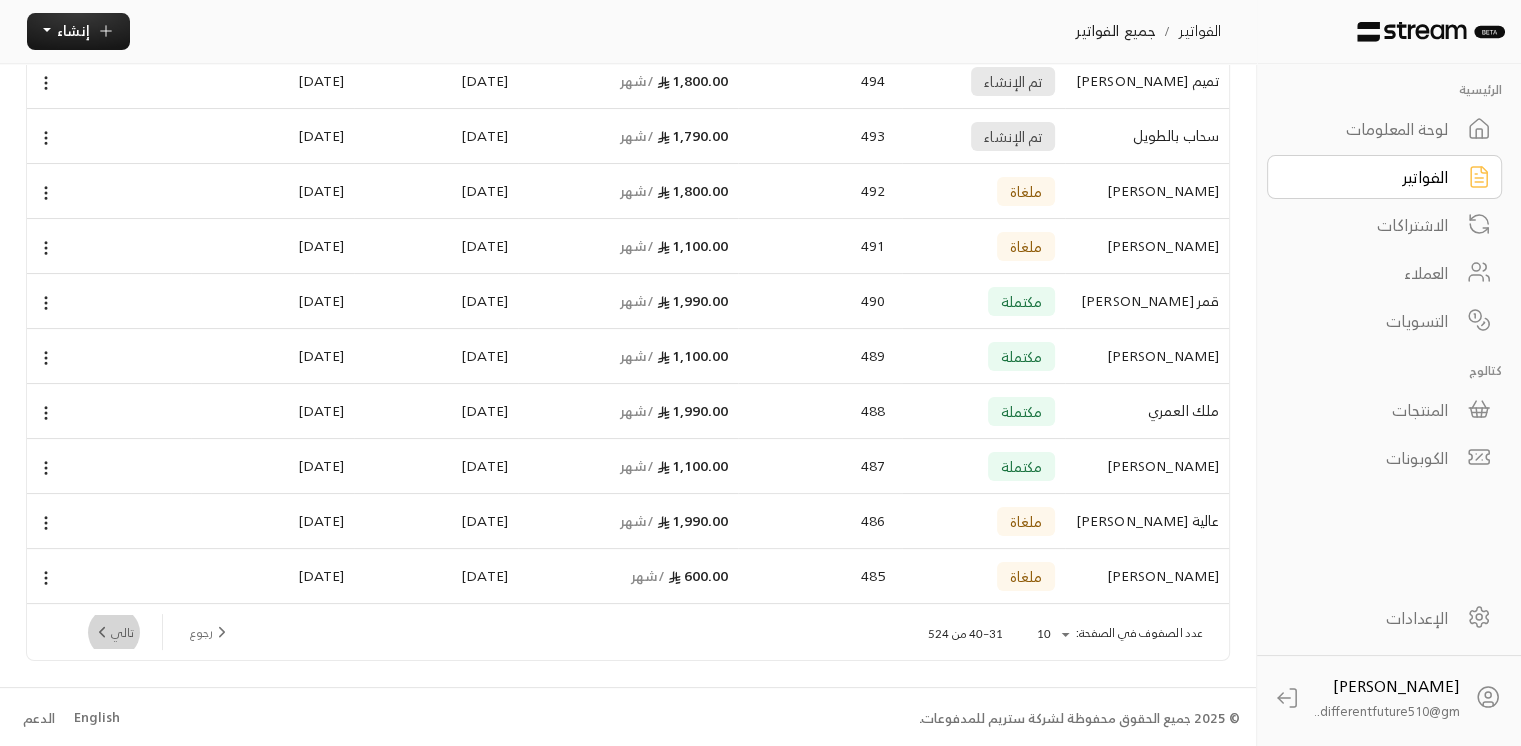 click on "تالي" at bounding box center [113, 632] 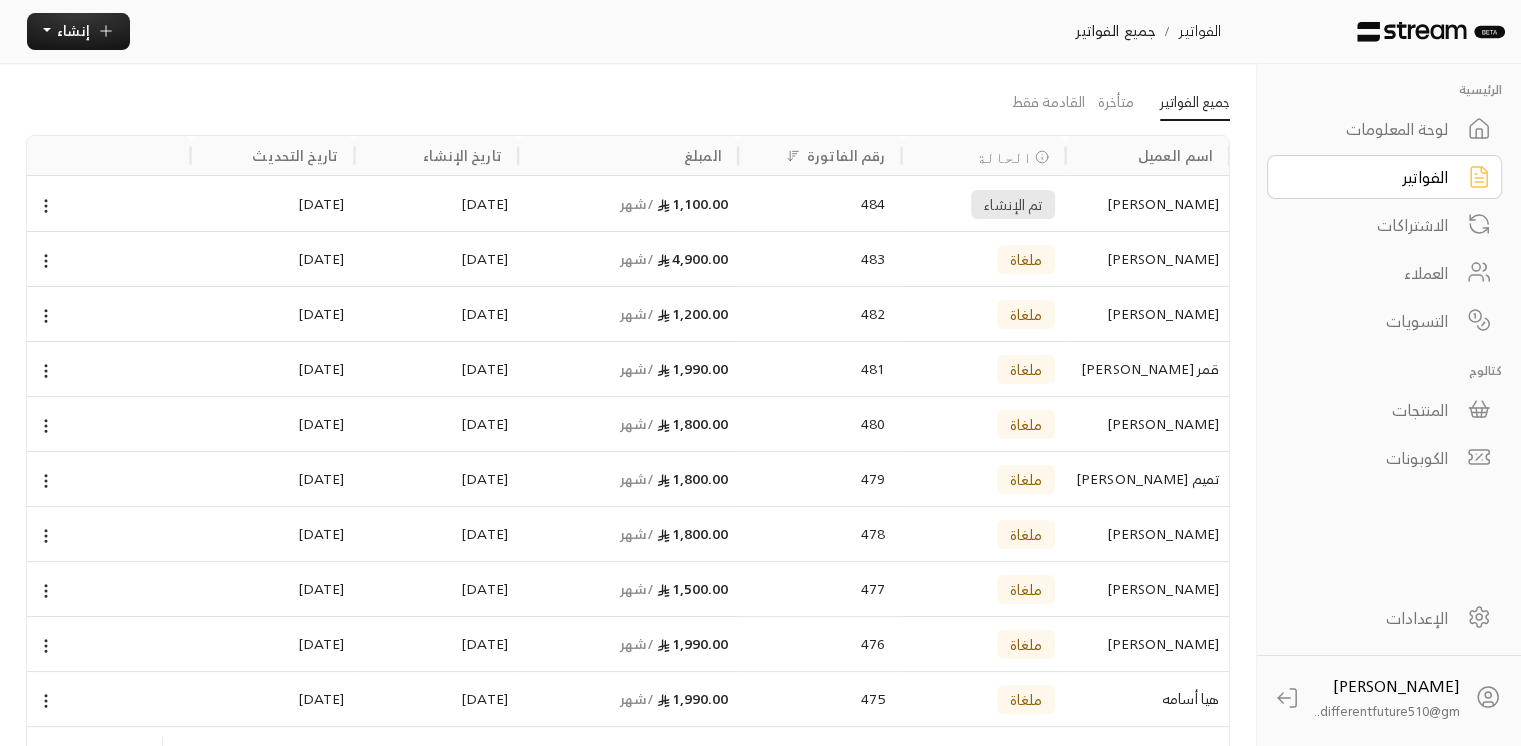 scroll, scrollTop: 187, scrollLeft: 0, axis: vertical 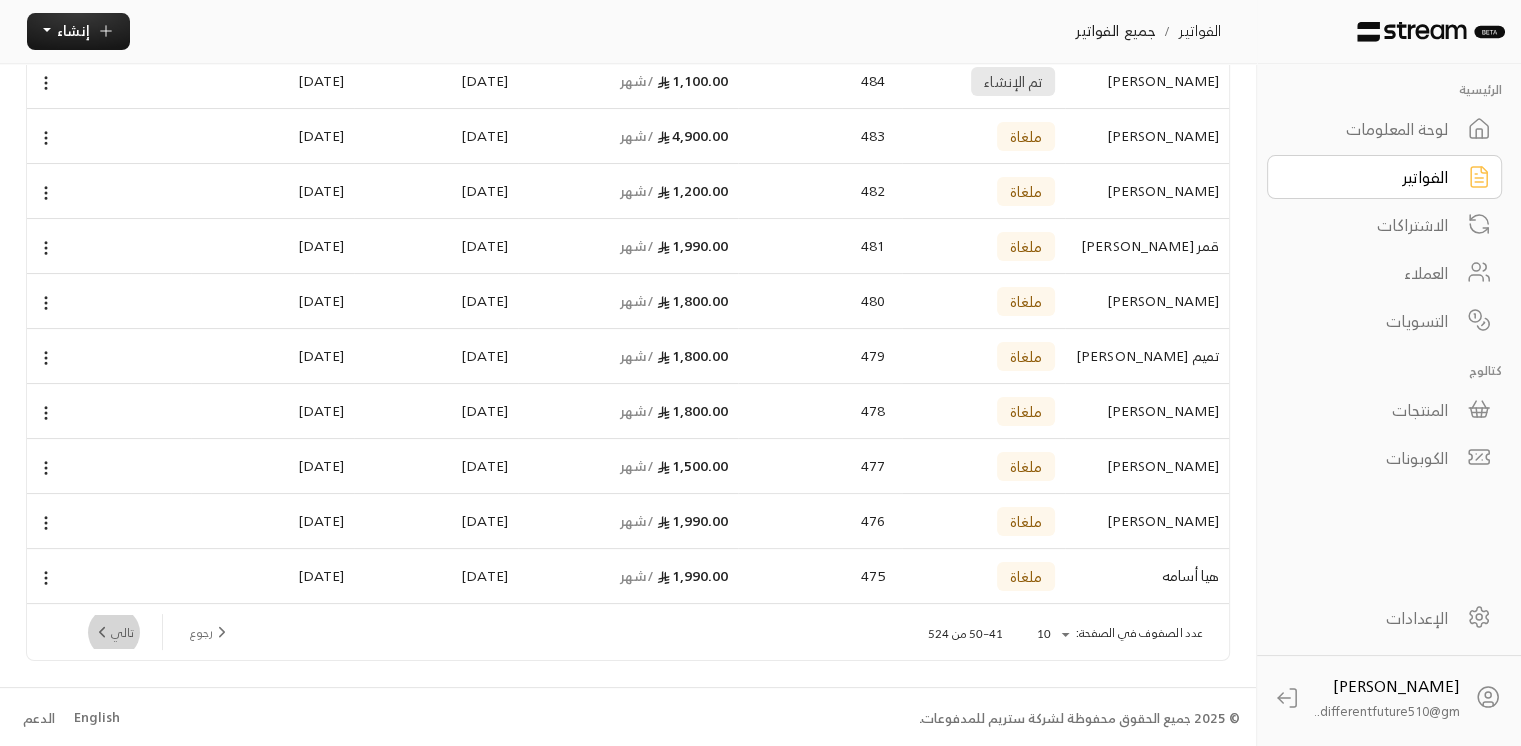 click on "تالي" at bounding box center [113, 632] 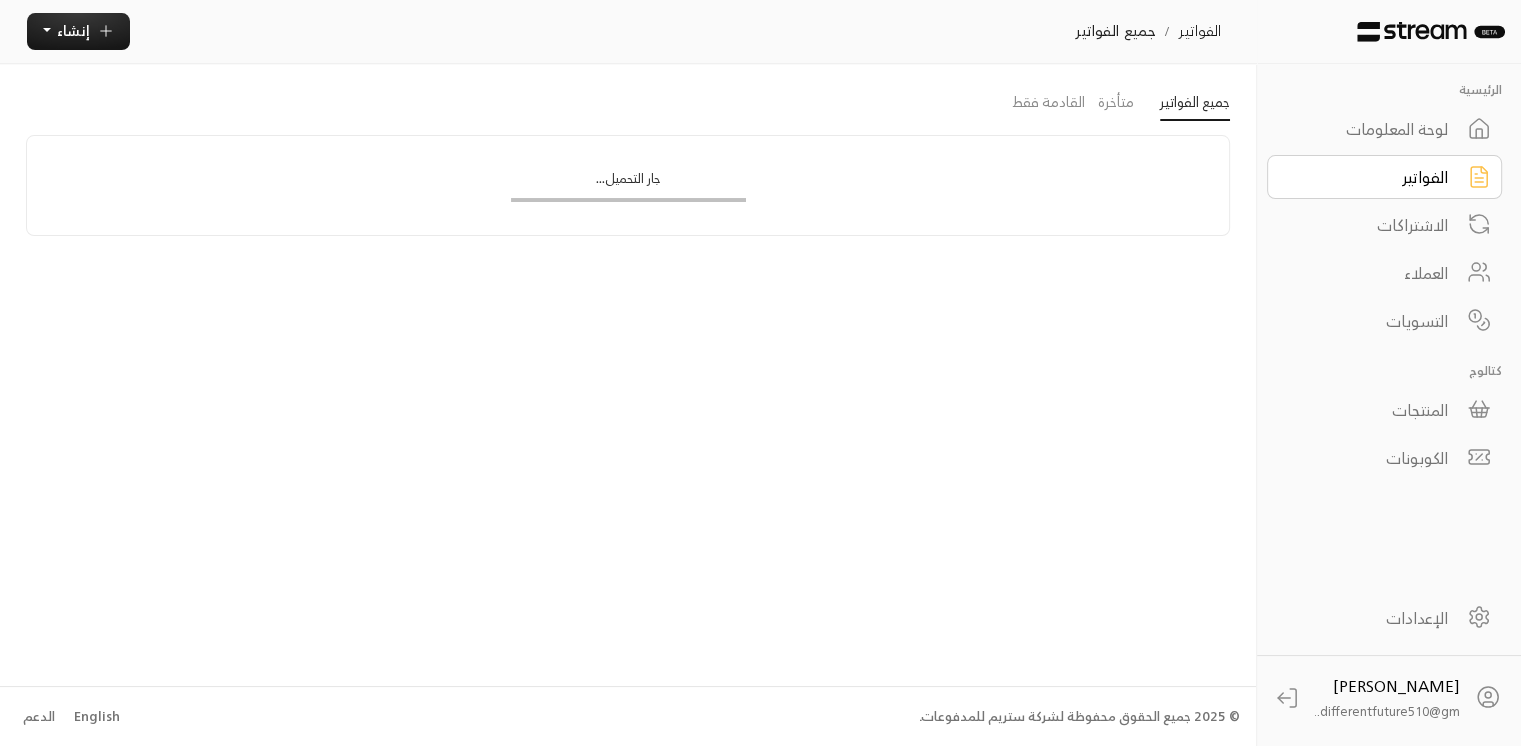 scroll, scrollTop: 187, scrollLeft: 0, axis: vertical 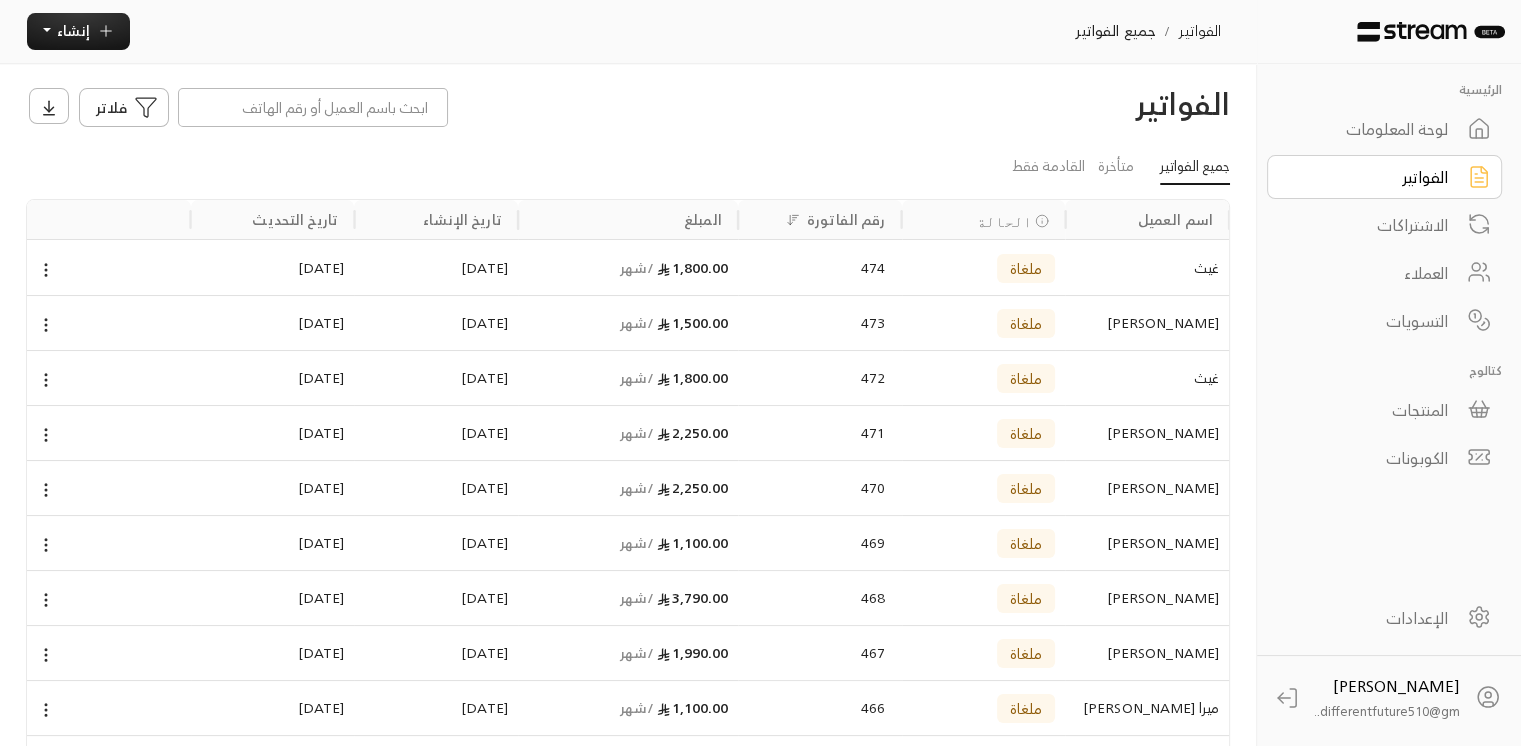click on "الفواتير" at bounding box center [1371, 177] 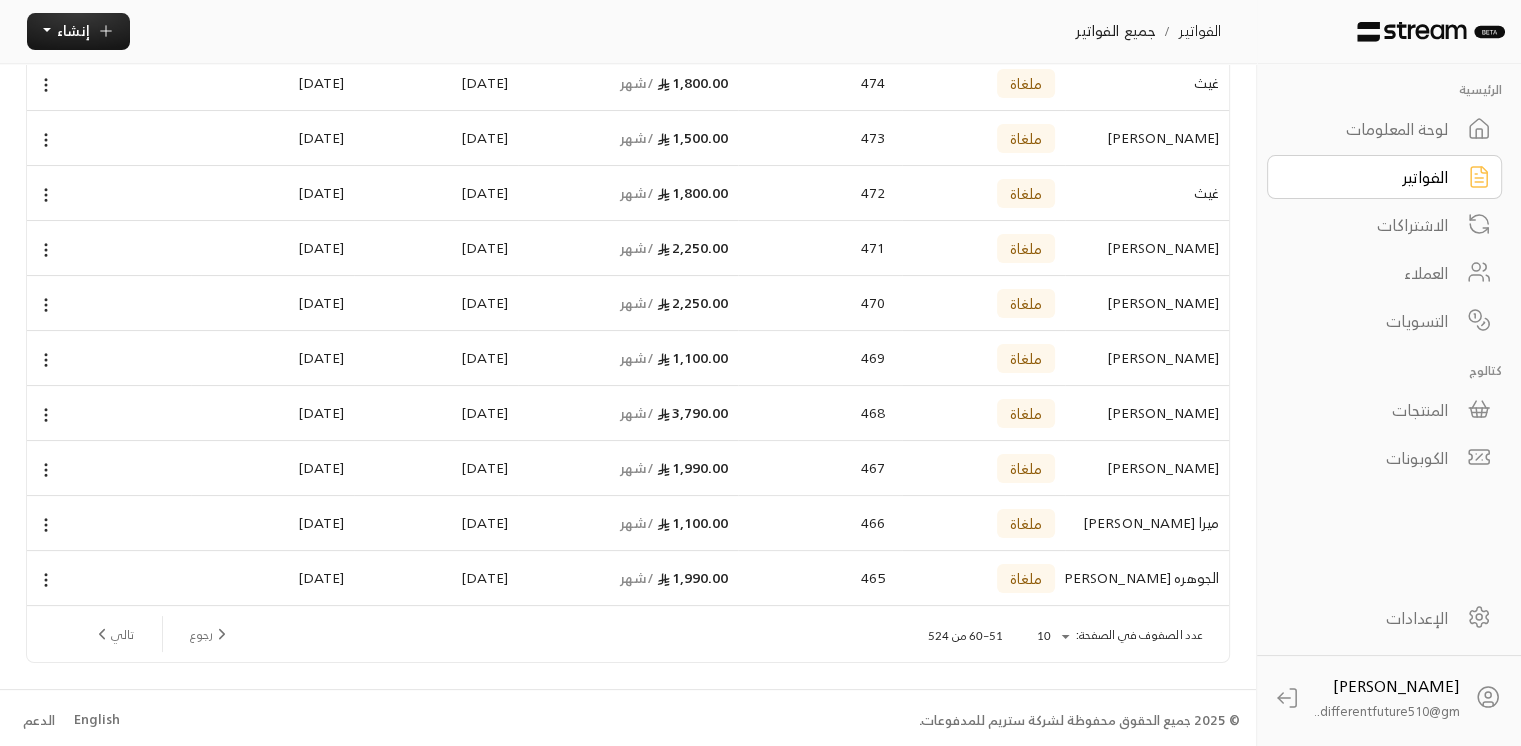scroll, scrollTop: 187, scrollLeft: 0, axis: vertical 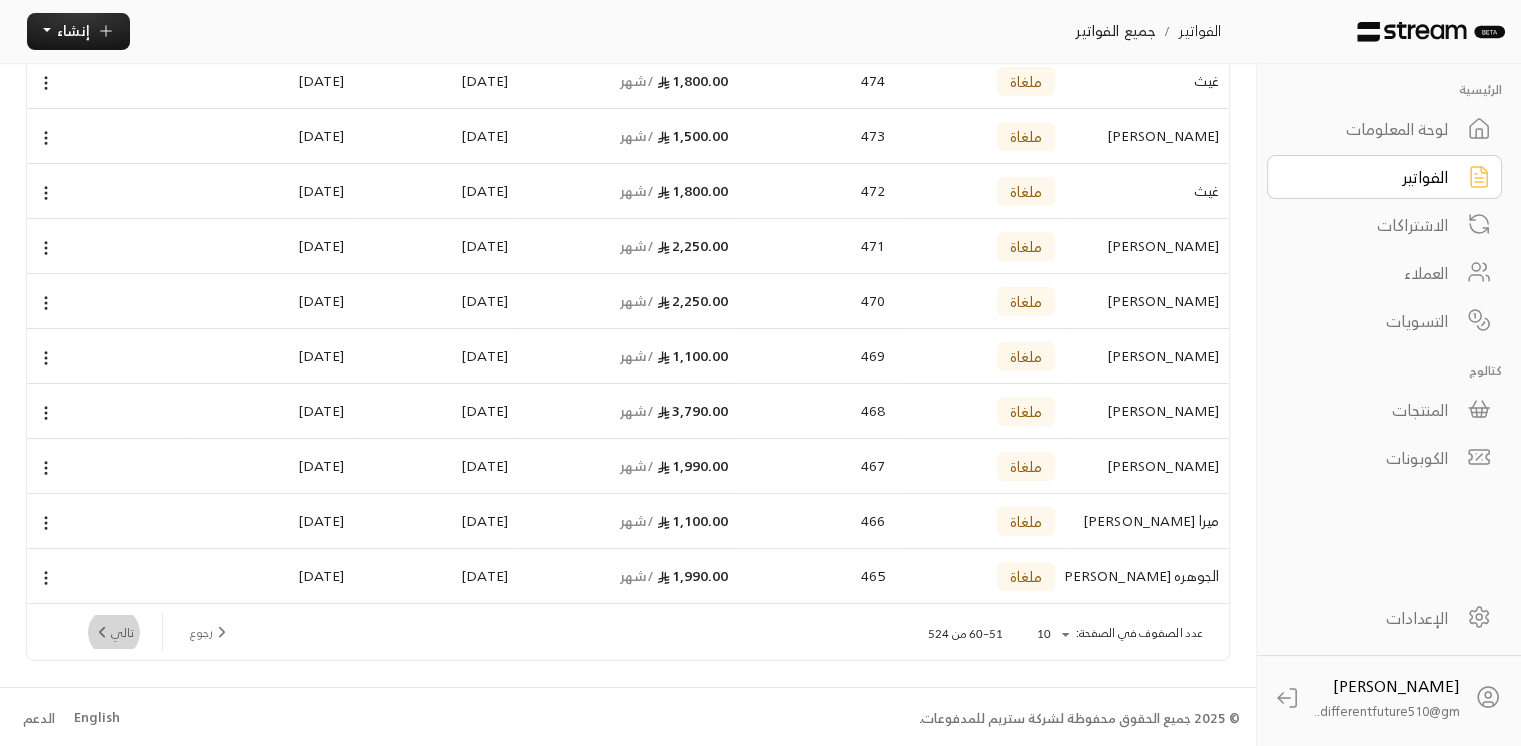 click on "تالي" at bounding box center [113, 632] 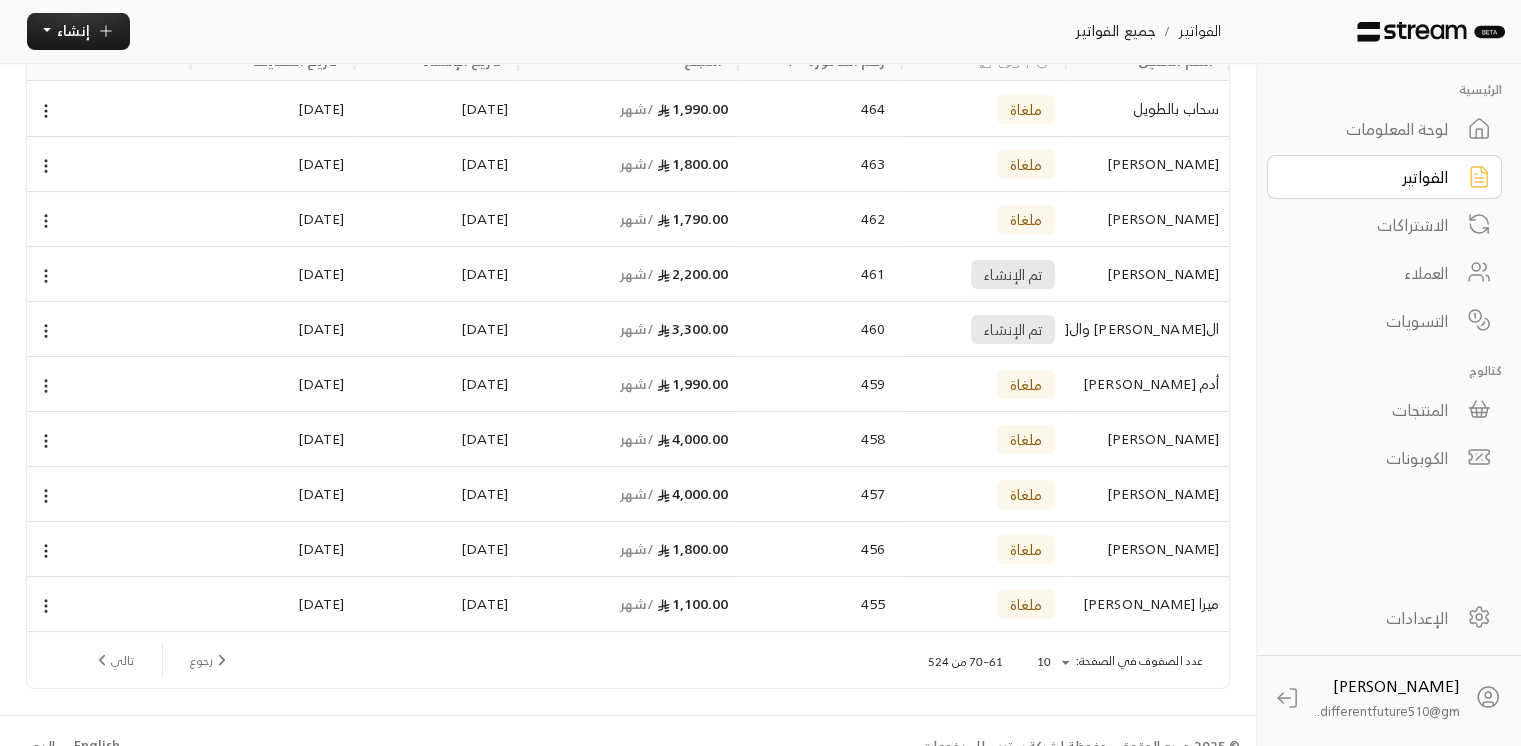 scroll, scrollTop: 187, scrollLeft: 0, axis: vertical 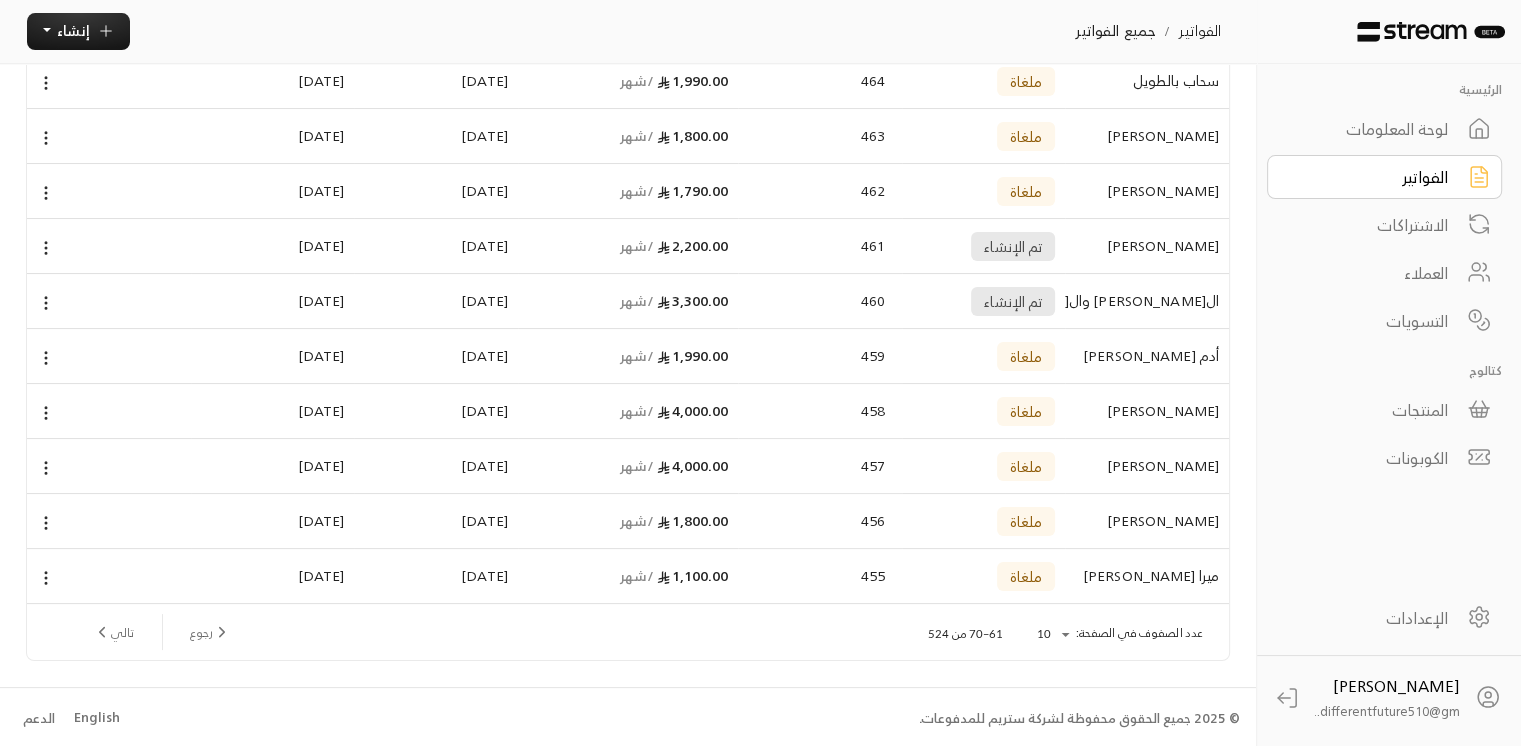 click on "رجوع تالي" at bounding box center [162, 632] 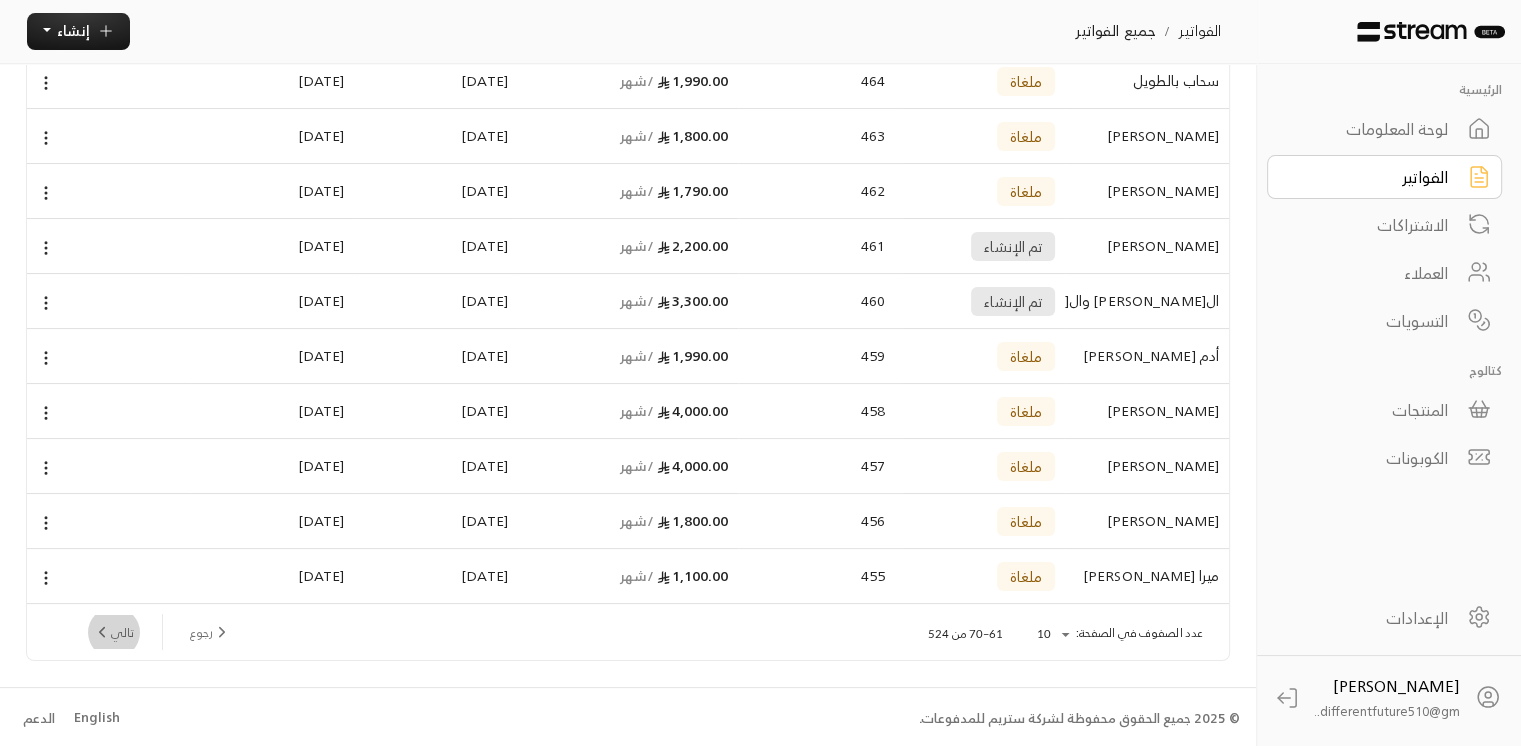 click on "تالي" at bounding box center (113, 632) 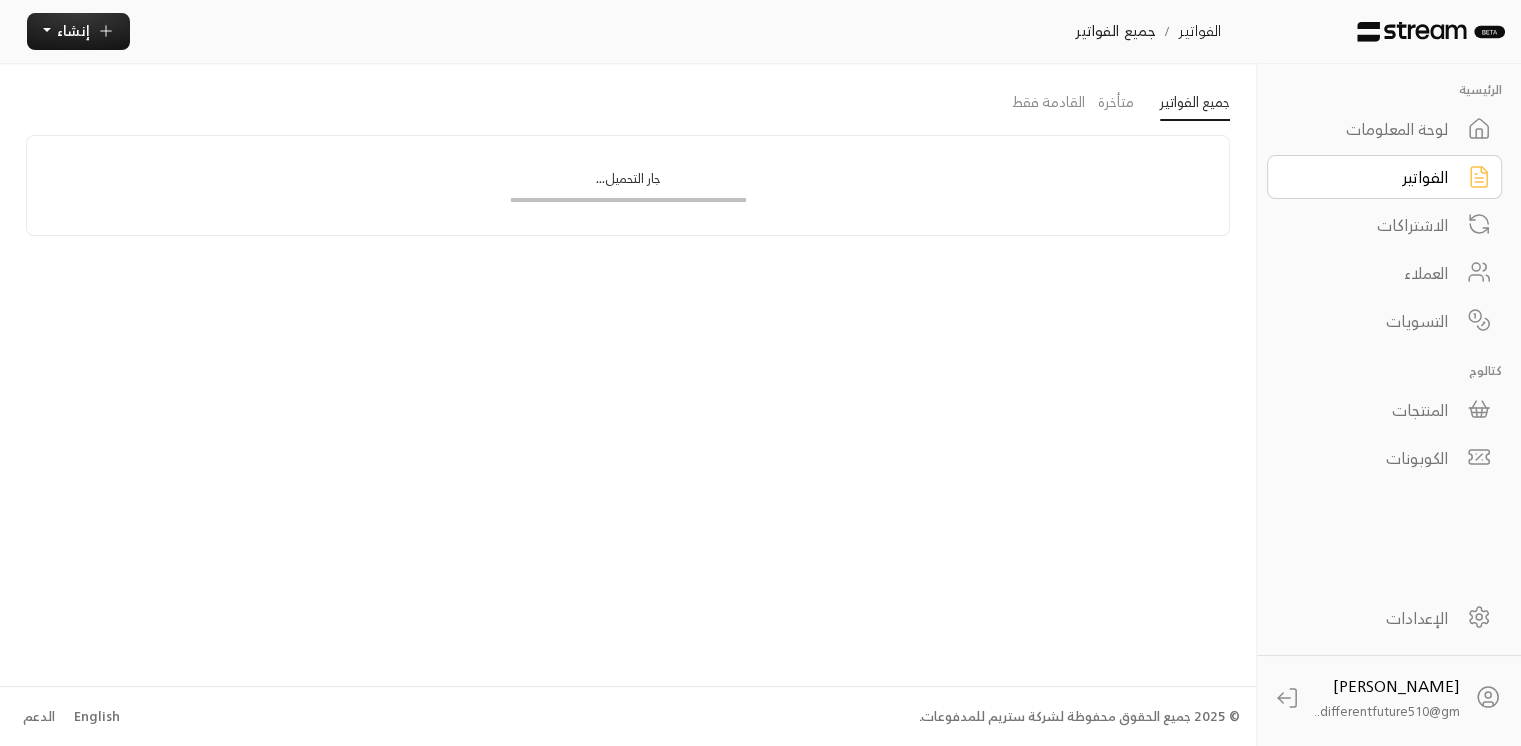 scroll, scrollTop: 187, scrollLeft: 0, axis: vertical 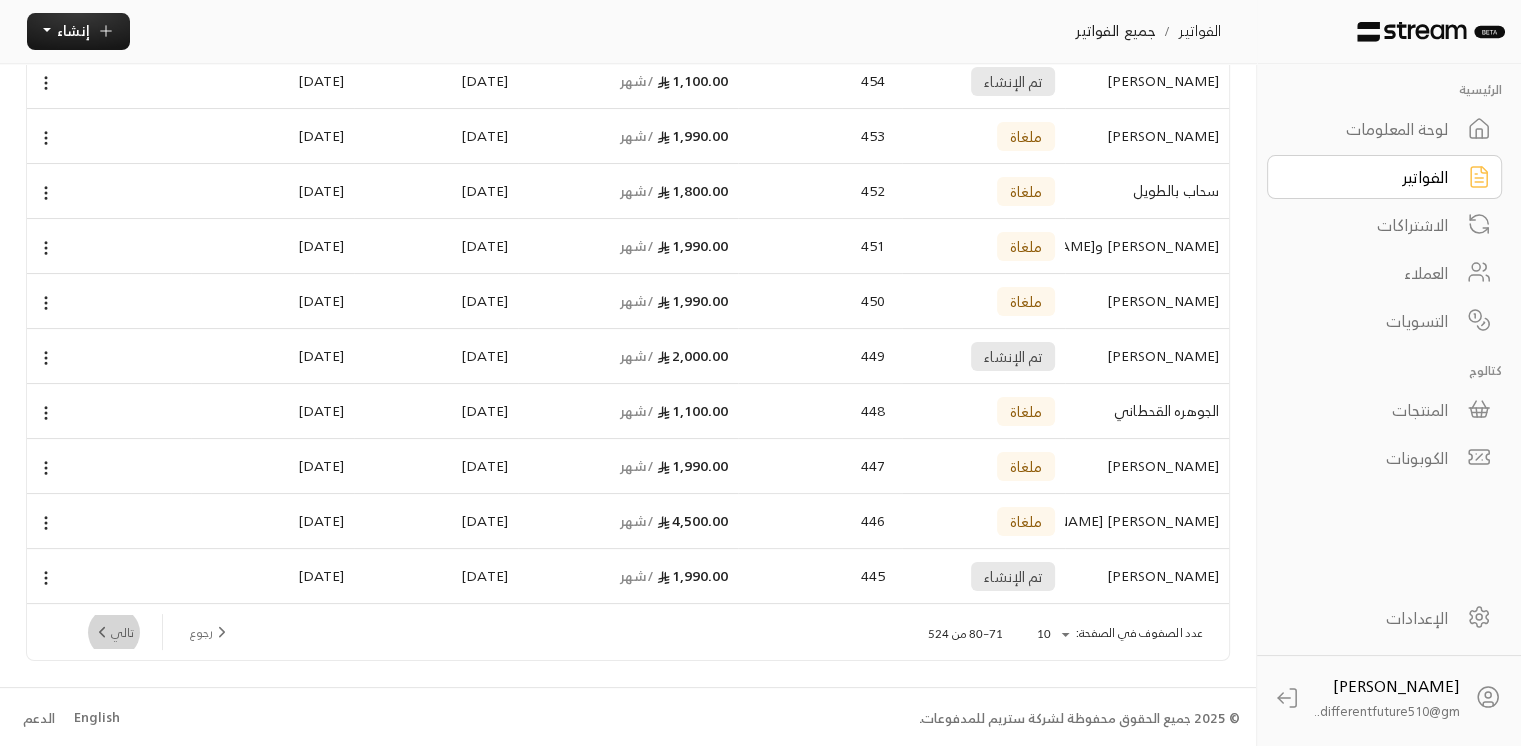 click on "تالي" at bounding box center (113, 632) 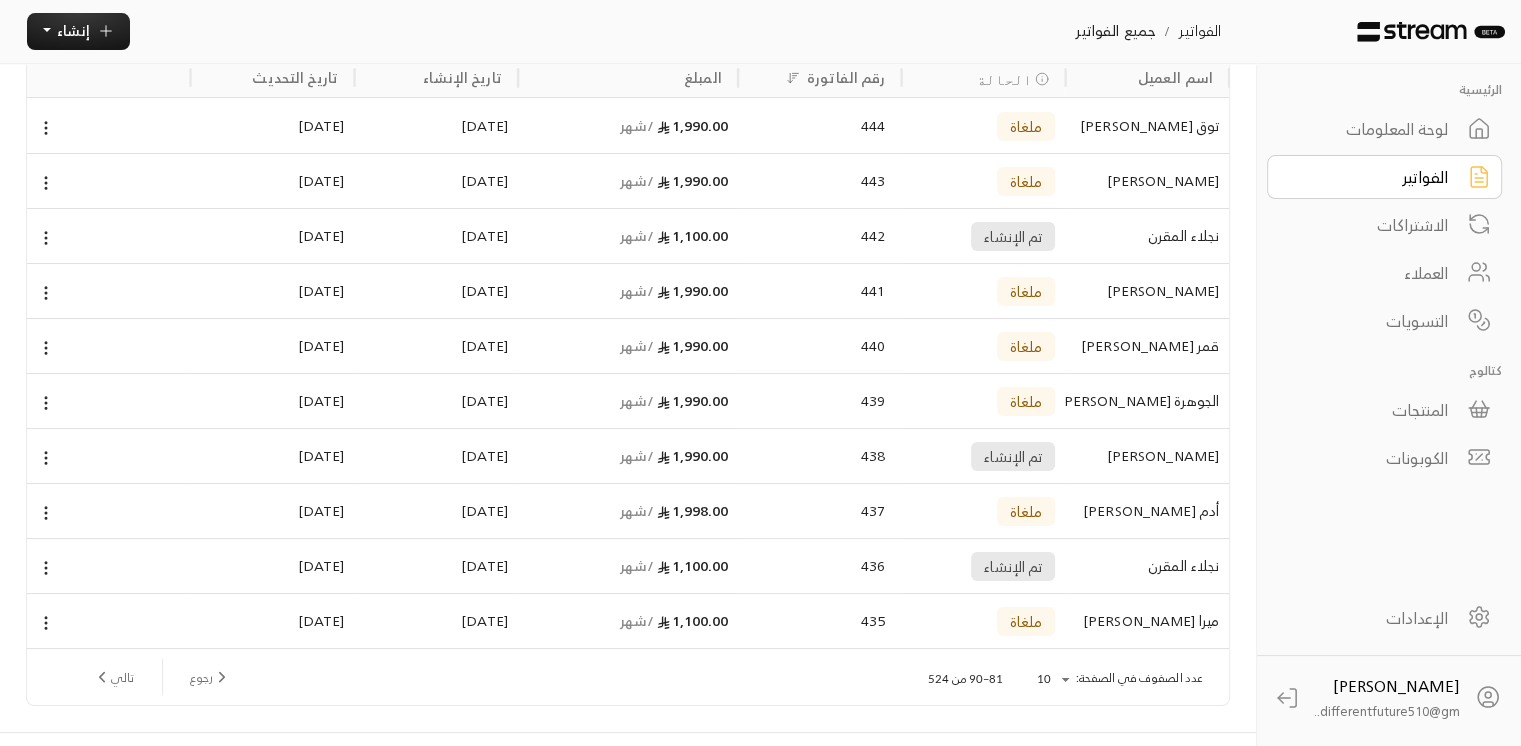 scroll, scrollTop: 147, scrollLeft: 0, axis: vertical 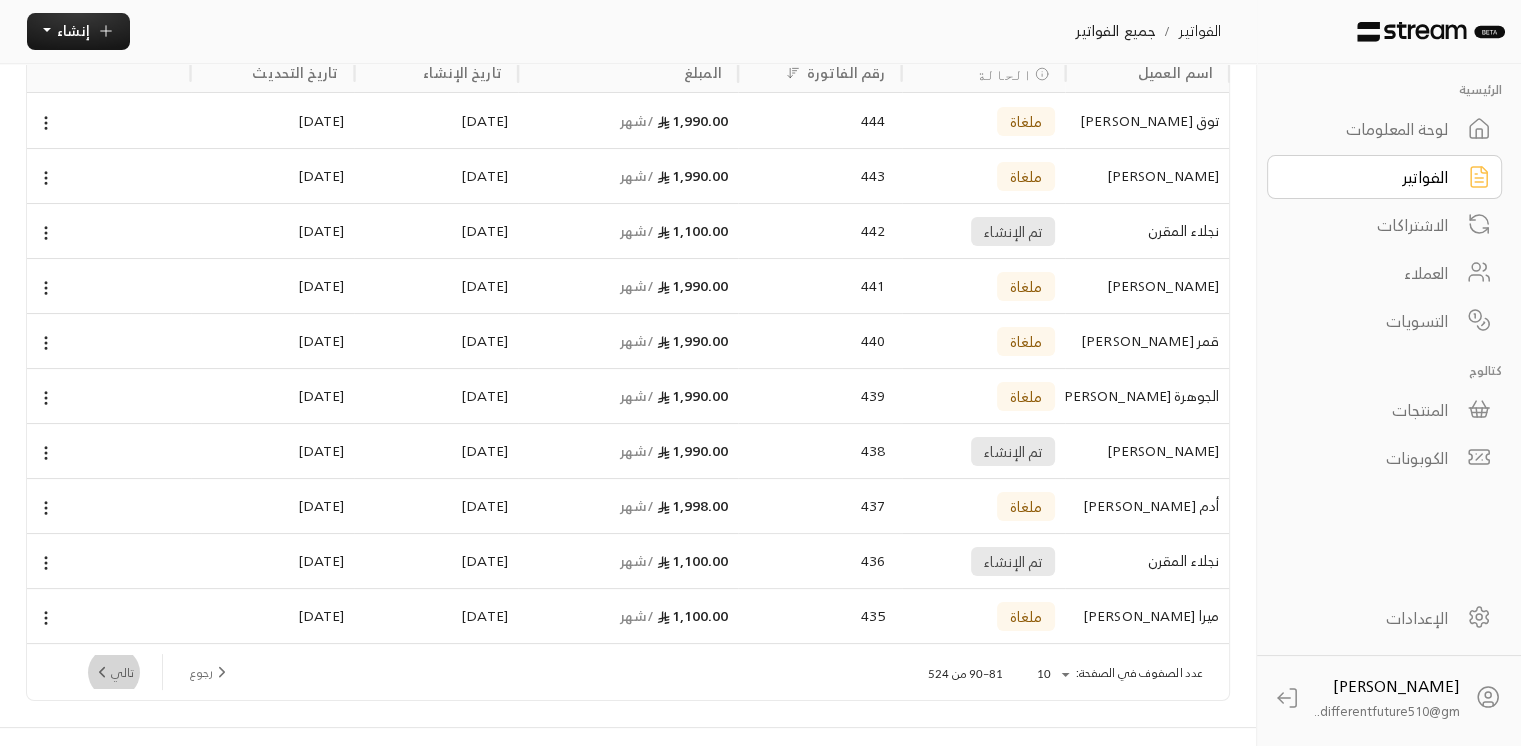 click on "تالي" at bounding box center [113, 672] 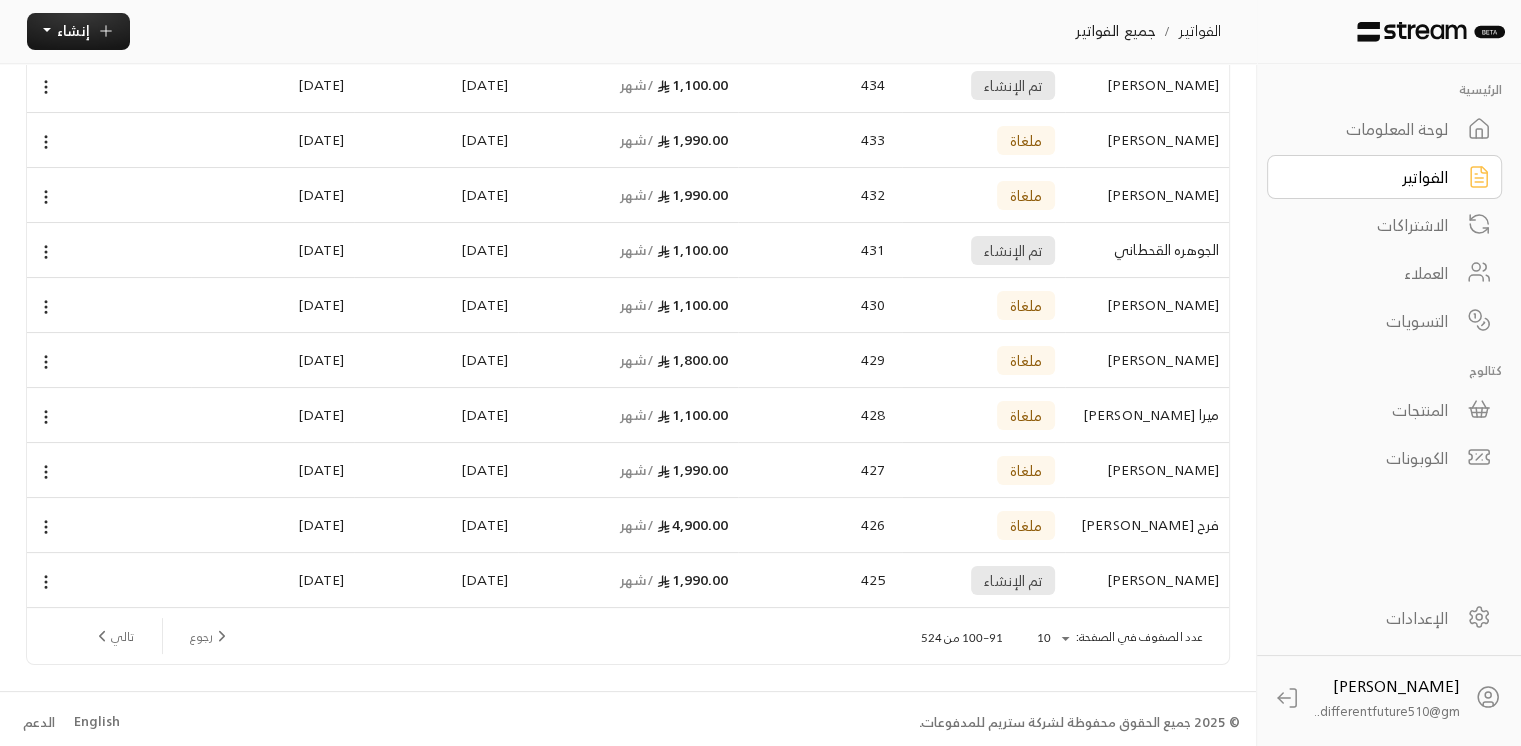 scroll, scrollTop: 187, scrollLeft: 0, axis: vertical 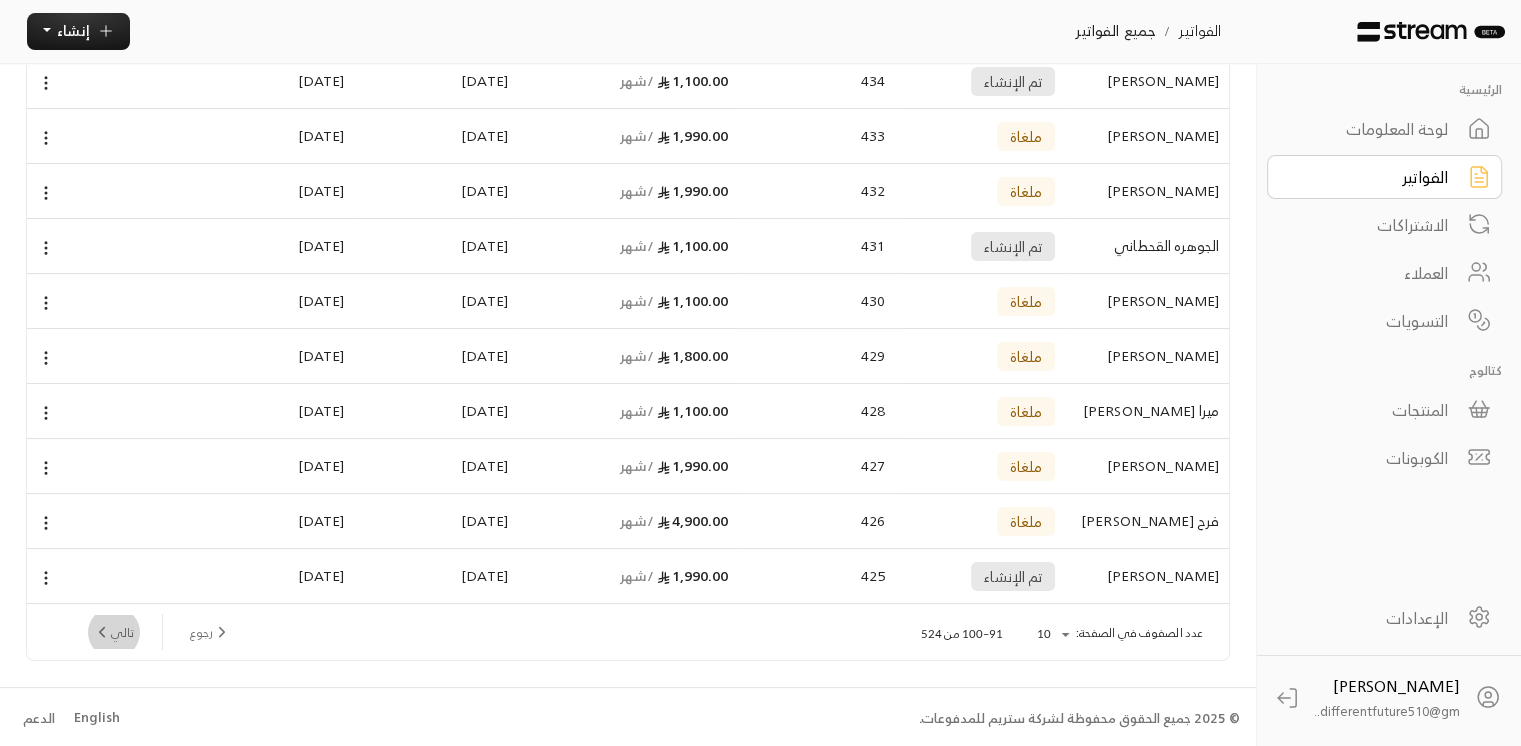 click on "تالي" at bounding box center [113, 632] 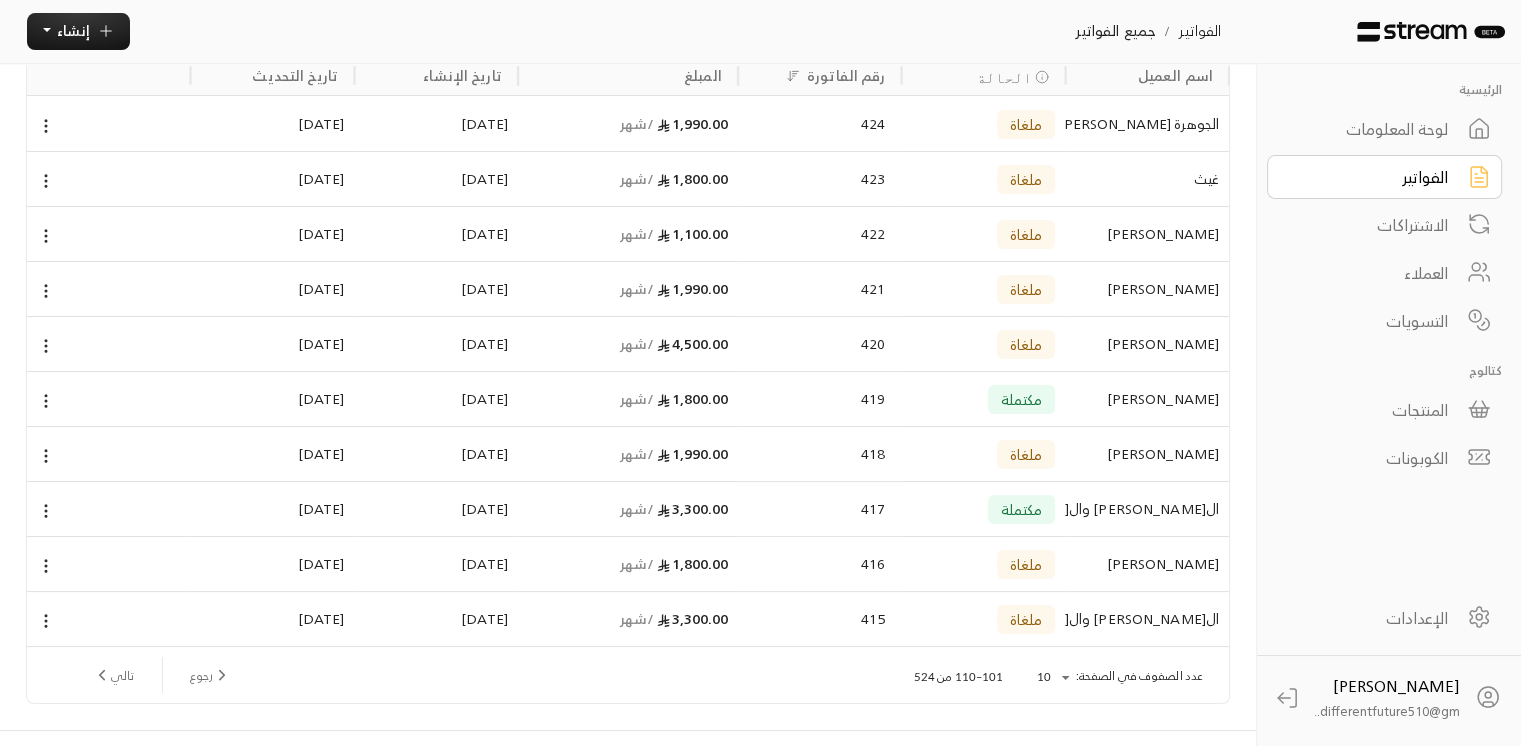scroll, scrollTop: 147, scrollLeft: 0, axis: vertical 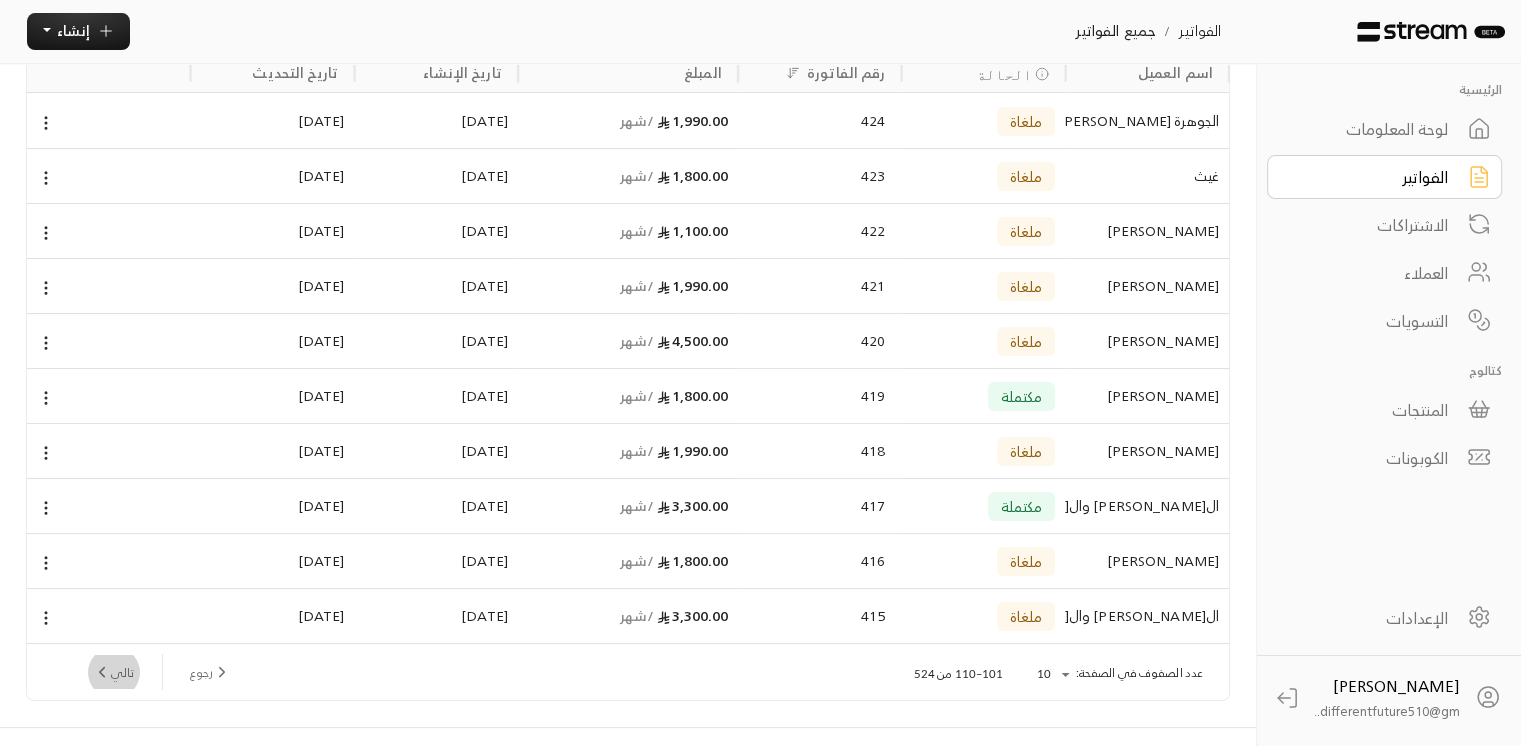 click on "تالي" at bounding box center [113, 672] 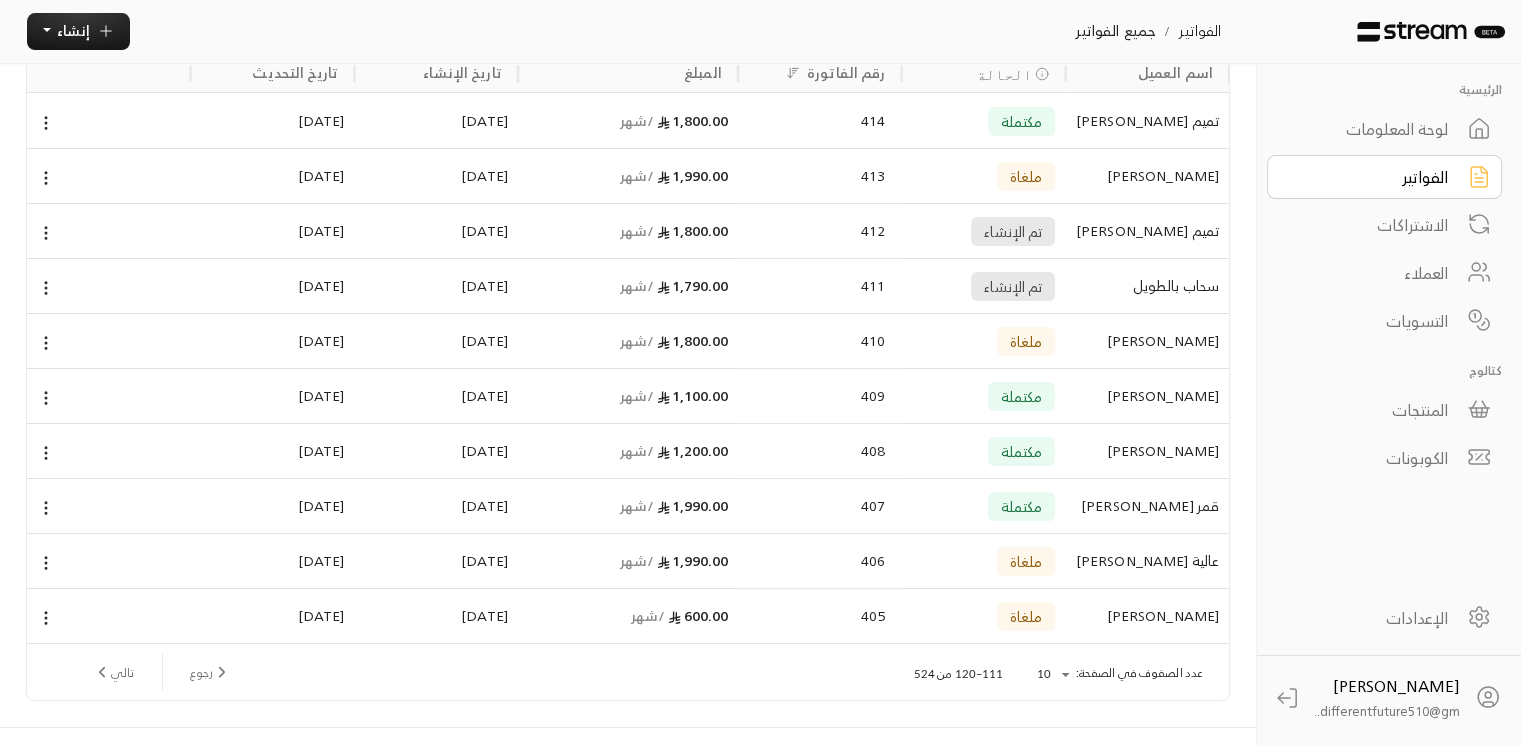 scroll, scrollTop: 187, scrollLeft: 0, axis: vertical 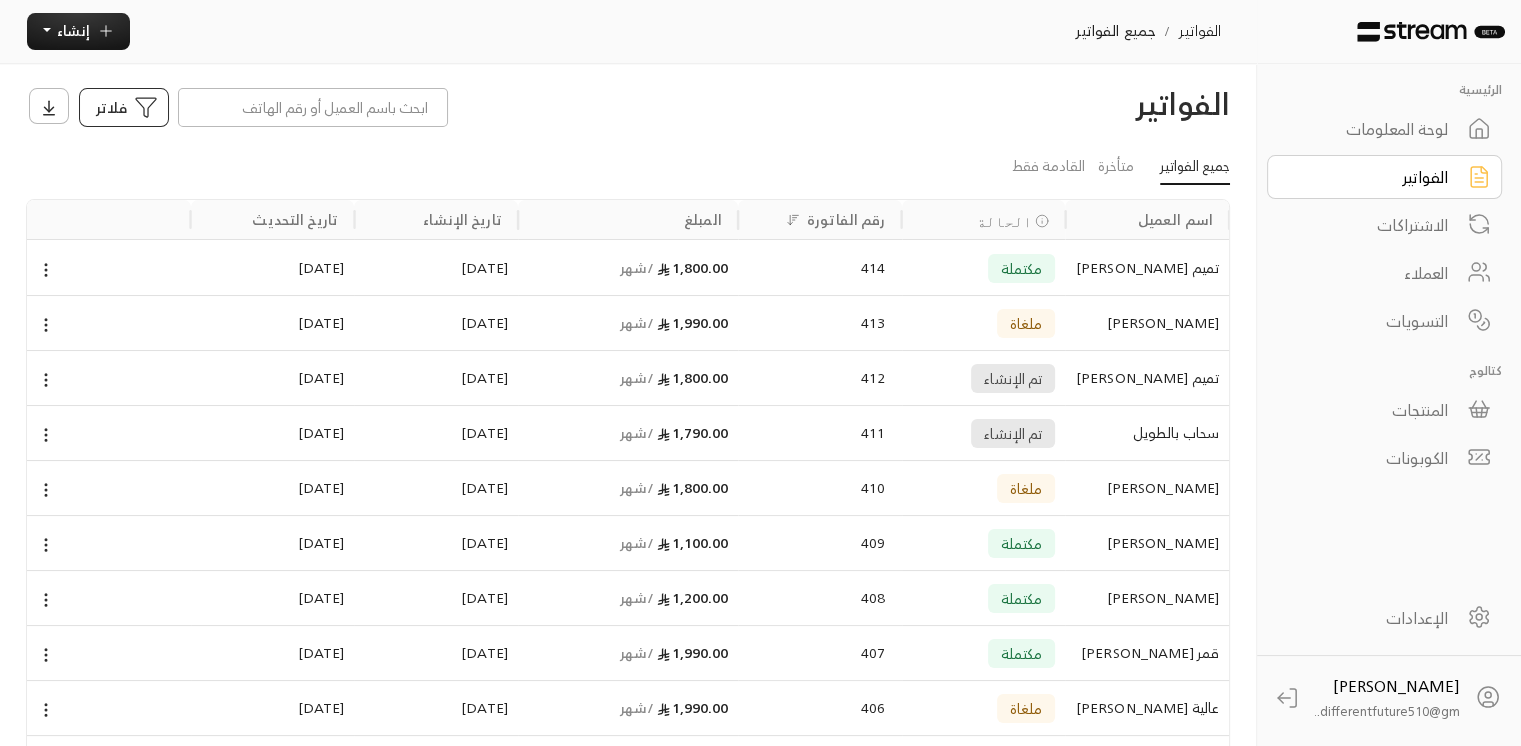 click 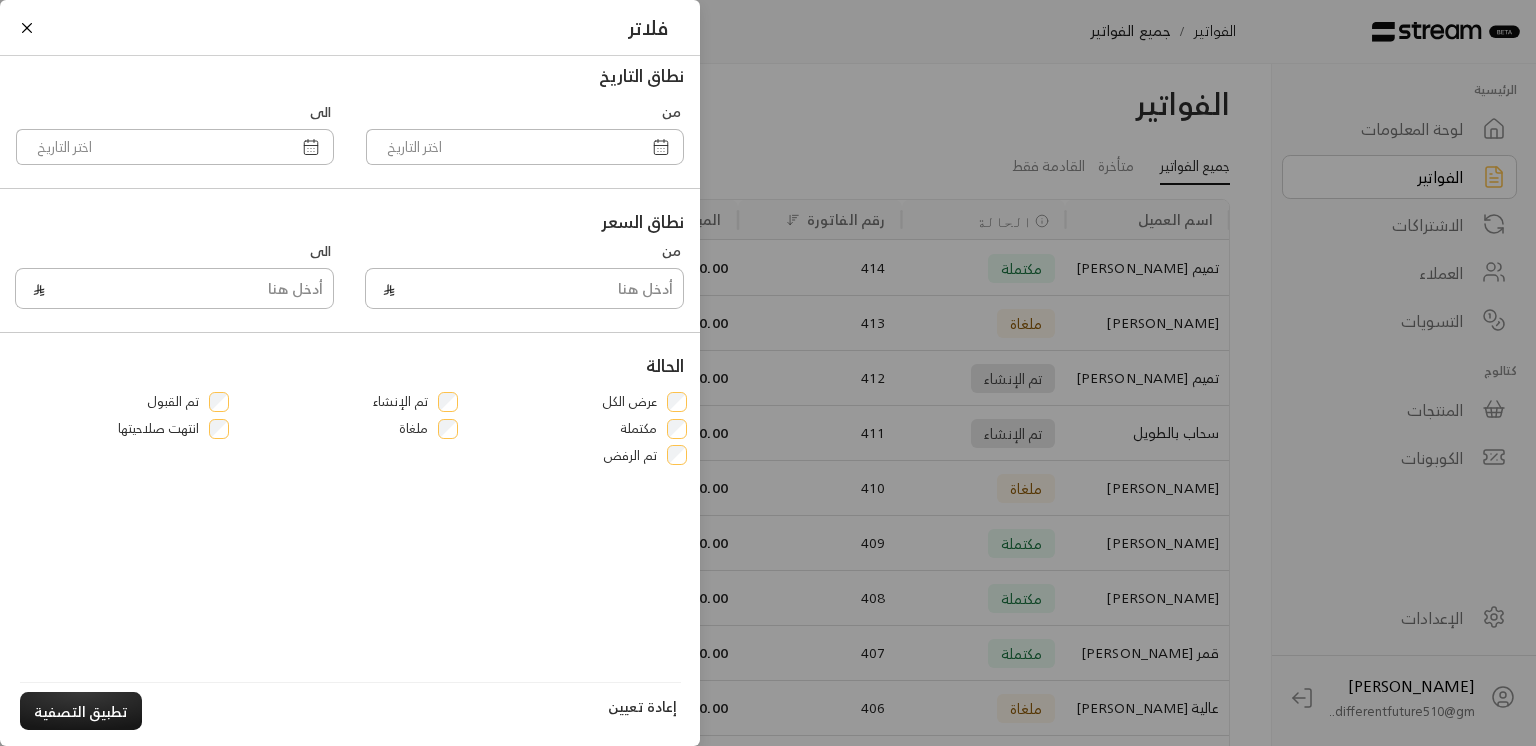 click on "فلاتر نطاق التاريخ من الى نطاق السعر من الى الحالة عرض الكل تم الإنشاء تم القبول مكتملة ملغاة انتهت صلاحيتها تم الرفض إعادة تعيين تطبيق التصفية" at bounding box center [768, 373] 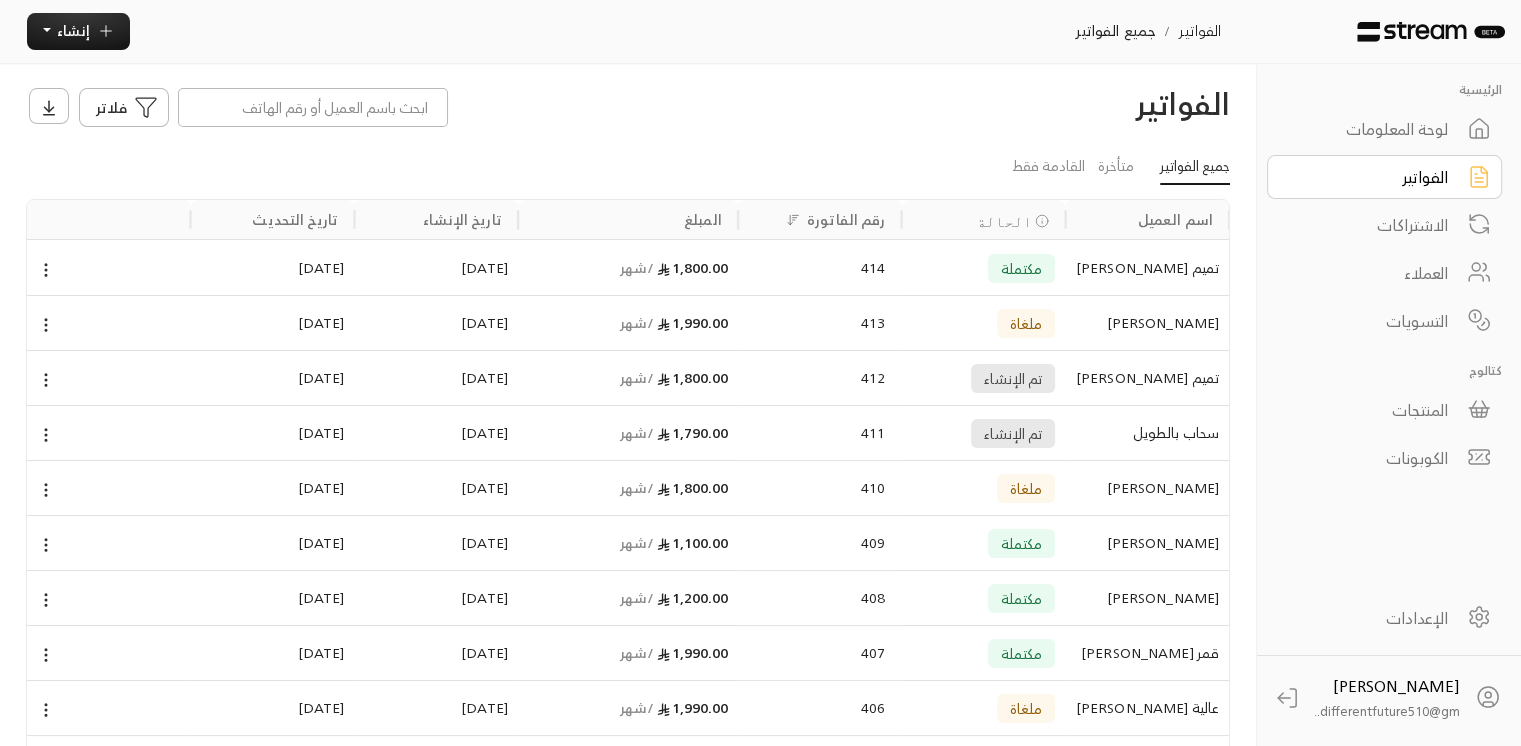 type 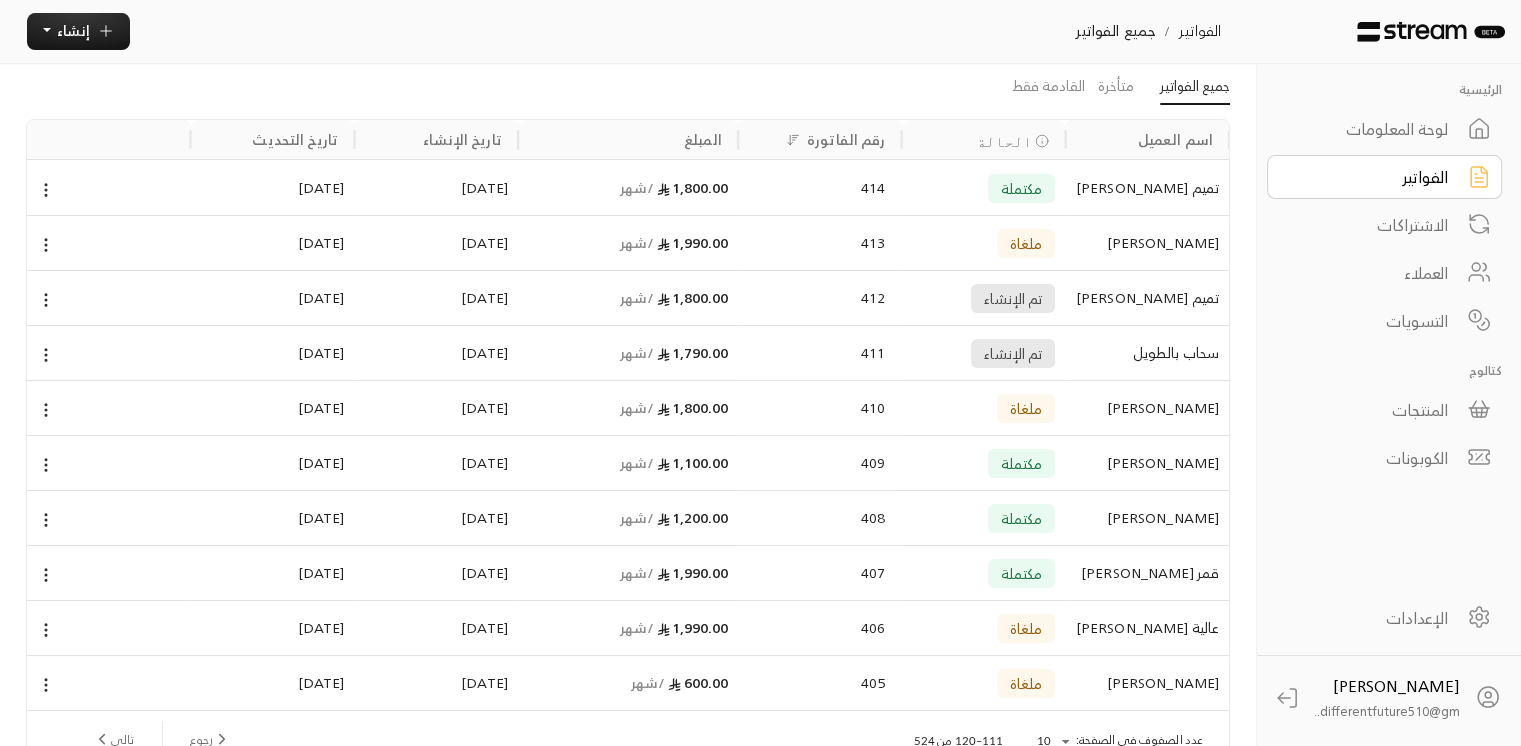scroll, scrollTop: 120, scrollLeft: 0, axis: vertical 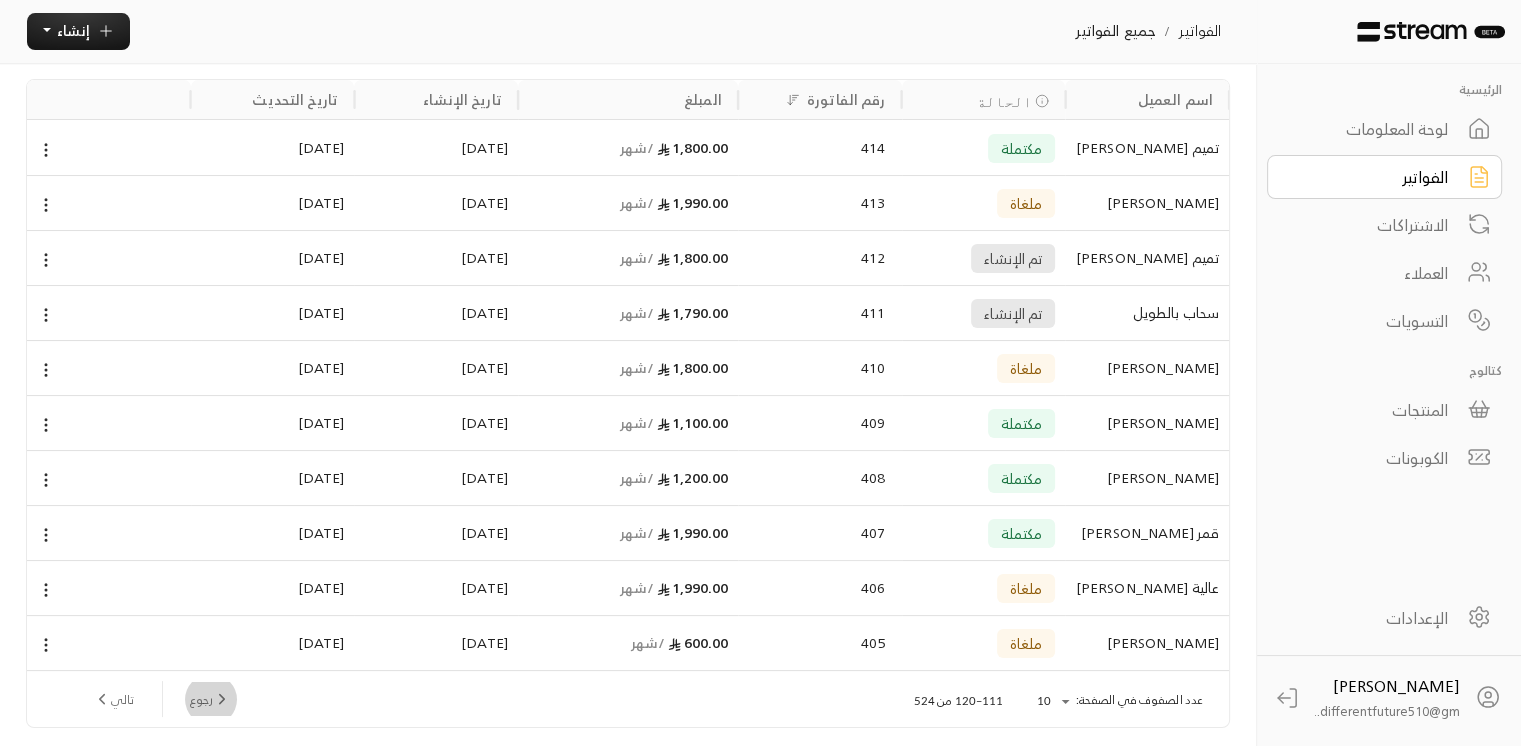 click on "رجوع" at bounding box center [210, 699] 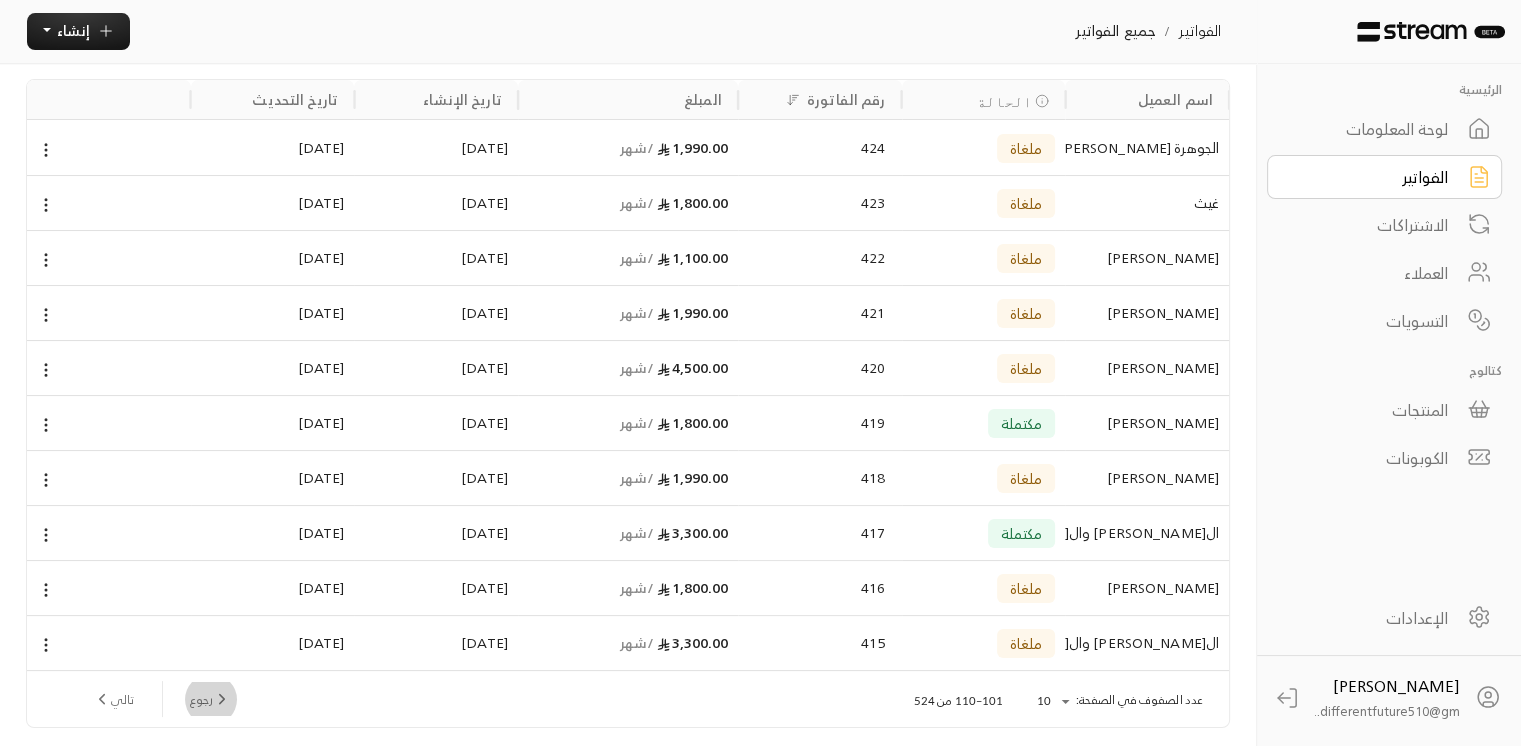 click on "رجوع" at bounding box center (210, 699) 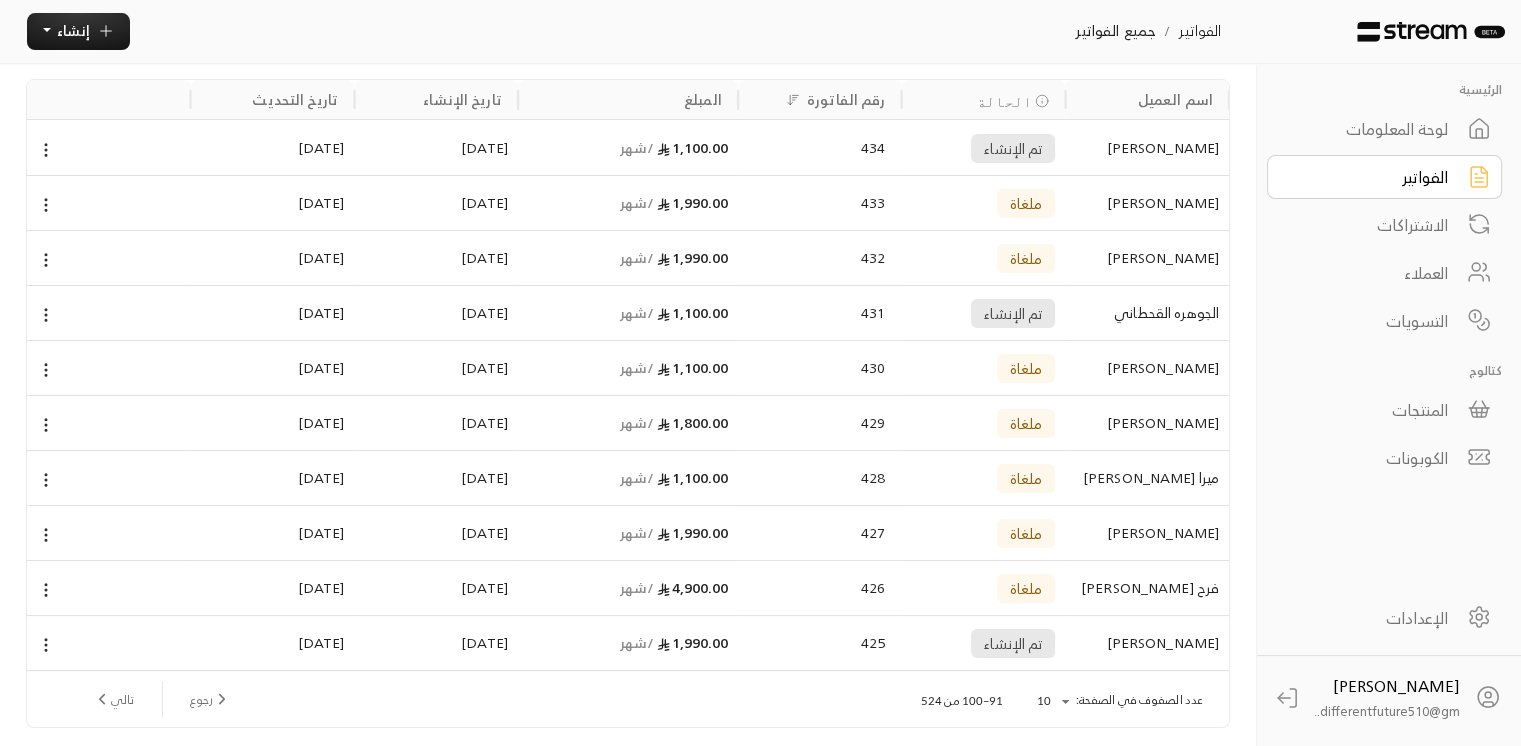 click on "رجوع" at bounding box center (210, 699) 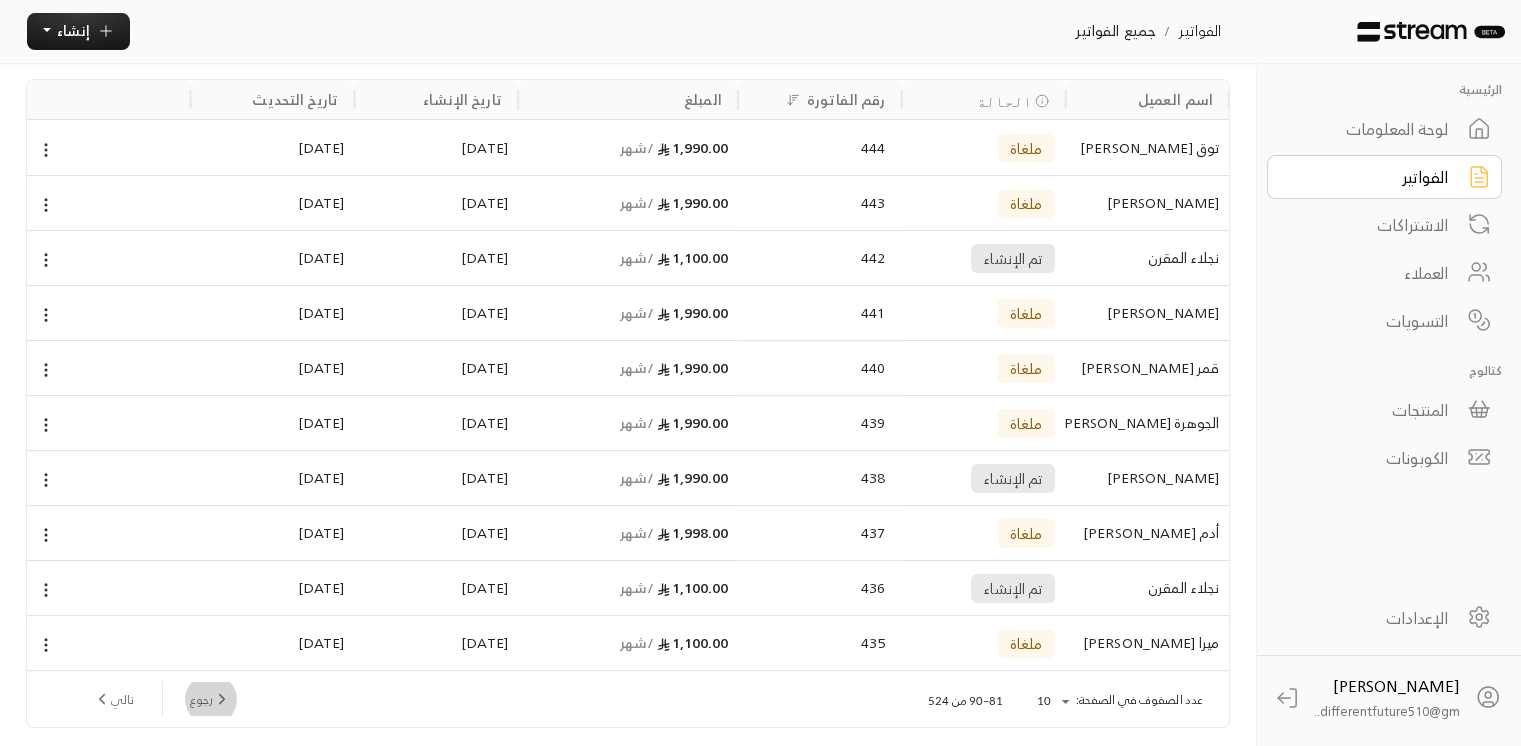 click on "رجوع" at bounding box center (210, 699) 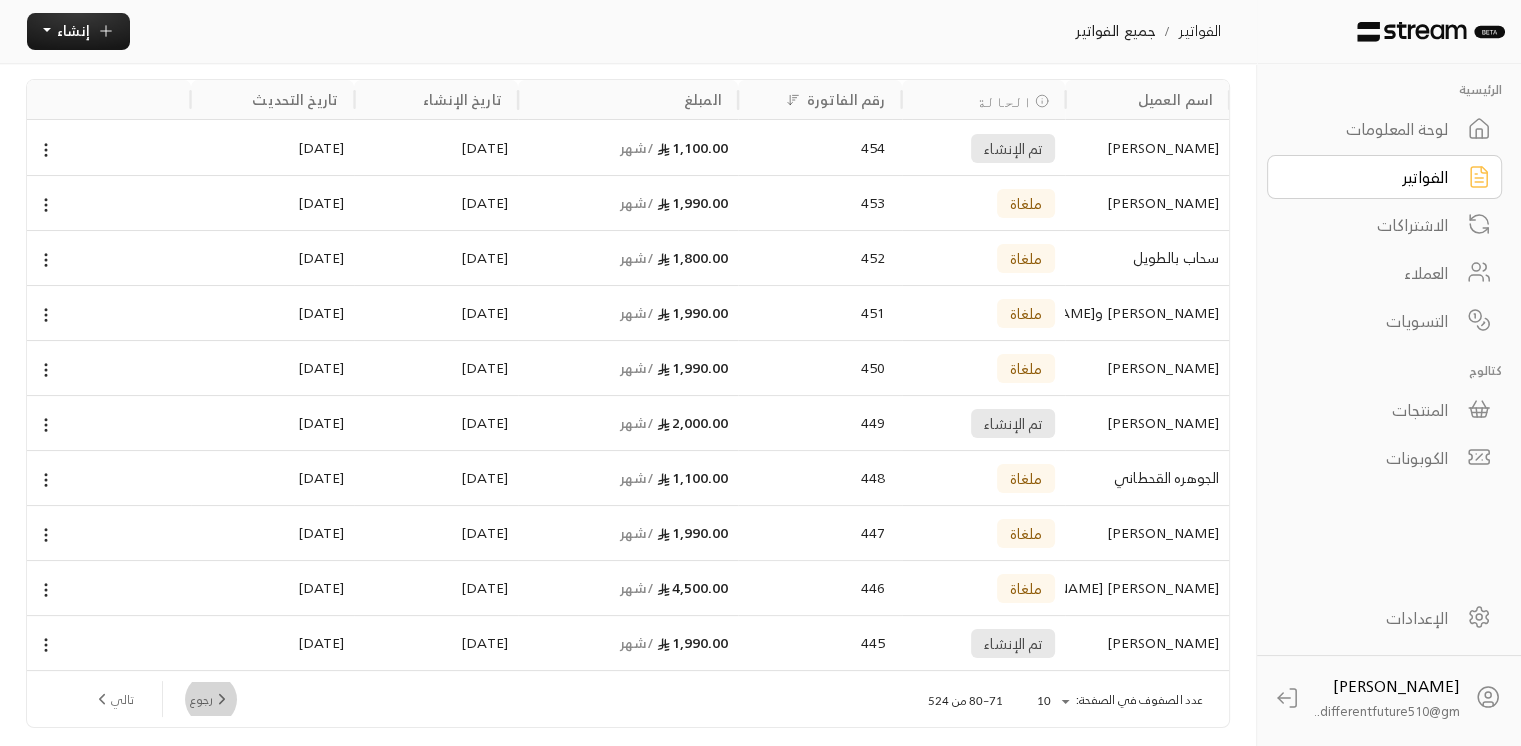 click on "رجوع" at bounding box center (210, 699) 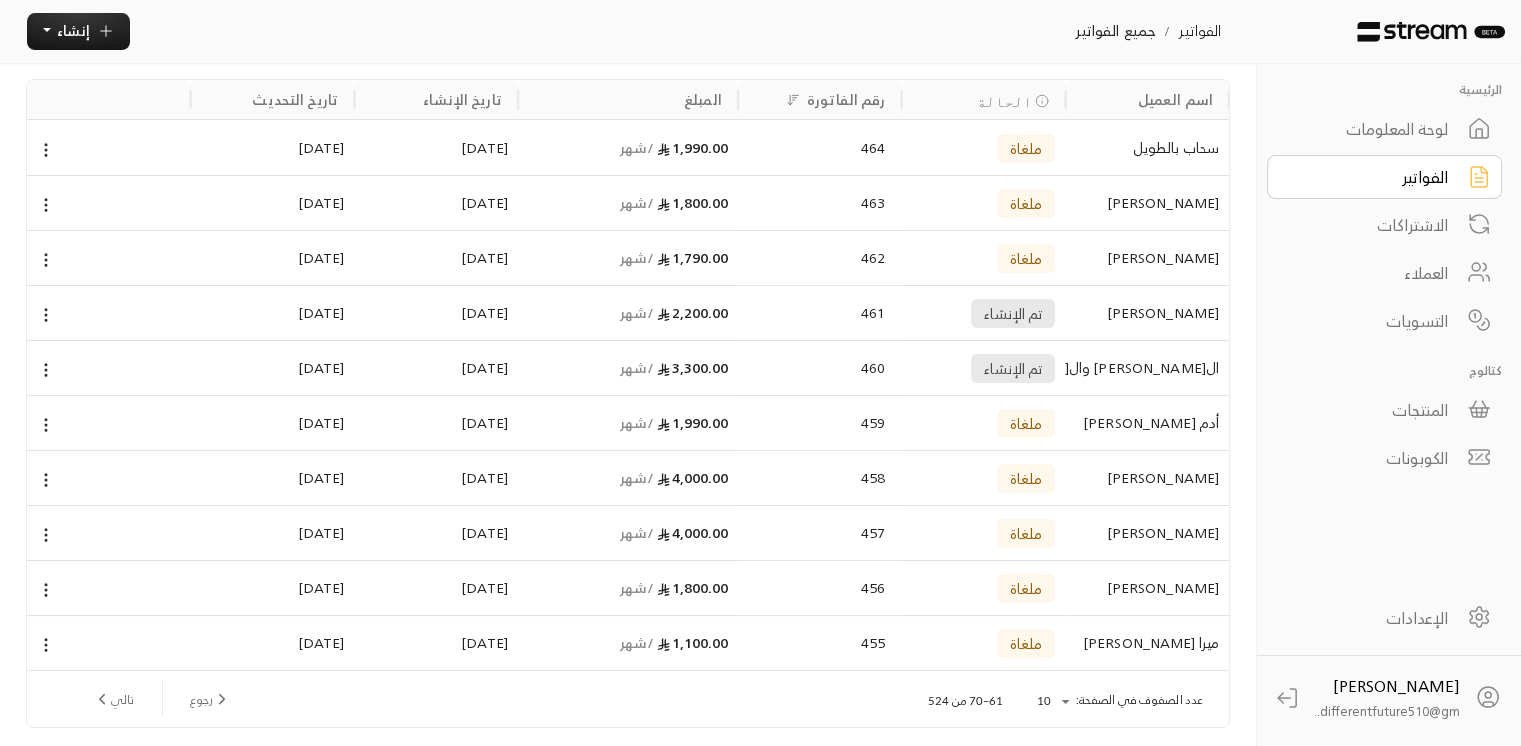 click on "رجوع" at bounding box center [210, 699] 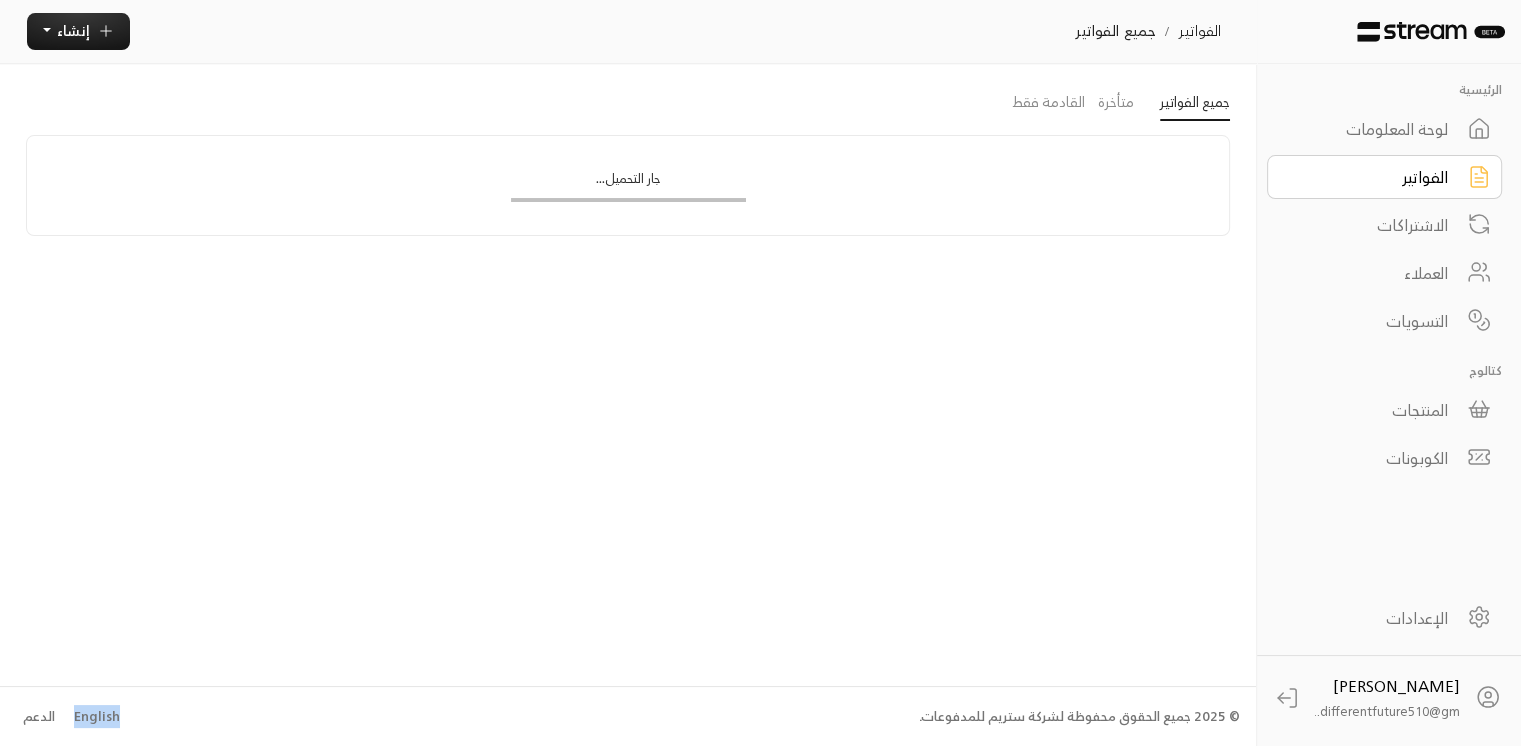 click on "© 2025 جميع الحقوق محفوظة لشركة ستريم للمدفوعات. English   الدعم" at bounding box center [628, 717] 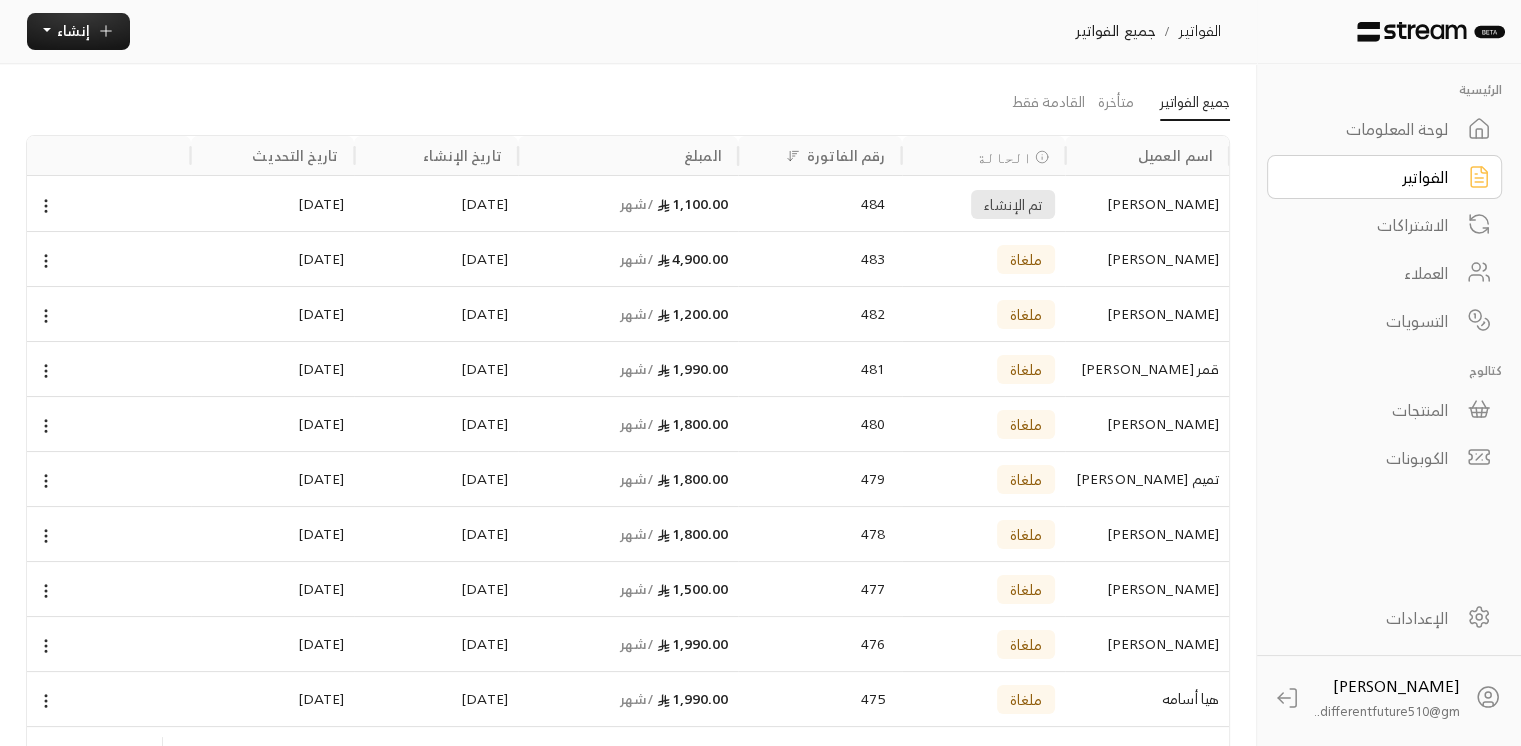 scroll, scrollTop: 120, scrollLeft: 0, axis: vertical 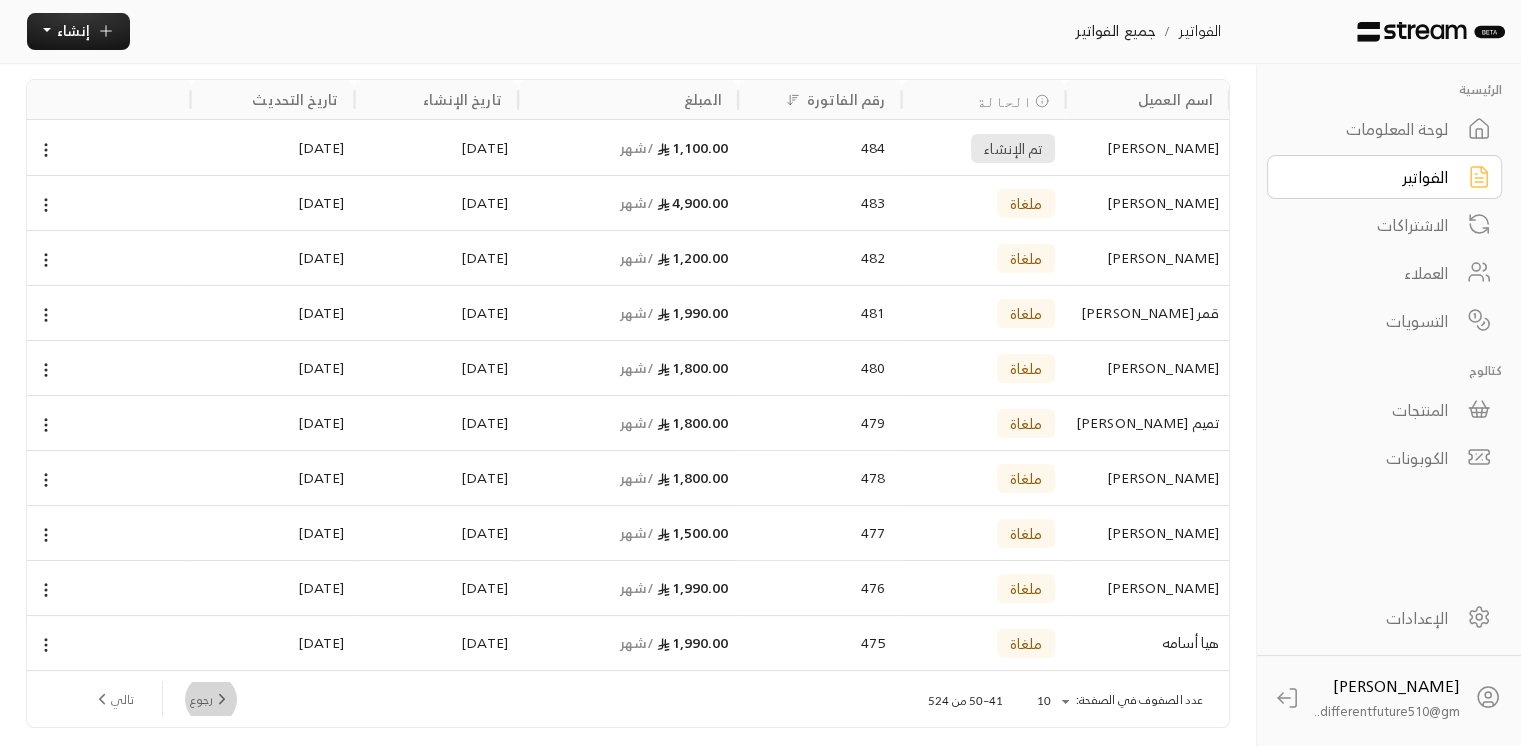 click 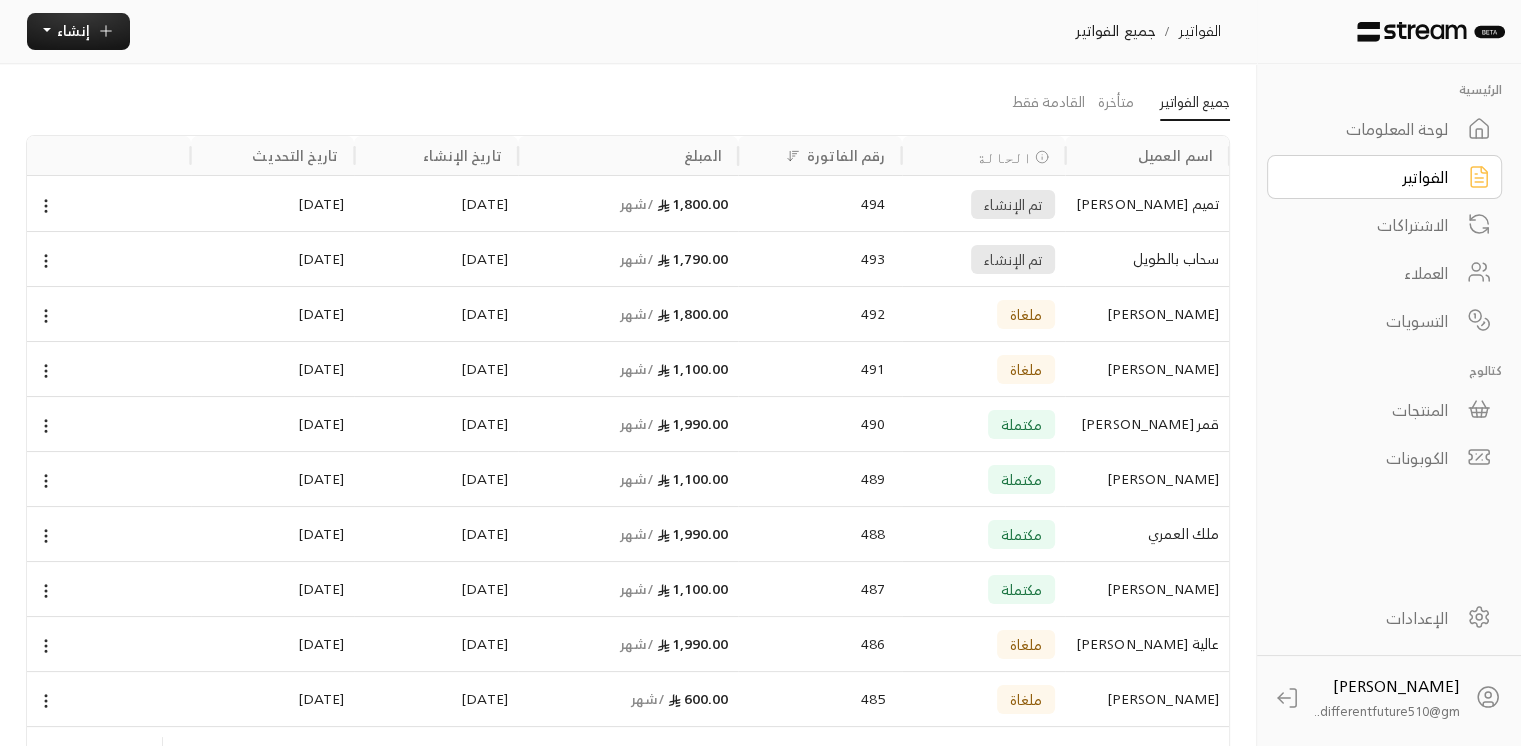 scroll, scrollTop: 120, scrollLeft: 0, axis: vertical 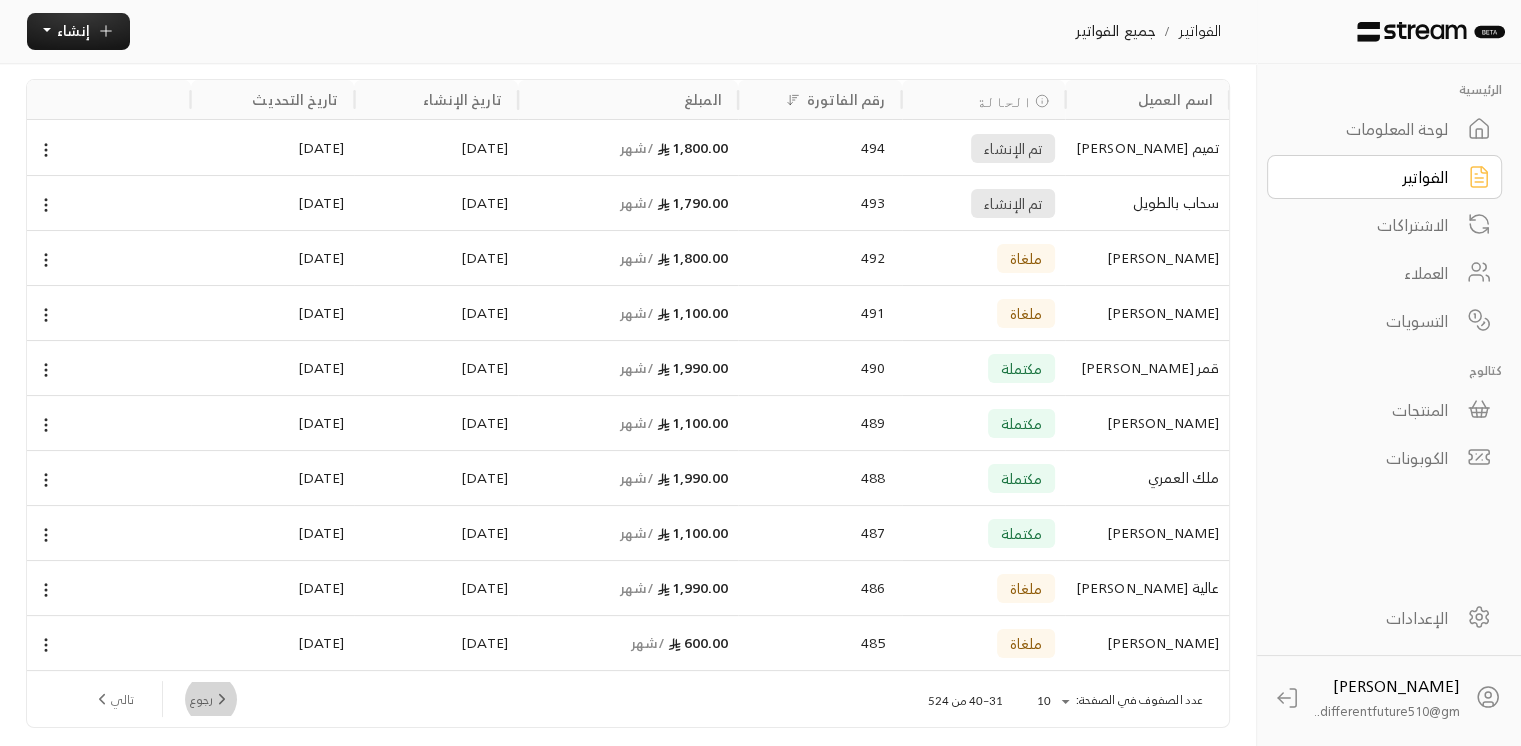 click 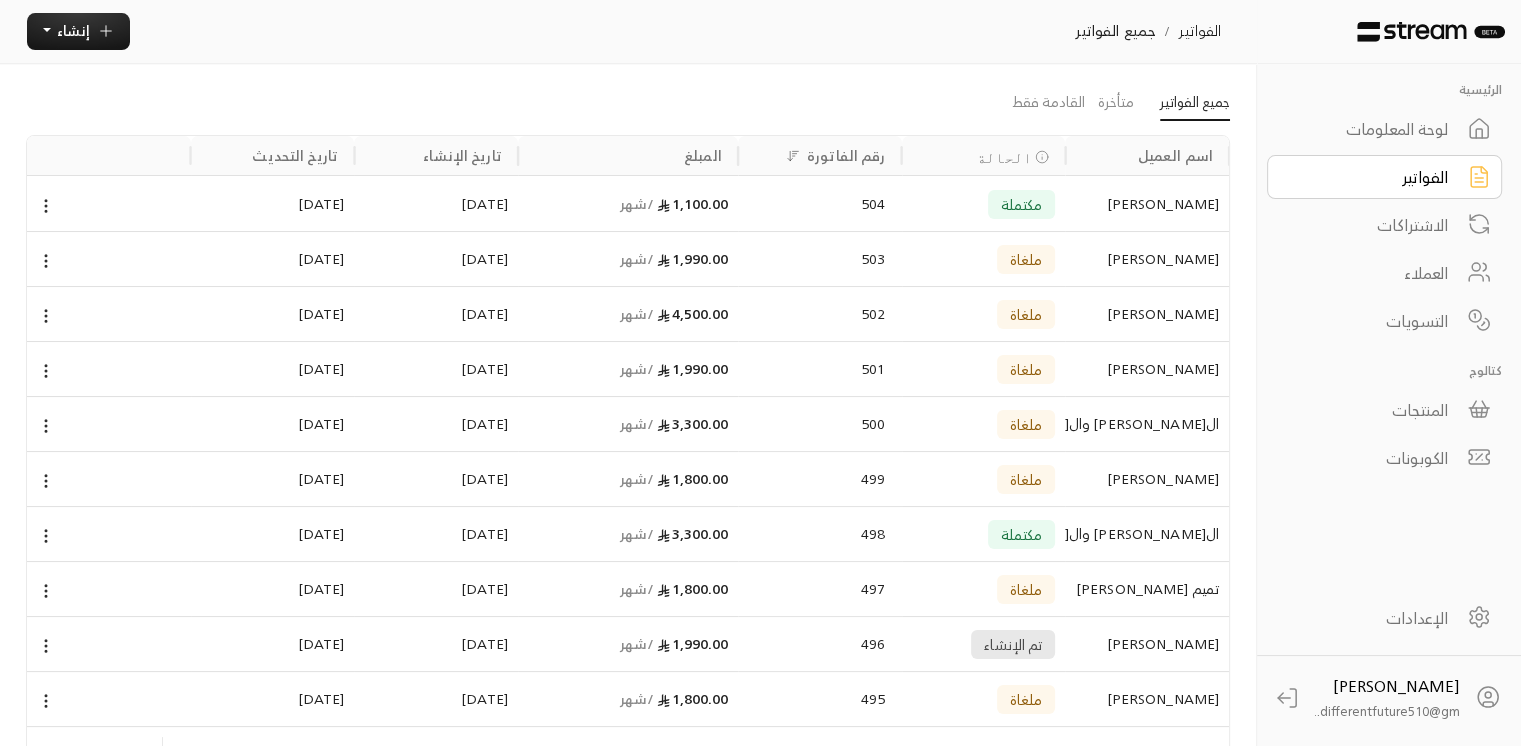 scroll, scrollTop: 120, scrollLeft: 0, axis: vertical 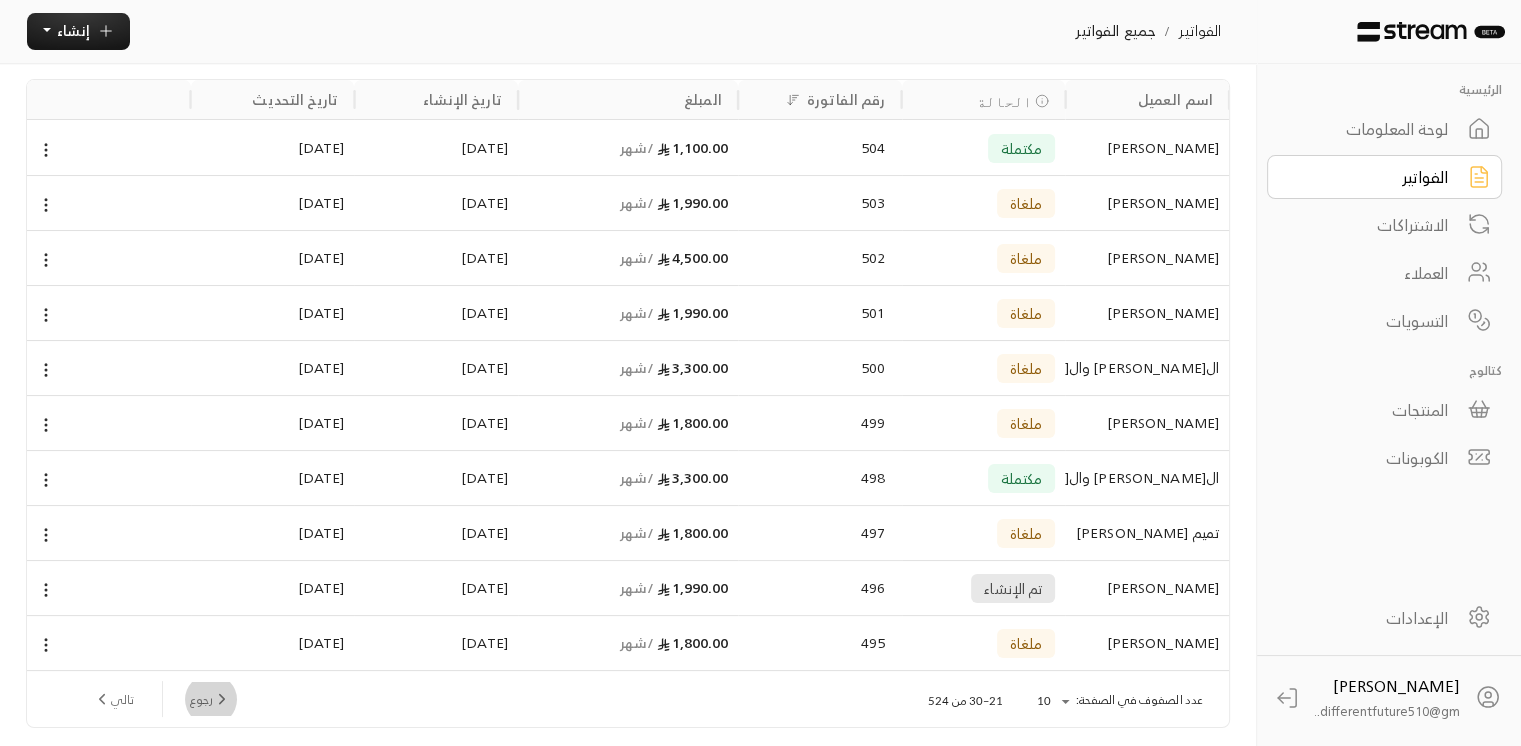 click 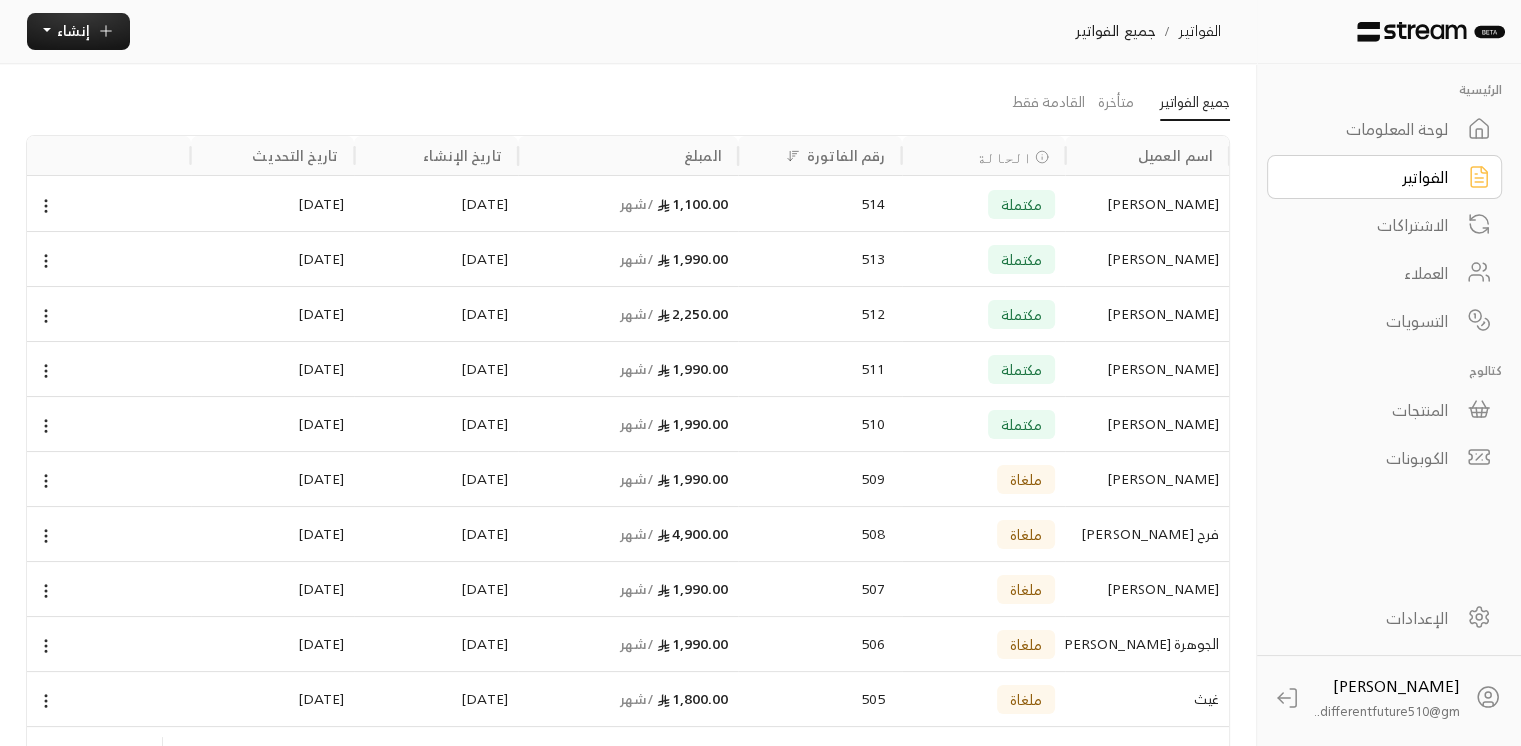 scroll, scrollTop: 120, scrollLeft: 0, axis: vertical 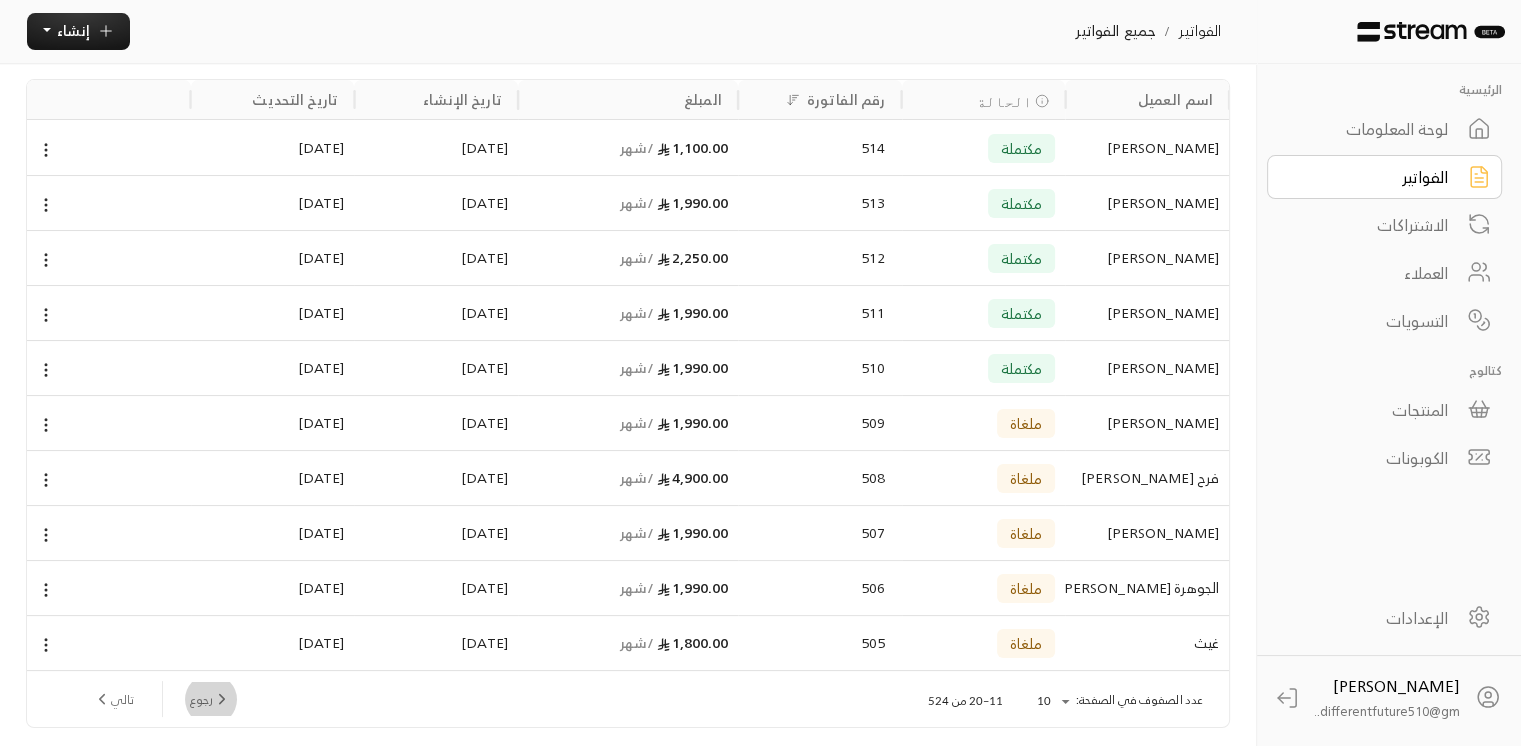 click 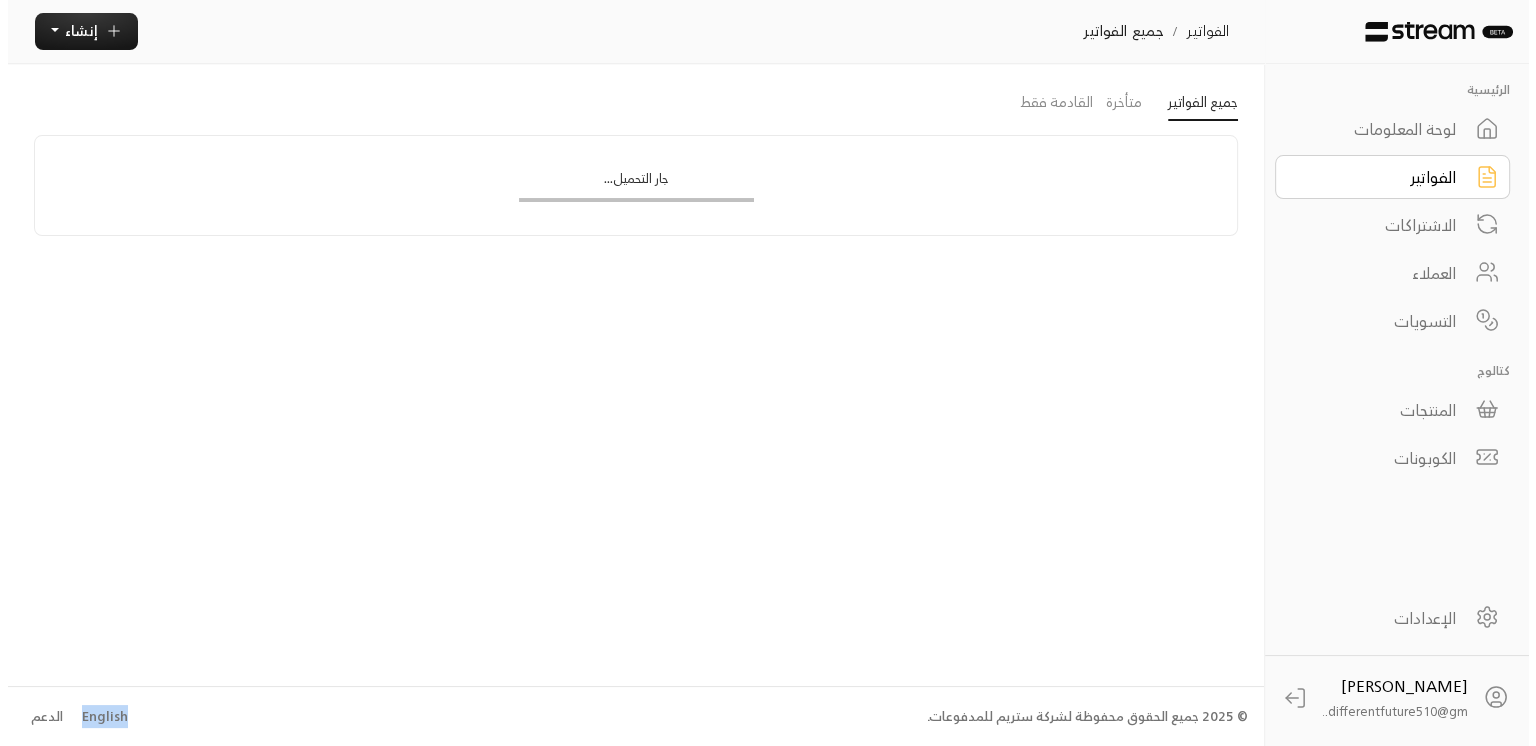 scroll, scrollTop: 120, scrollLeft: 0, axis: vertical 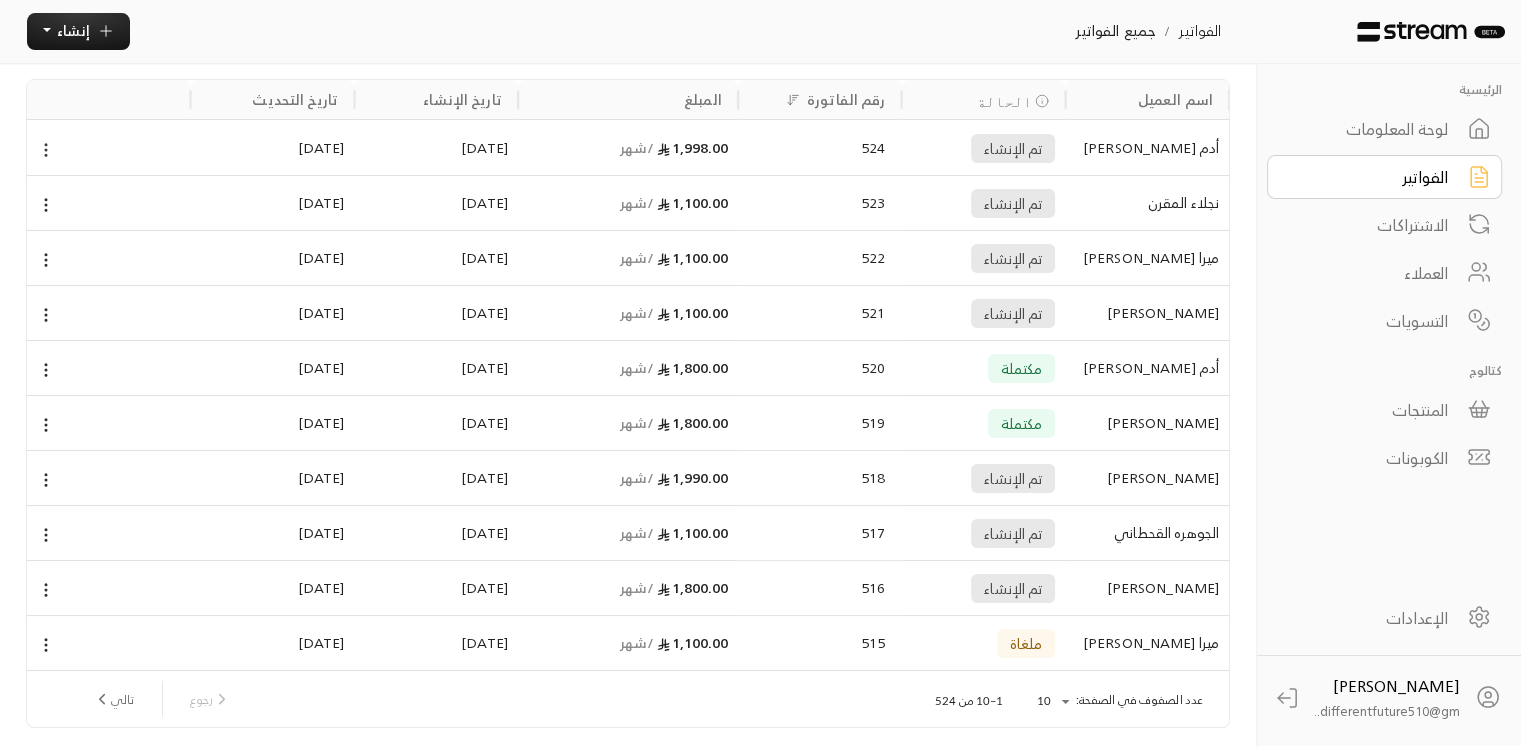 click 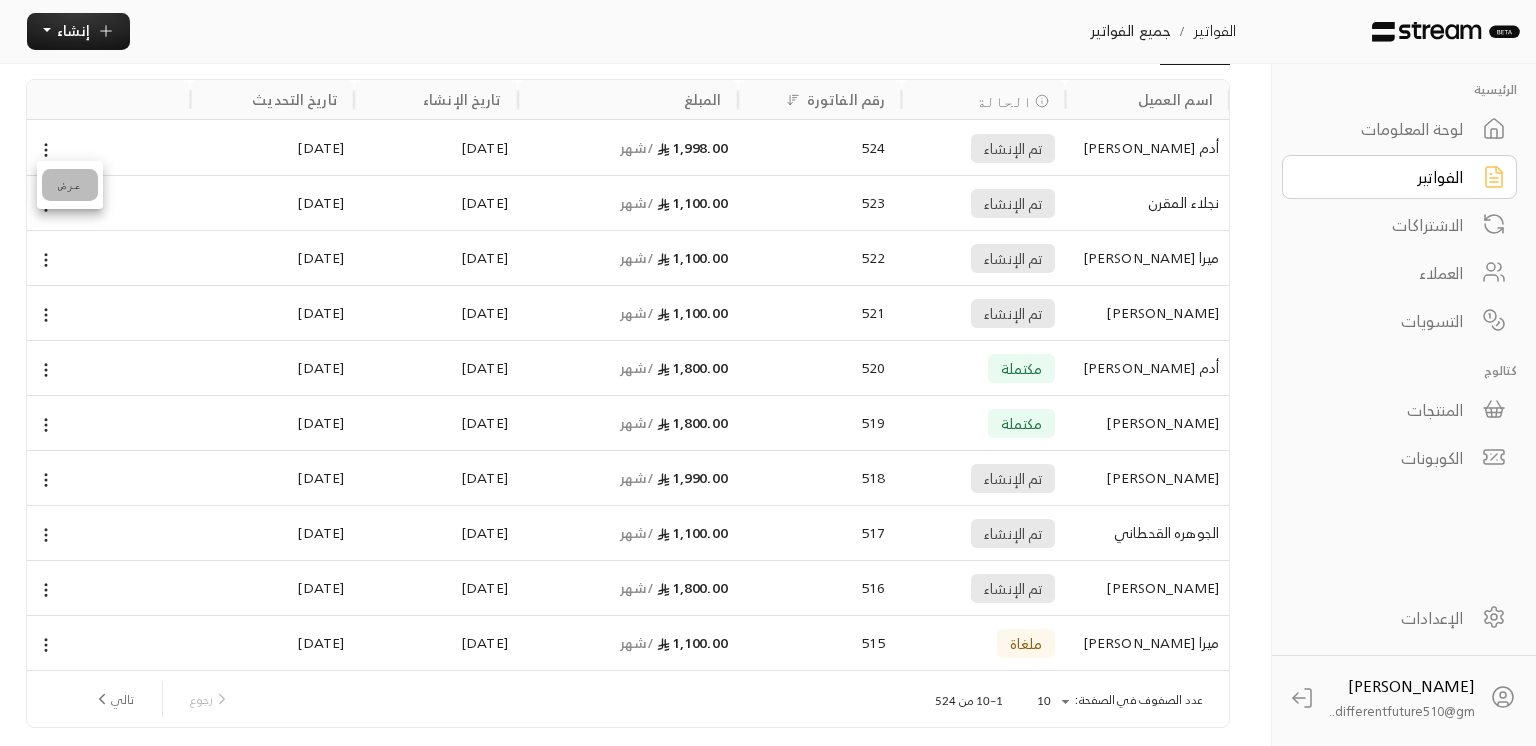 click on "عرض" at bounding box center [70, 185] 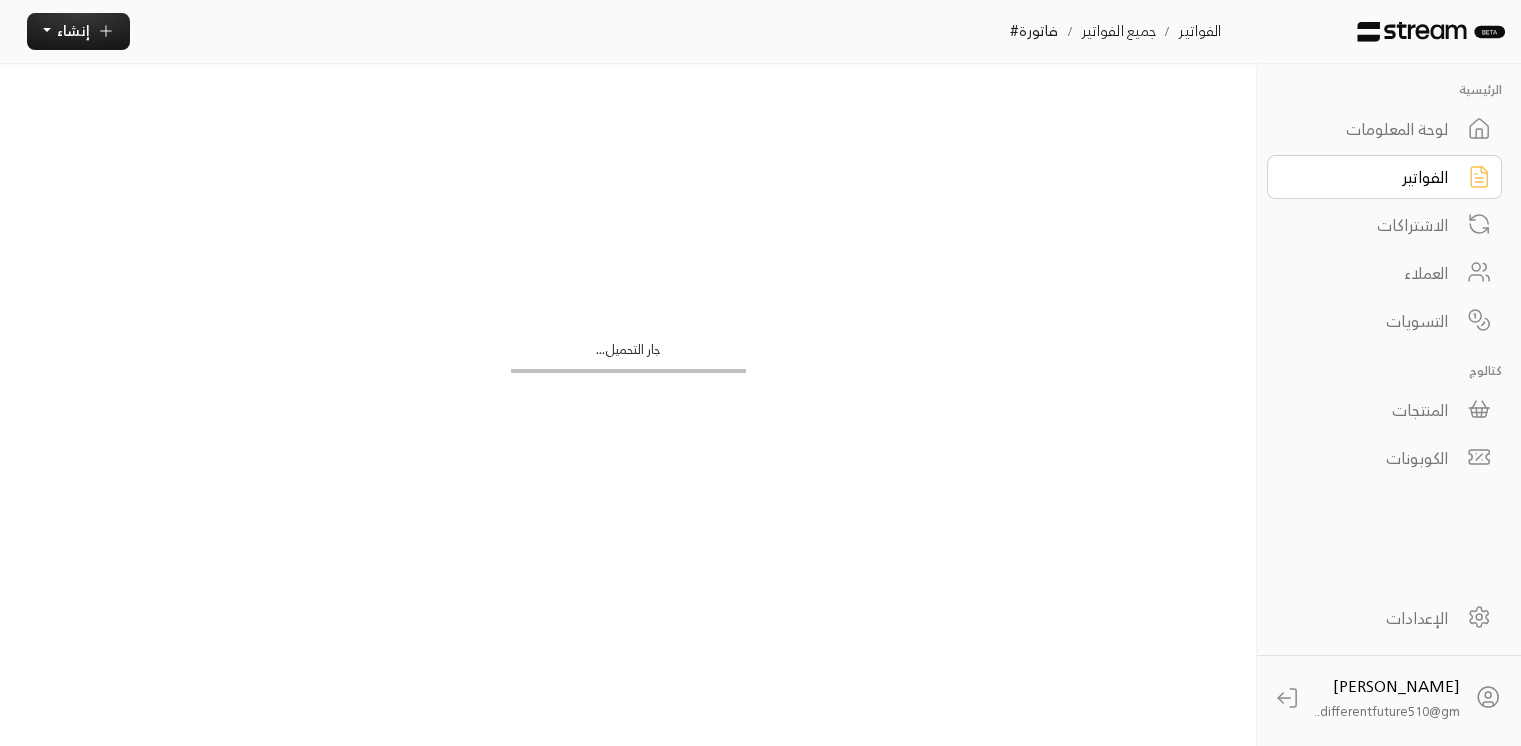 scroll, scrollTop: 0, scrollLeft: 0, axis: both 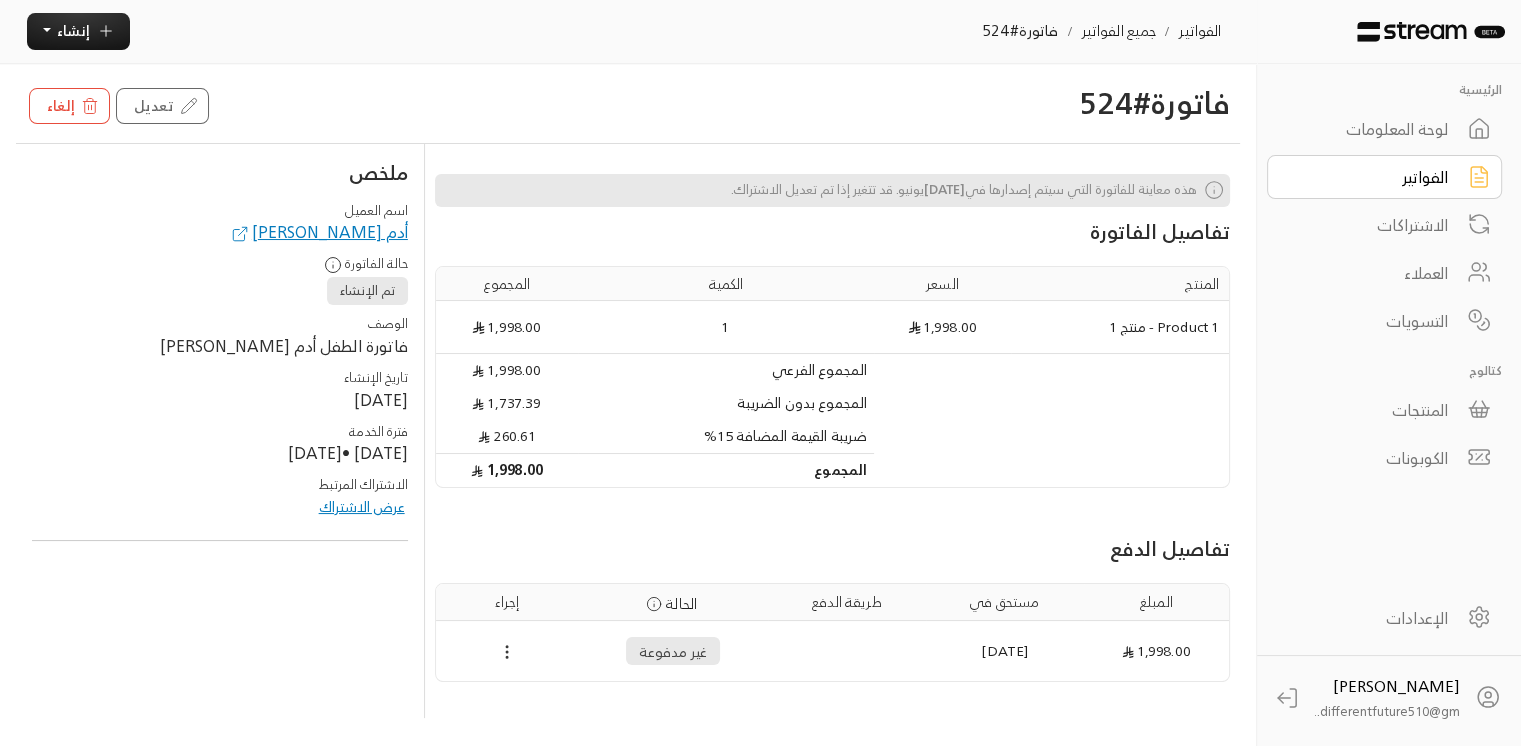 click 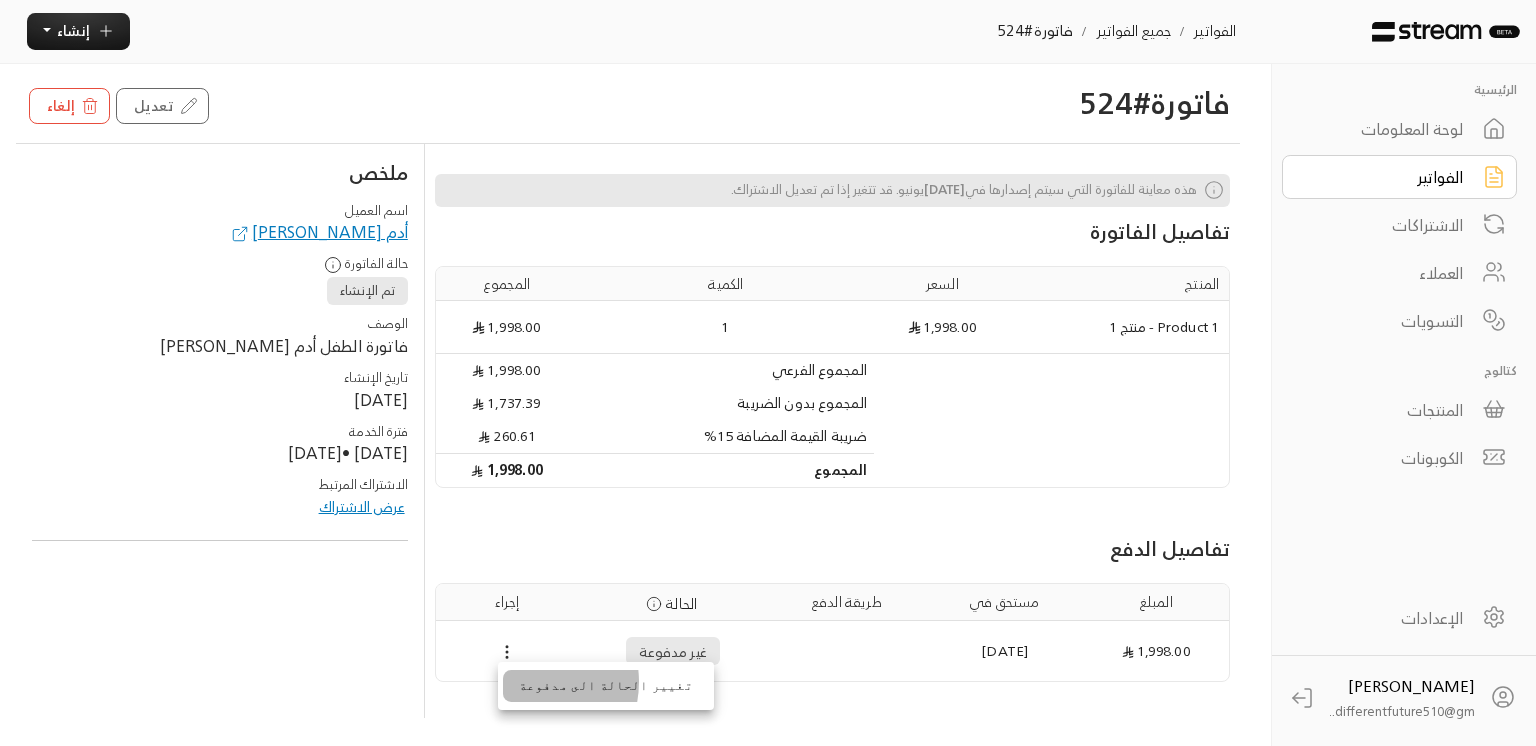 click on "تغيير الحالة الى مدفوعة" at bounding box center [606, 686] 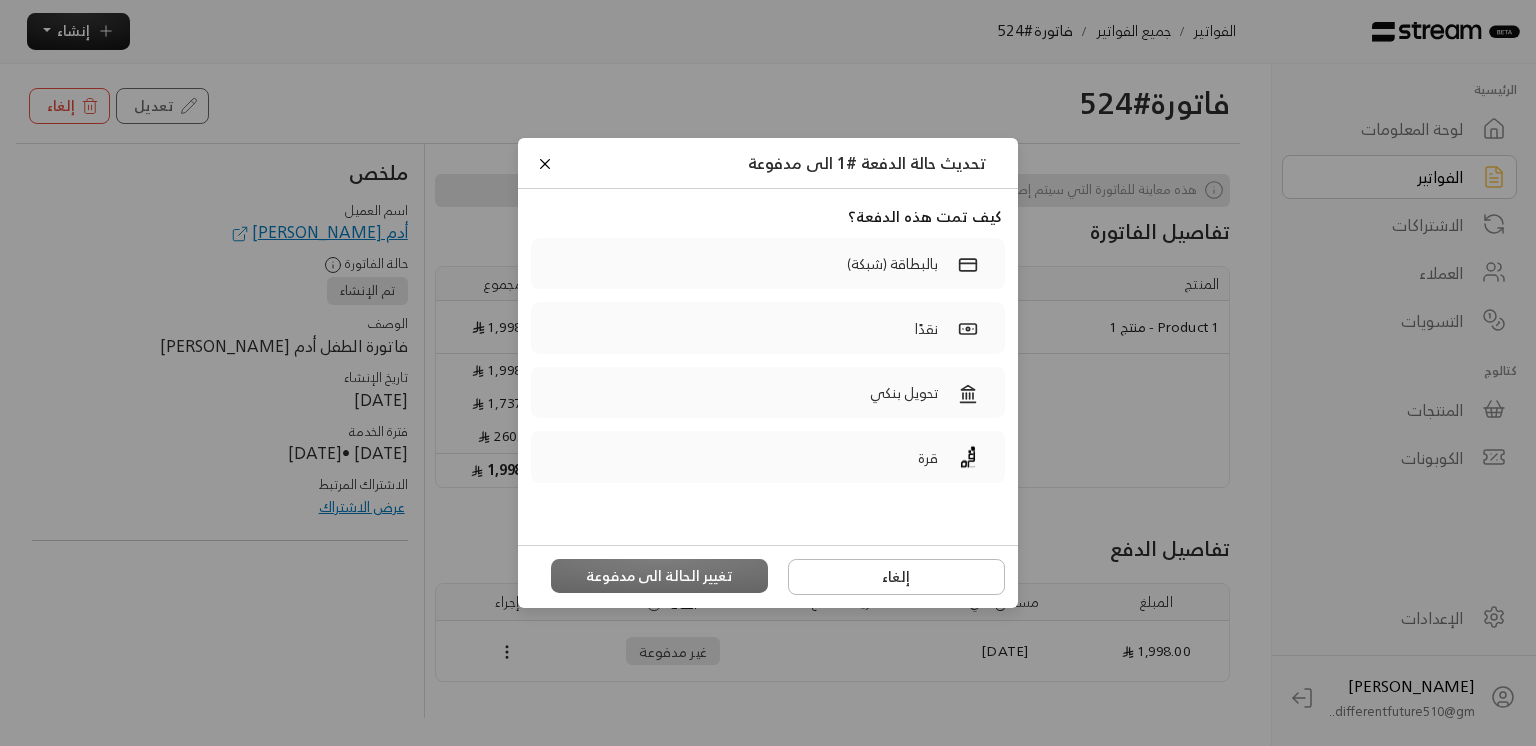 click on "تحديث حالة الدفعة #1 الى مدفوعة كيف تمت هذه الدفعة؟ بالبطاقة (شبكة) نقدًا تحويل بنكي قرة إلغاء تغيير الحالة الى مدفوعة" at bounding box center [768, 373] 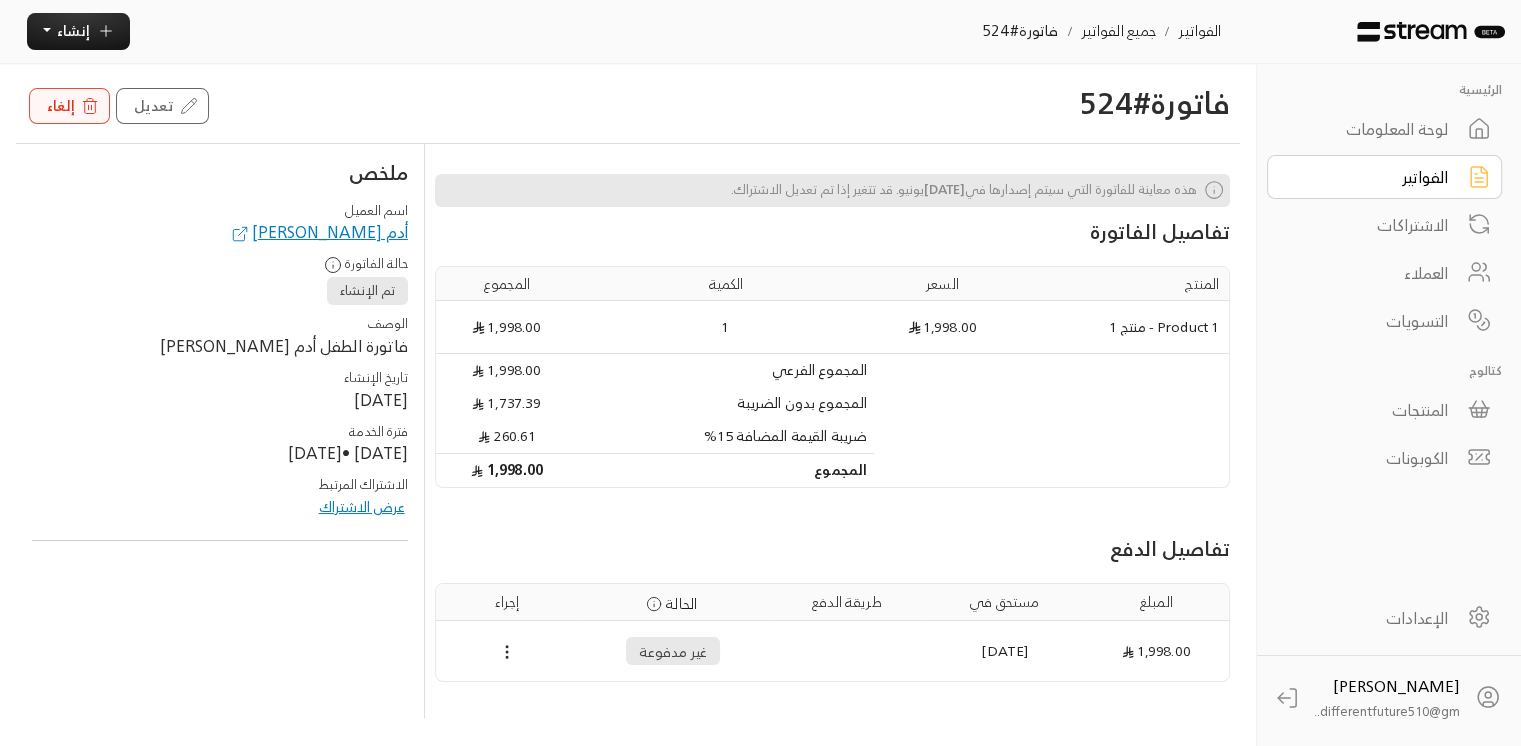 click 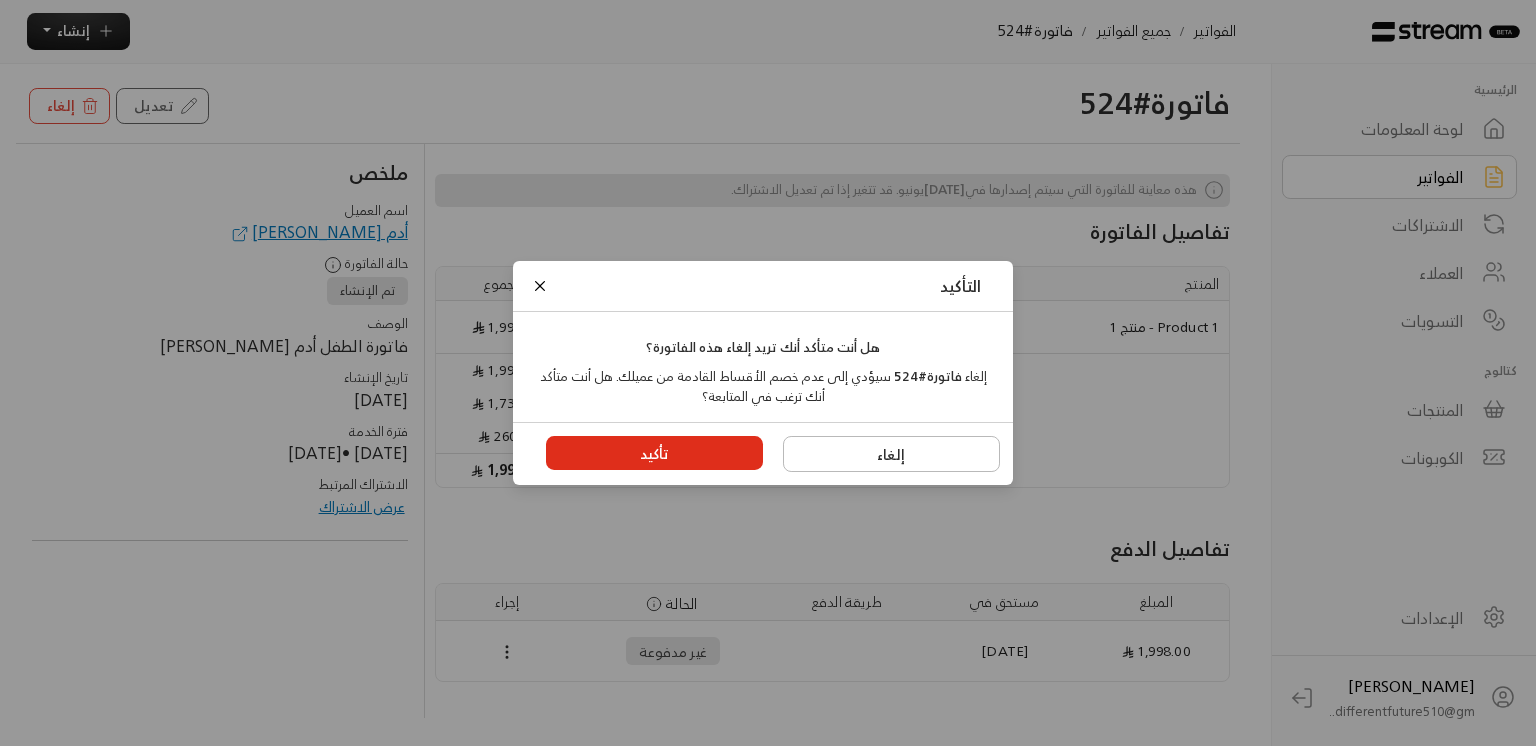 click on "تأكيد" at bounding box center (655, 453) 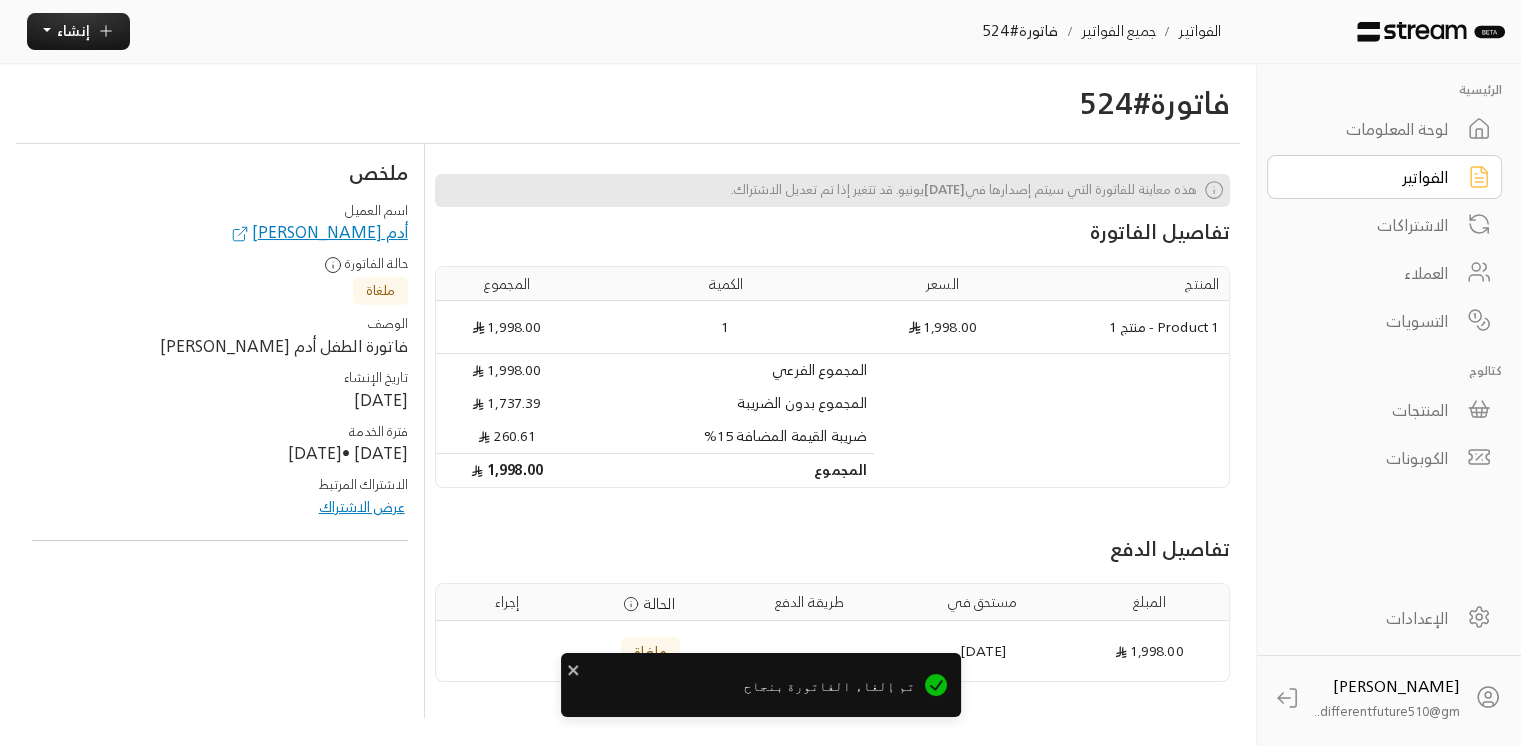 click on "الفواتير" at bounding box center [1371, 177] 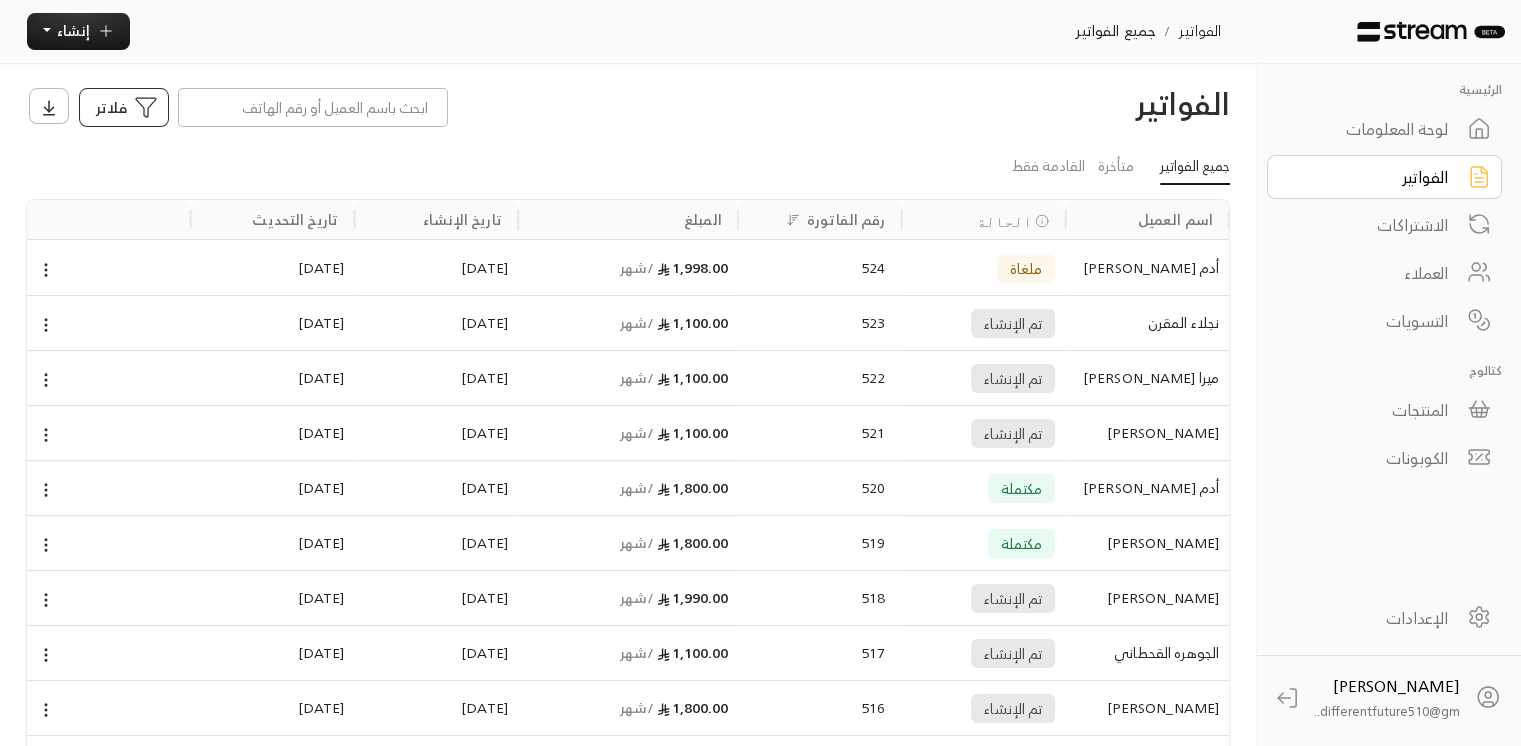 click 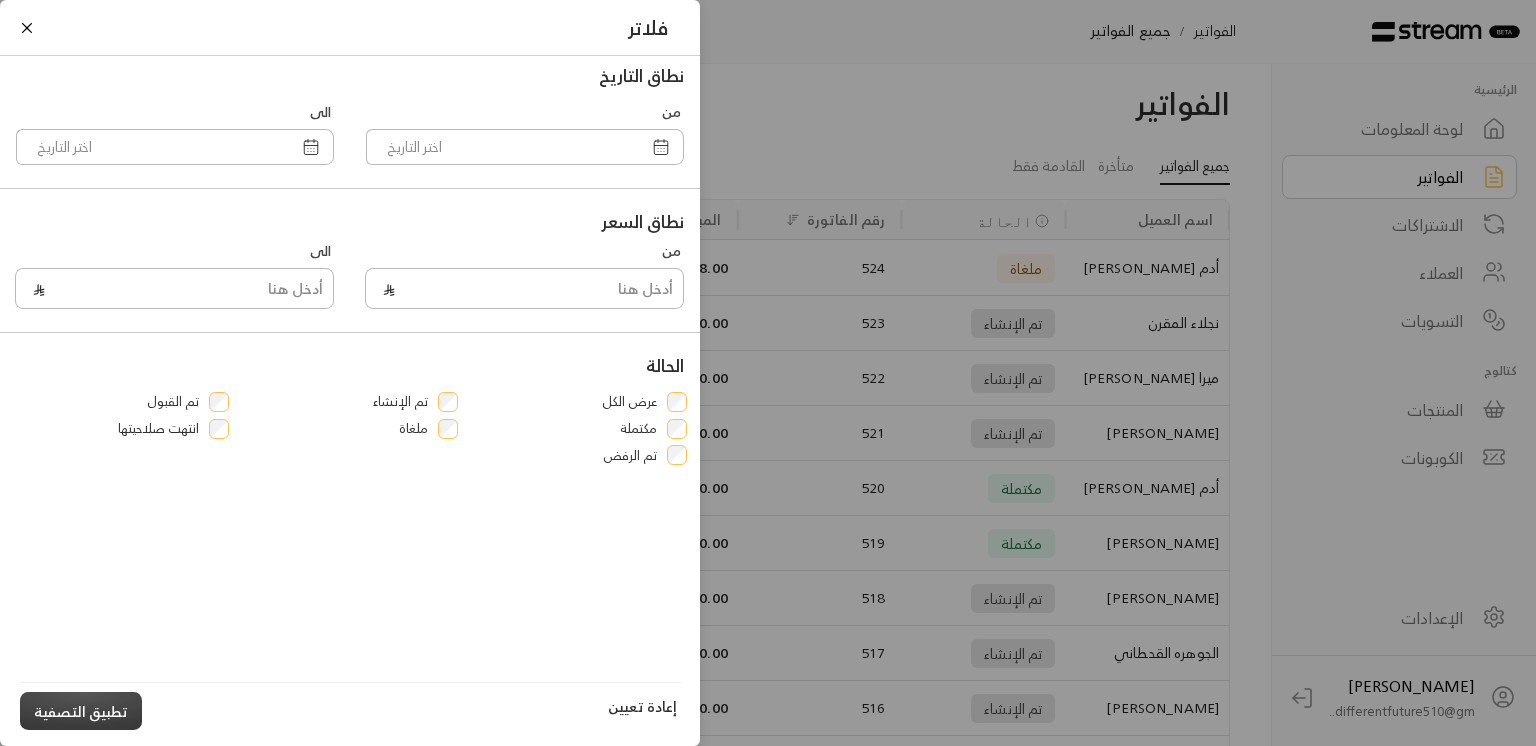 click on "تطبيق التصفية" at bounding box center (81, 710) 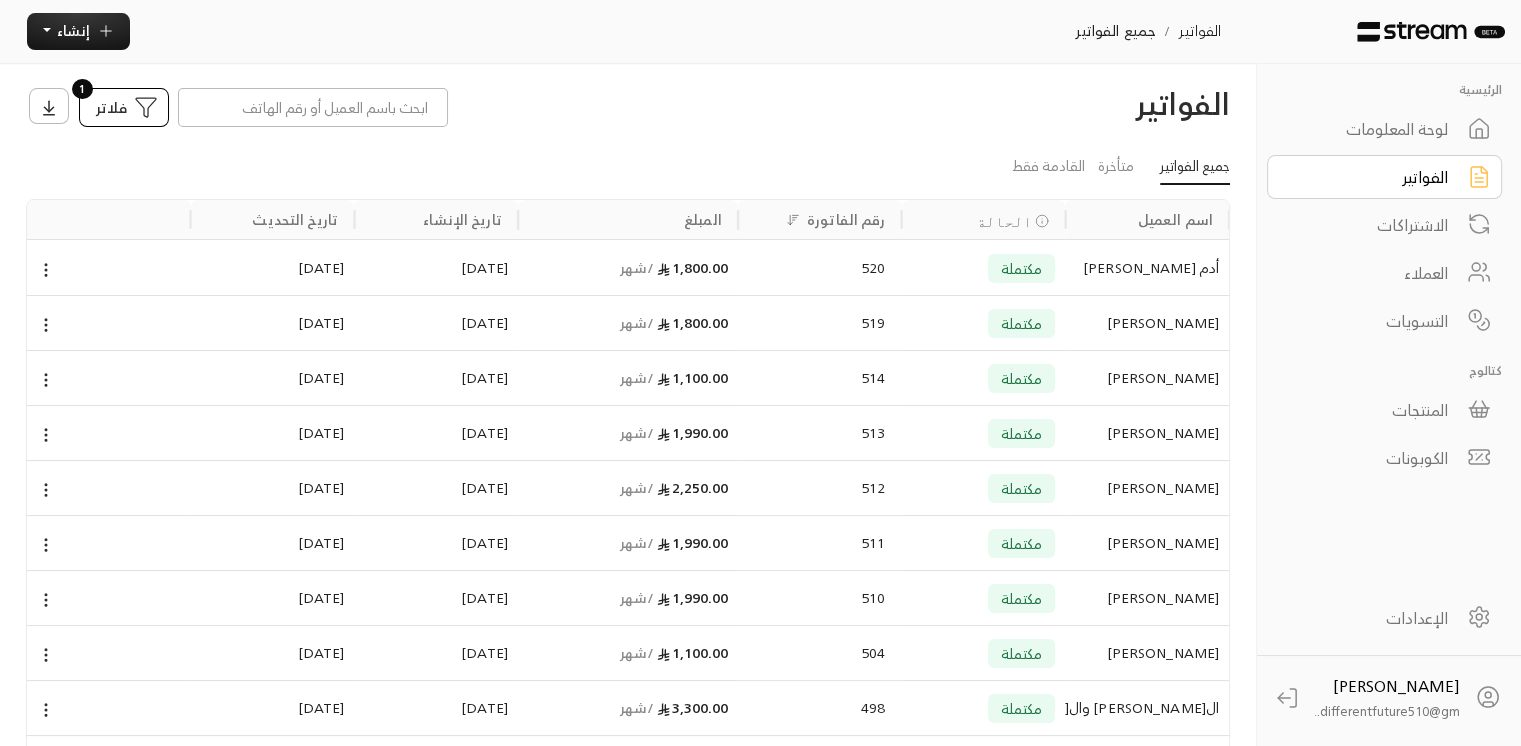 type 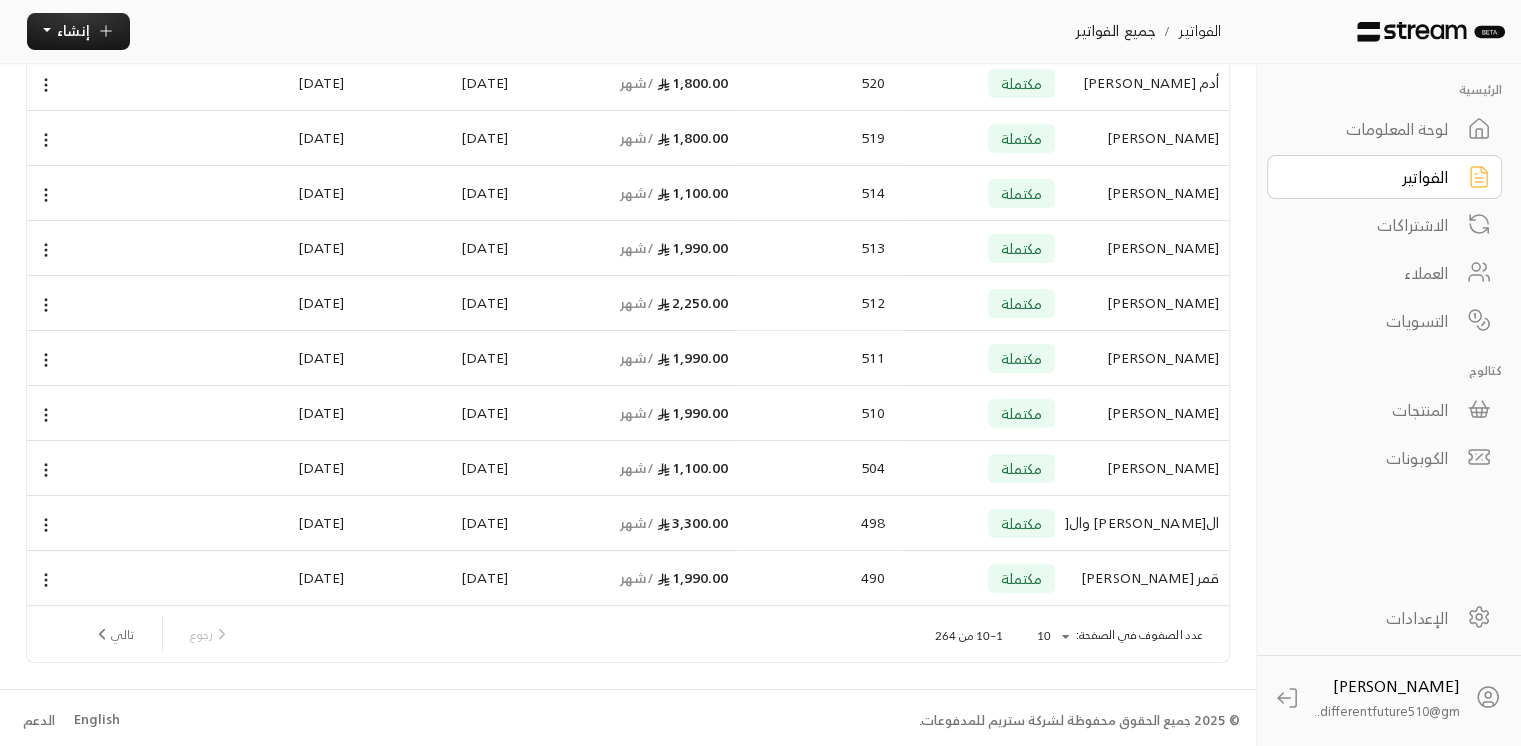 scroll, scrollTop: 187, scrollLeft: 0, axis: vertical 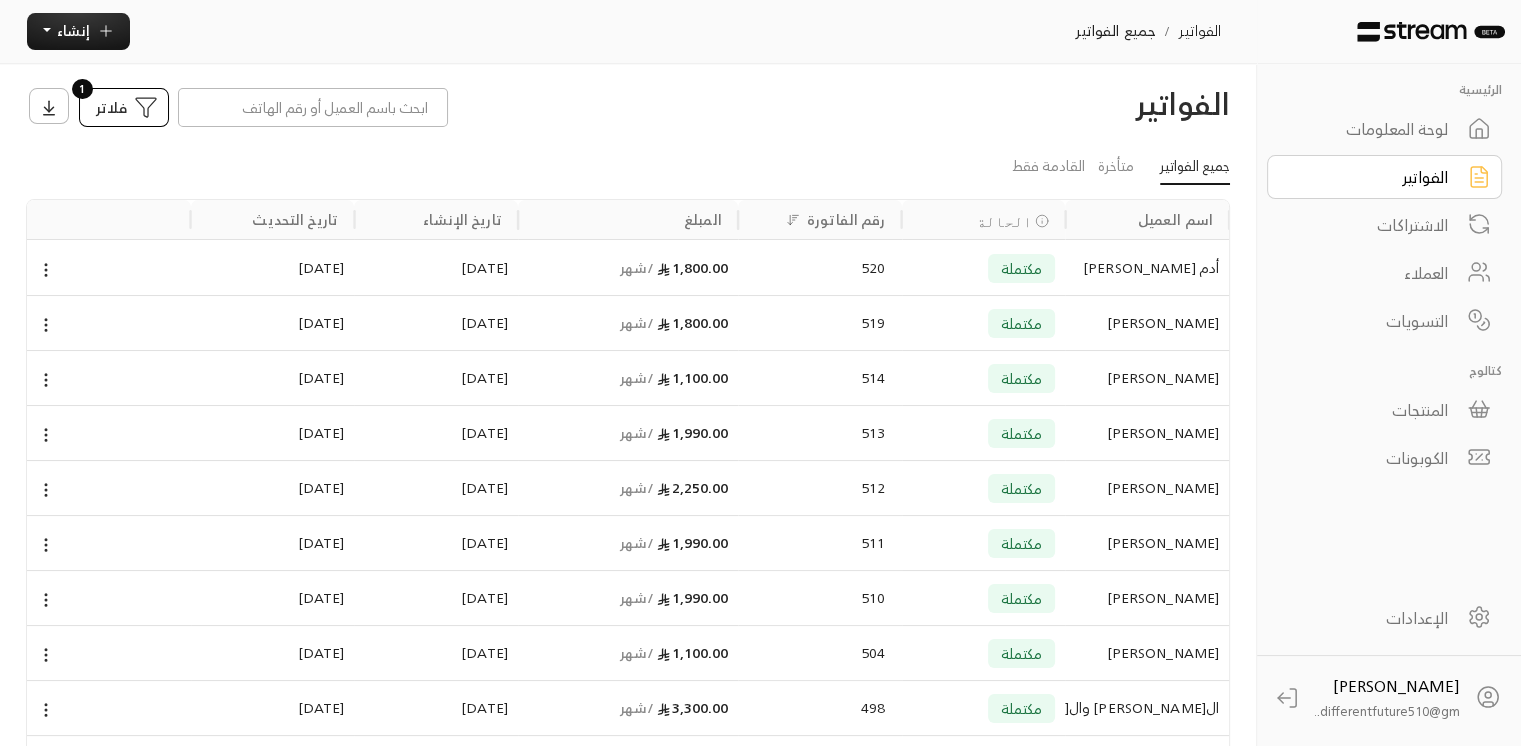 click on "فلاتر" at bounding box center (111, 107) 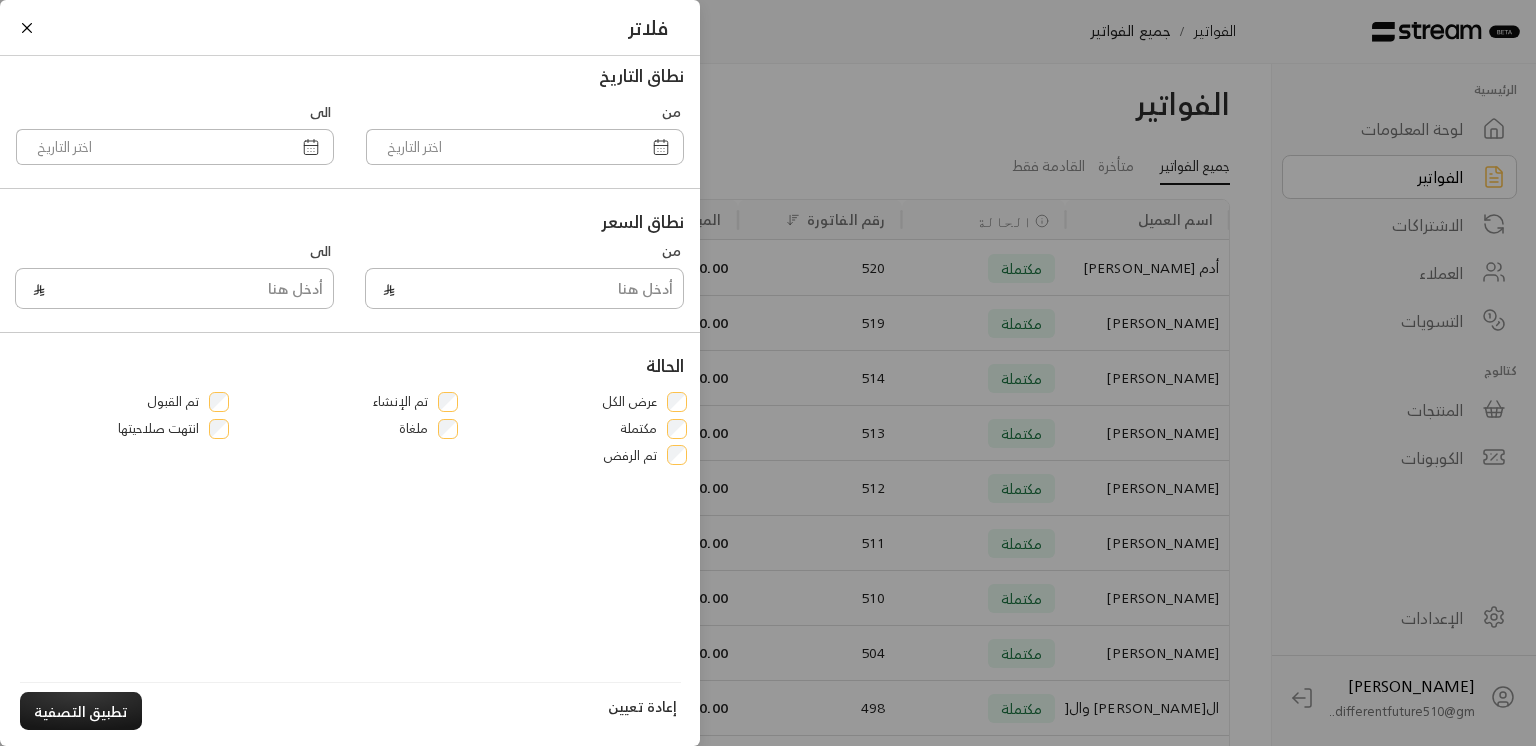 click on "عرض الكل" at bounding box center (579, 398) 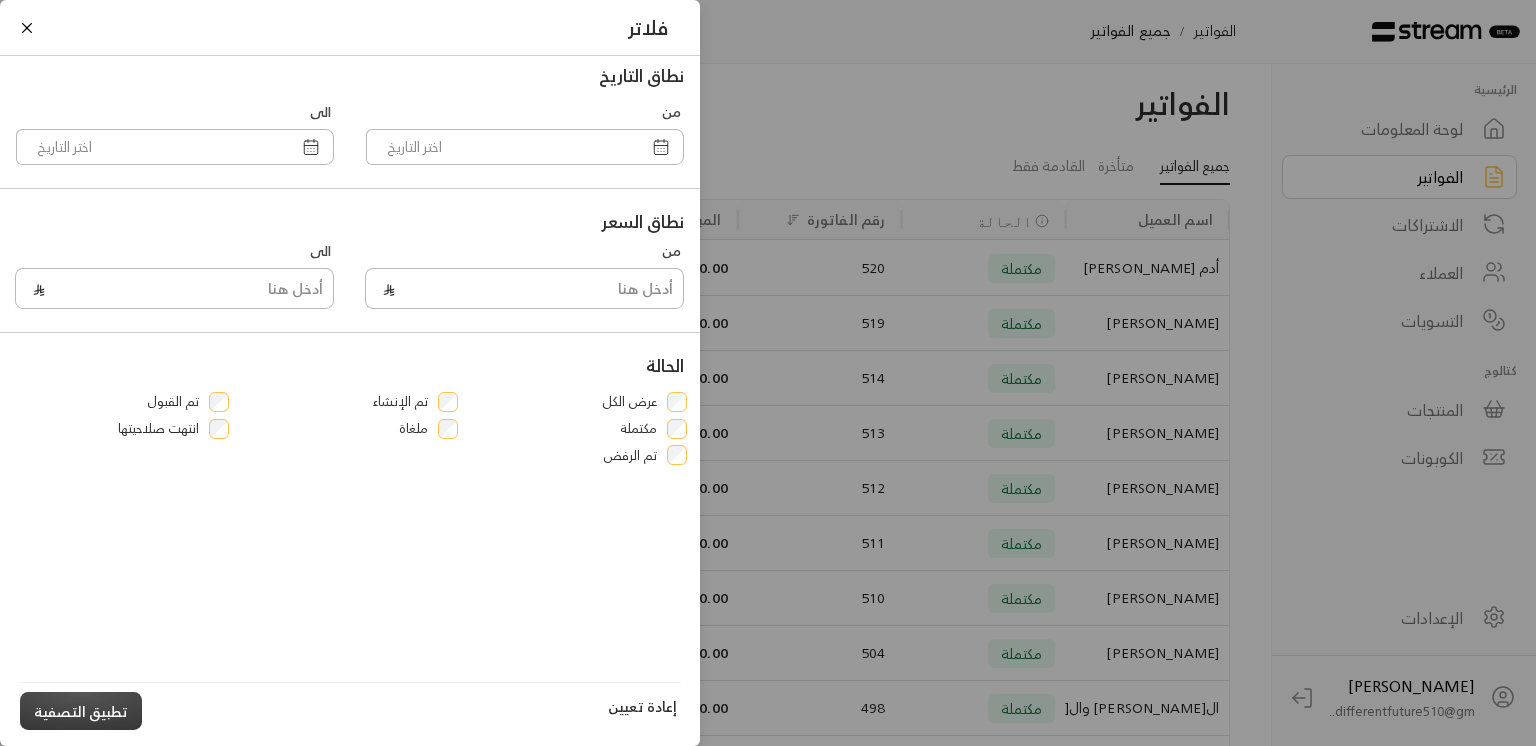 click on "تطبيق التصفية" at bounding box center (81, 710) 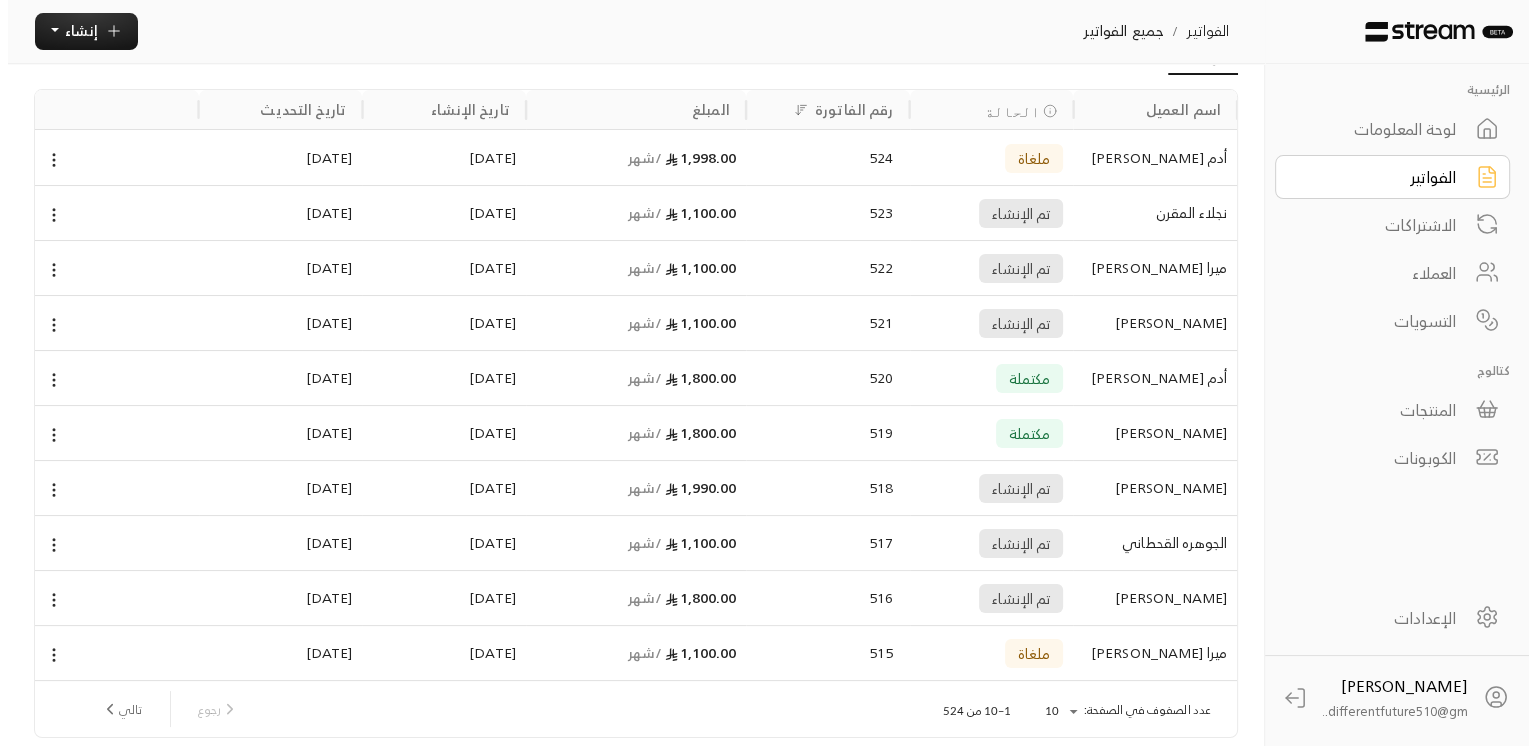 scroll, scrollTop: 107, scrollLeft: 0, axis: vertical 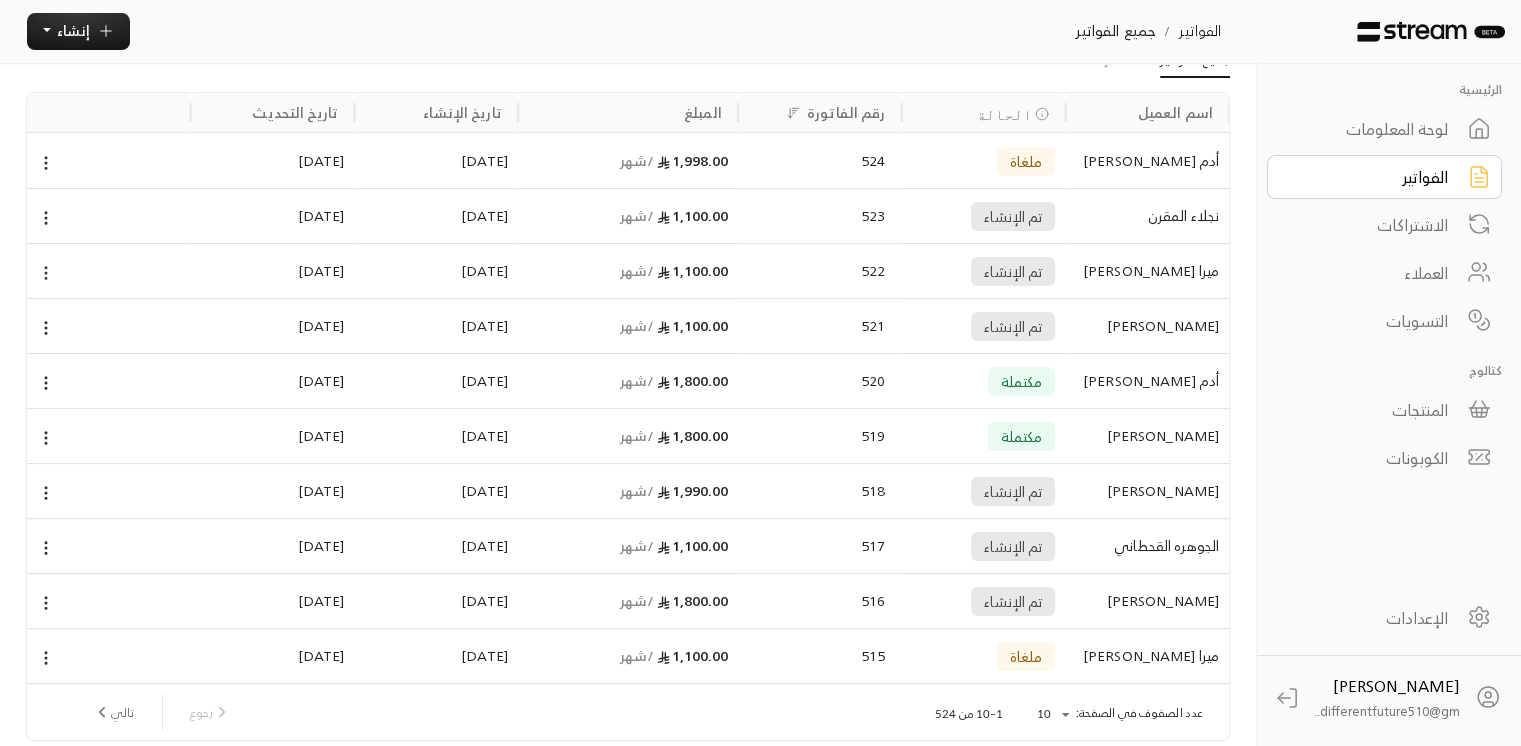 click 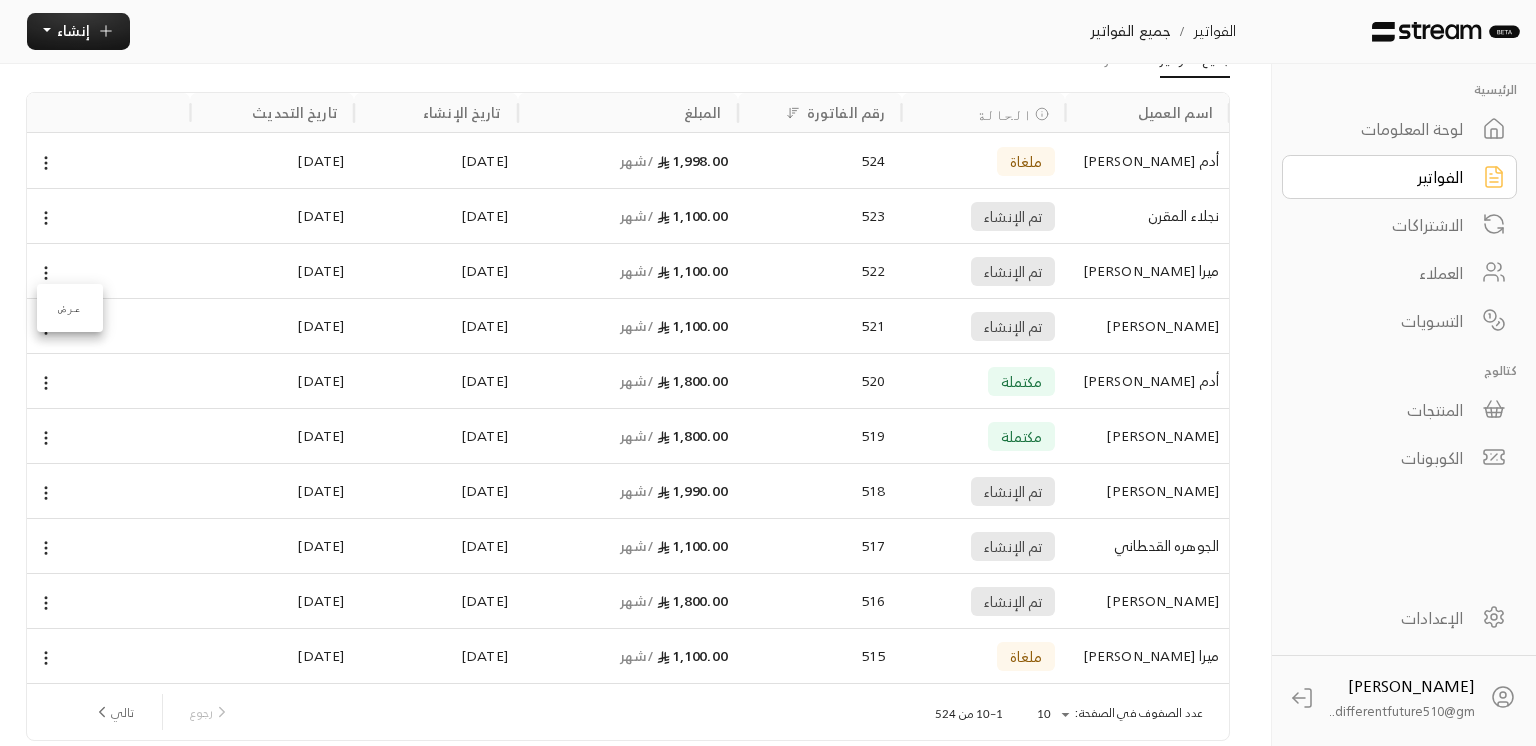 click on "عرض" at bounding box center [70, 308] 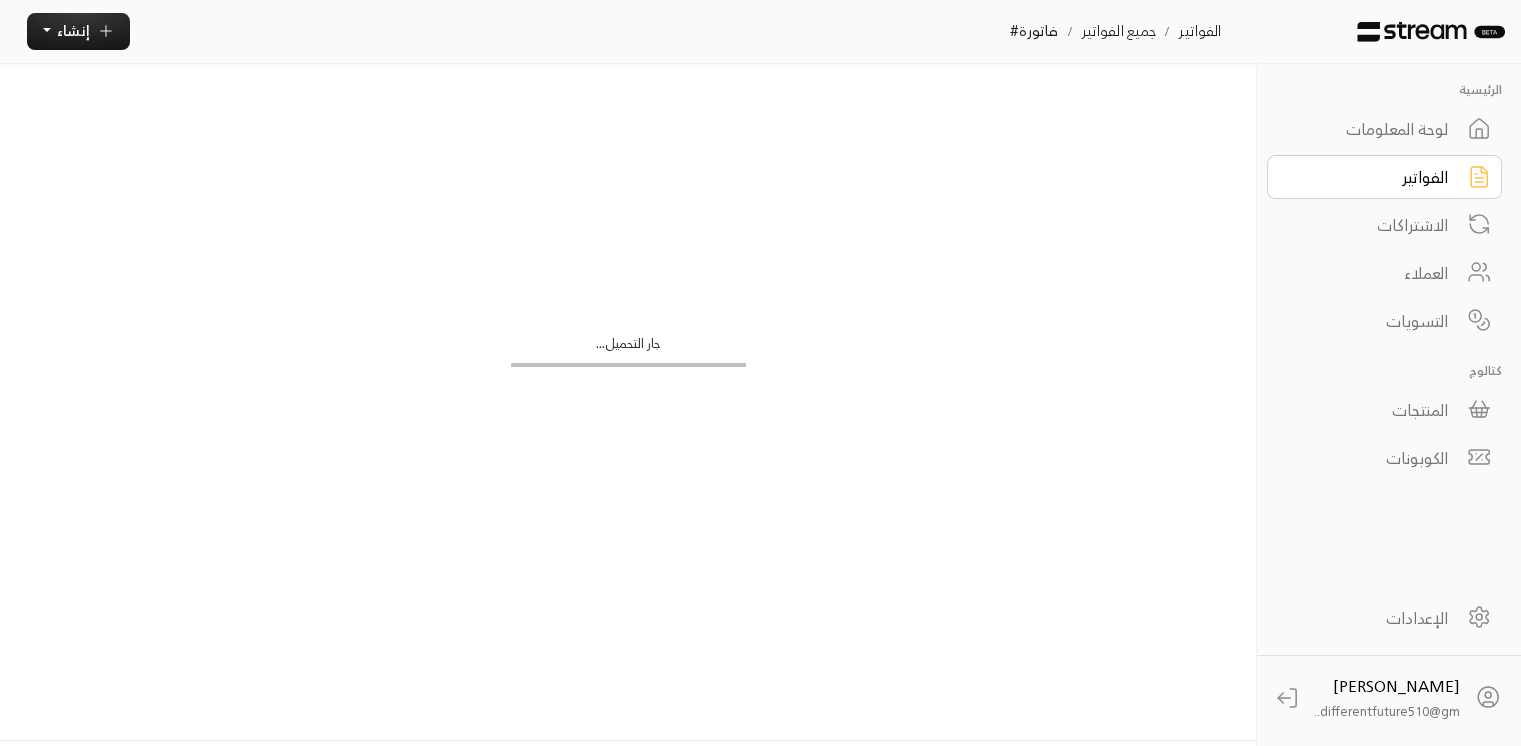 scroll, scrollTop: 0, scrollLeft: 0, axis: both 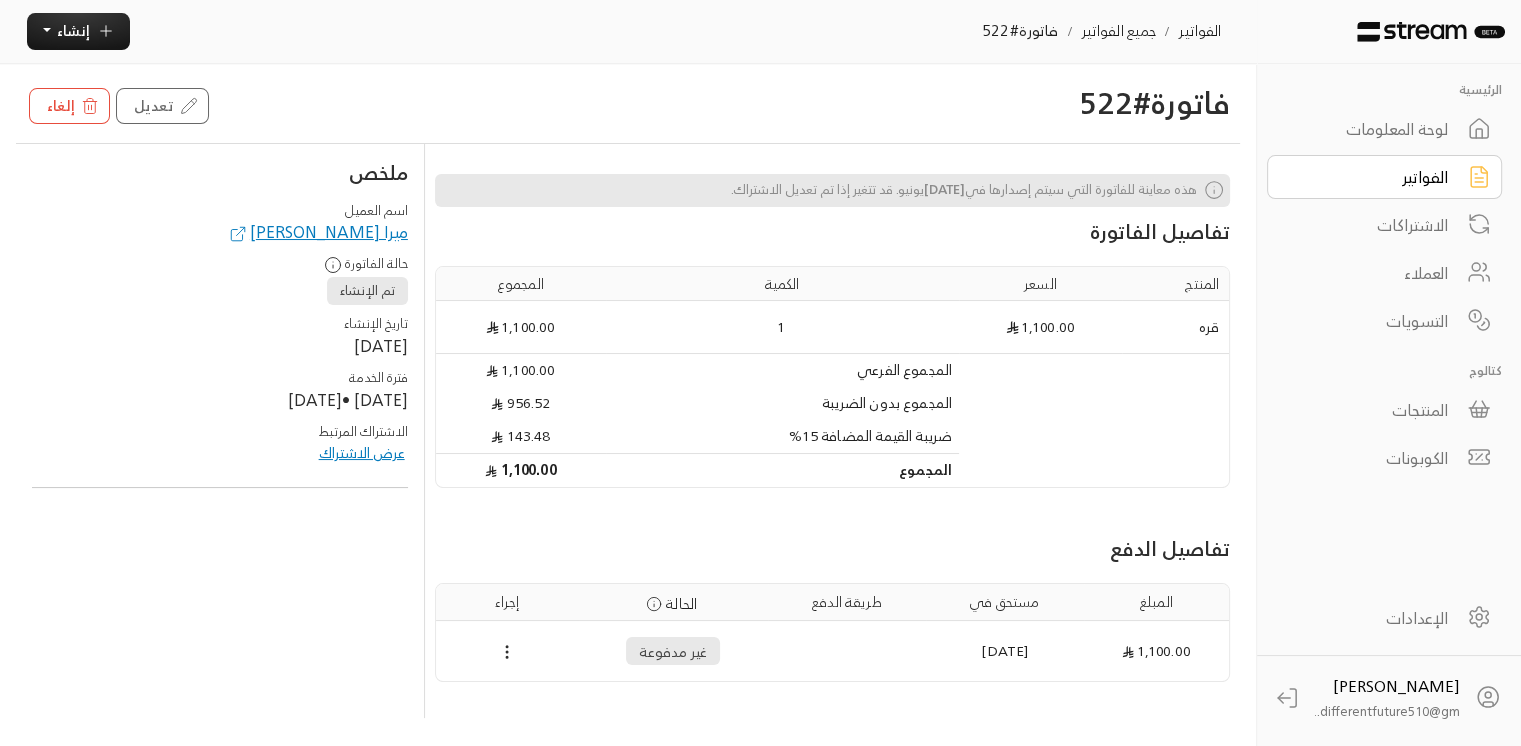 click on "الفواتير" at bounding box center [1384, 177] 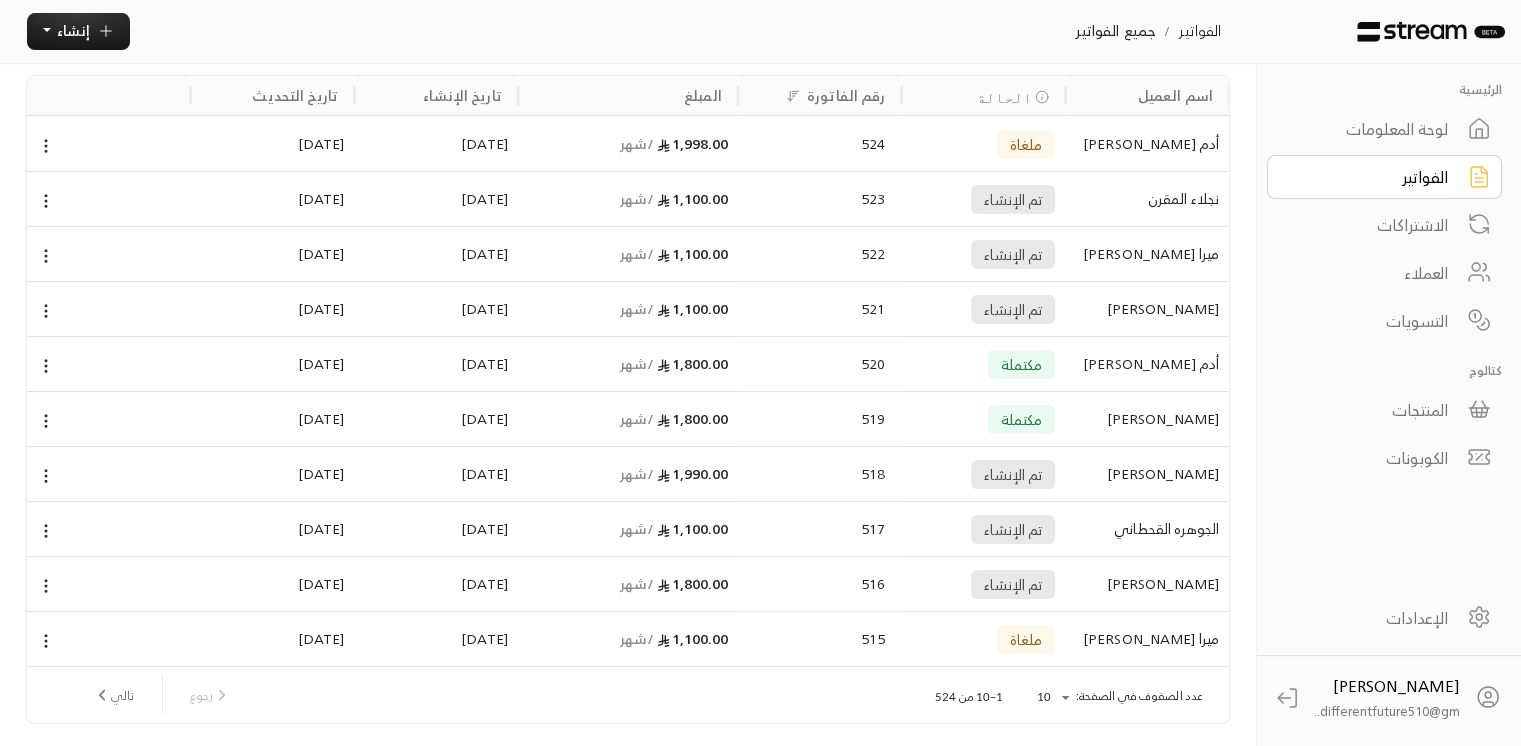 scroll, scrollTop: 160, scrollLeft: 0, axis: vertical 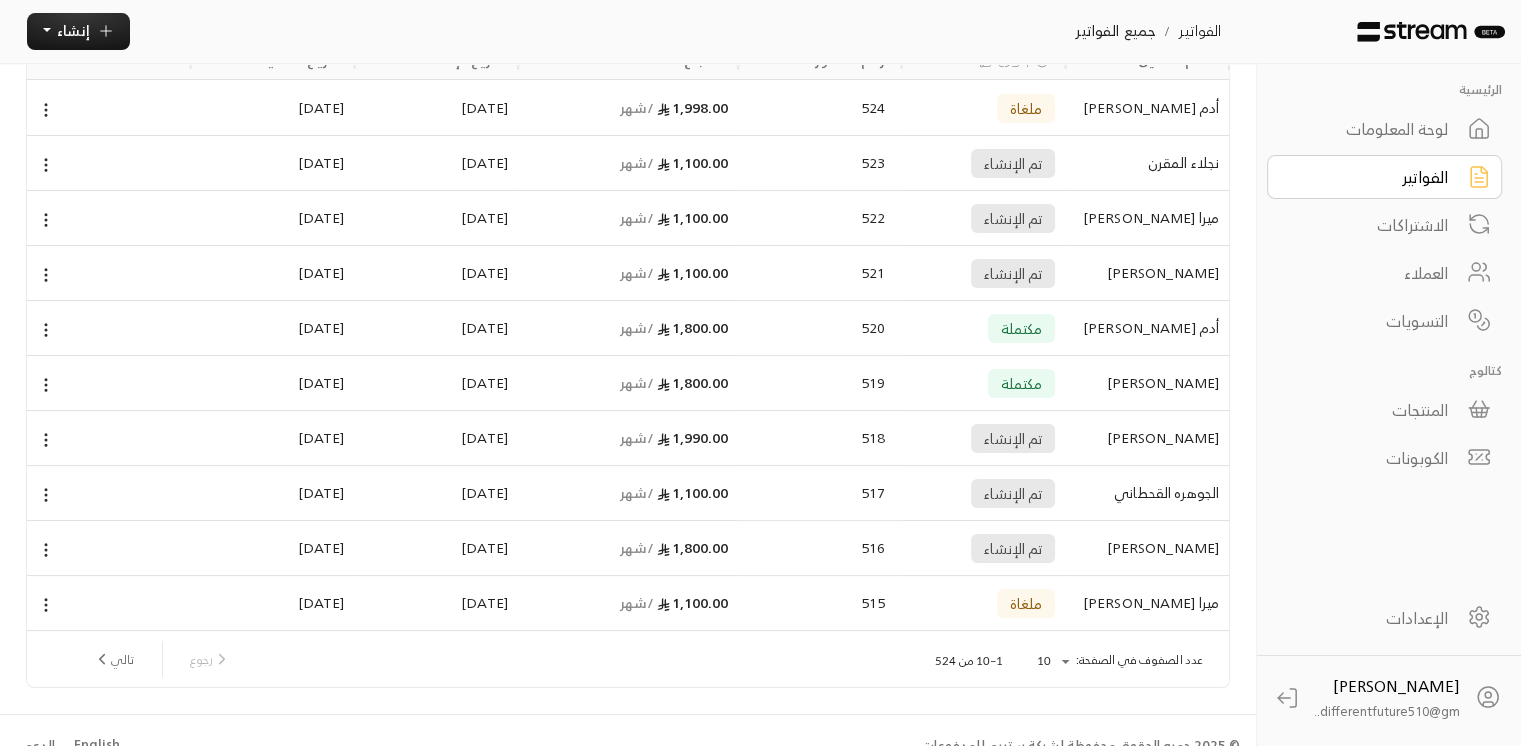 click on "تالي" at bounding box center [113, 659] 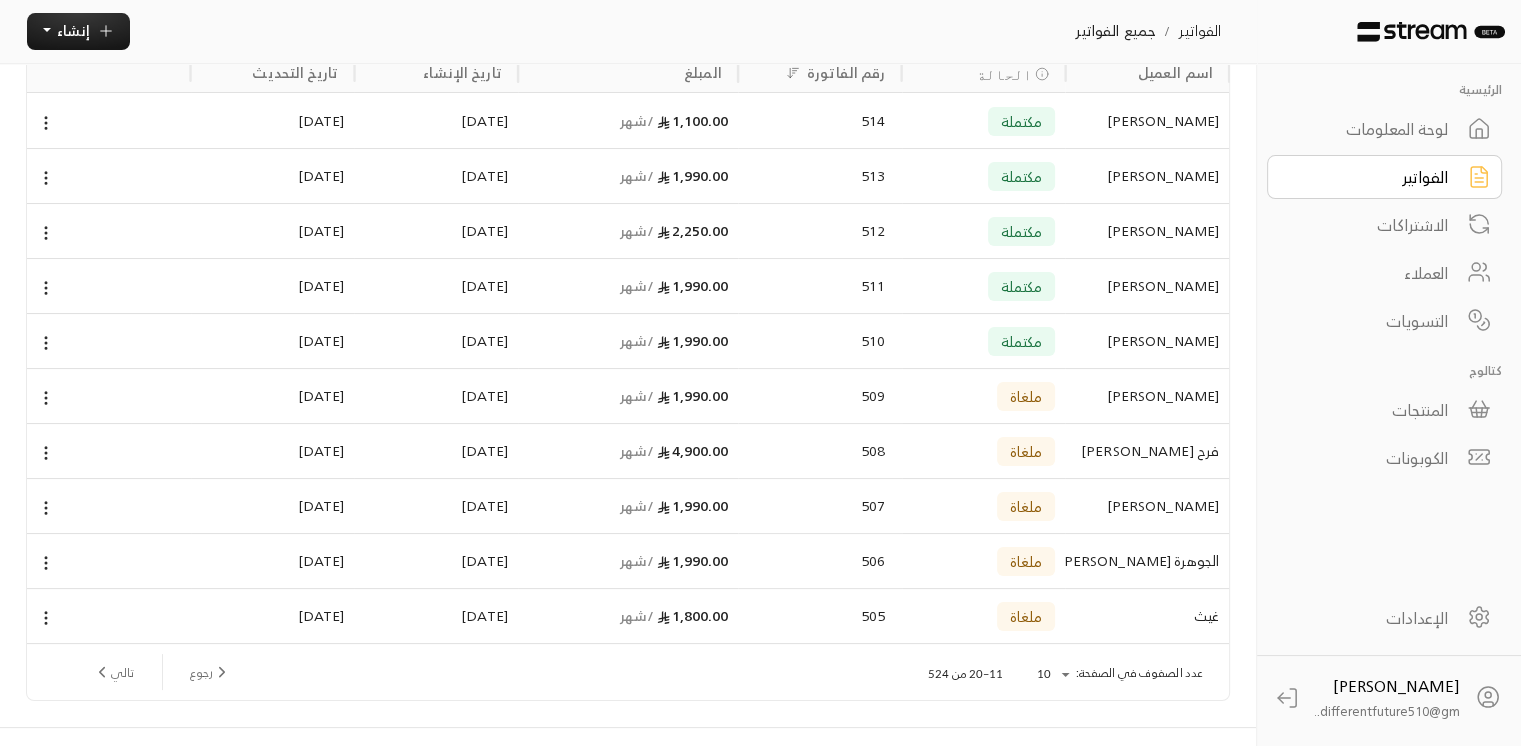 scroll, scrollTop: 107, scrollLeft: 0, axis: vertical 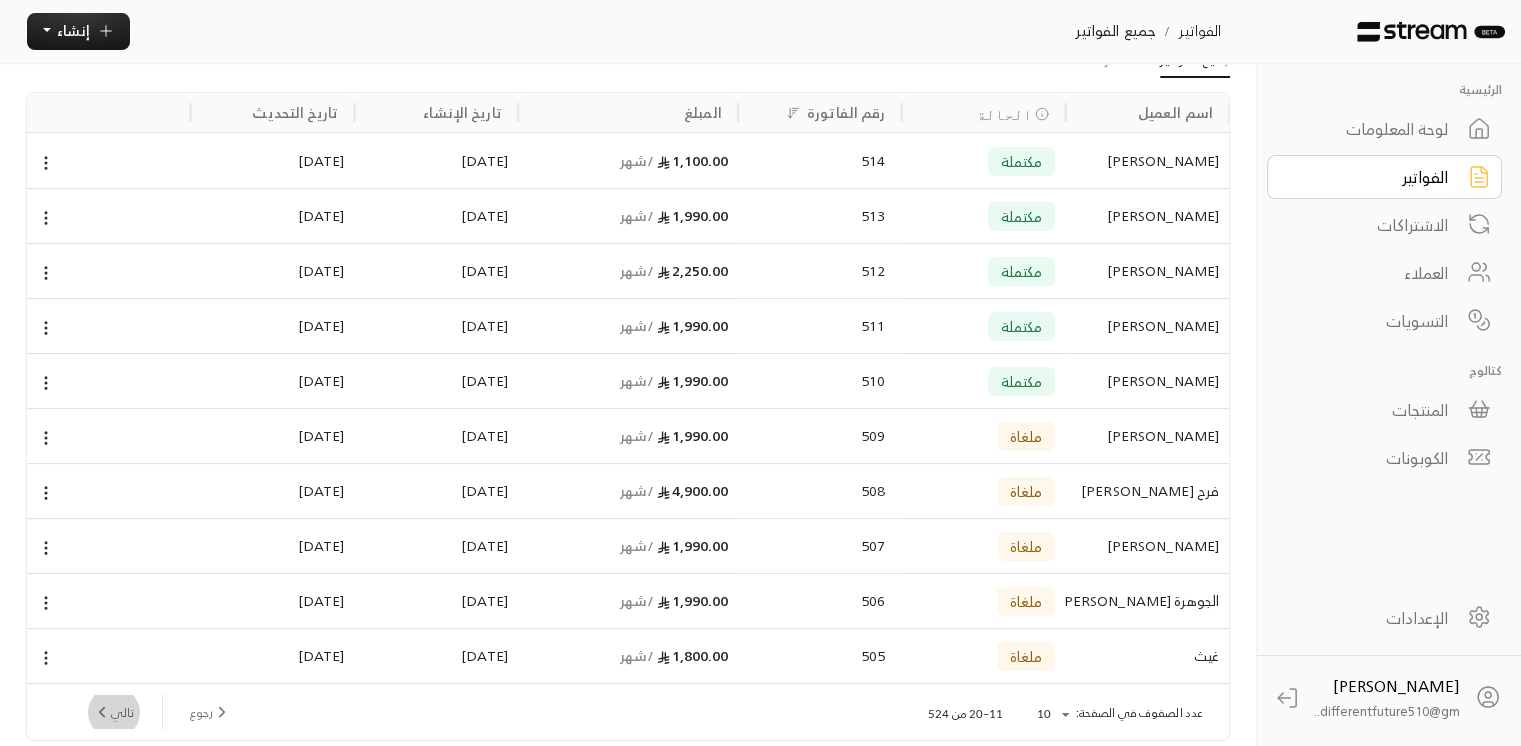 click on "تالي" at bounding box center (113, 712) 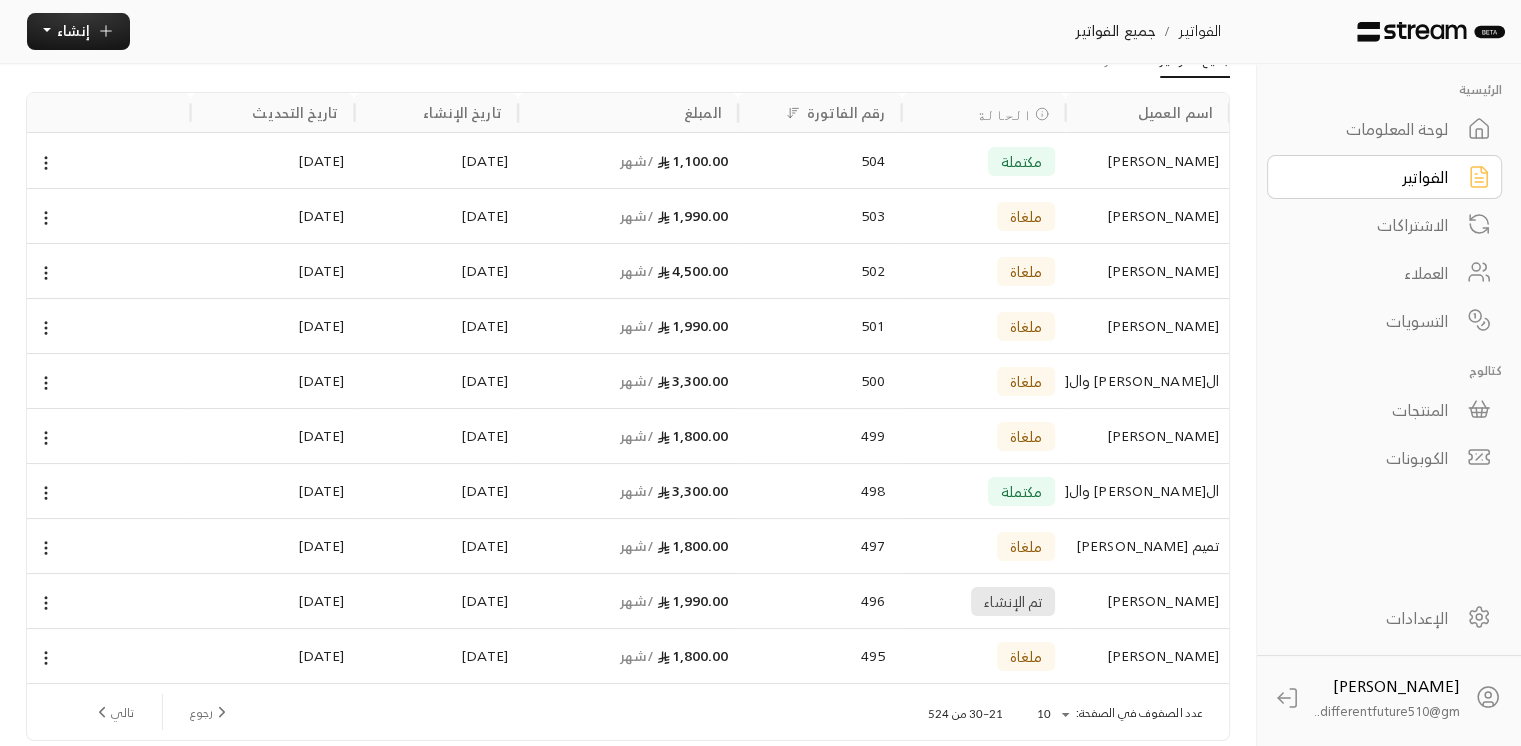scroll, scrollTop: 0, scrollLeft: 0, axis: both 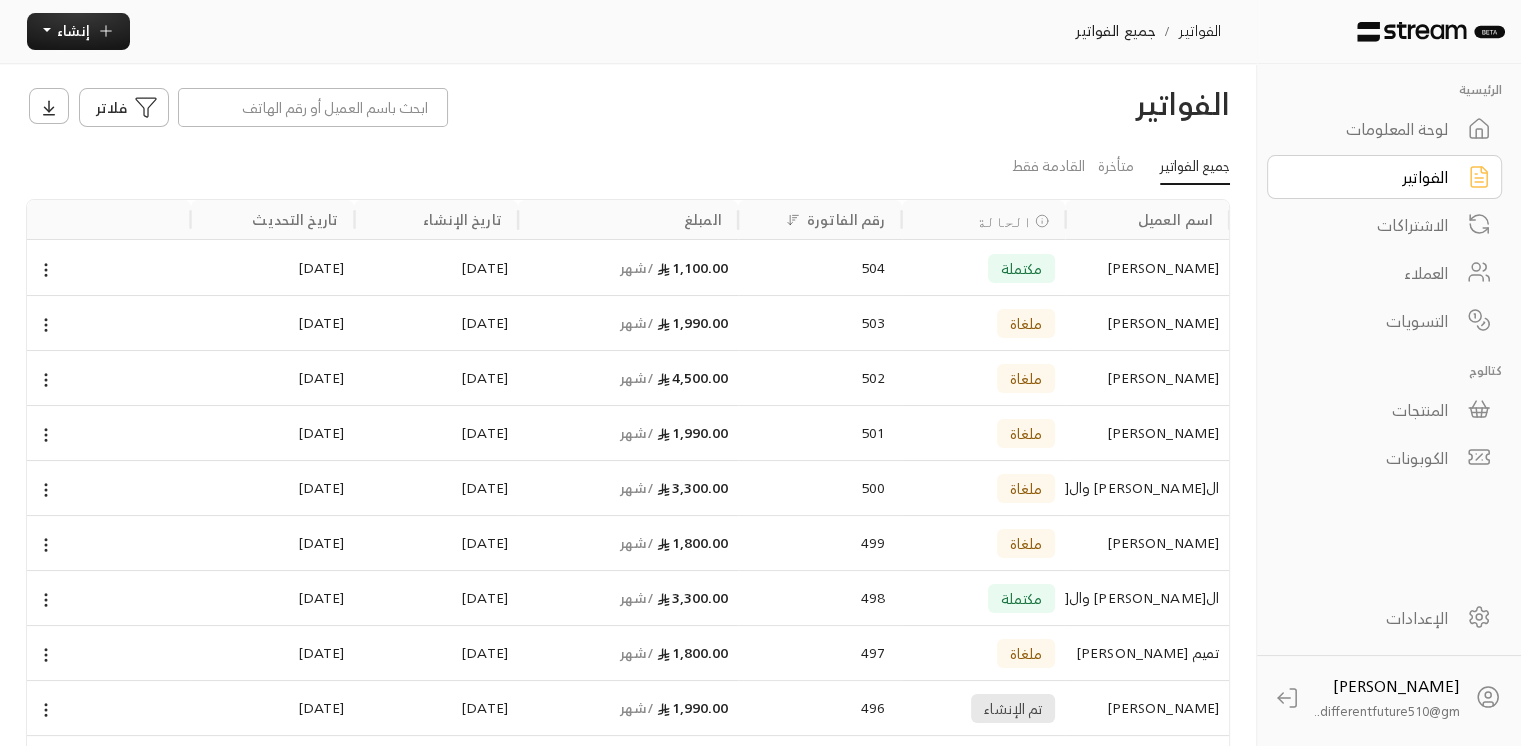 click on "لوحة المعلومات" at bounding box center [1371, 129] 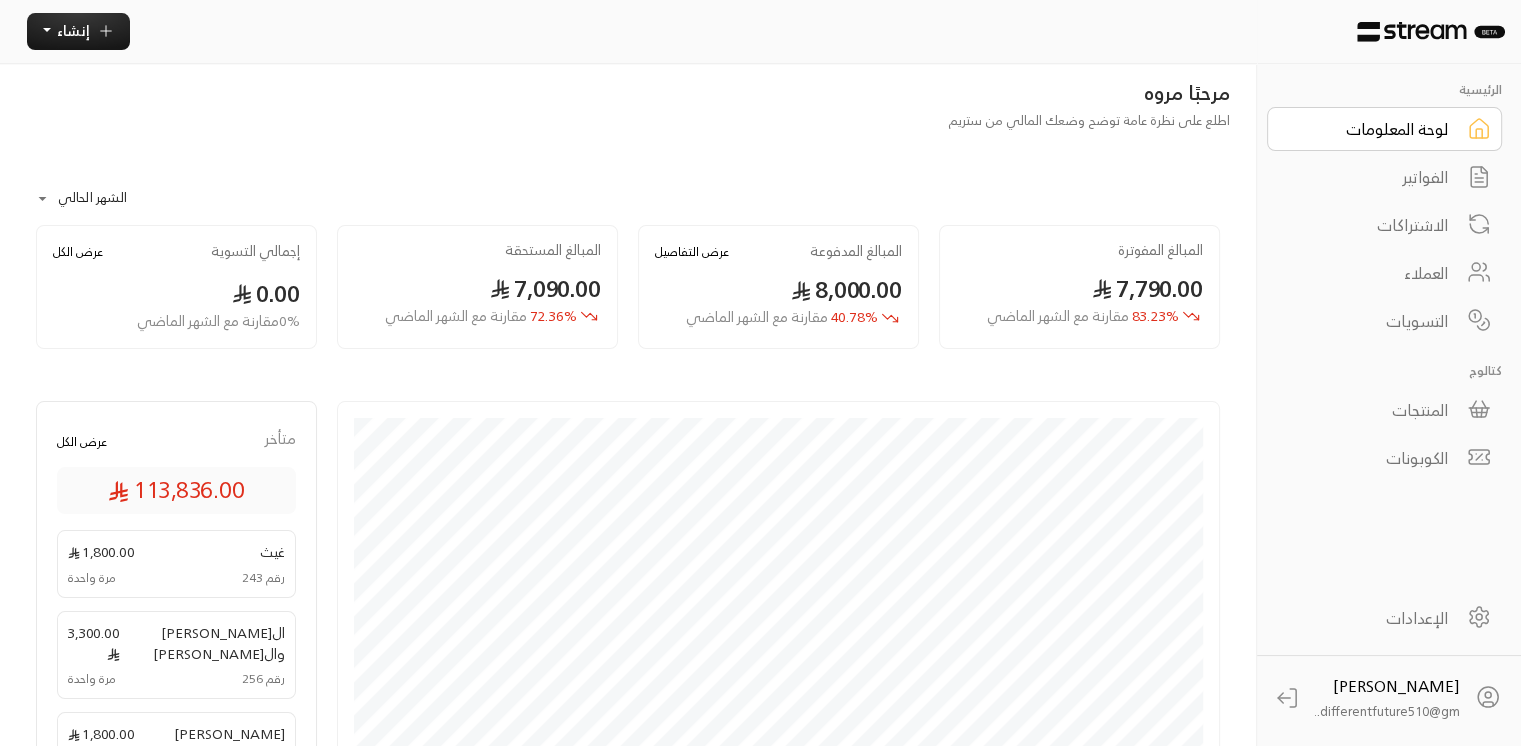 click on "الفواتير" at bounding box center [1371, 177] 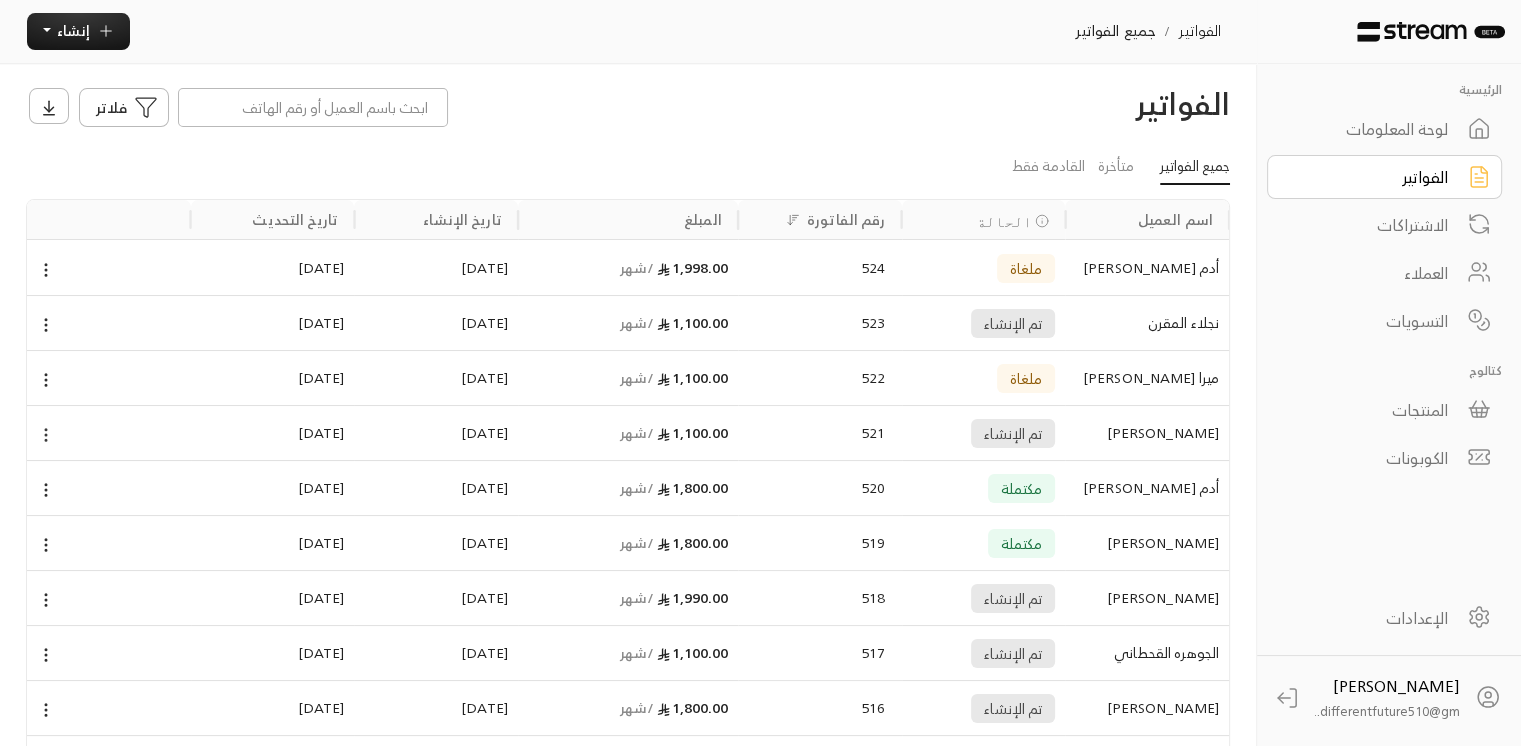 click 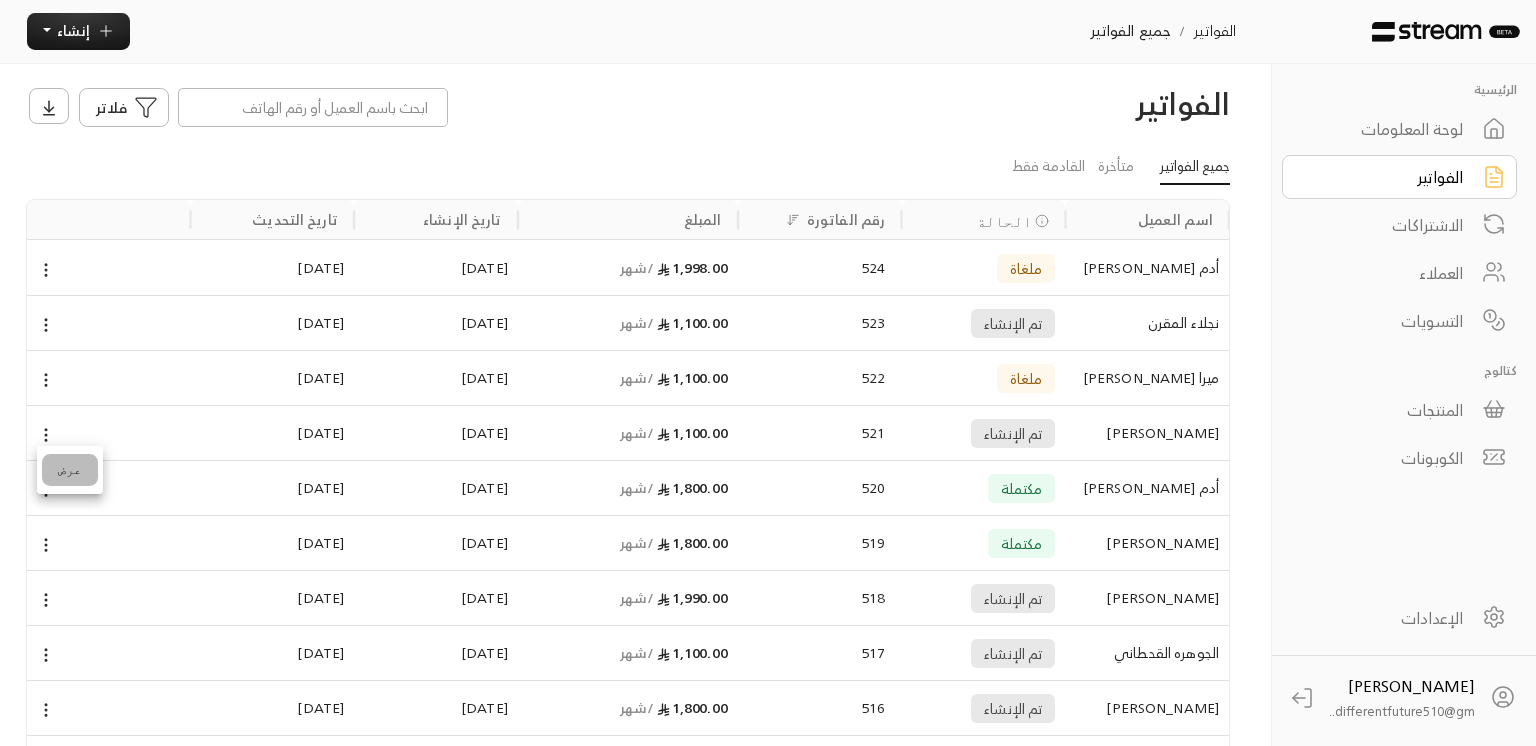 click on "عرض" at bounding box center (70, 470) 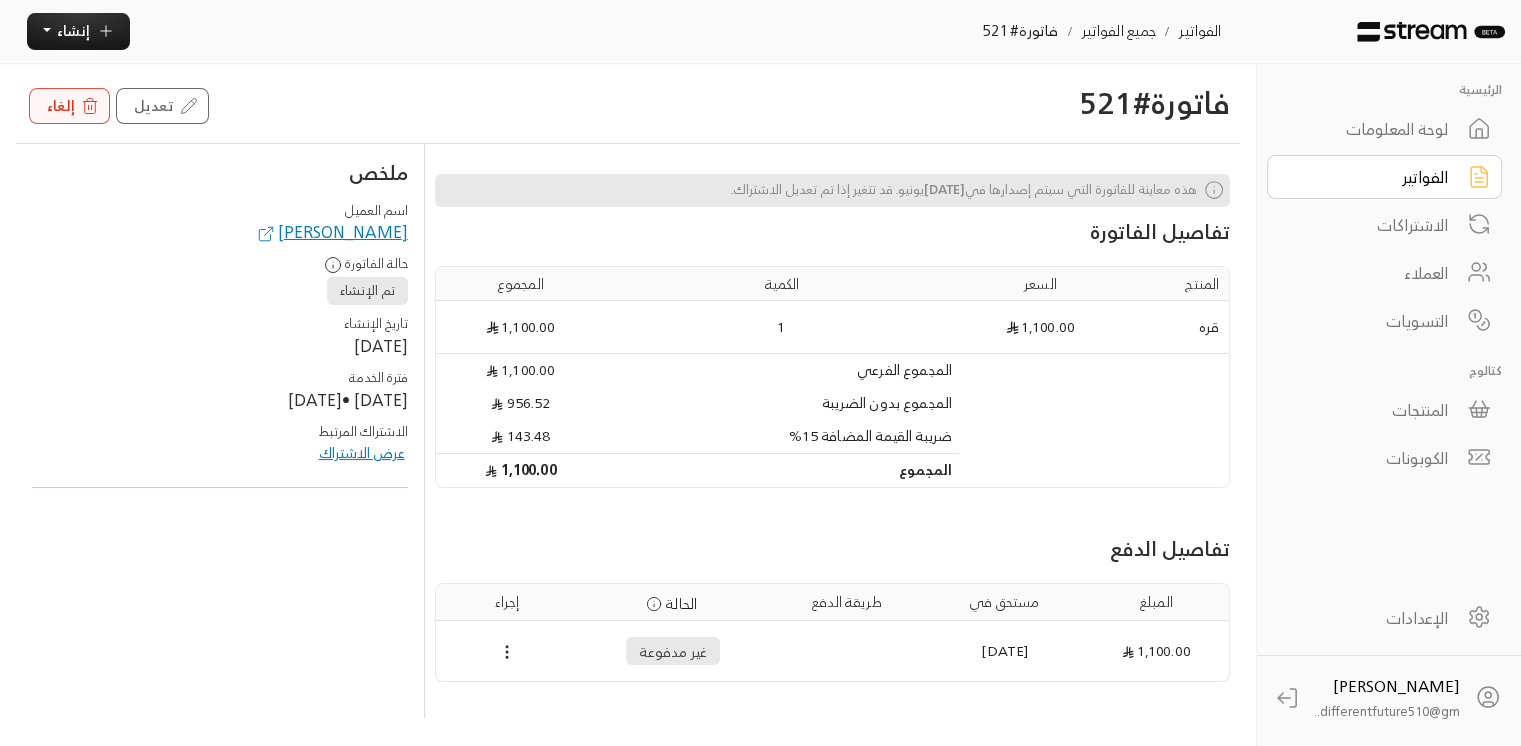 click on "إلغاء" at bounding box center (69, 106) 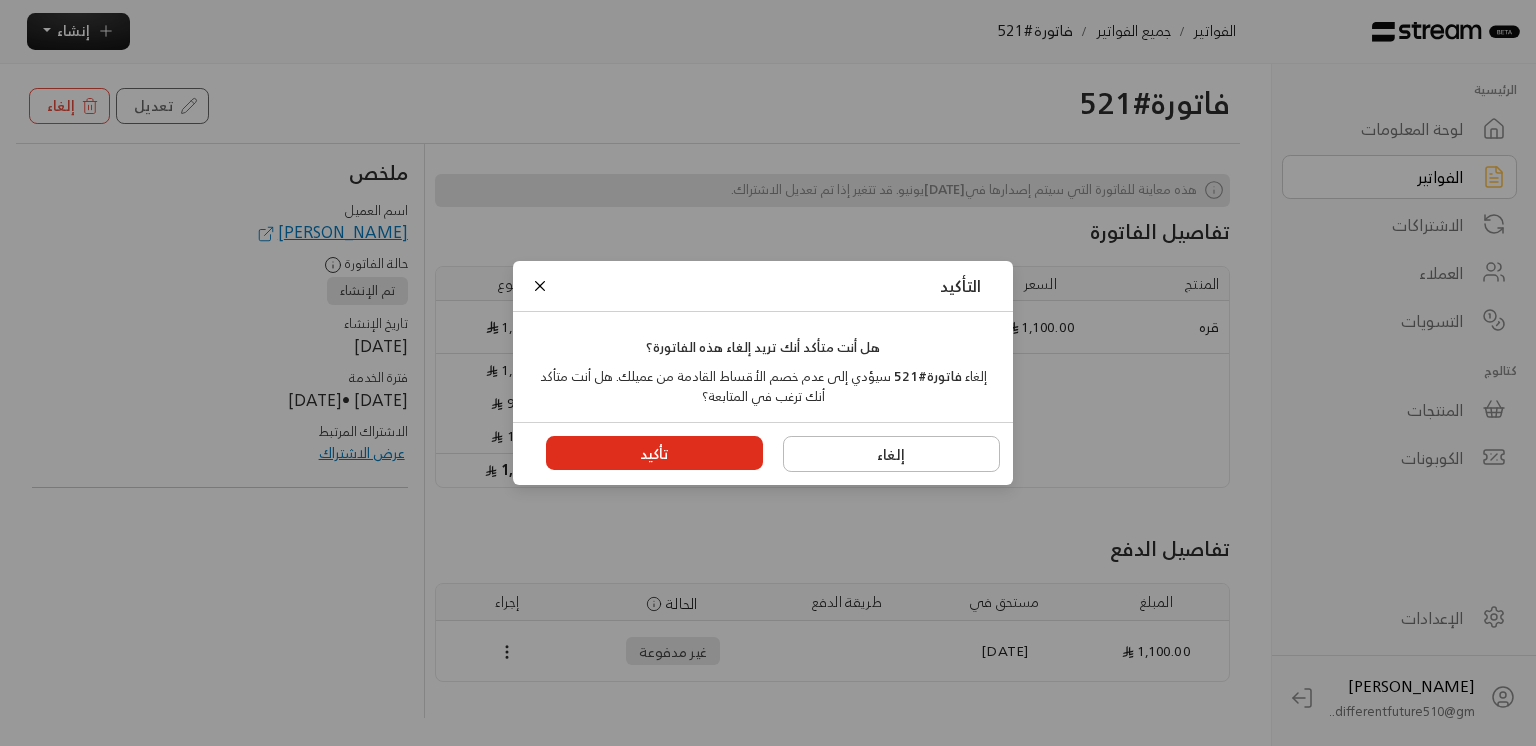 click on "تأكيد" at bounding box center (655, 453) 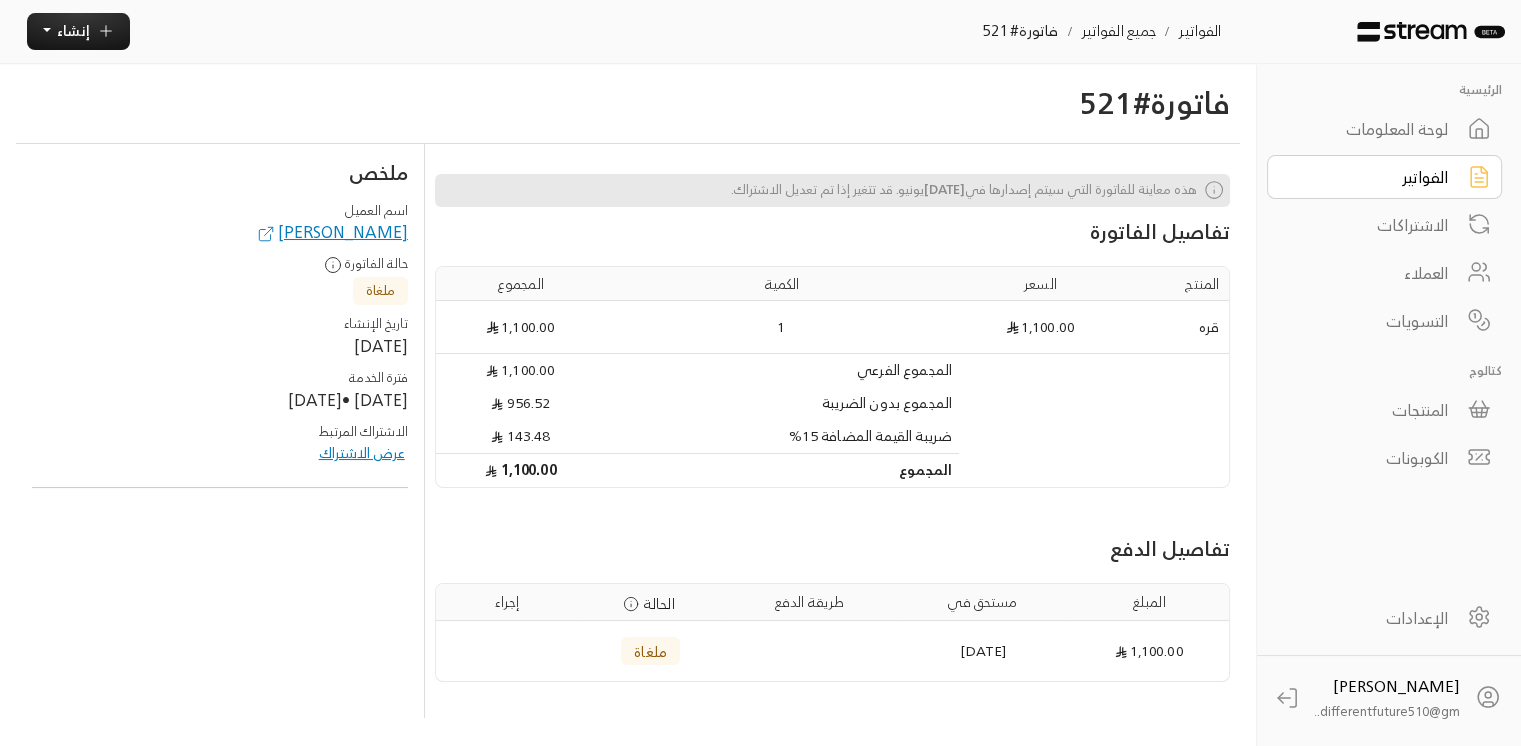 click on "لوحة المعلومات" at bounding box center [1371, 129] 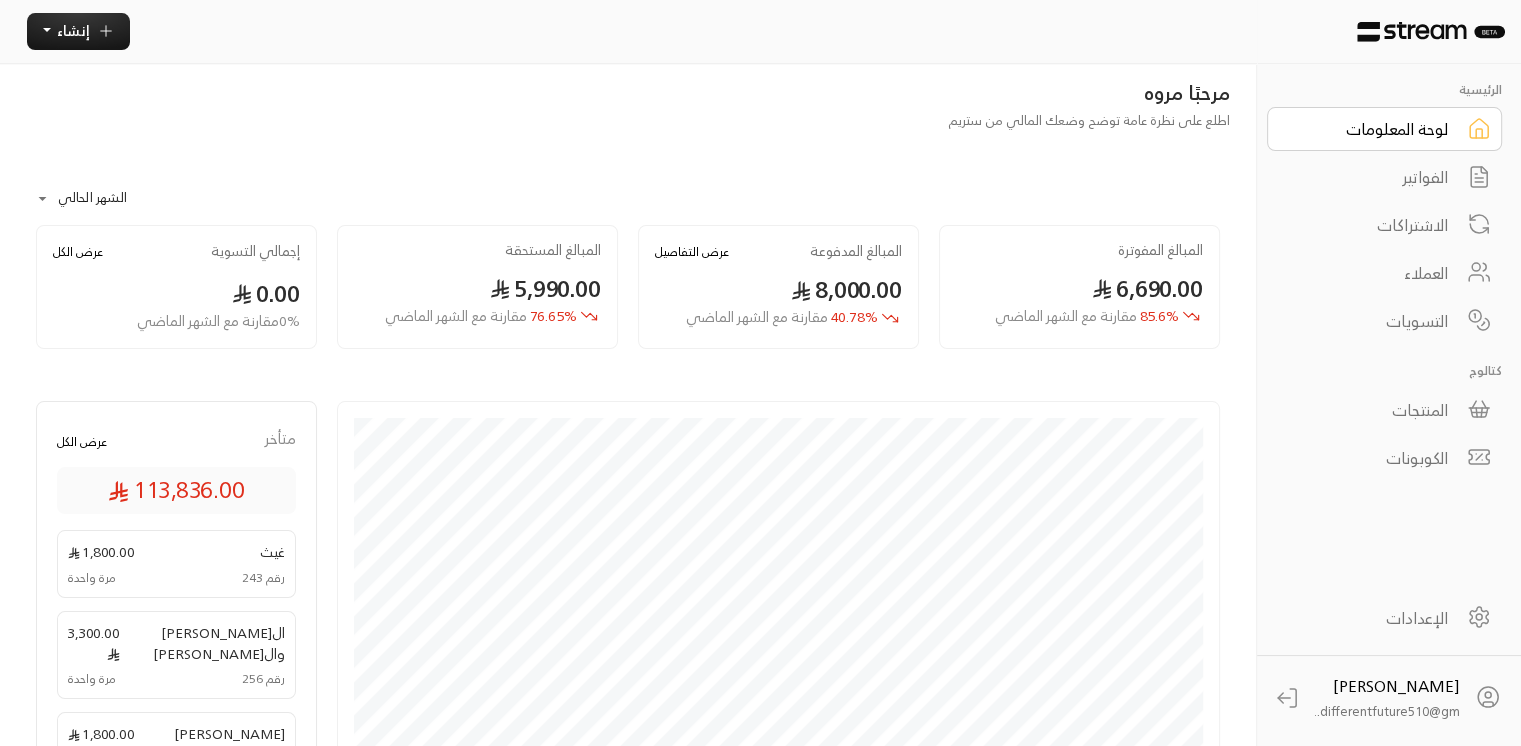 click on "الفواتير" at bounding box center (1371, 177) 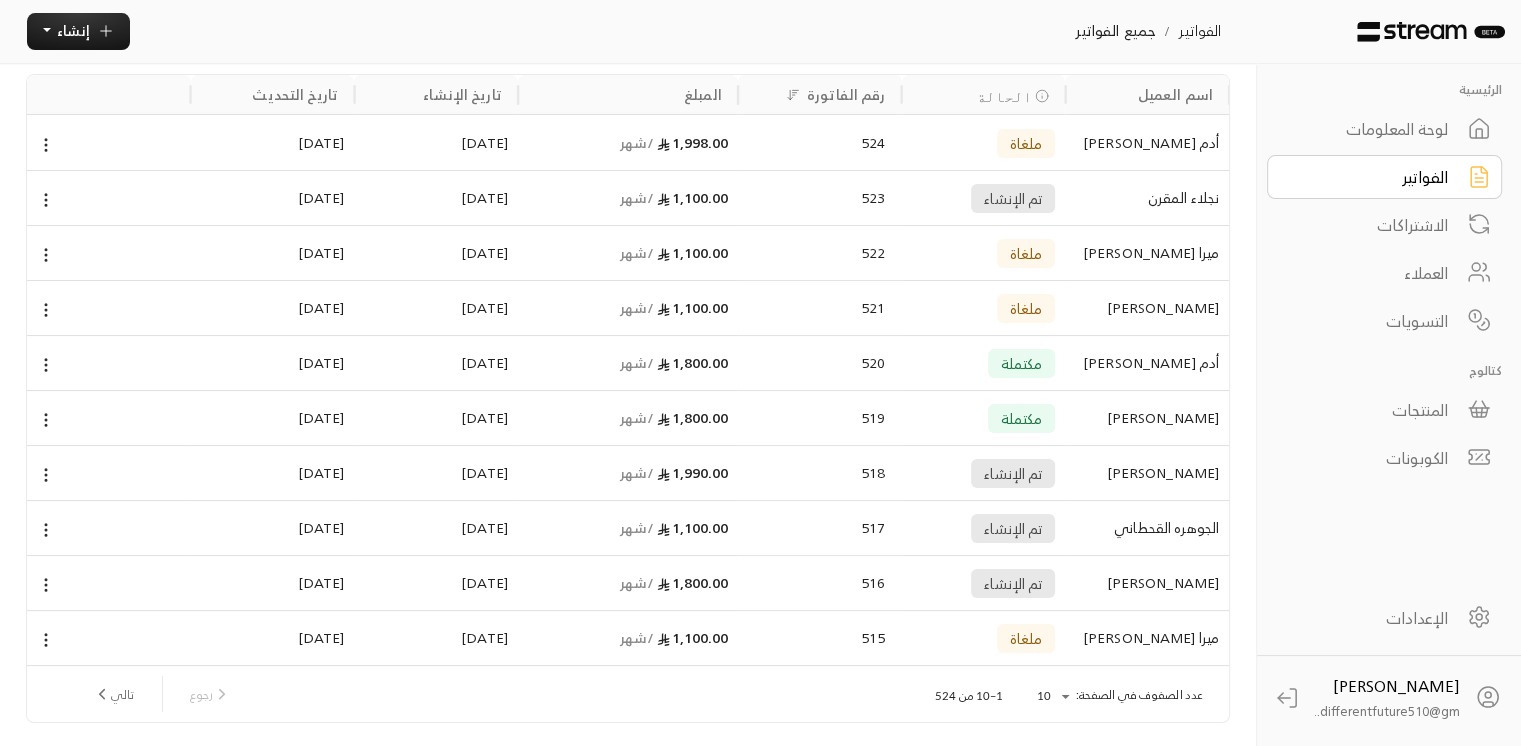 scroll, scrollTop: 187, scrollLeft: 0, axis: vertical 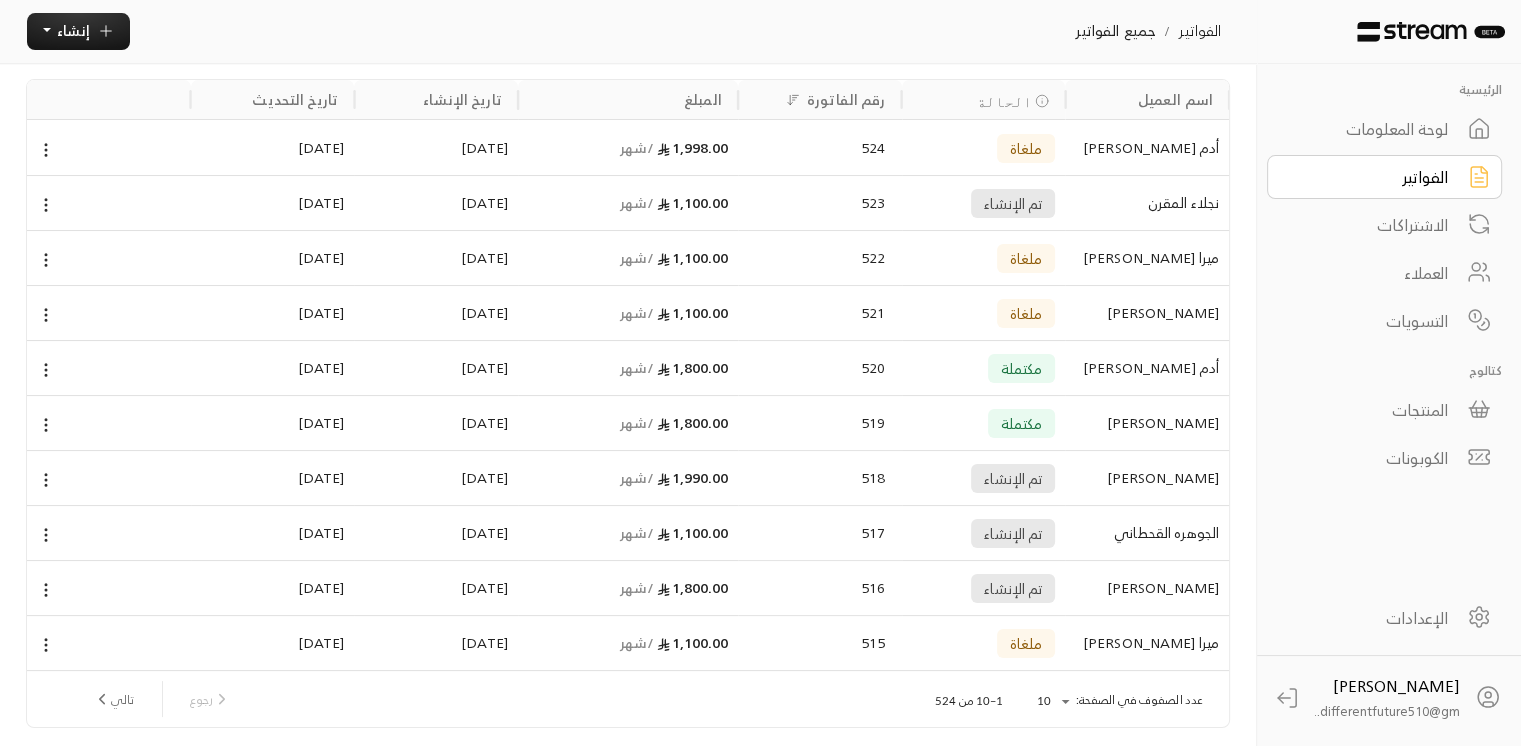 click on "المنتجات" at bounding box center [1371, 410] 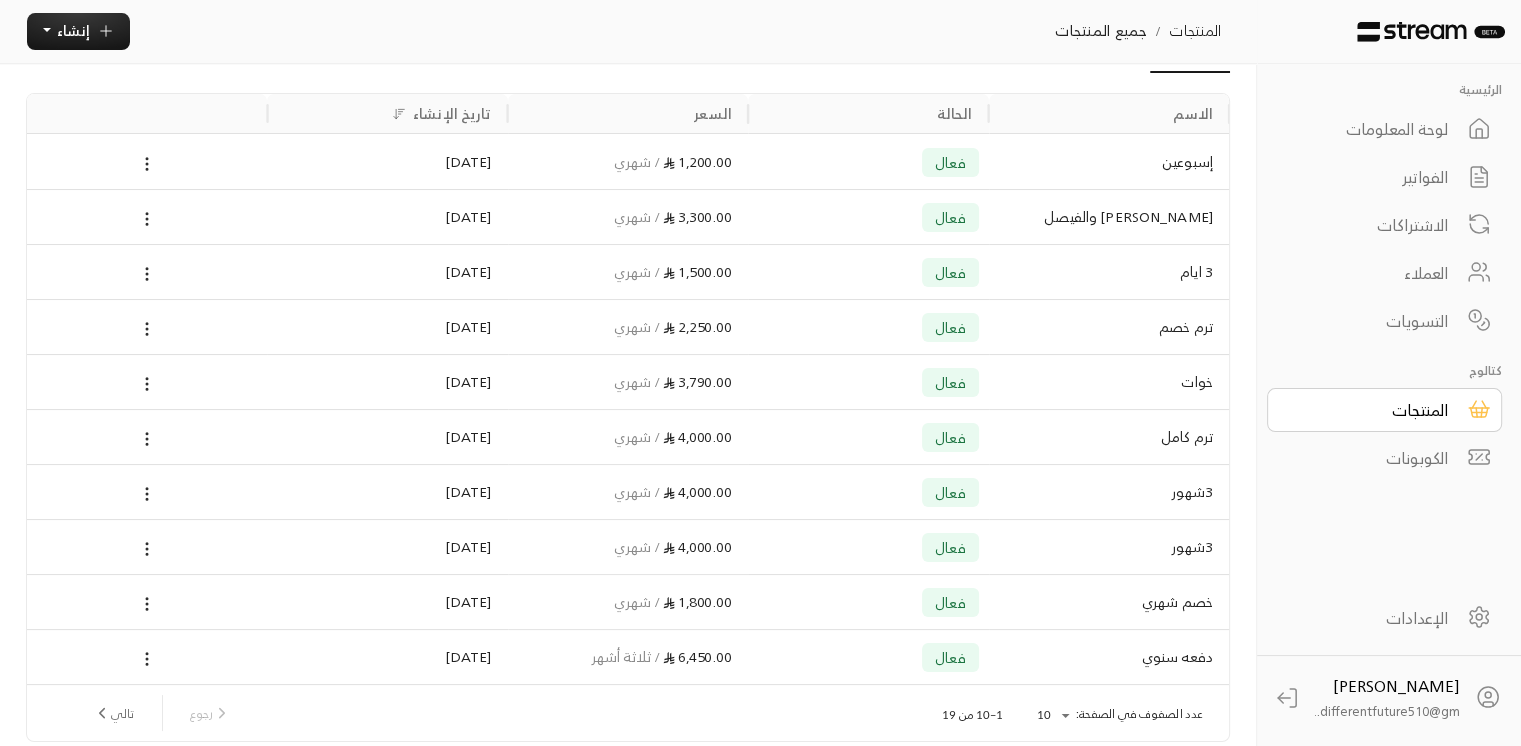 scroll, scrollTop: 70, scrollLeft: 0, axis: vertical 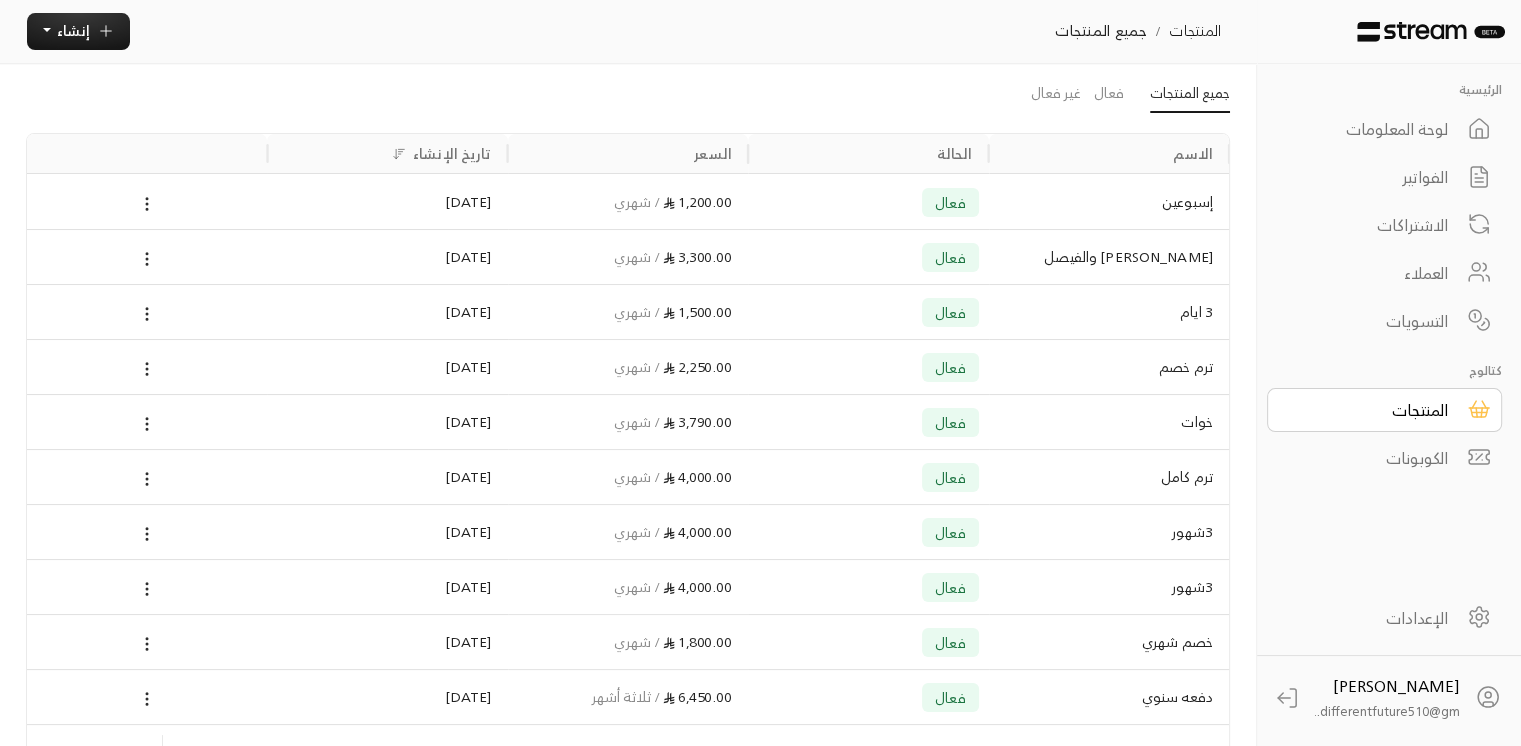 click on "الفواتير" at bounding box center [1371, 177] 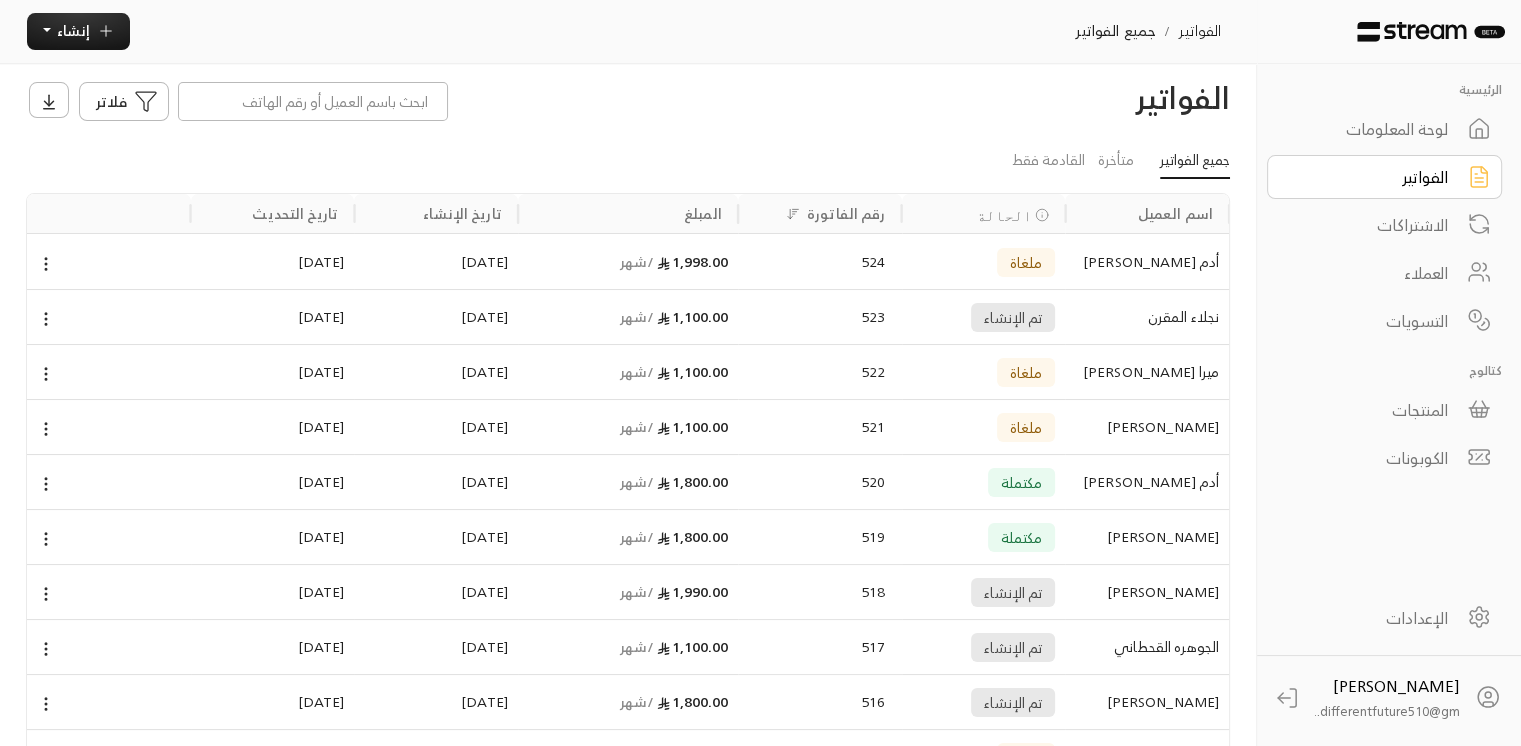 scroll, scrollTop: 0, scrollLeft: 0, axis: both 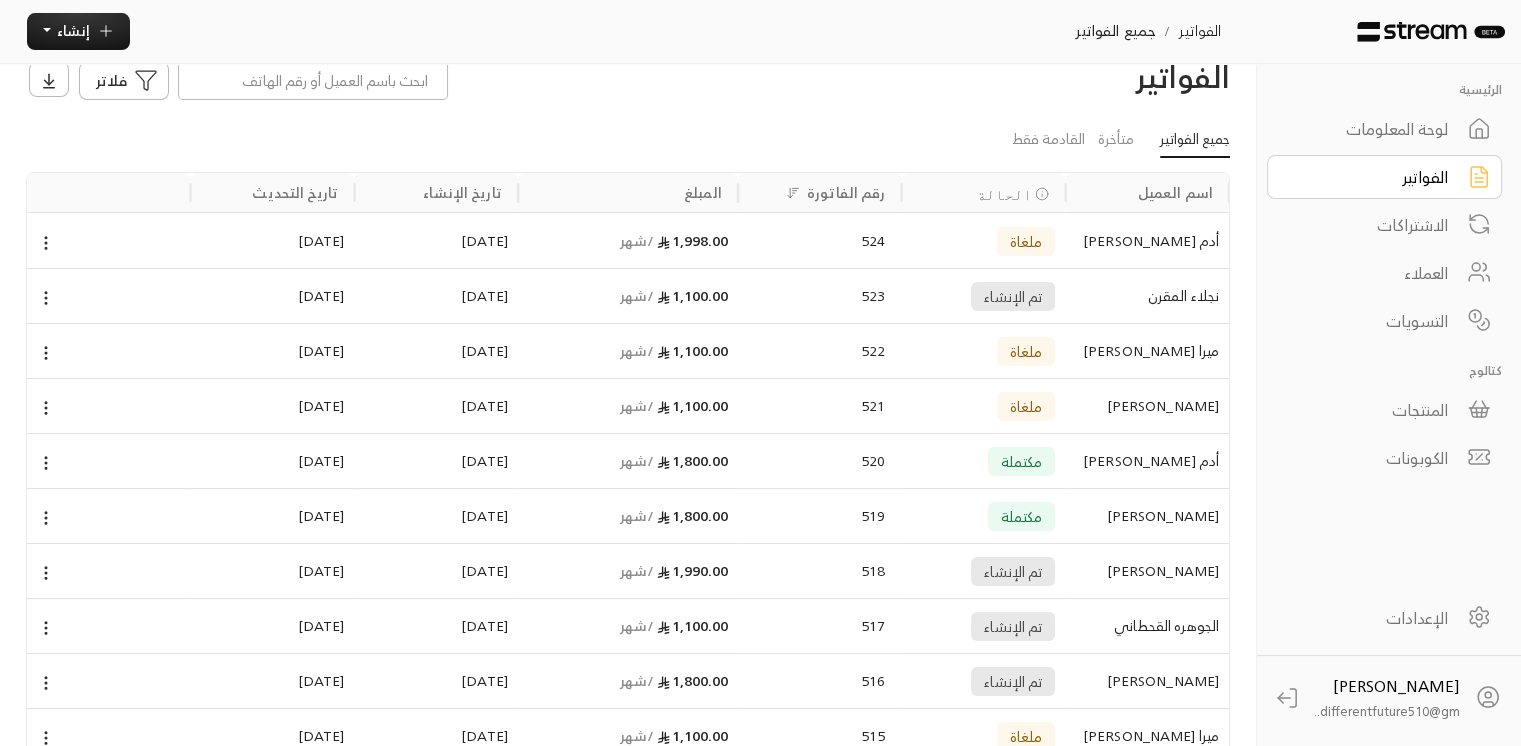 click on "الاشتراكات" at bounding box center [1384, 225] 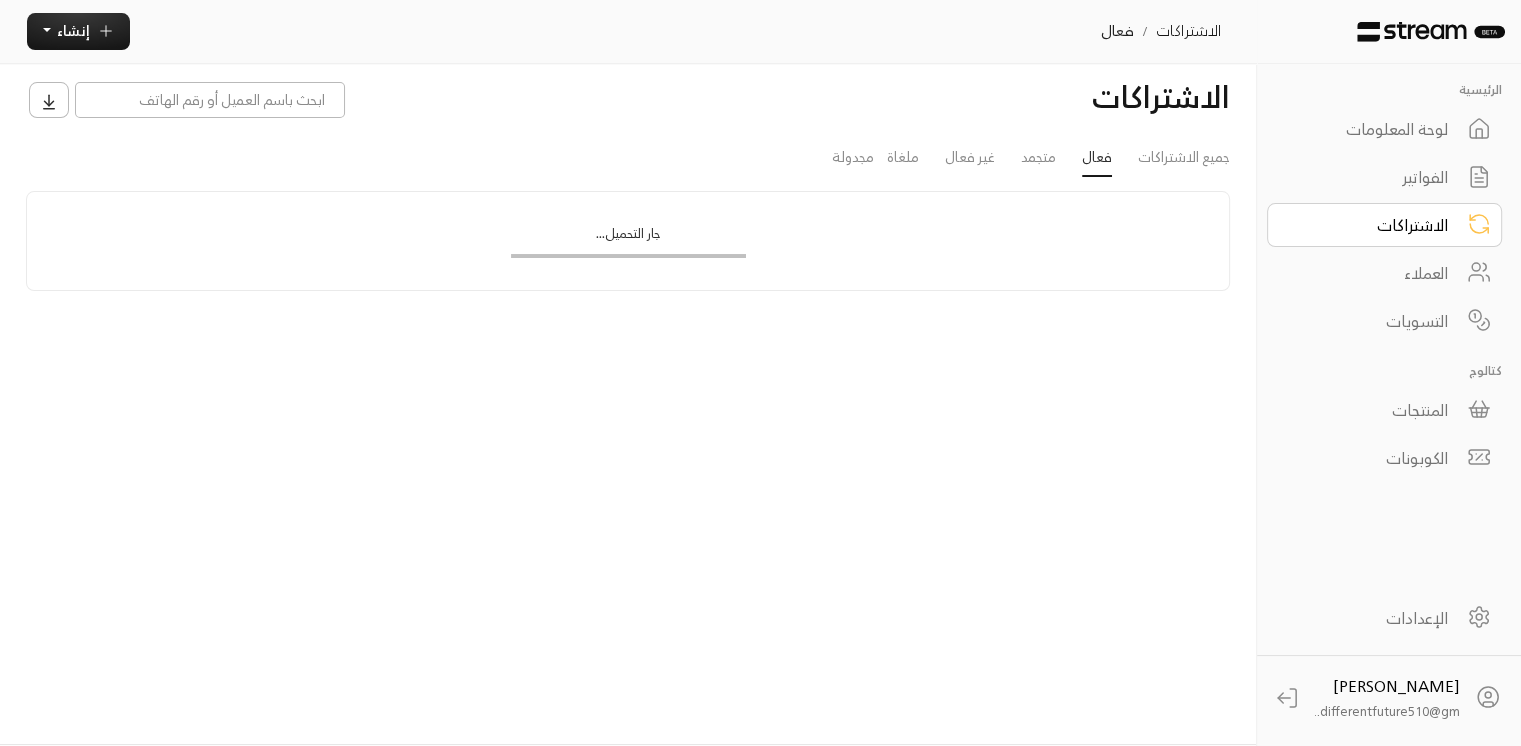 scroll, scrollTop: 0, scrollLeft: 0, axis: both 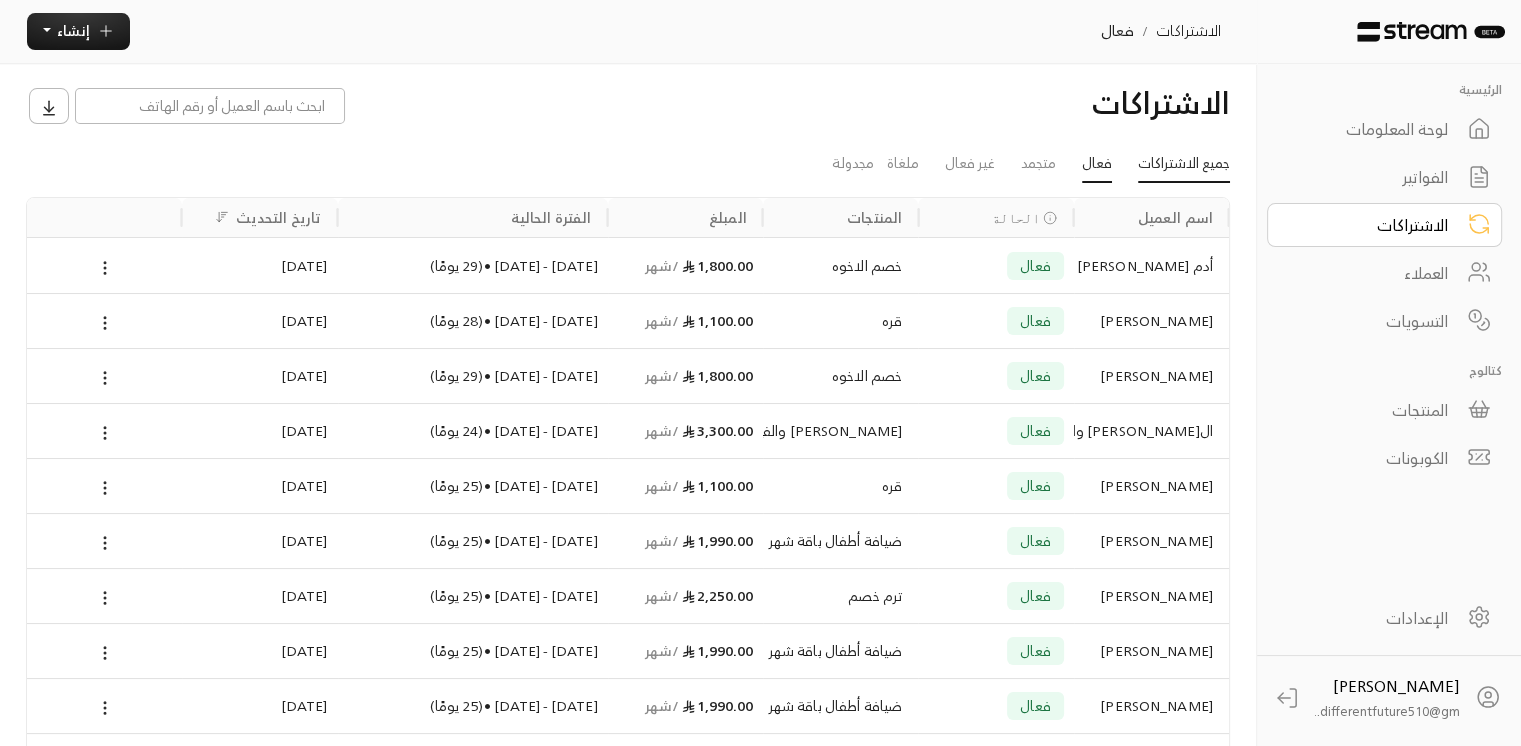 click on "جميع الاشتراكات" at bounding box center (1184, 165) 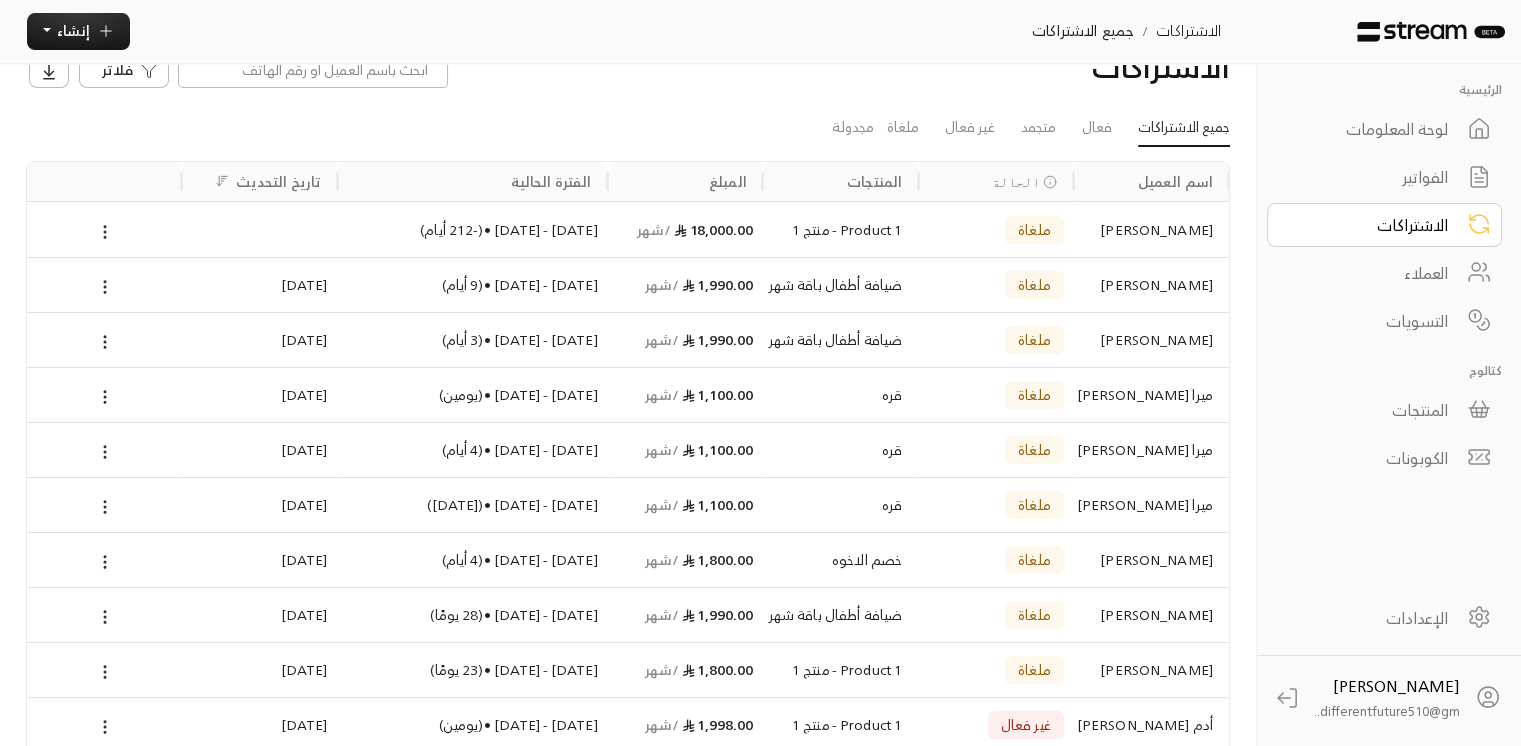 scroll, scrollTop: 40, scrollLeft: 0, axis: vertical 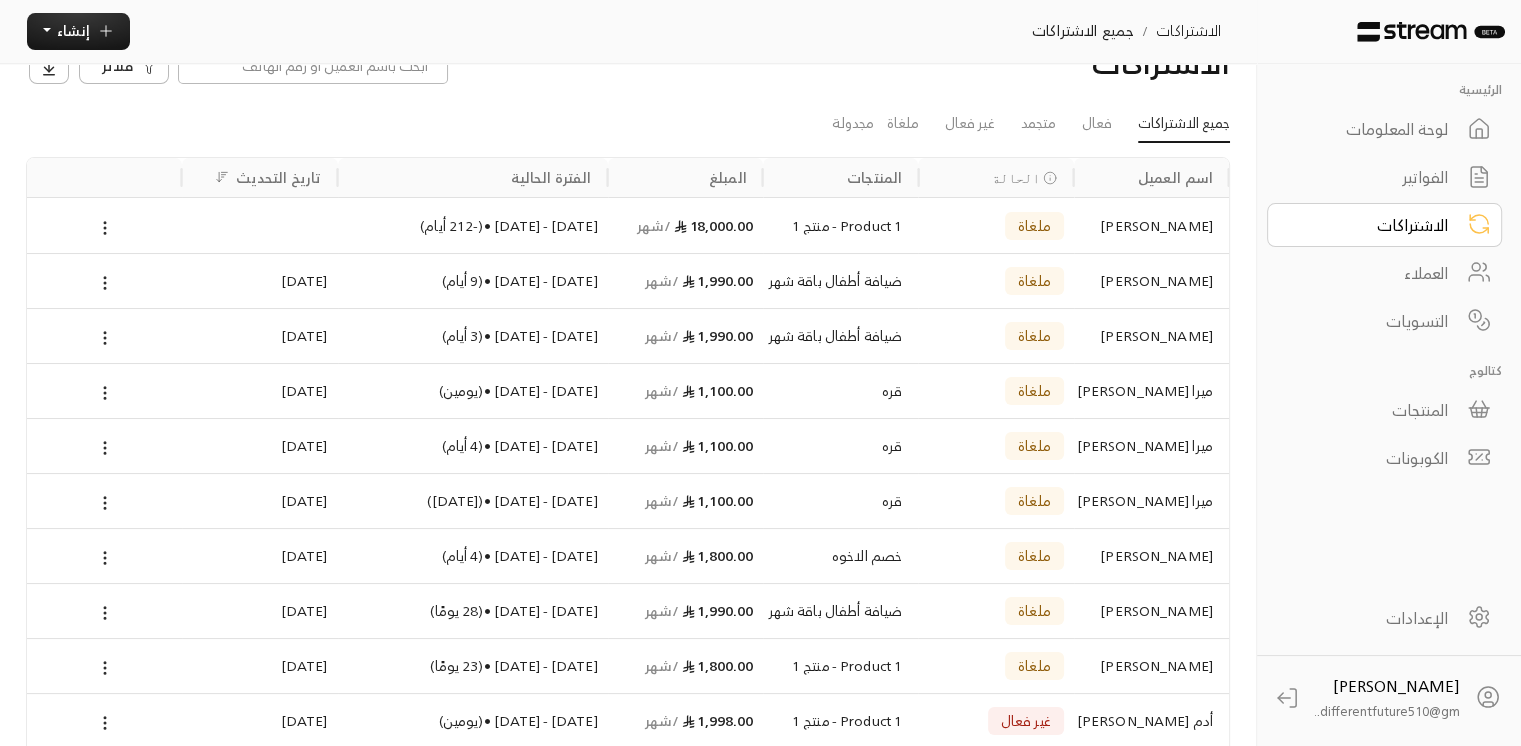click on "متجمد" at bounding box center (1038, 125) 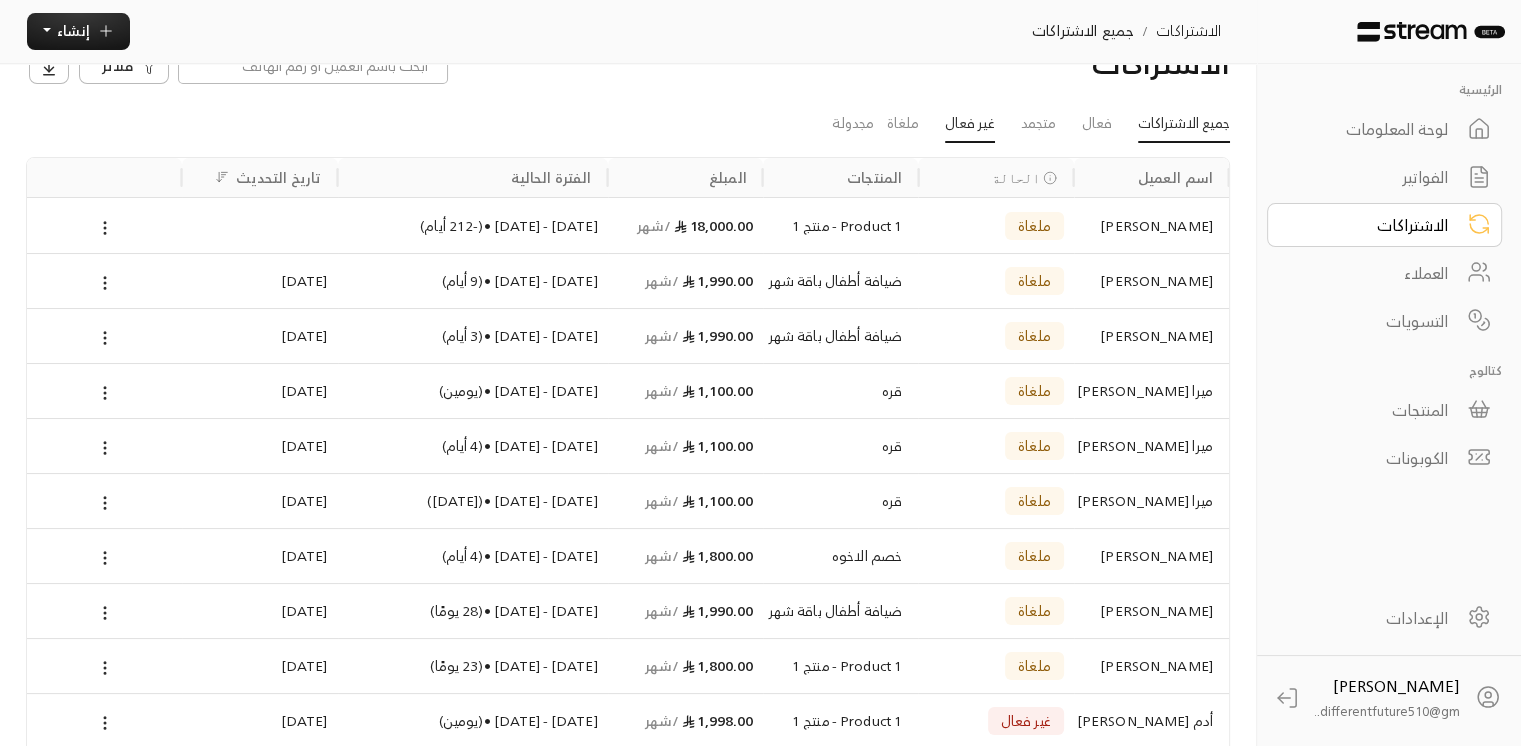 click on "غير فعال" at bounding box center [970, 125] 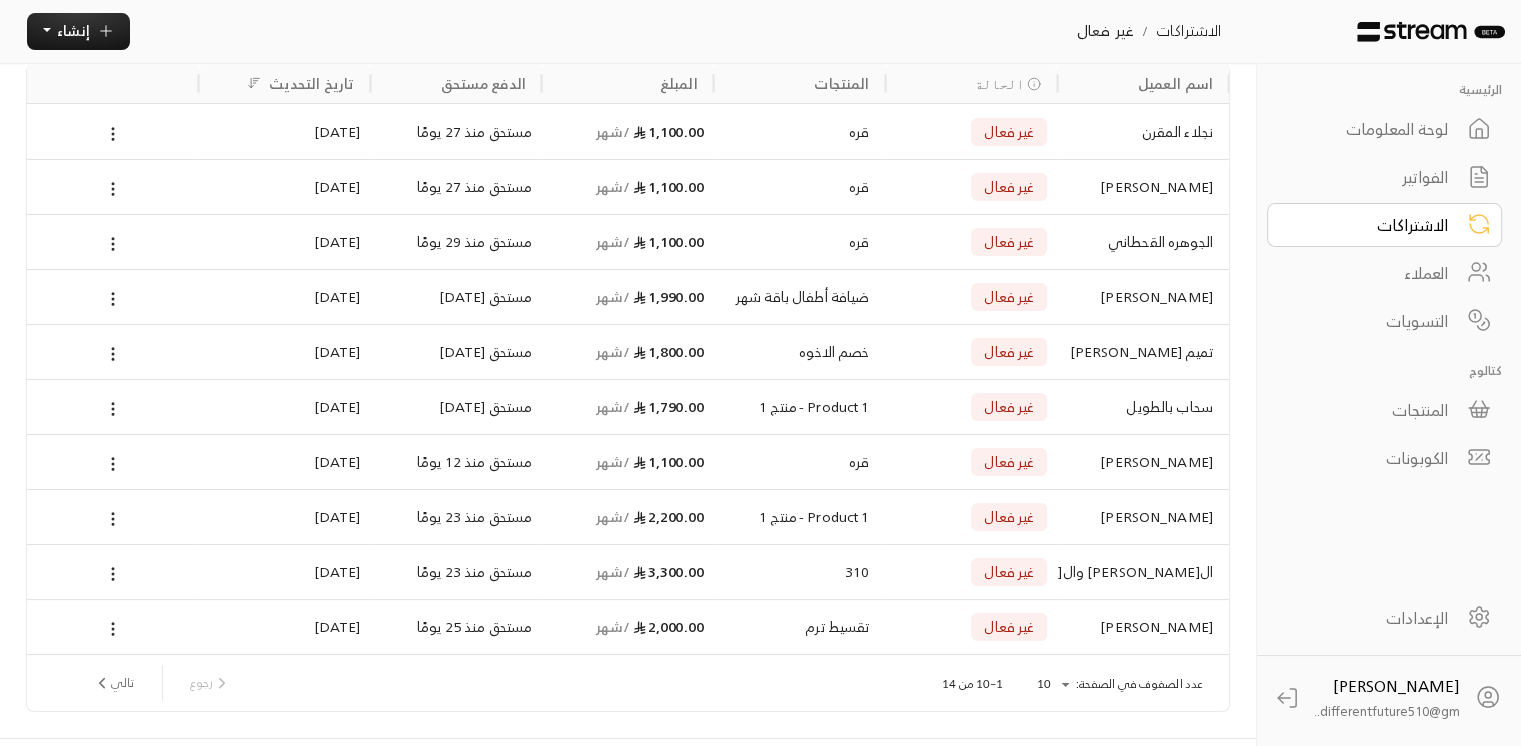 scroll, scrollTop: 160, scrollLeft: 0, axis: vertical 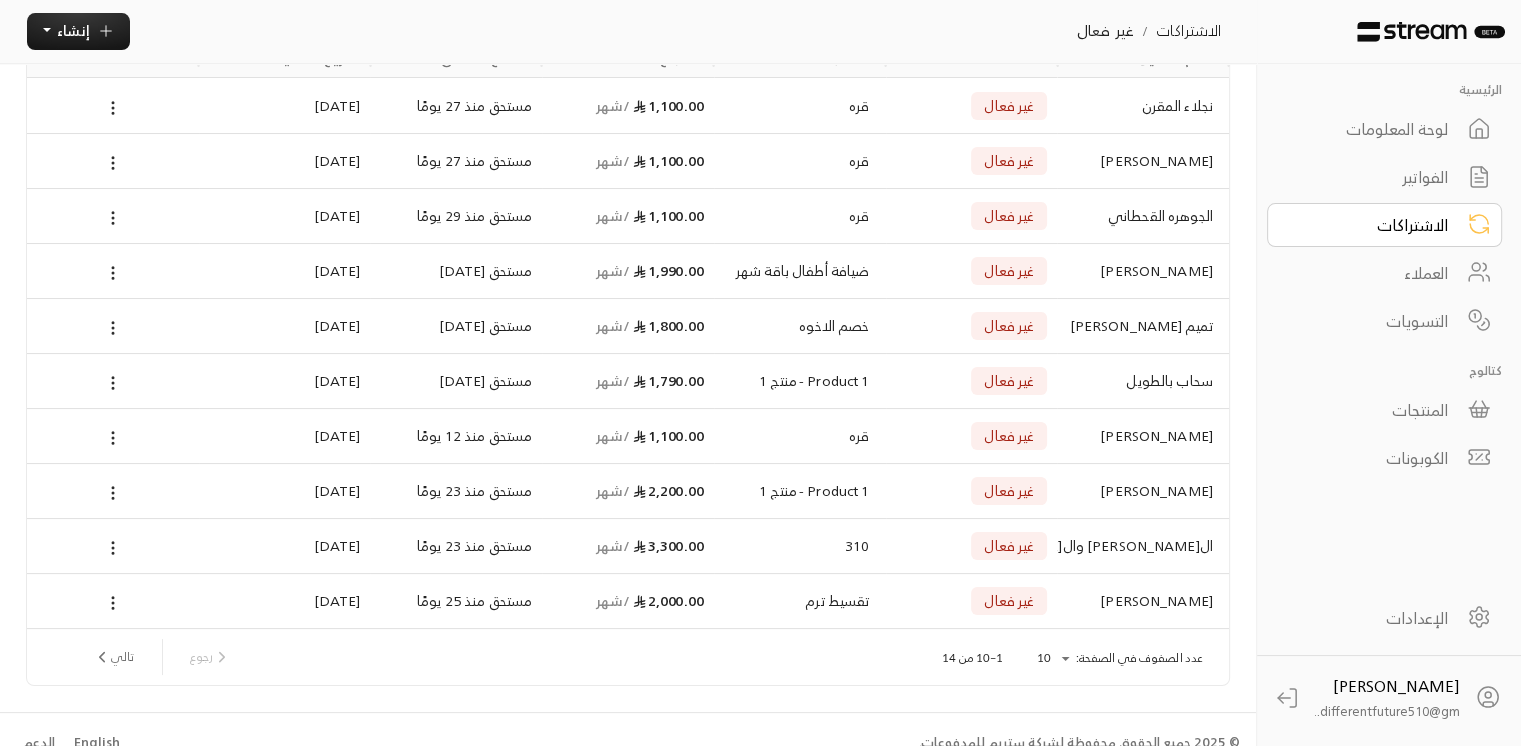 click on "الفواتير" at bounding box center [1371, 177] 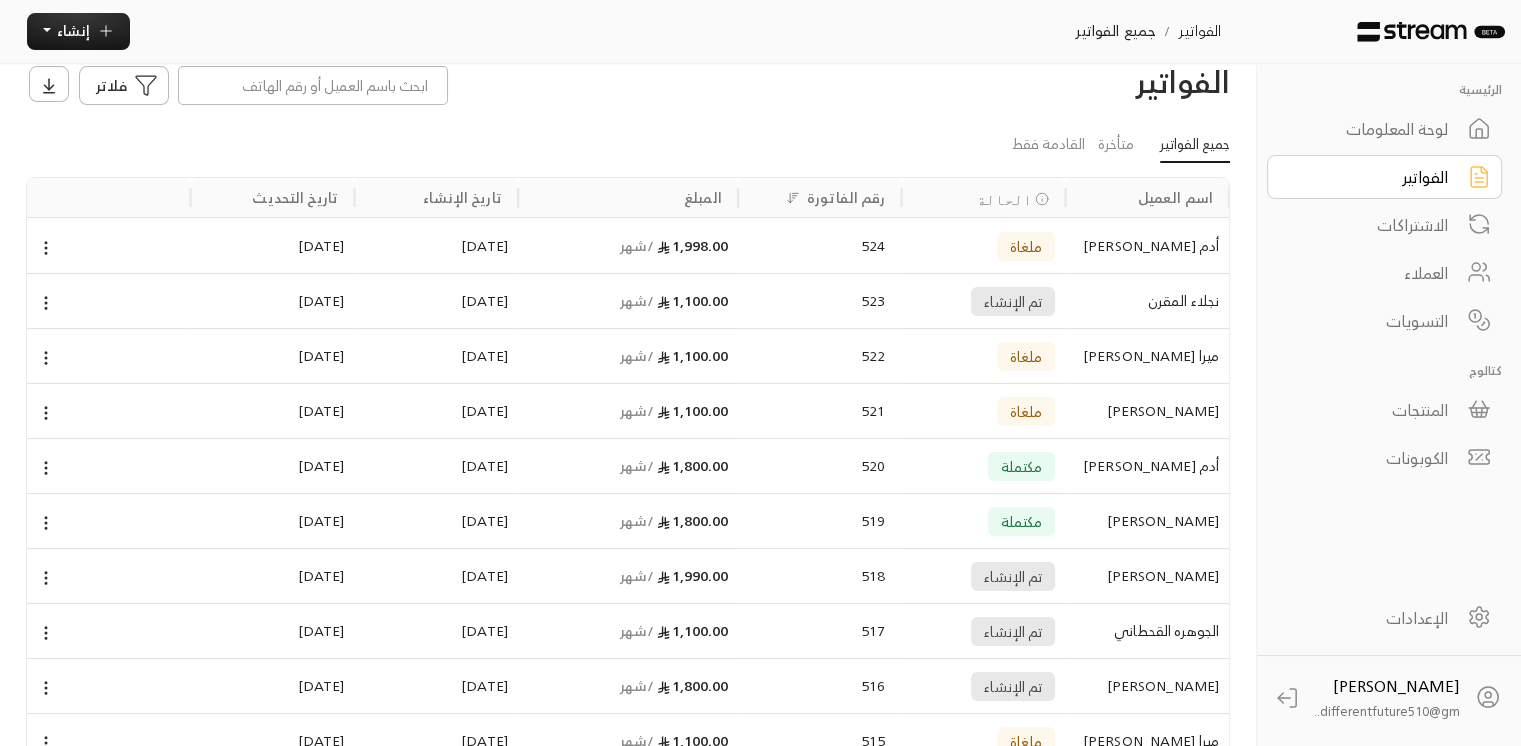scroll, scrollTop: 0, scrollLeft: 0, axis: both 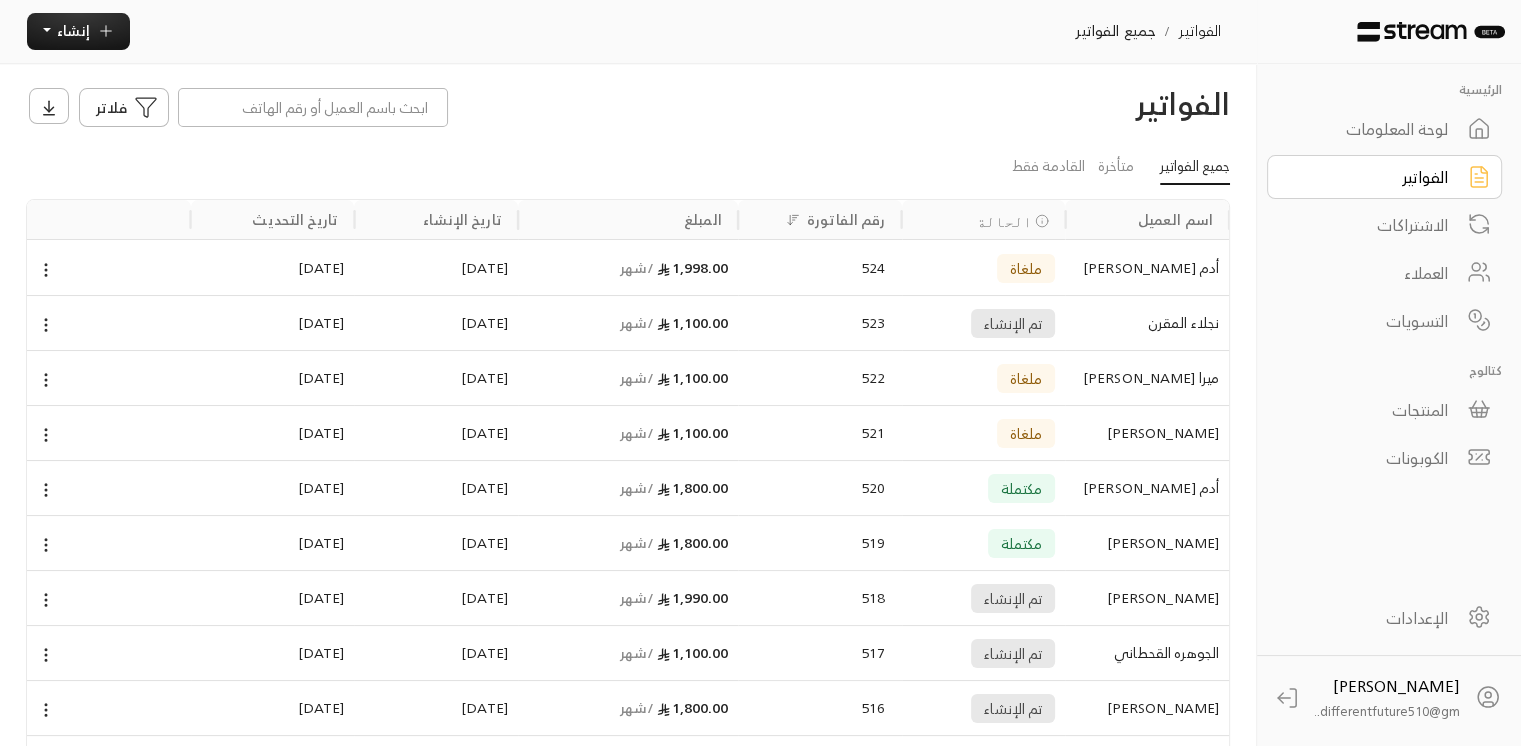click on "لوحة المعلومات" at bounding box center (1371, 129) 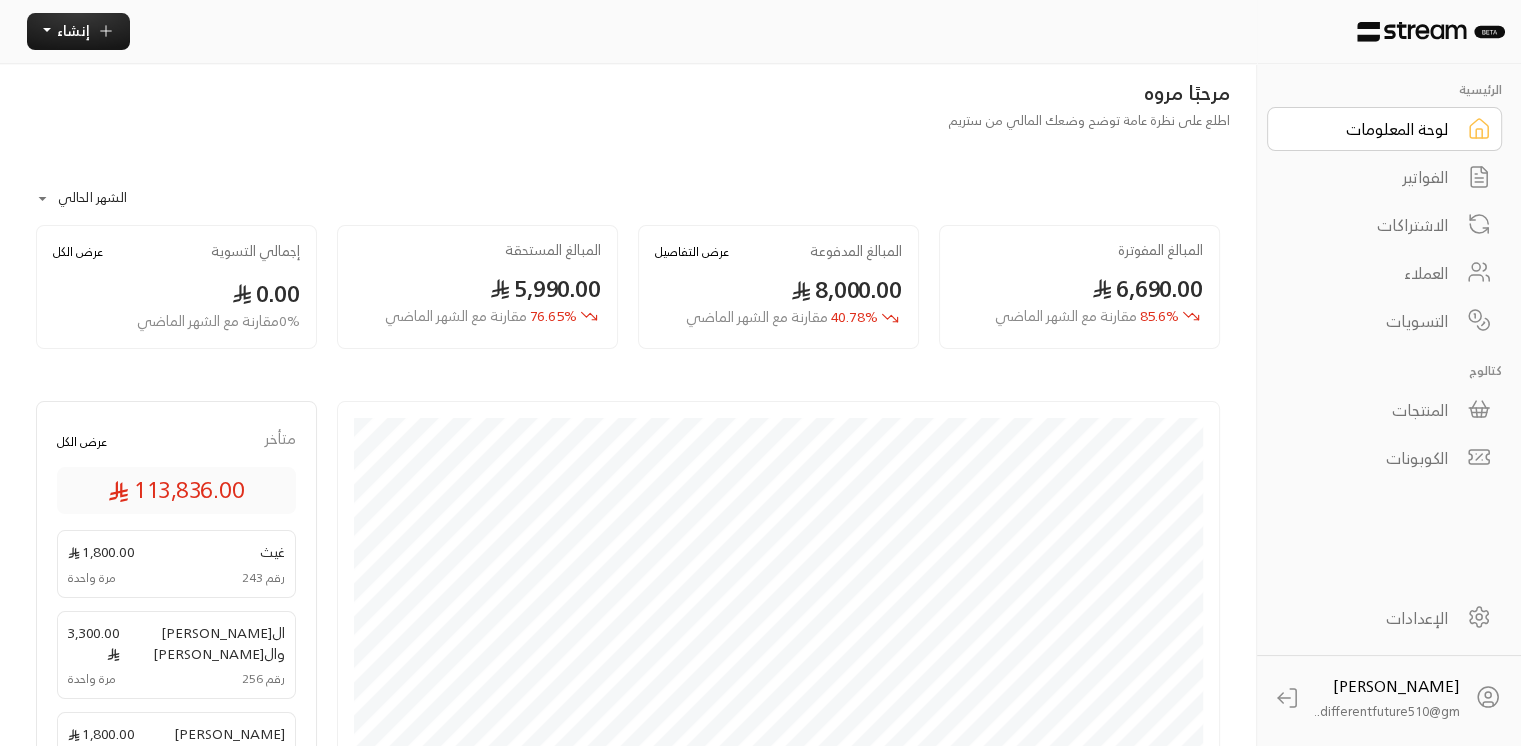 click on "الفواتير" at bounding box center [1384, 177] 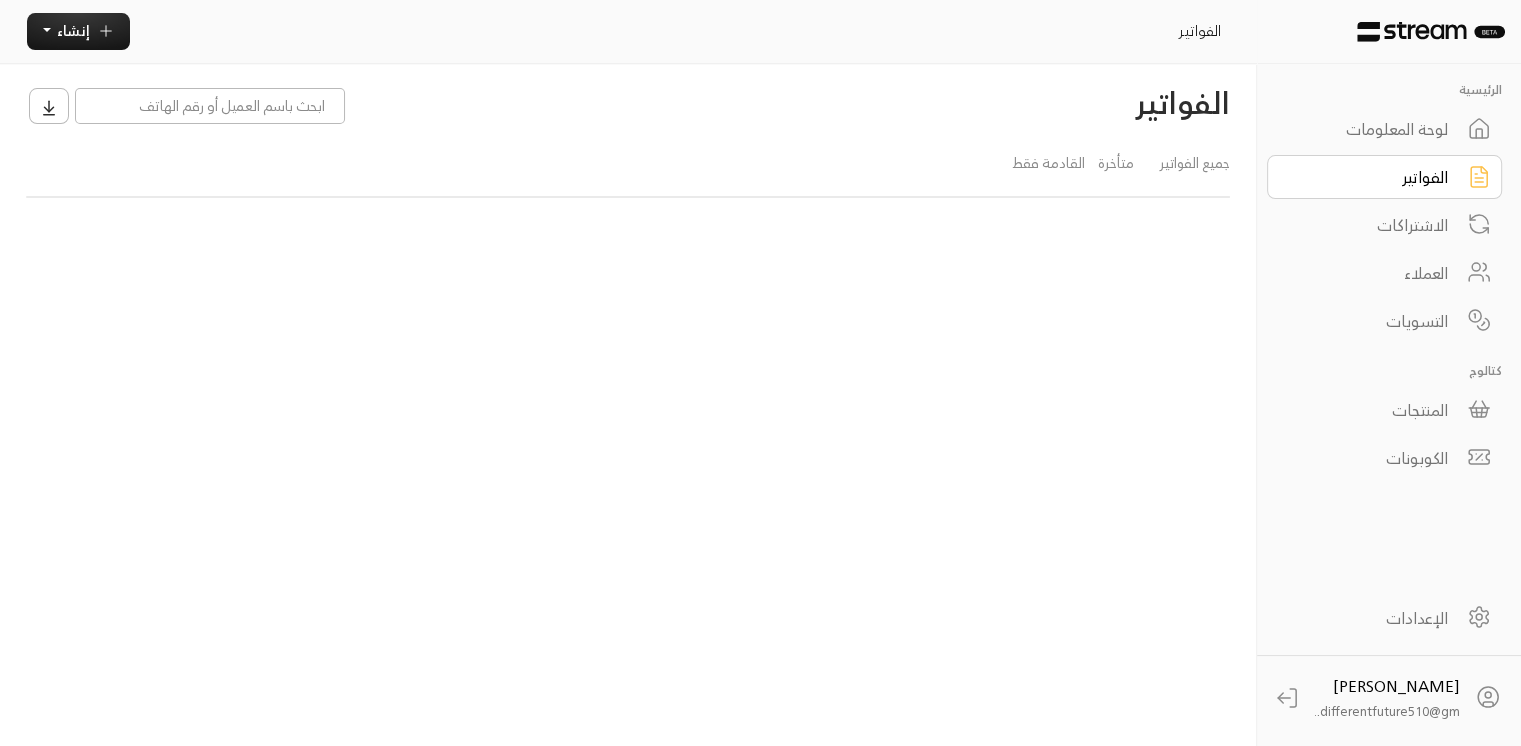 click on "الفواتير" at bounding box center [1384, 177] 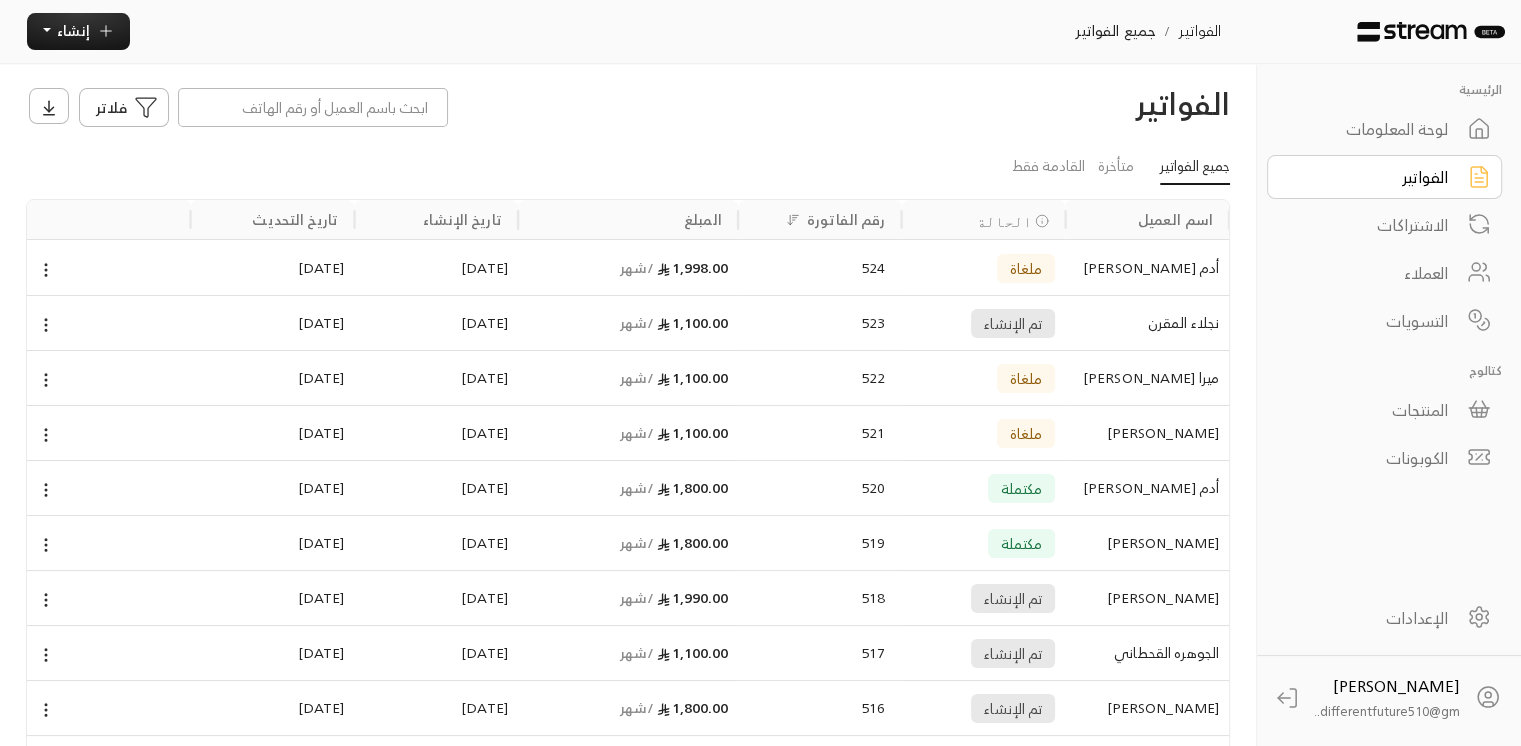 scroll, scrollTop: 187, scrollLeft: 0, axis: vertical 